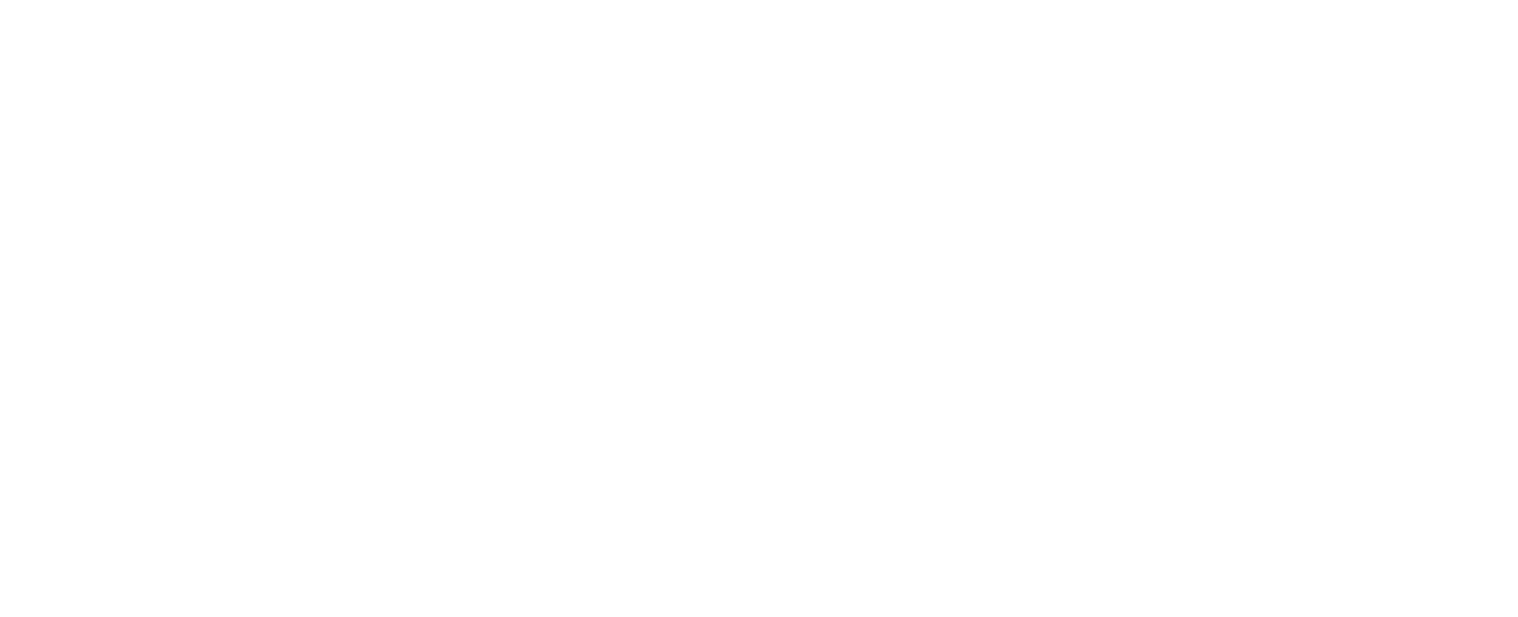 scroll, scrollTop: 0, scrollLeft: 0, axis: both 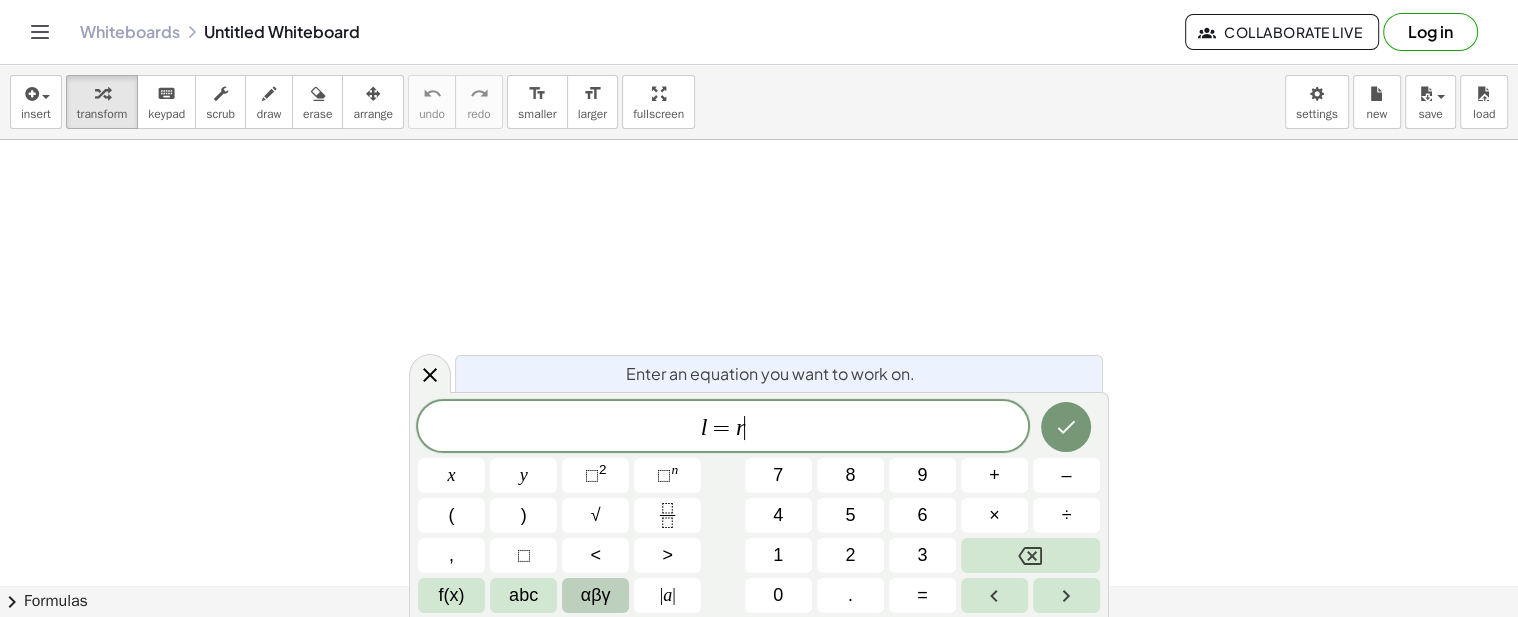 click on "αβγ" at bounding box center (596, 595) 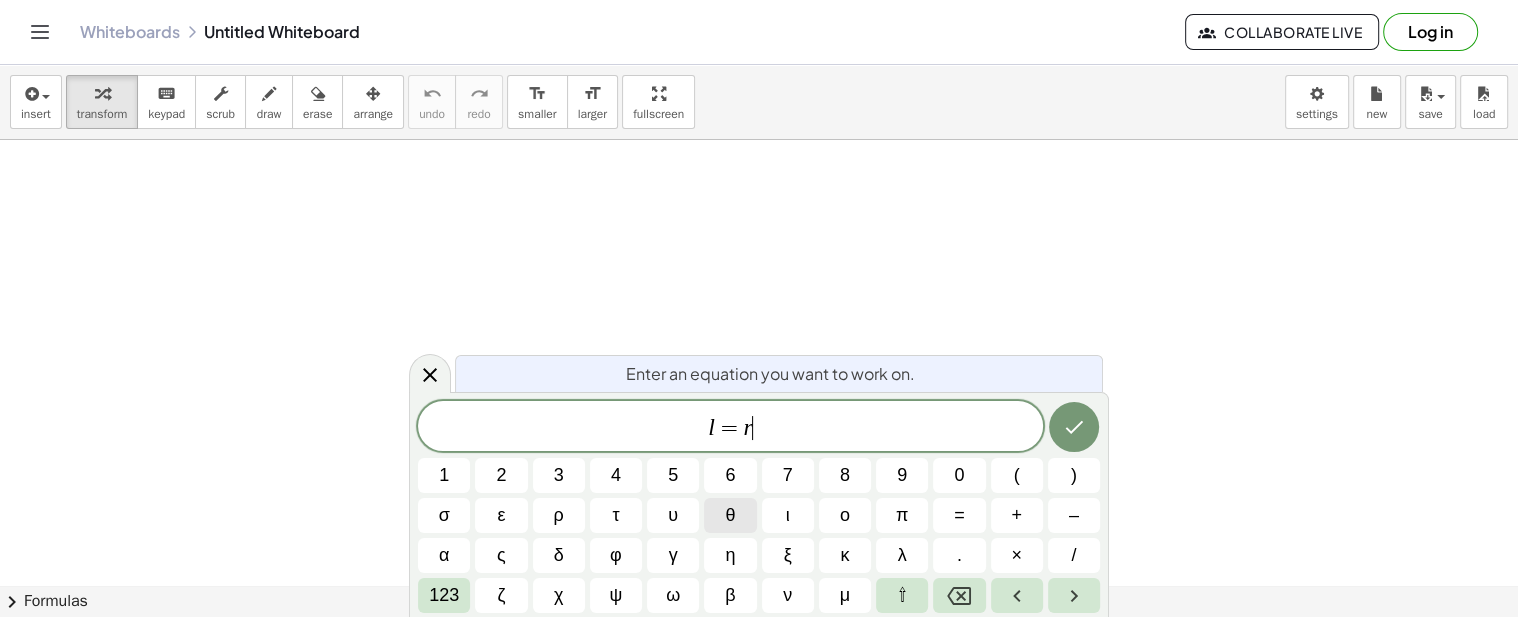 click on "θ" at bounding box center (730, 515) 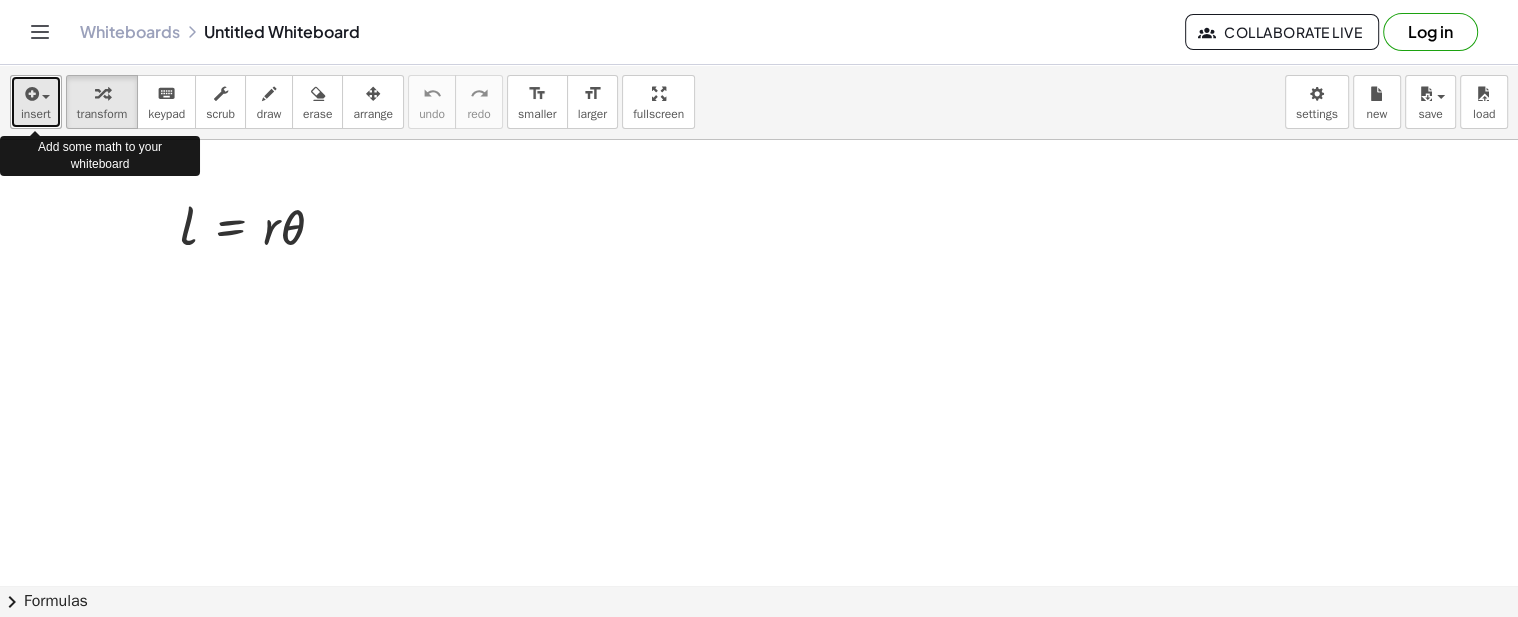 click on "insert" at bounding box center [36, 114] 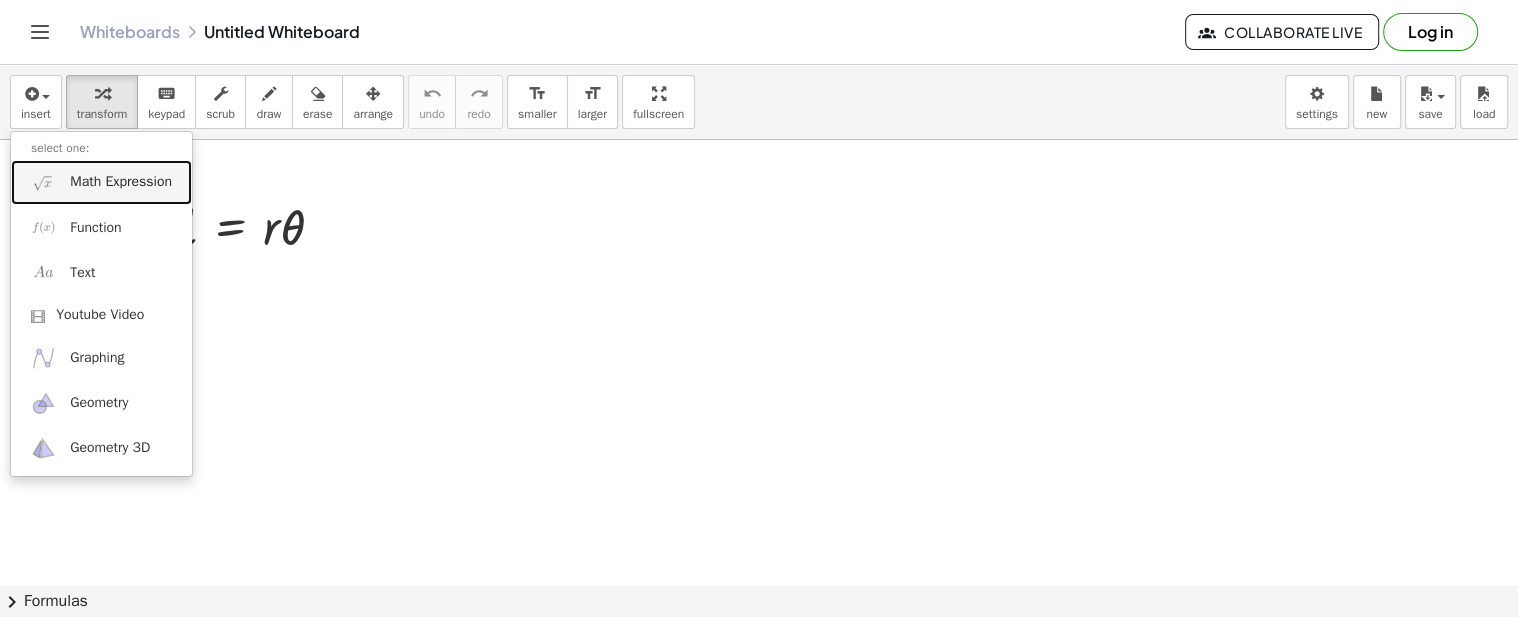 click on "Math Expression" at bounding box center [121, 182] 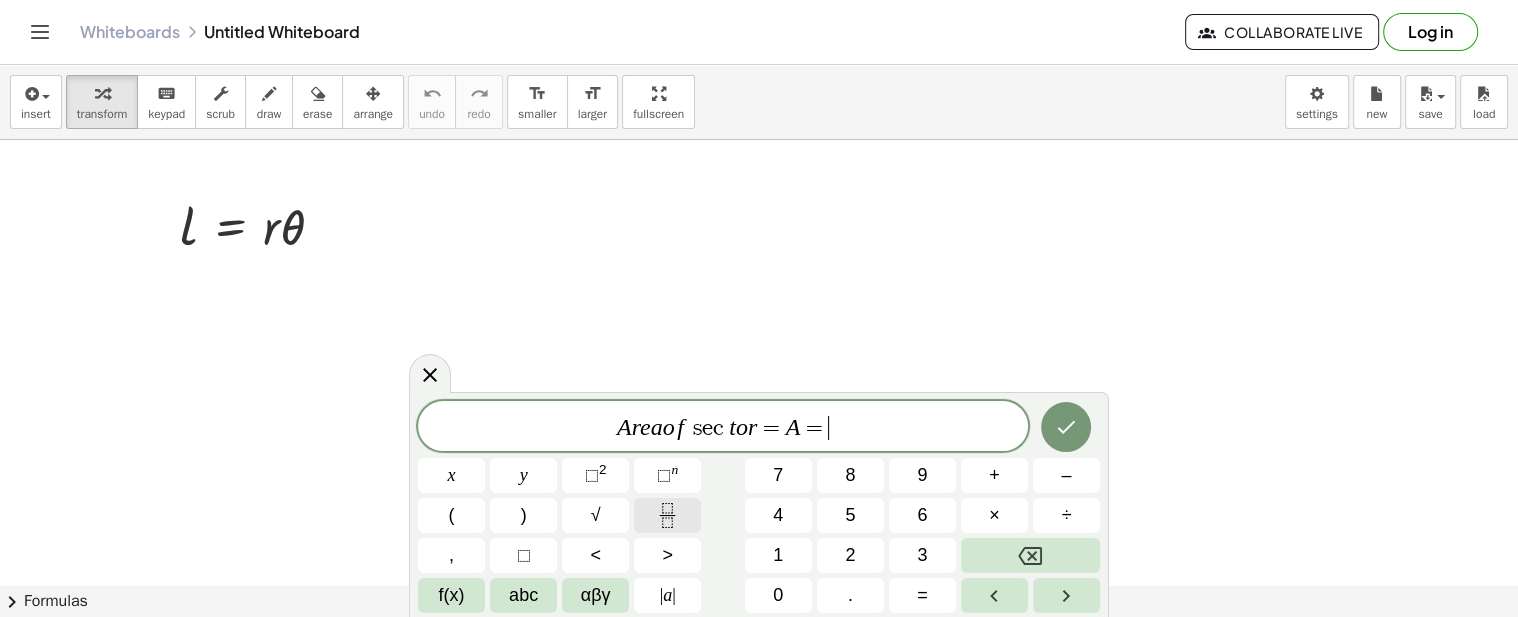 click 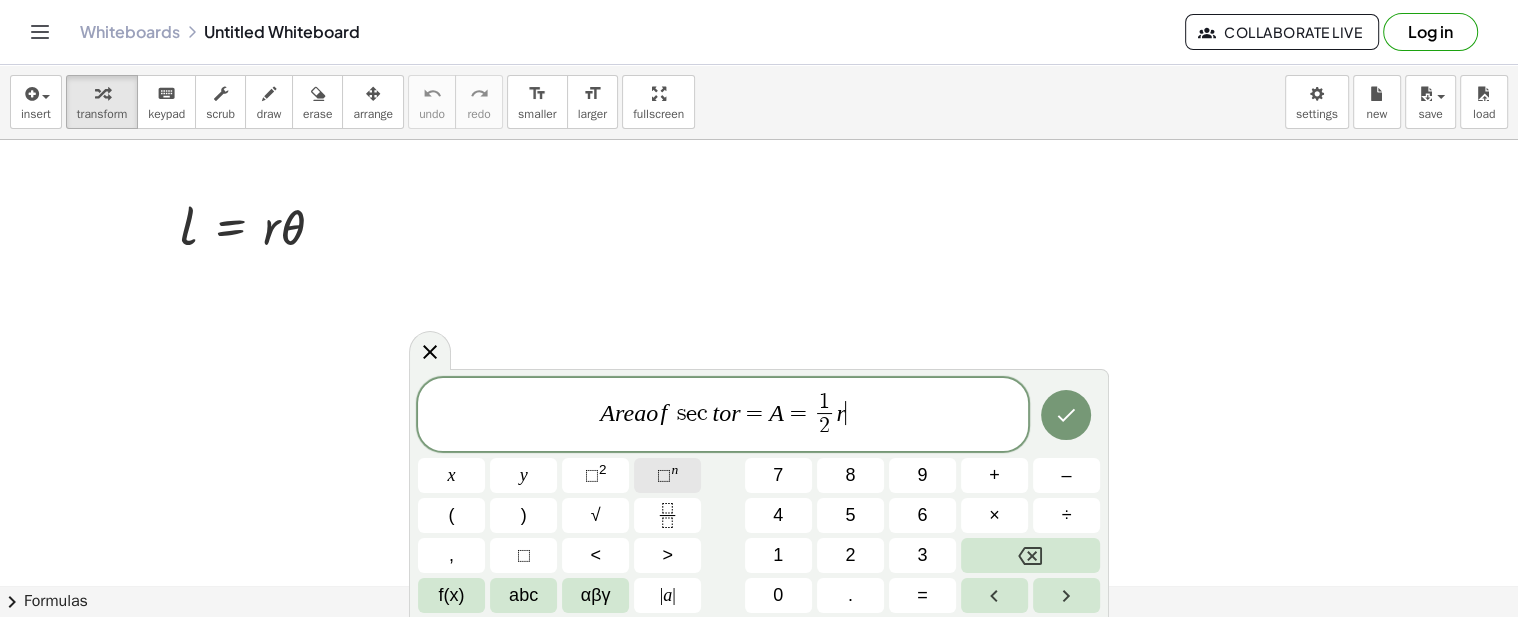 click on "n" at bounding box center (674, 469) 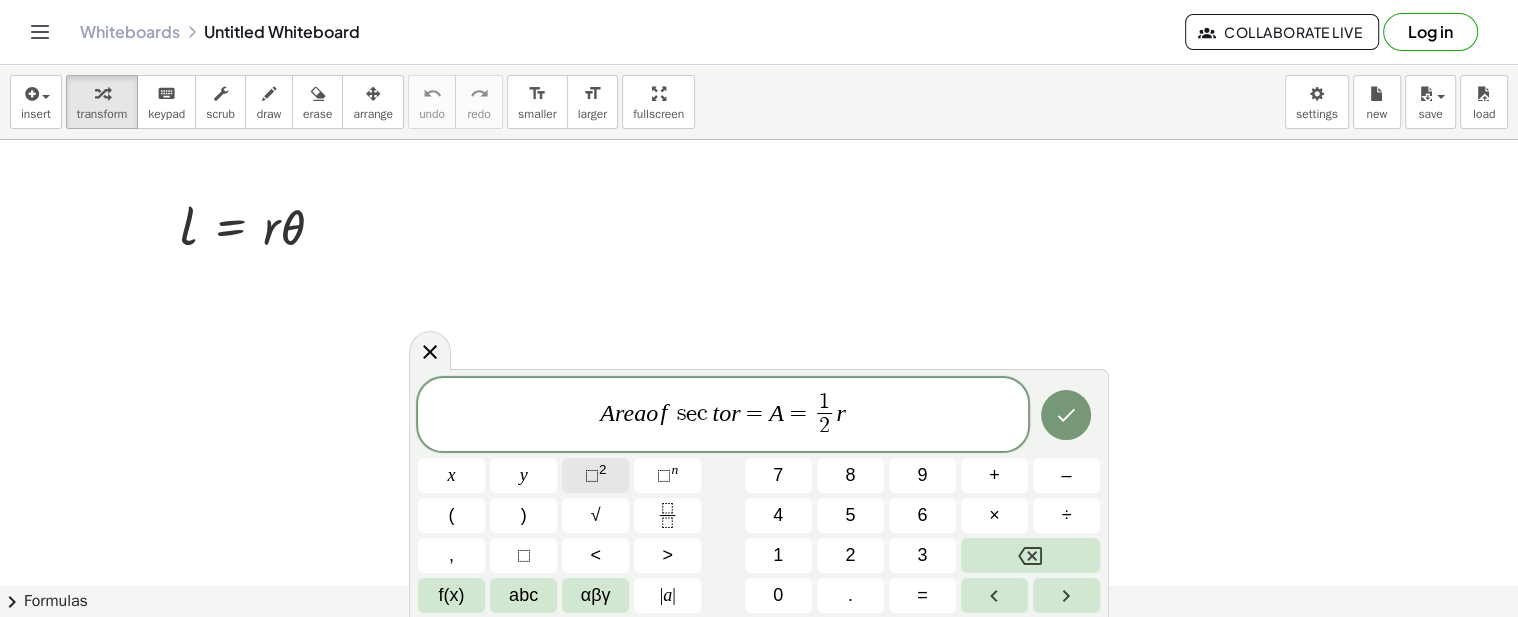 click on "⬚ 2" at bounding box center (595, 475) 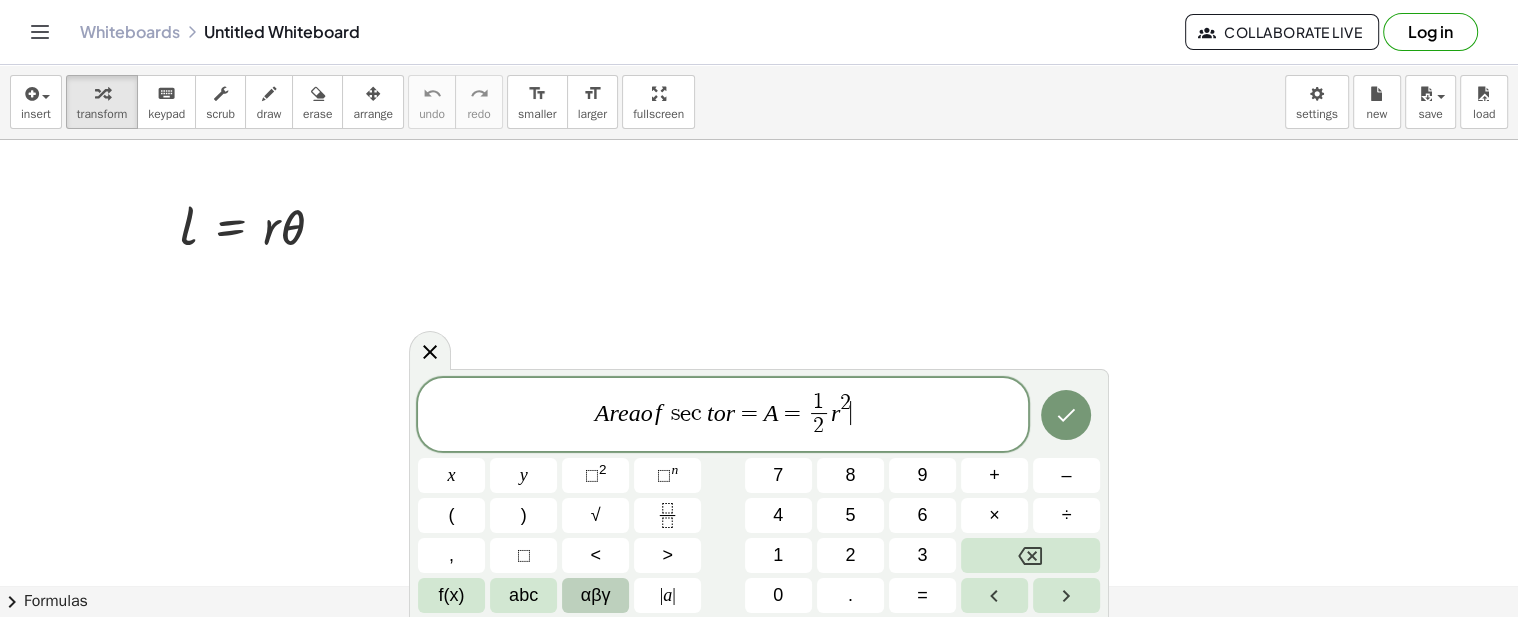 click on "αβγ" at bounding box center (596, 595) 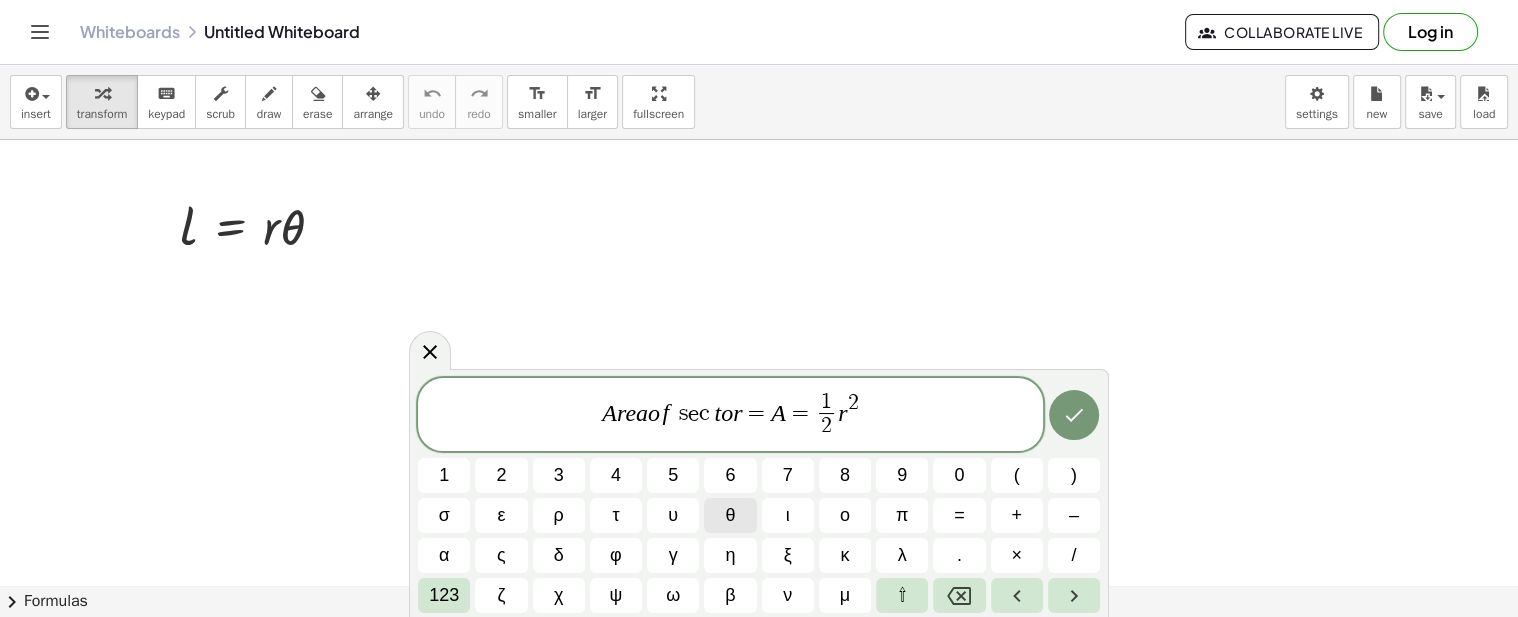 click on "θ" at bounding box center [730, 515] 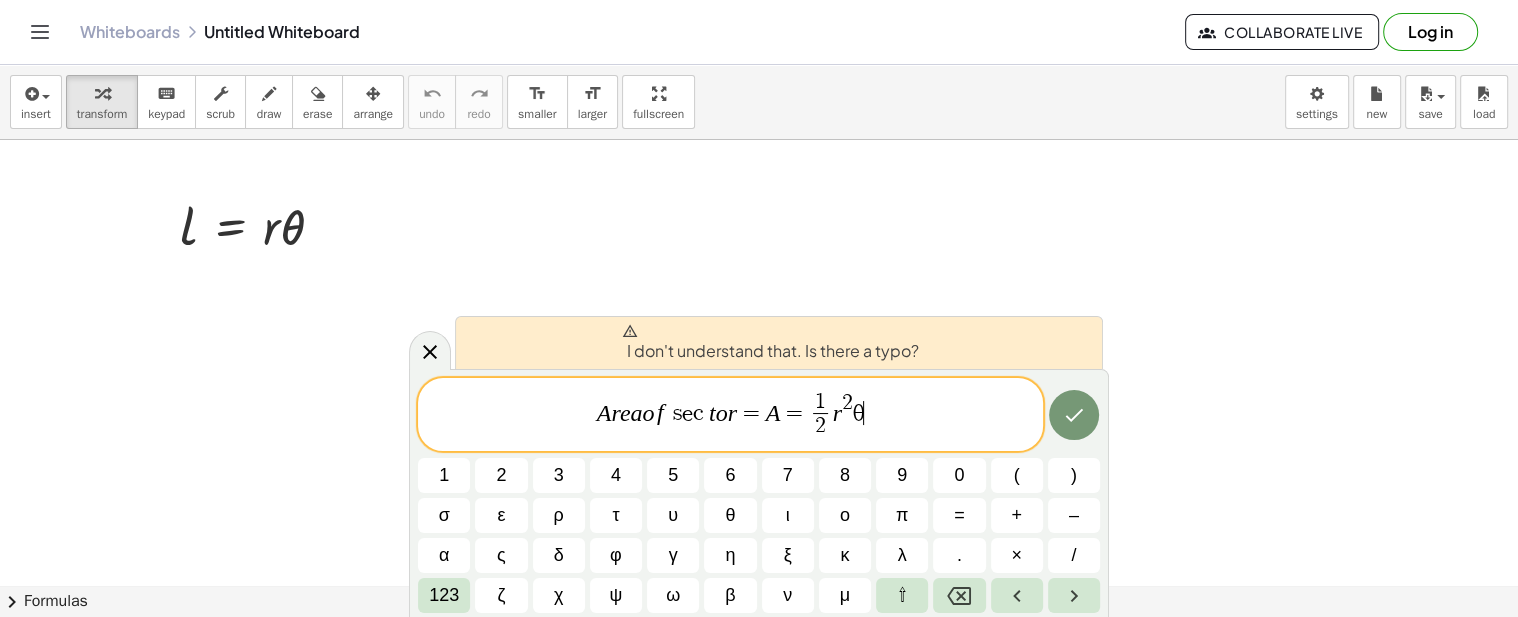 click on "t" at bounding box center (712, 412) 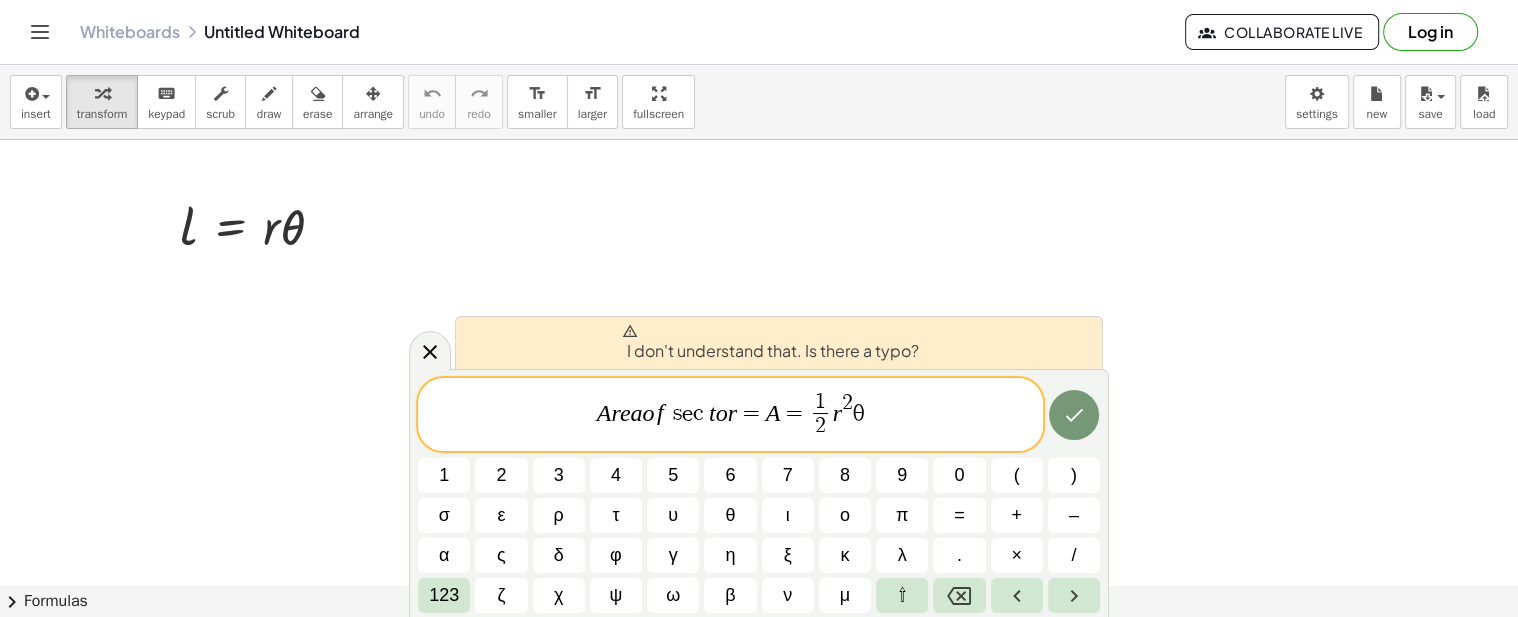 click on "=" at bounding box center [751, 413] 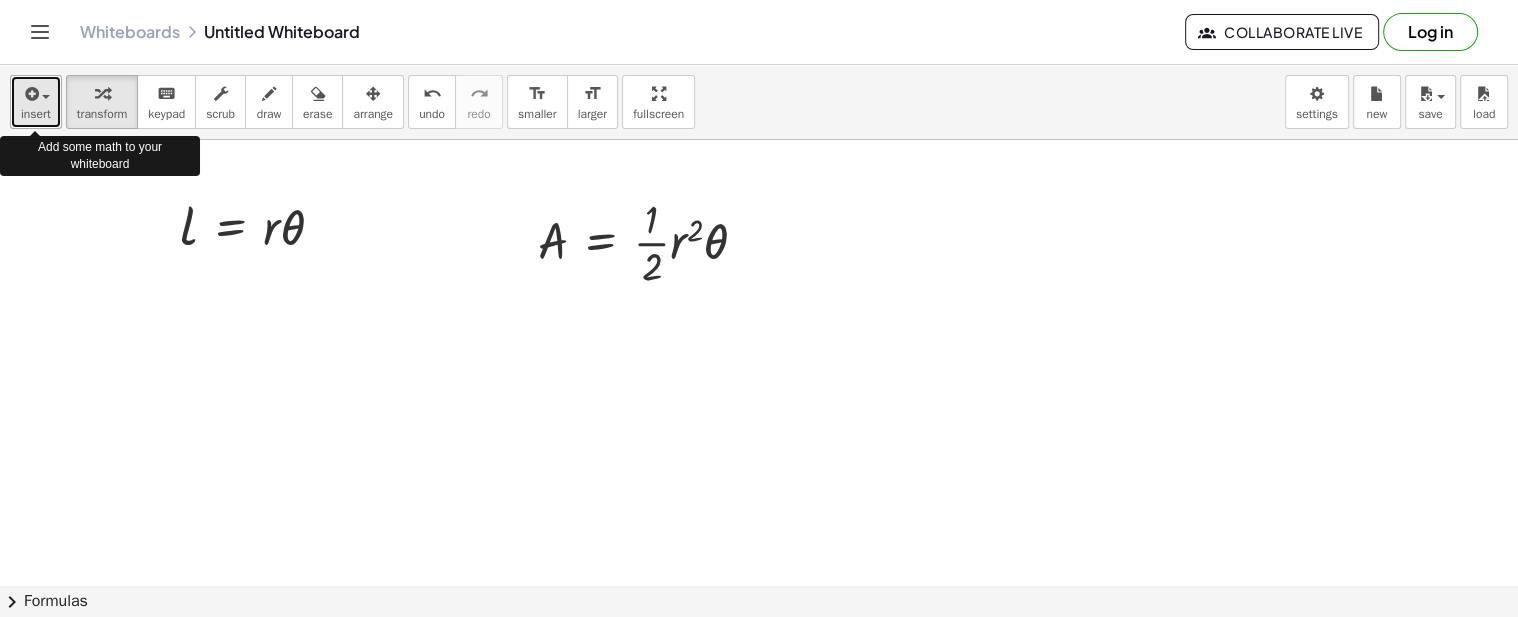 click at bounding box center [30, 94] 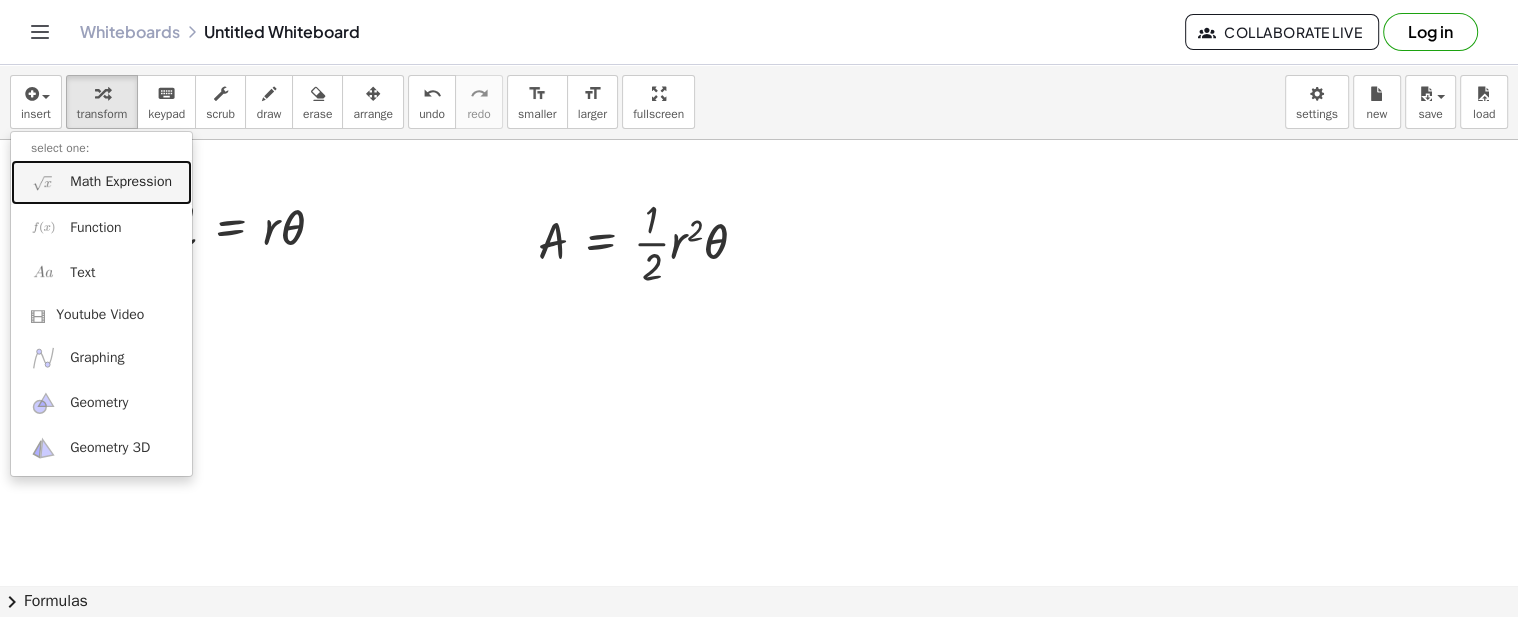 click at bounding box center [43, 182] 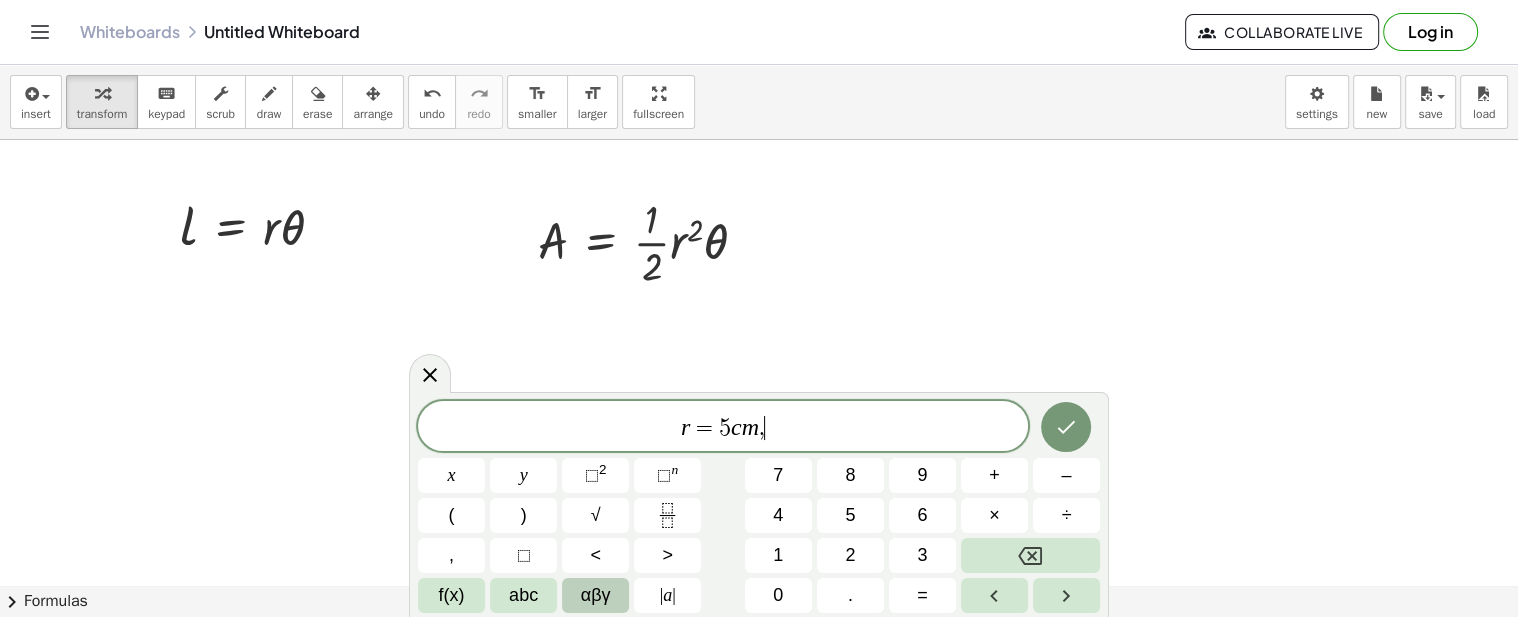 click on "αβγ" at bounding box center (596, 595) 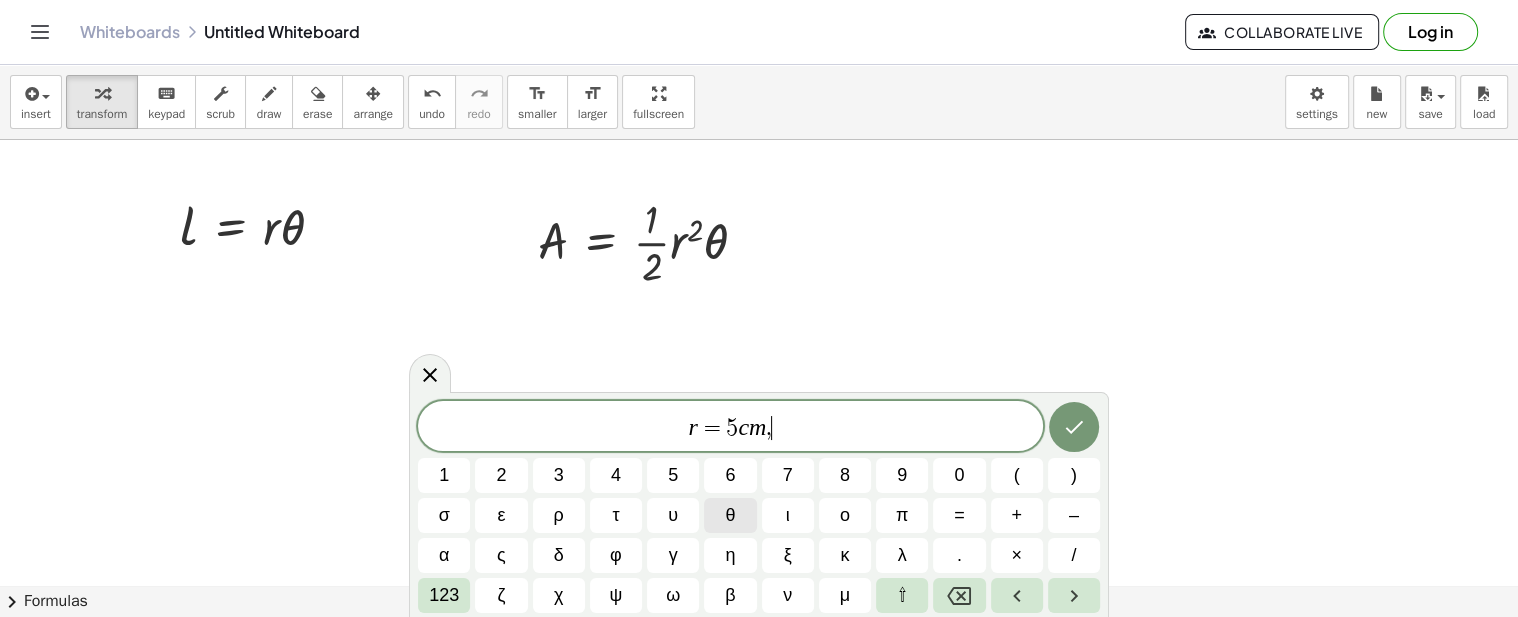 click on "θ" at bounding box center [730, 515] 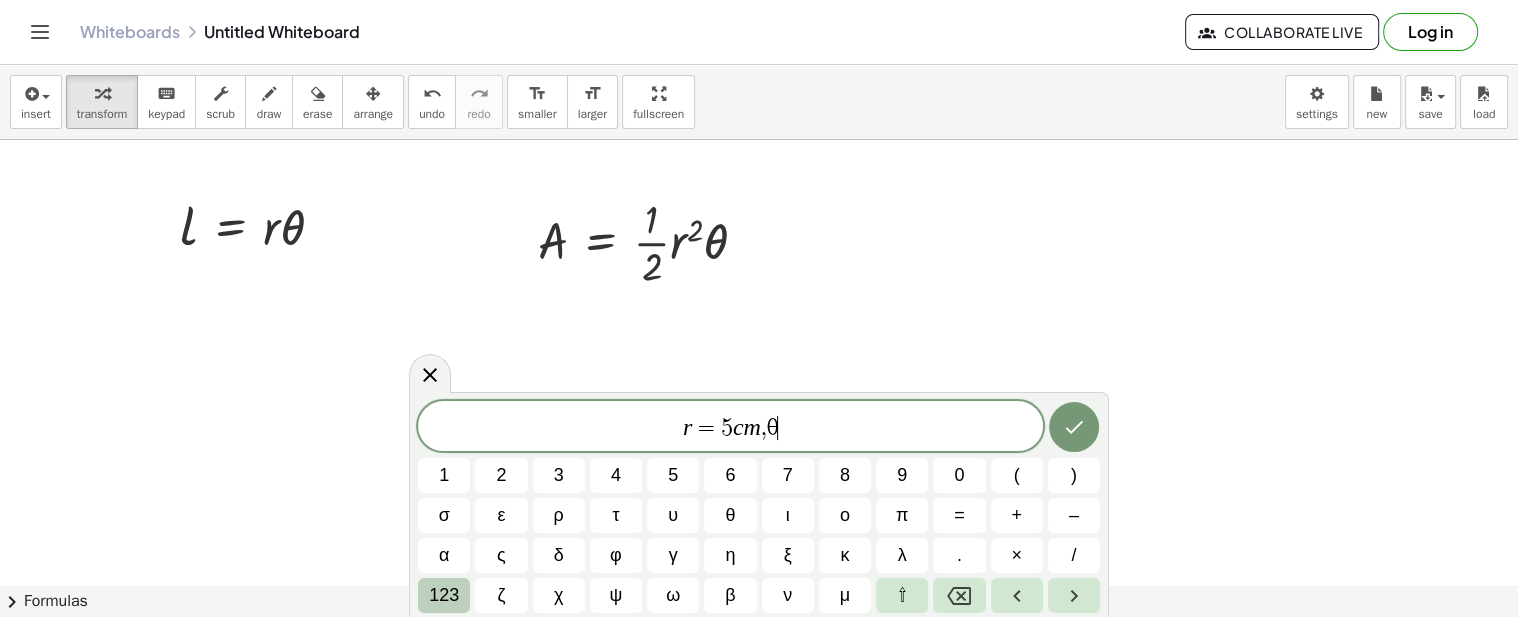 click on "123" at bounding box center (444, 595) 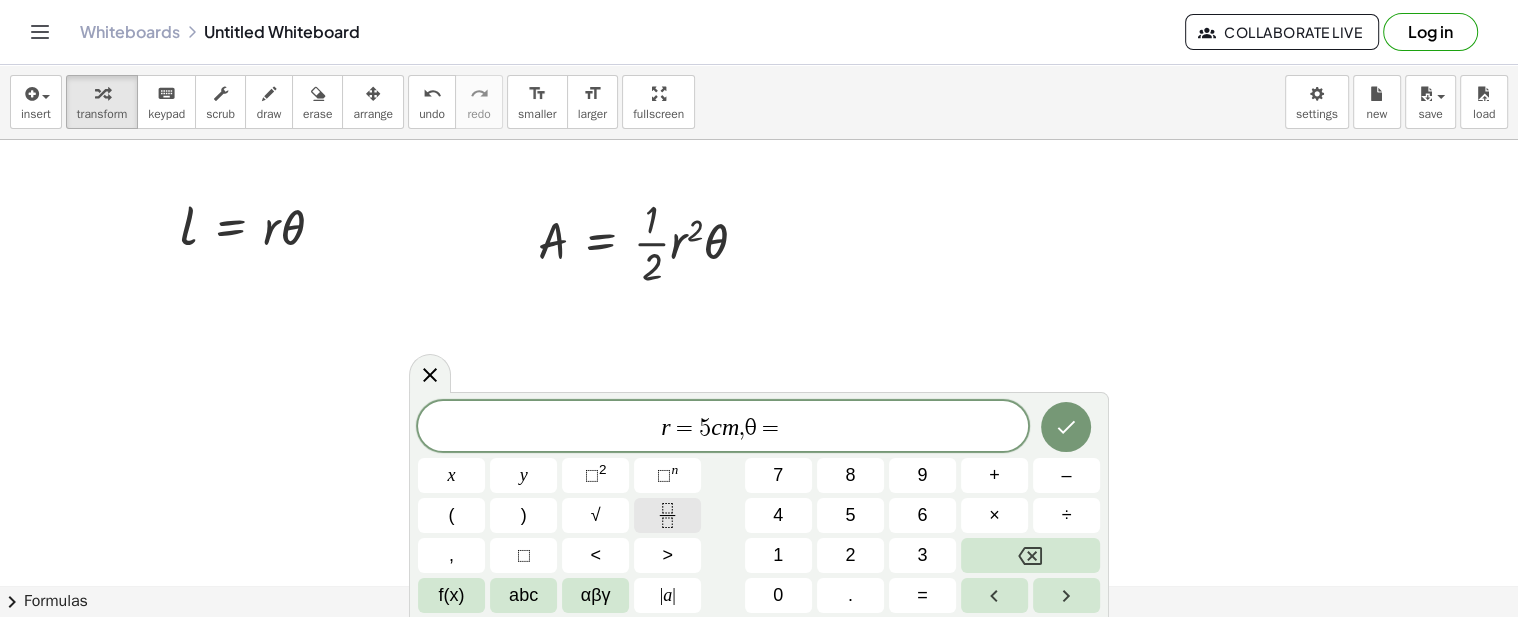 click 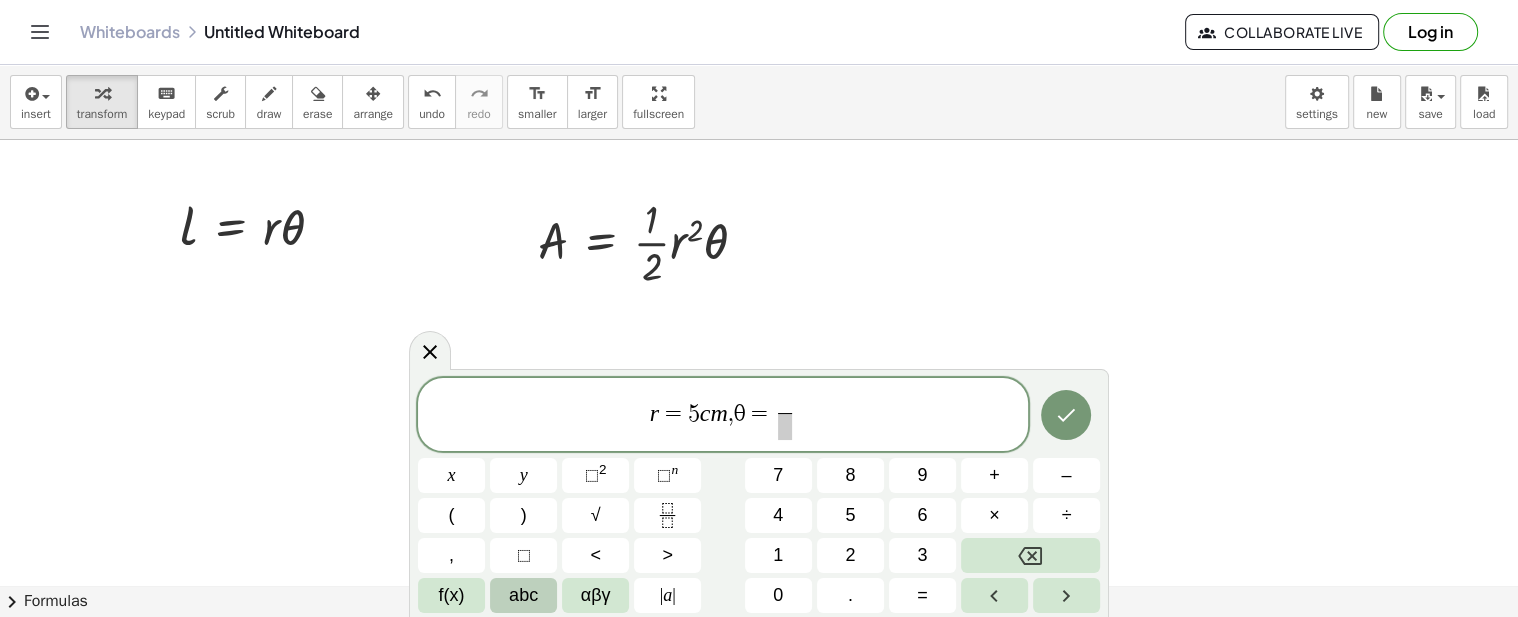 click on "abc" at bounding box center (523, 595) 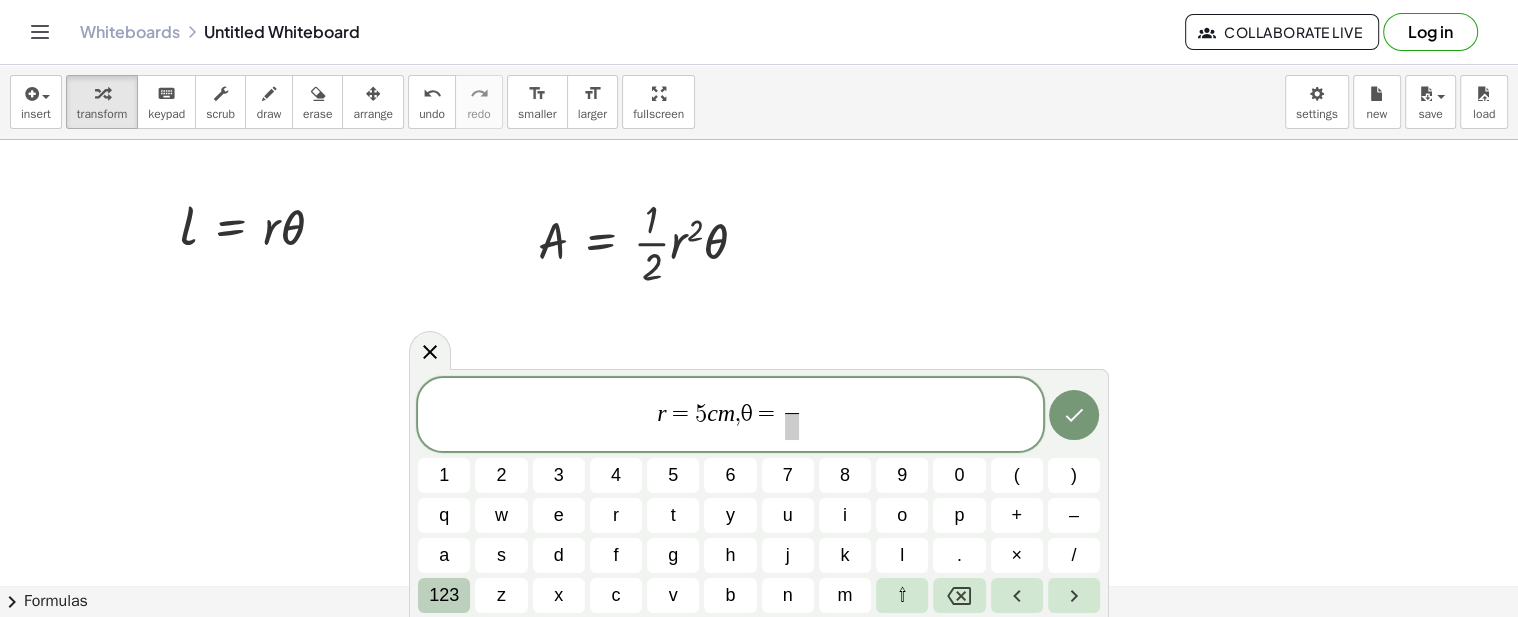 click on "123" at bounding box center [444, 595] 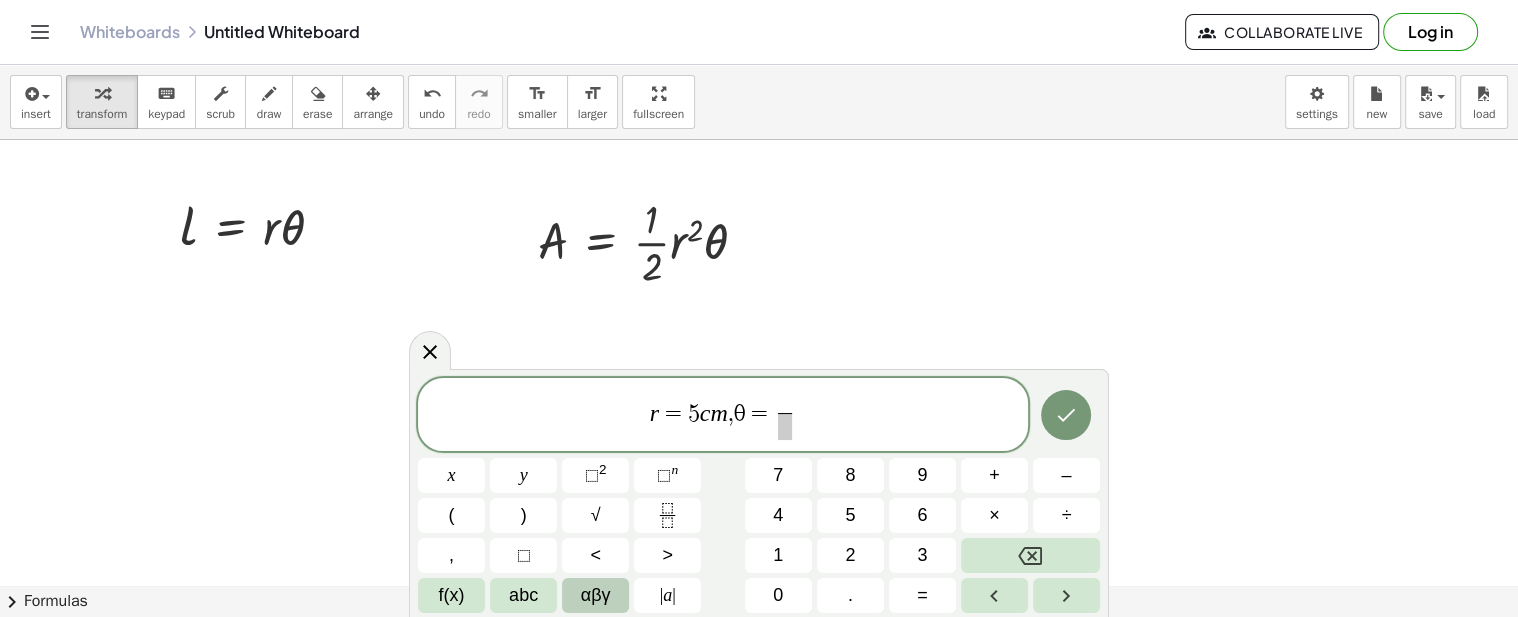 click on "αβγ" at bounding box center [596, 595] 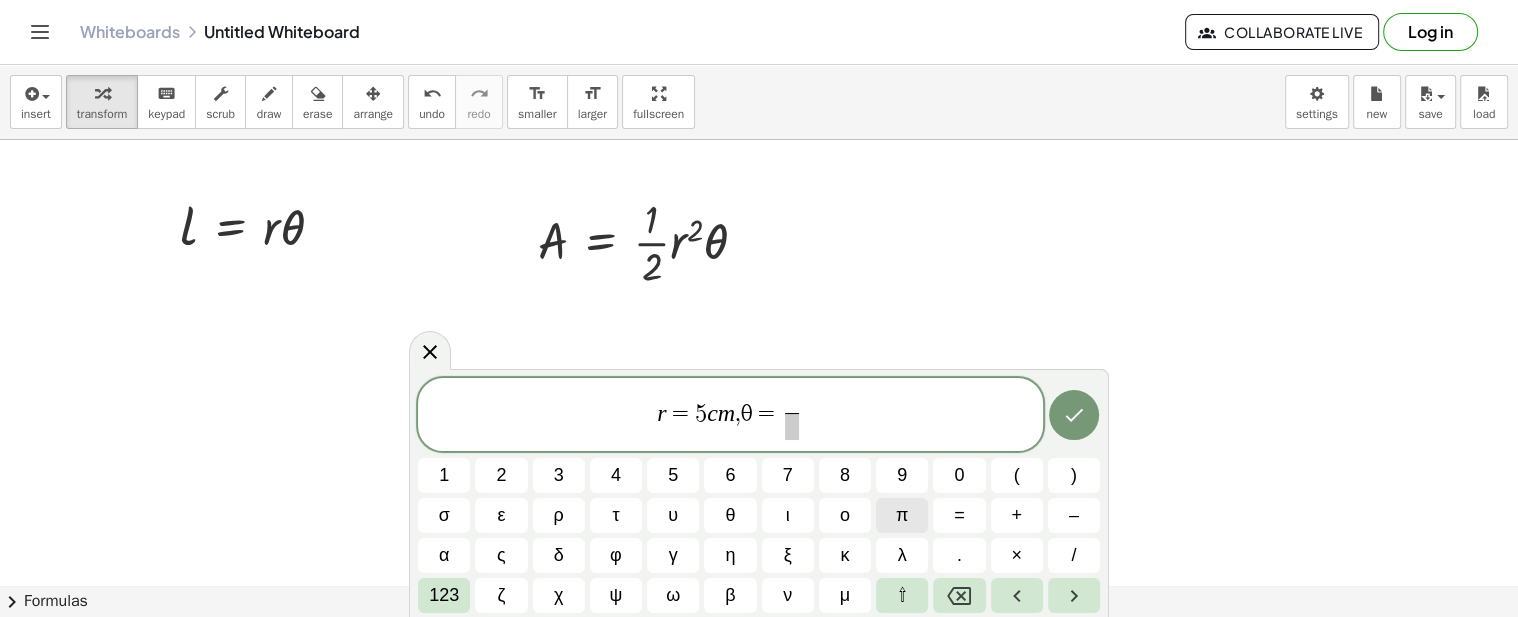 click on "π" at bounding box center [902, 515] 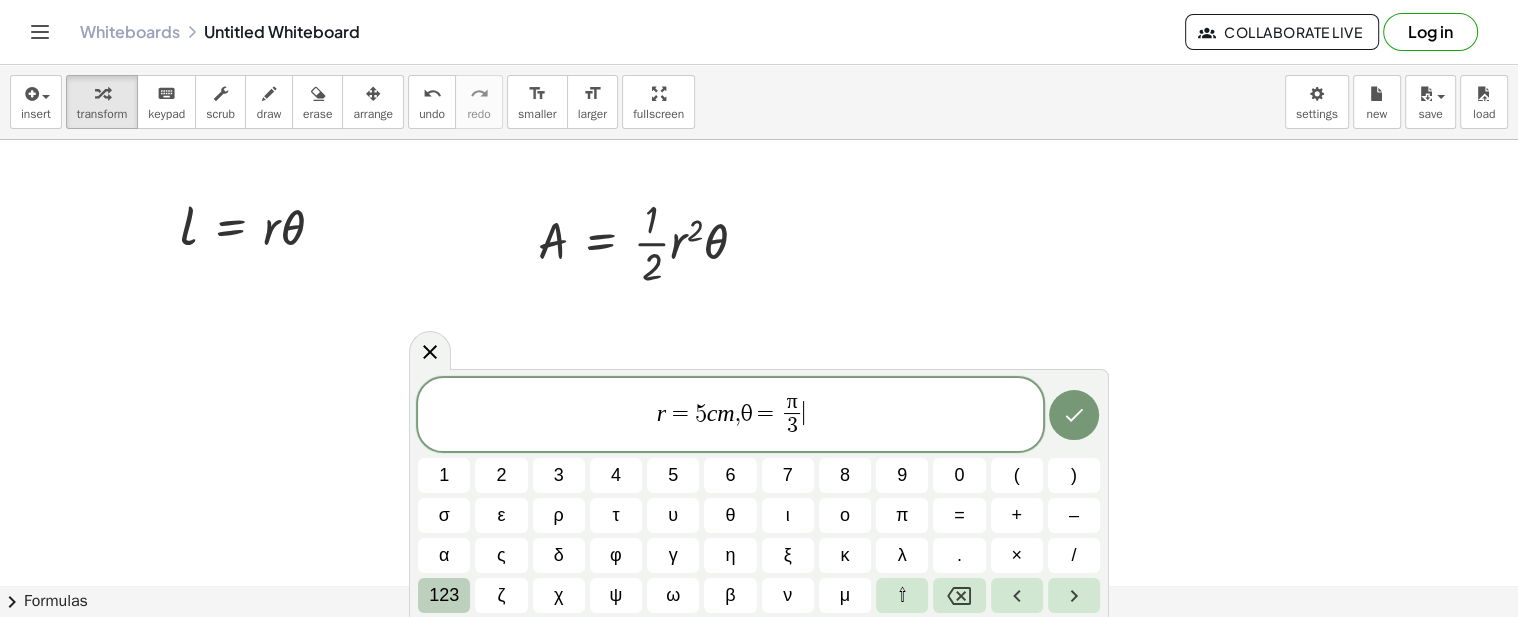 click on "123" at bounding box center [444, 595] 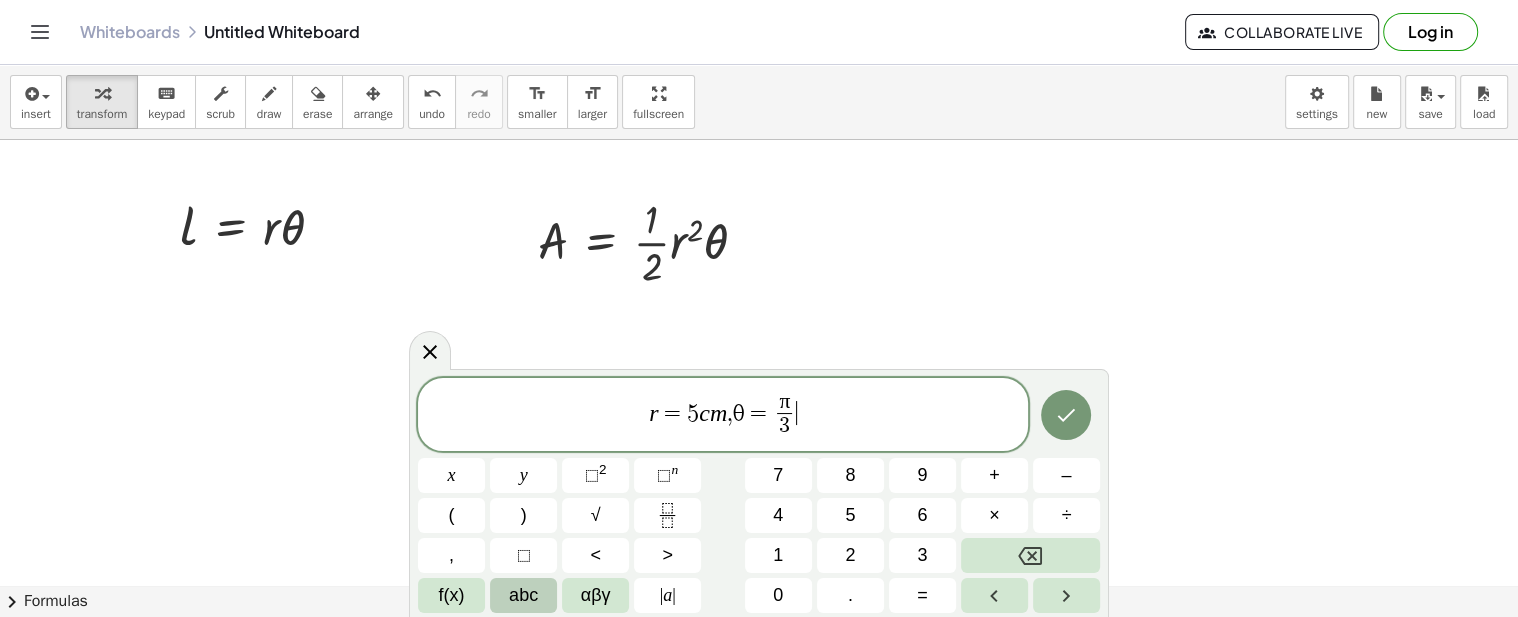 click on "abc" at bounding box center [523, 595] 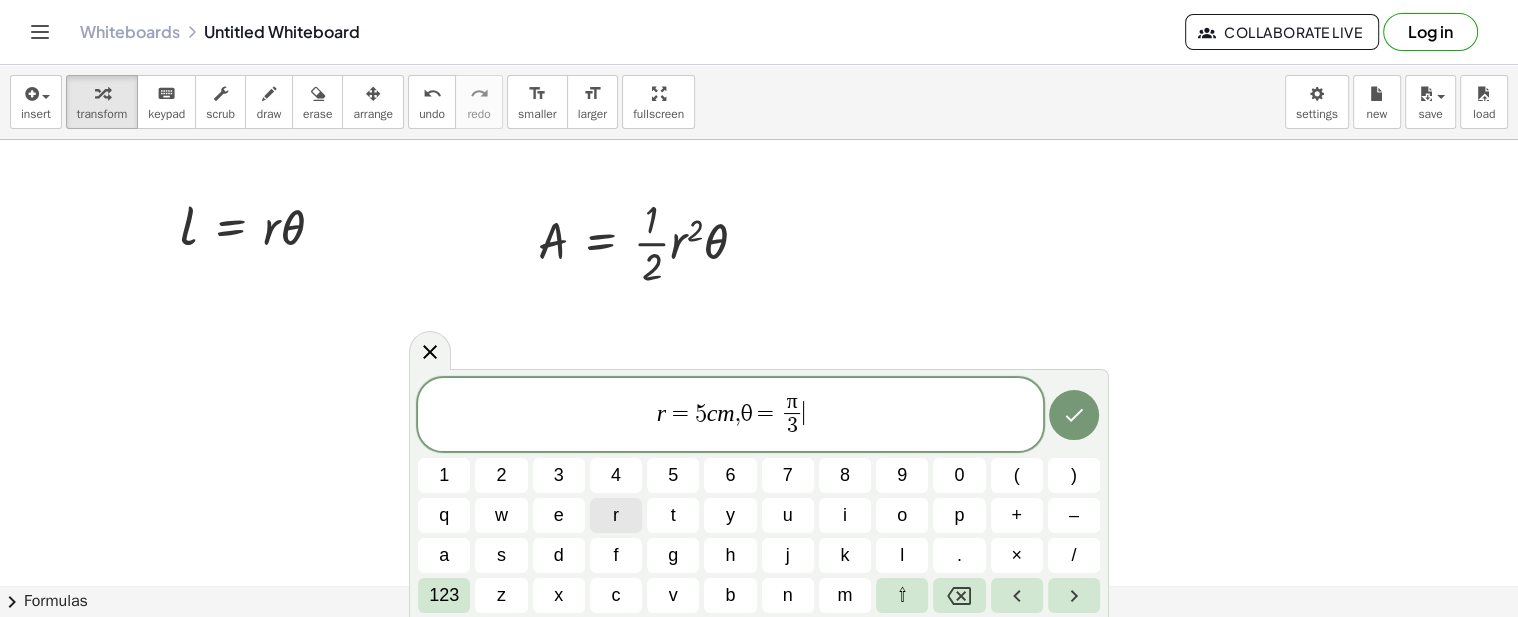 click on "r" at bounding box center [616, 515] 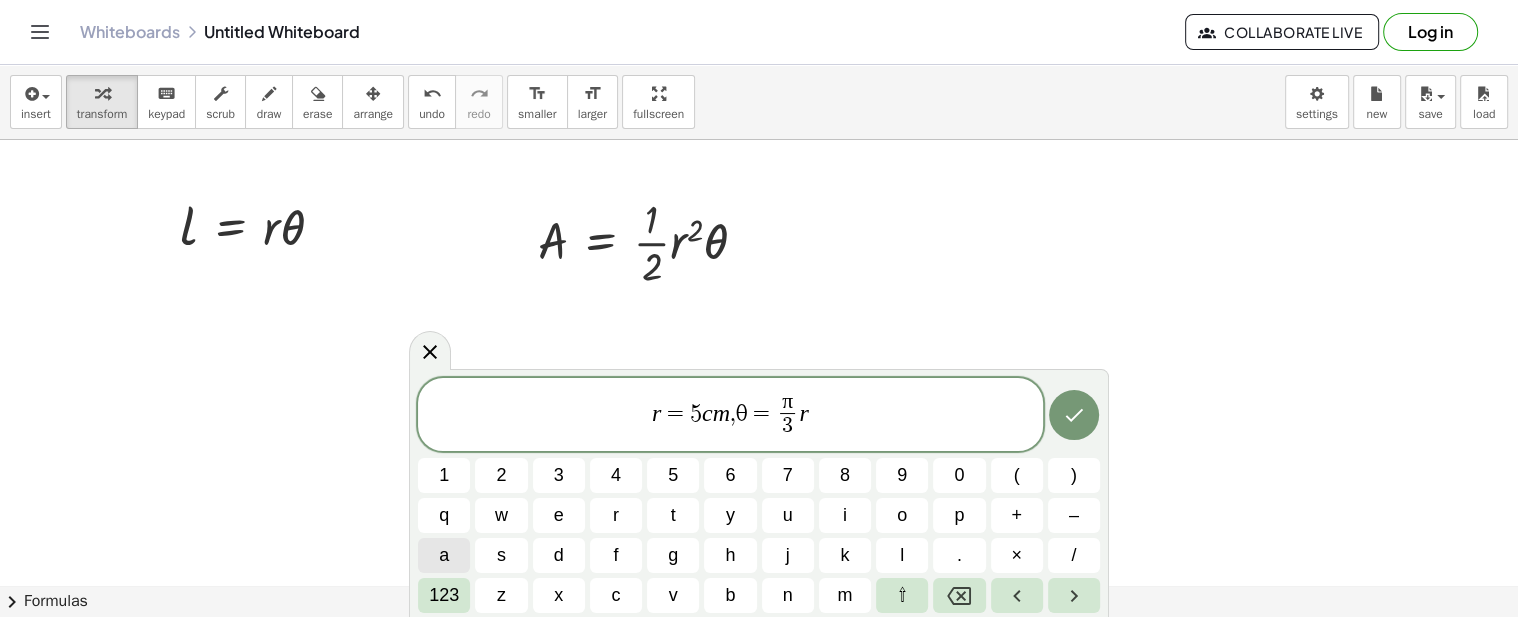 click on "a" at bounding box center (444, 555) 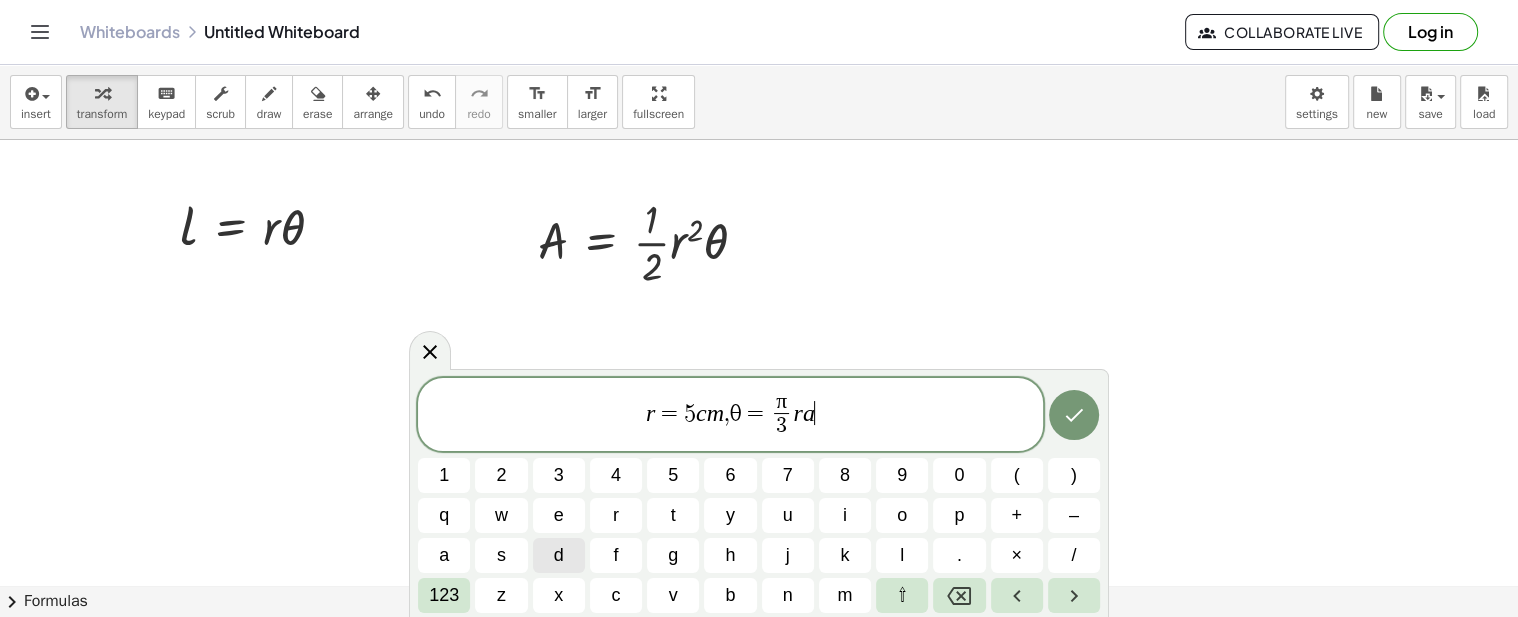 click on "d" at bounding box center [559, 555] 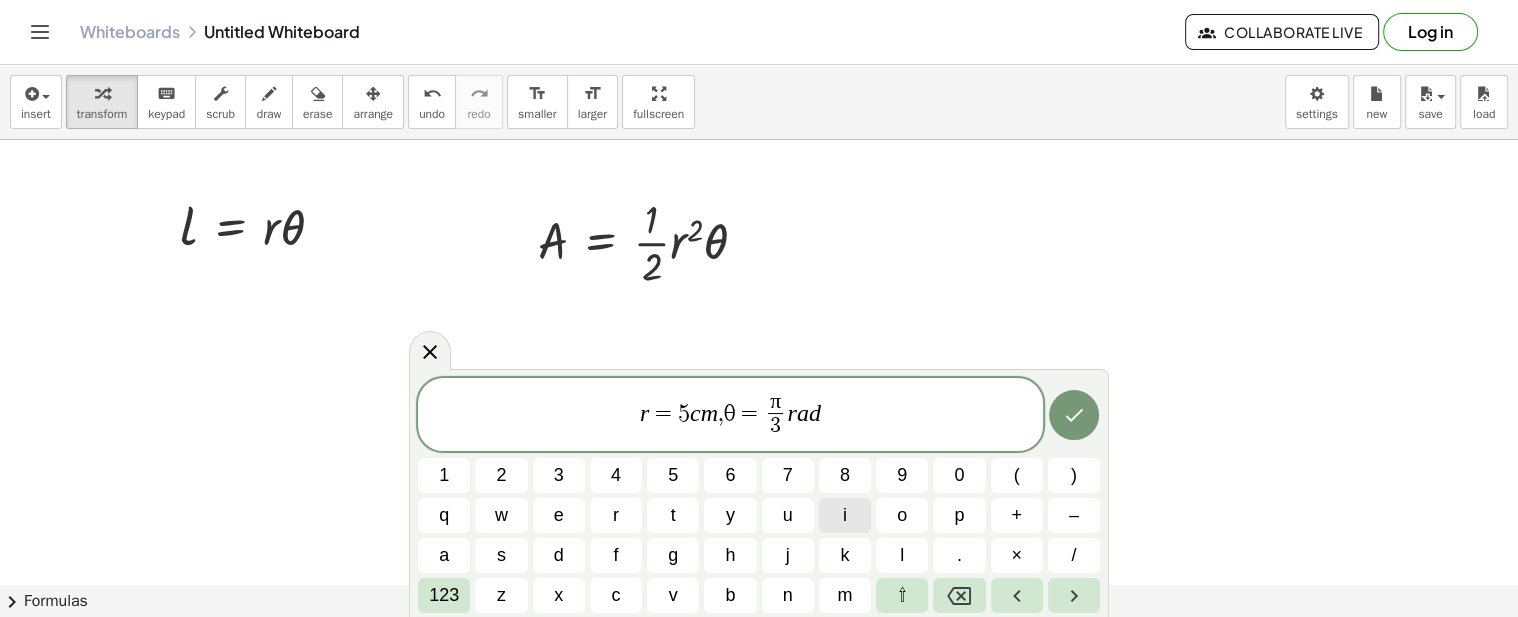 click on "i" at bounding box center (845, 515) 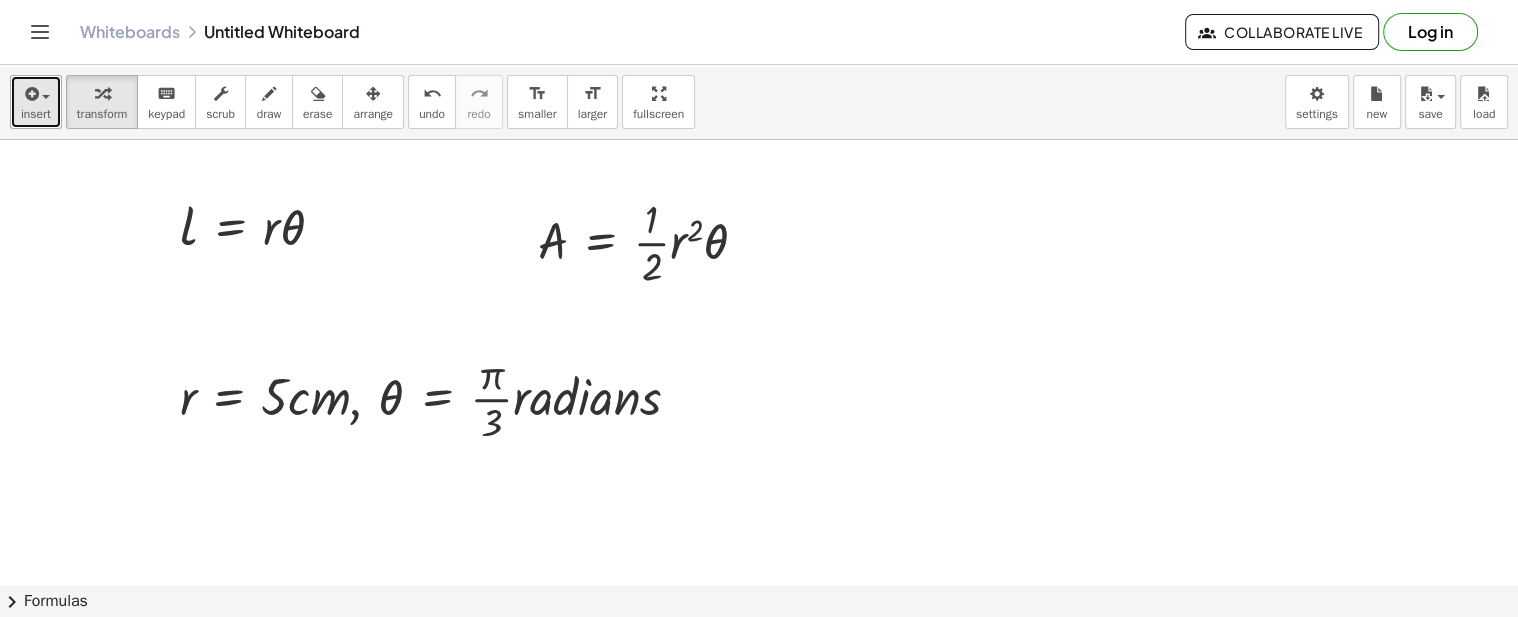 click on "insert" at bounding box center [36, 114] 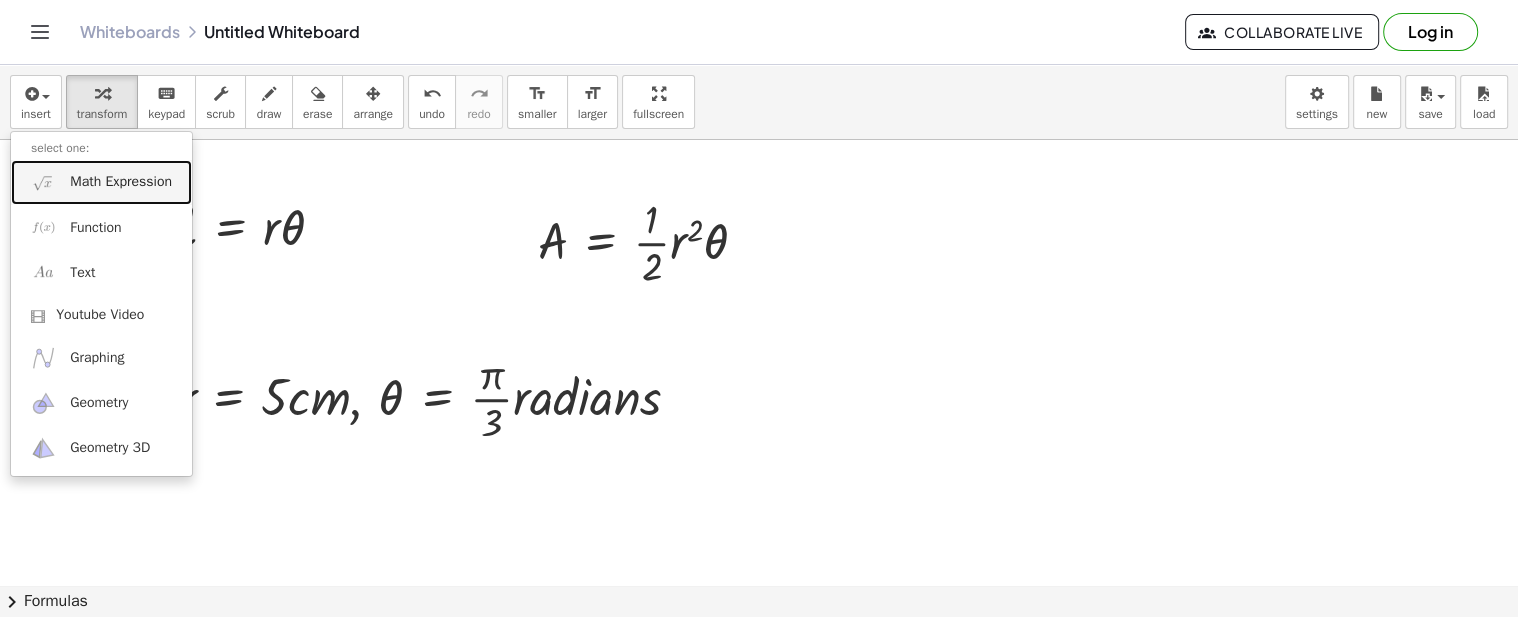 click on "Math Expression" at bounding box center [121, 182] 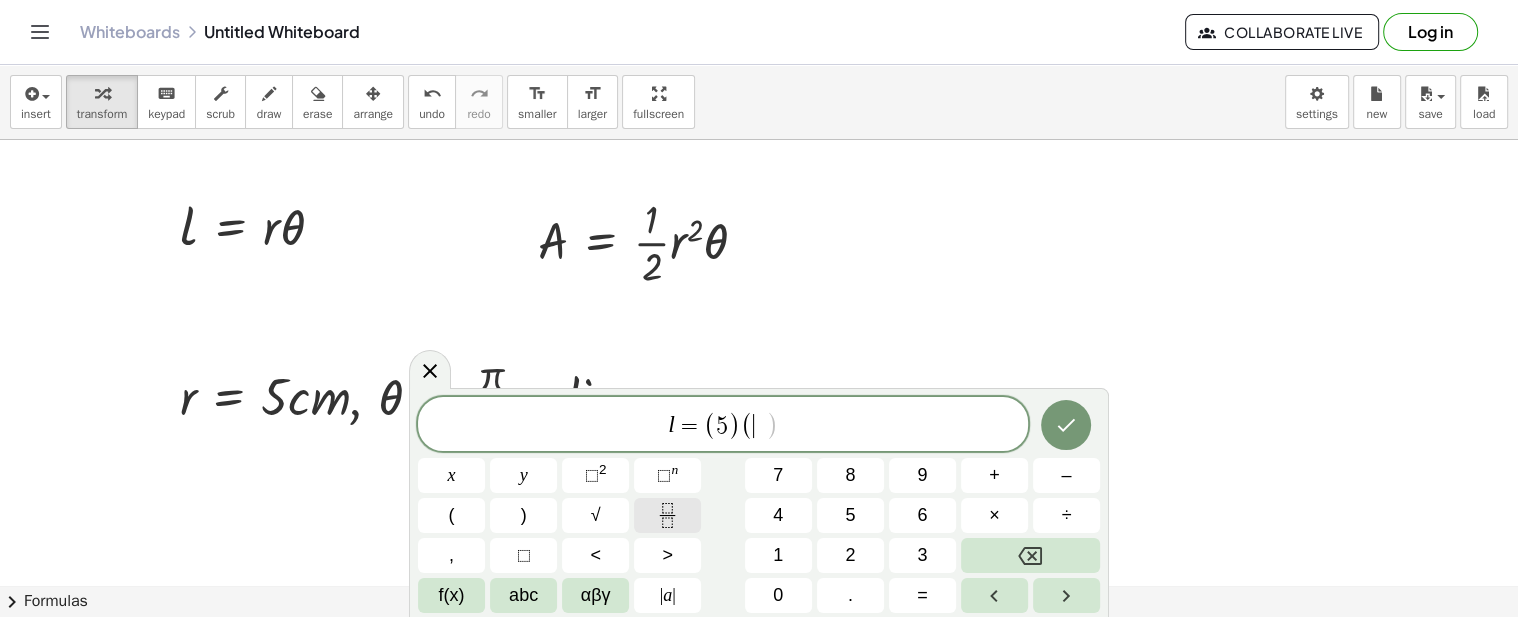 click 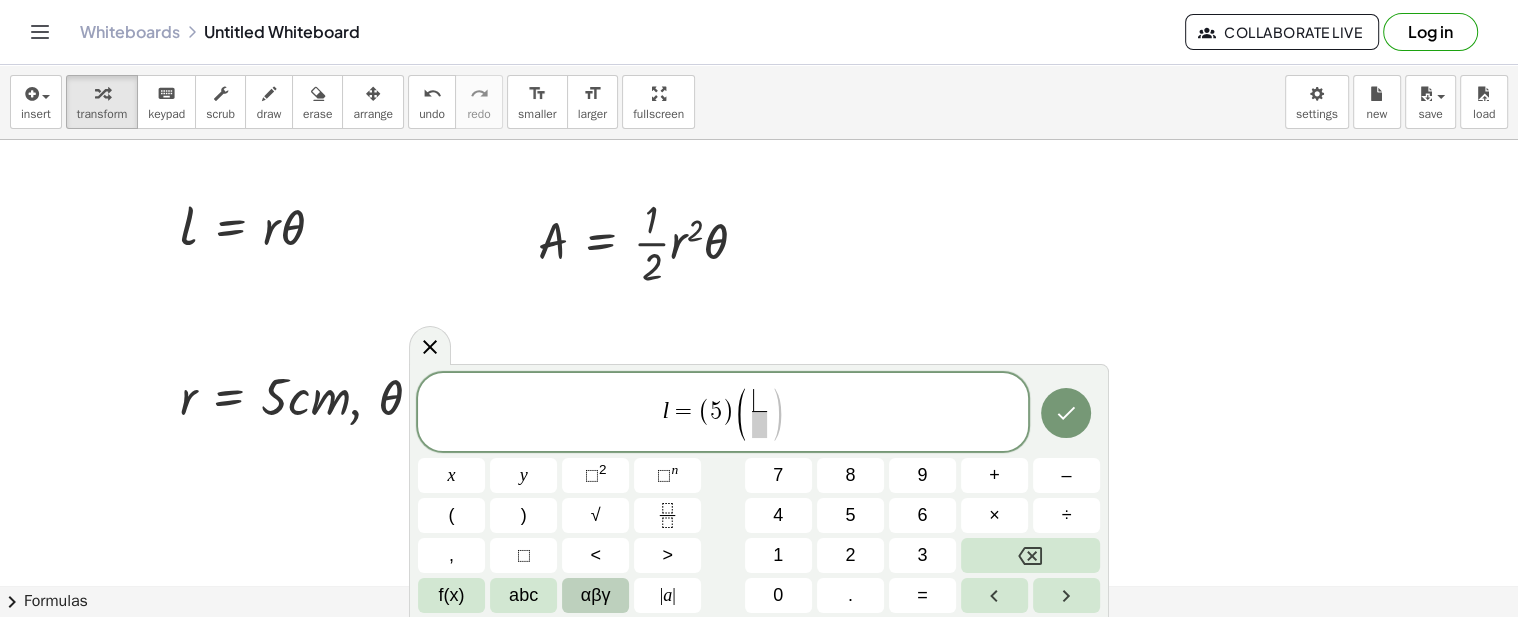 click on "αβγ" at bounding box center (596, 595) 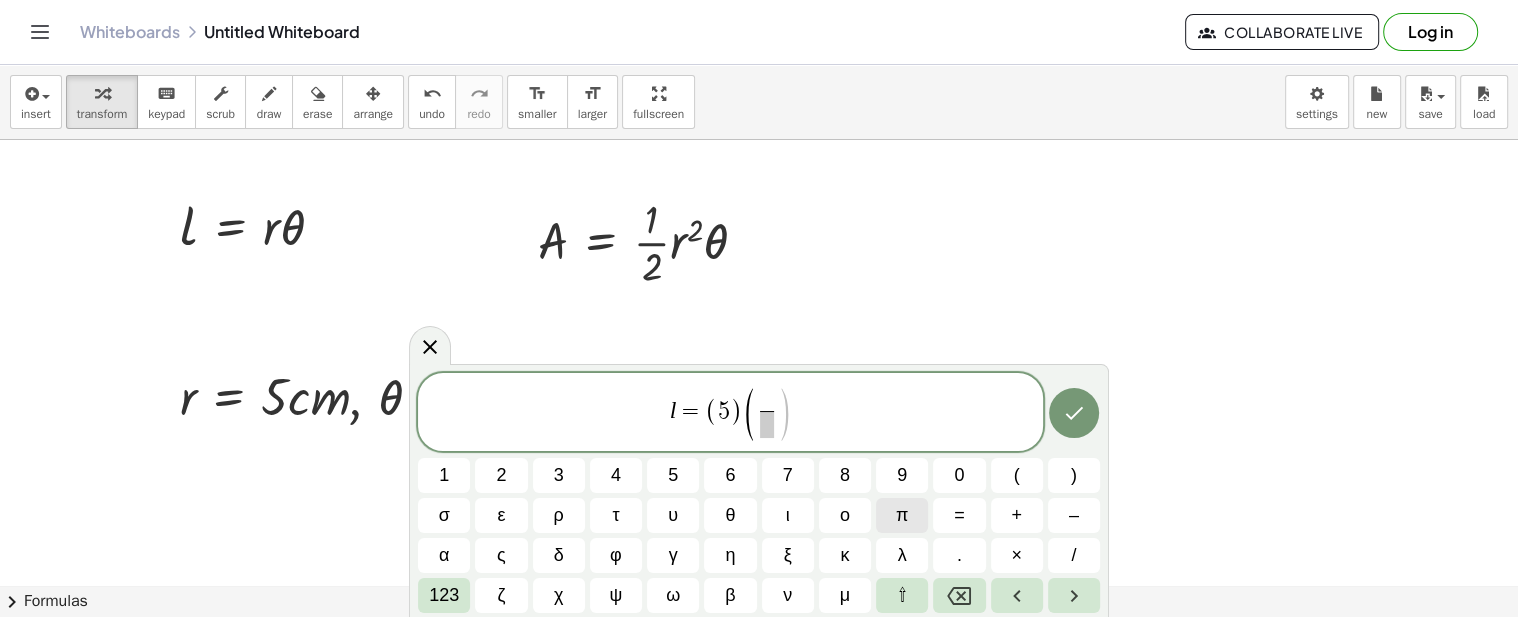 click on "π" at bounding box center [902, 515] 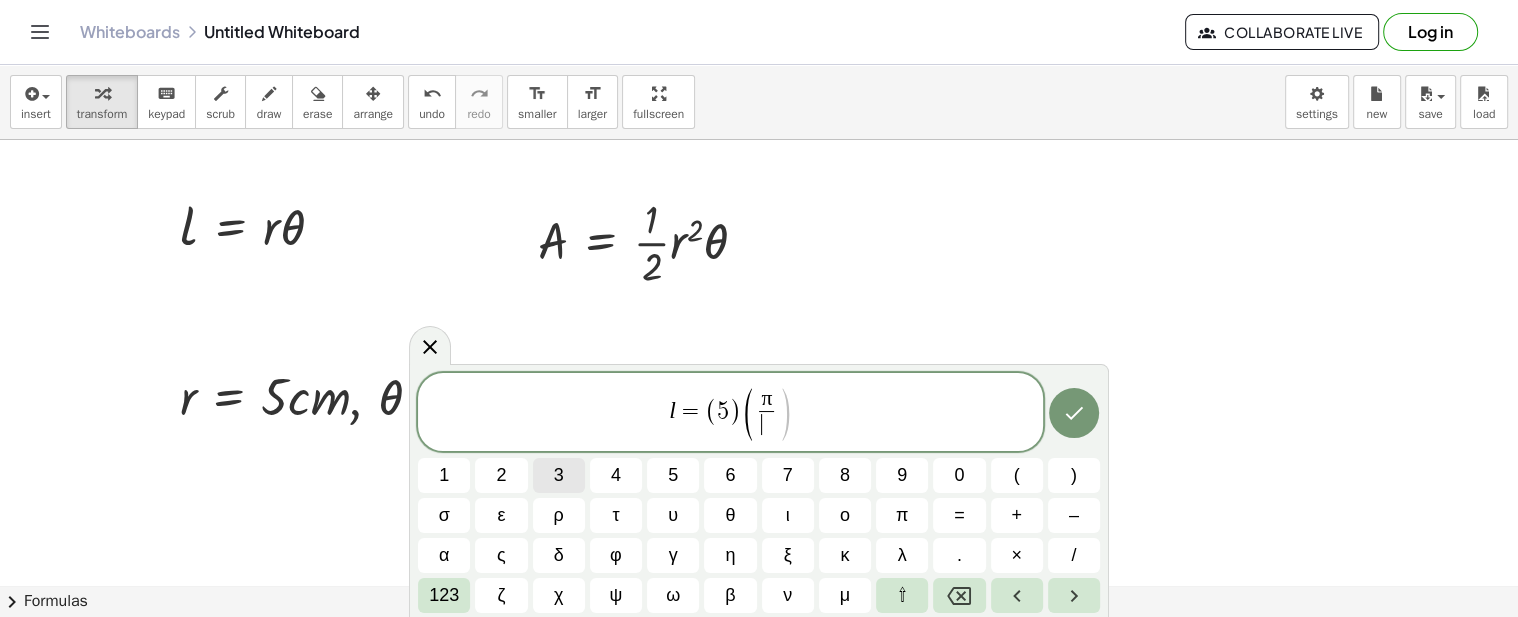 click on "3" at bounding box center [559, 475] 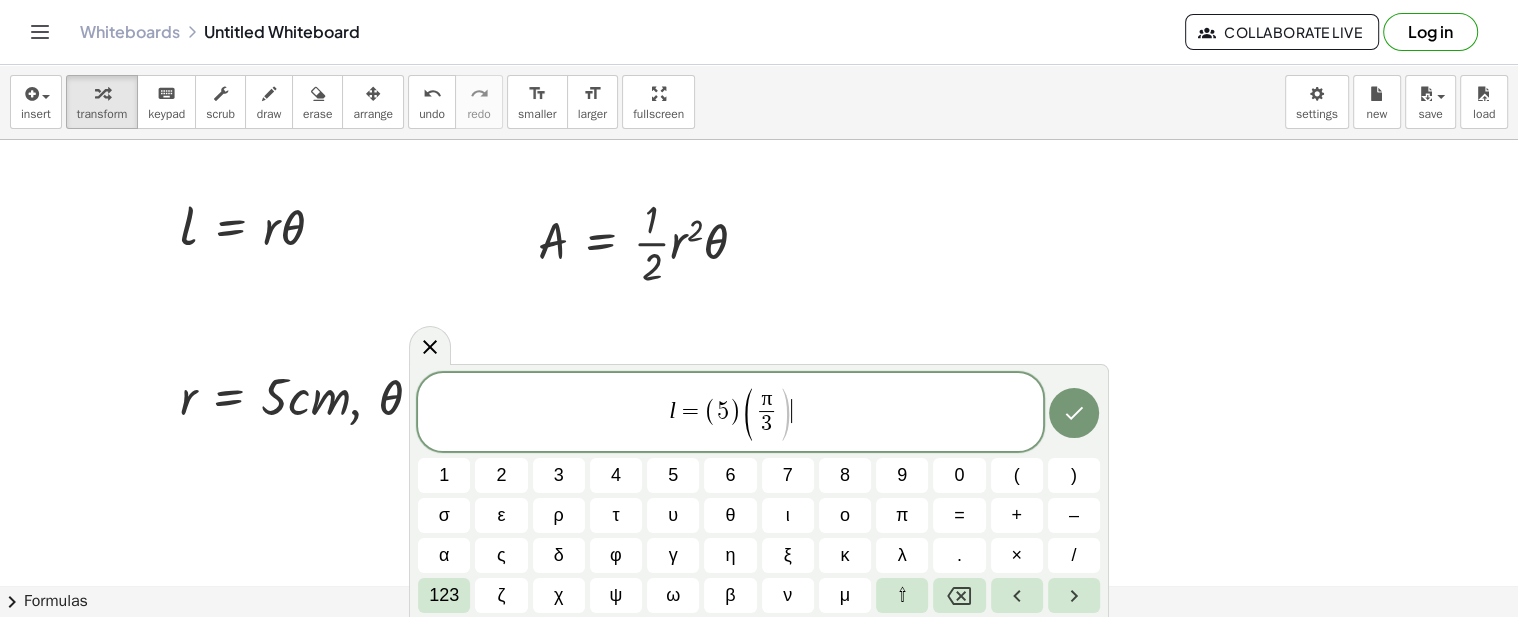 click on "l = ( 5 ) ( π 3 ​ )" at bounding box center [730, 413] 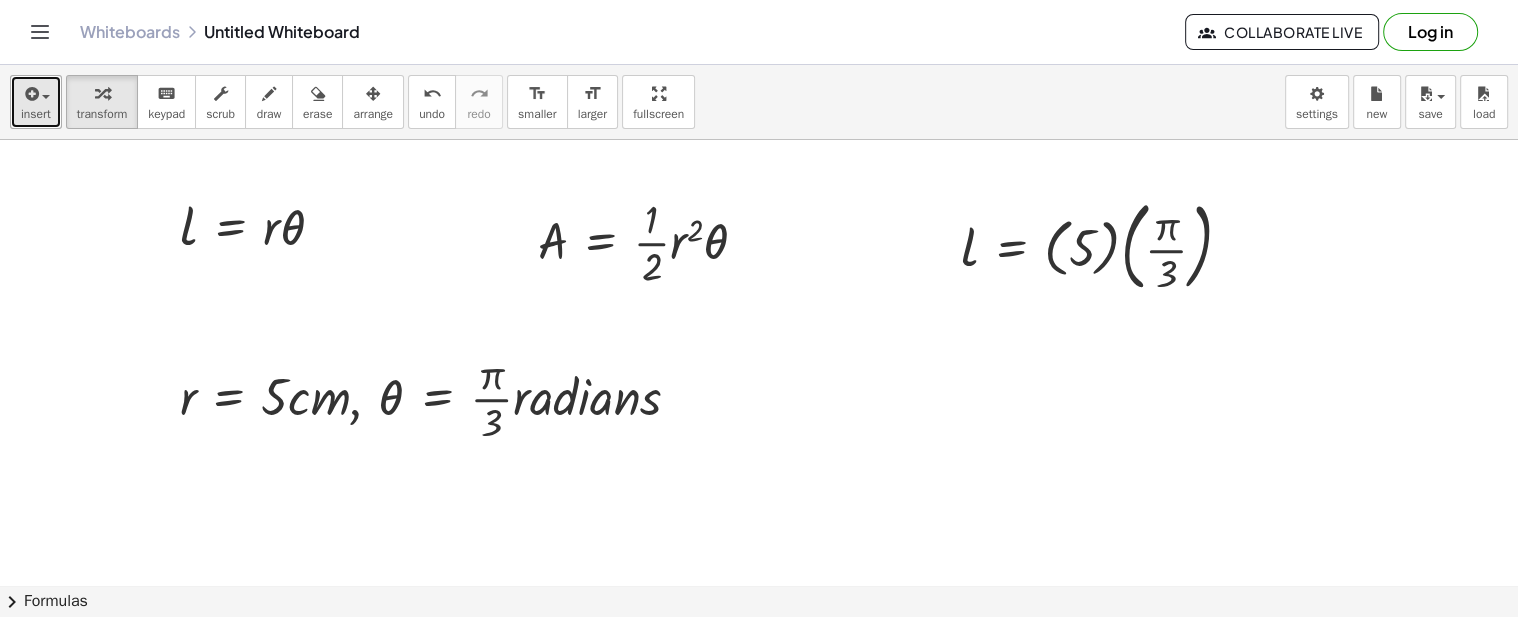 click at bounding box center (36, 93) 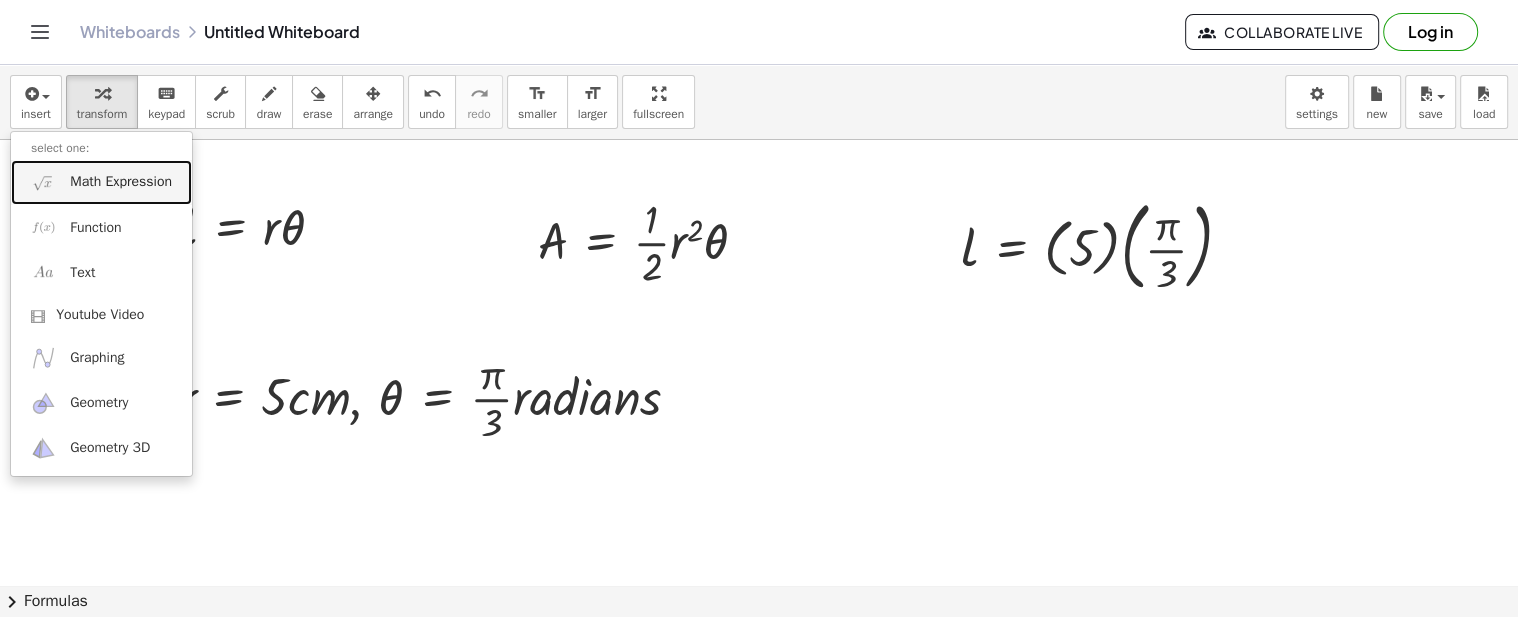 click on "Math Expression" at bounding box center [101, 182] 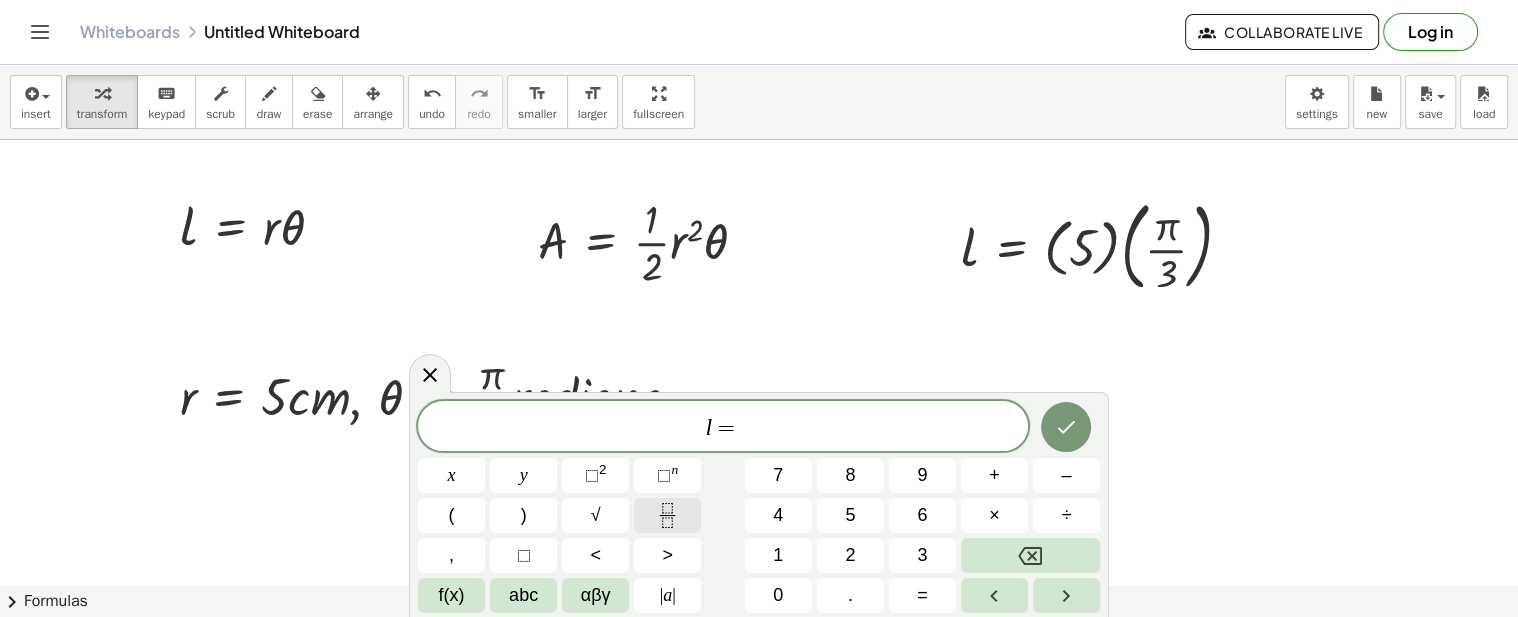 click 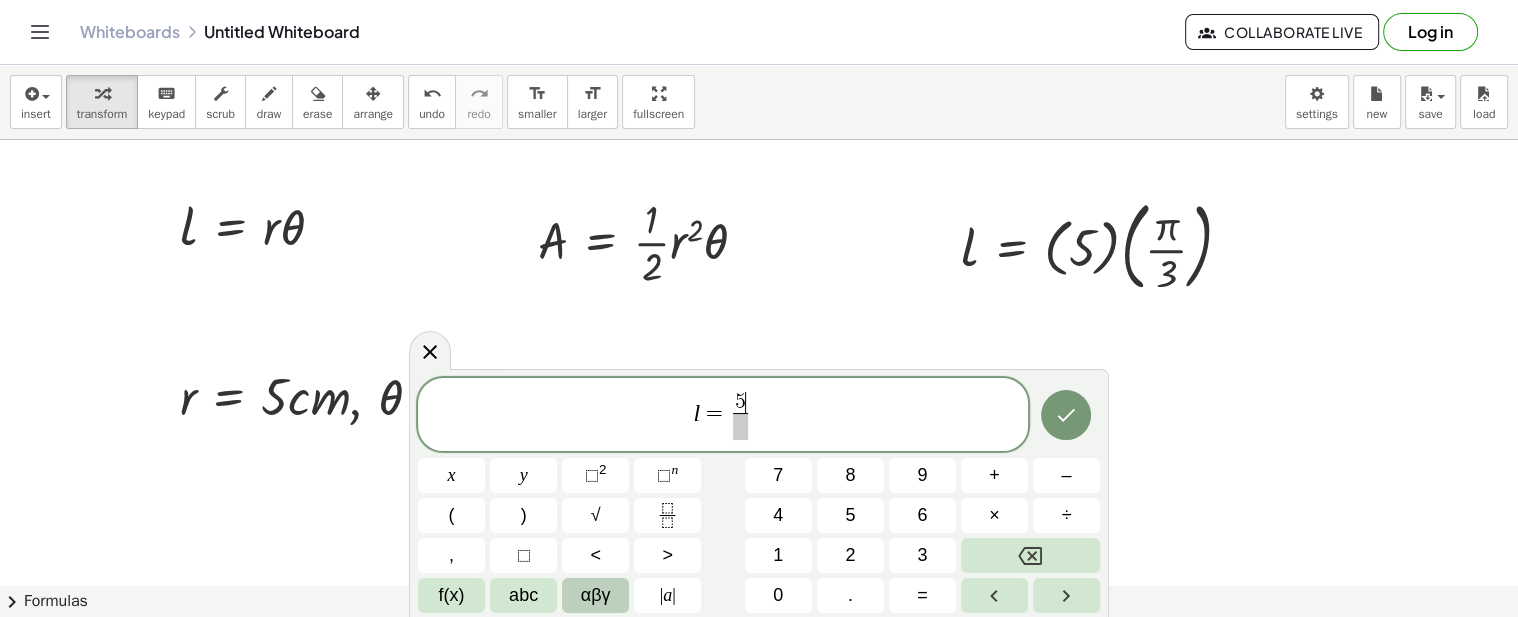 click on "αβγ" at bounding box center (595, 595) 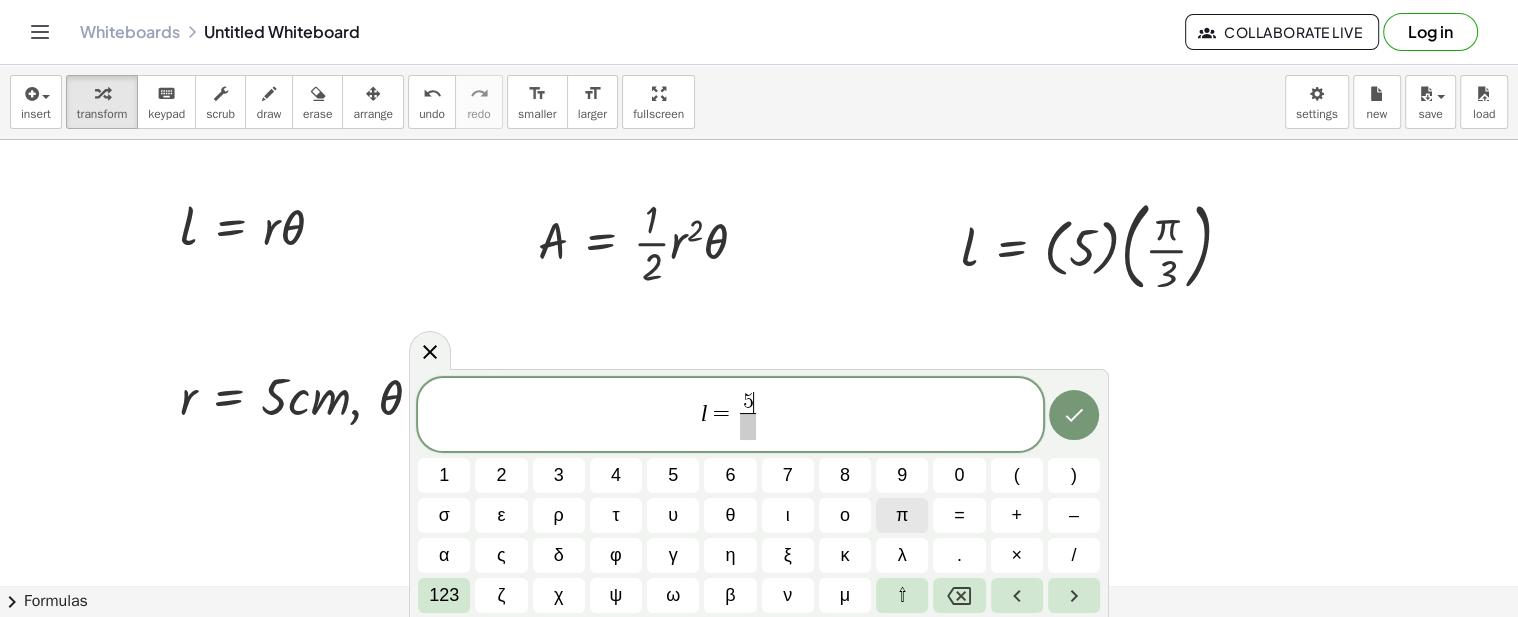 click on "π" at bounding box center [902, 515] 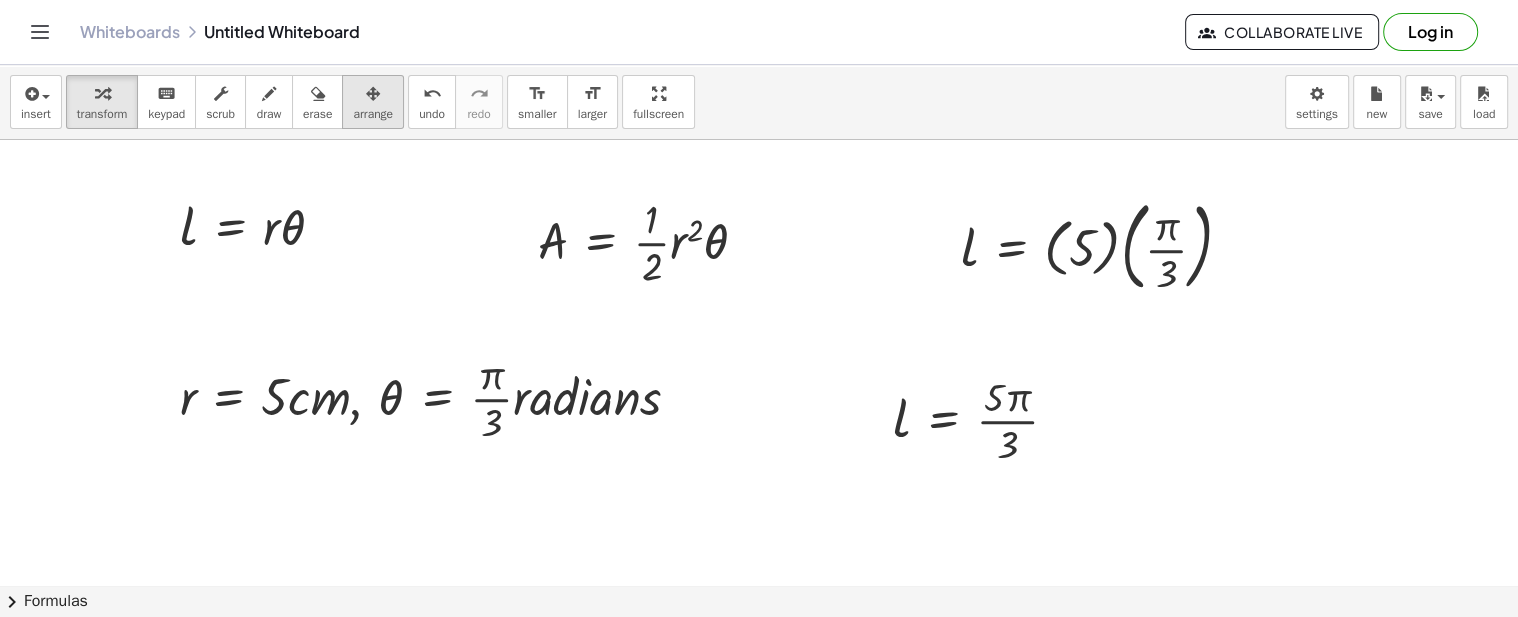 click on "arrange" at bounding box center [373, 114] 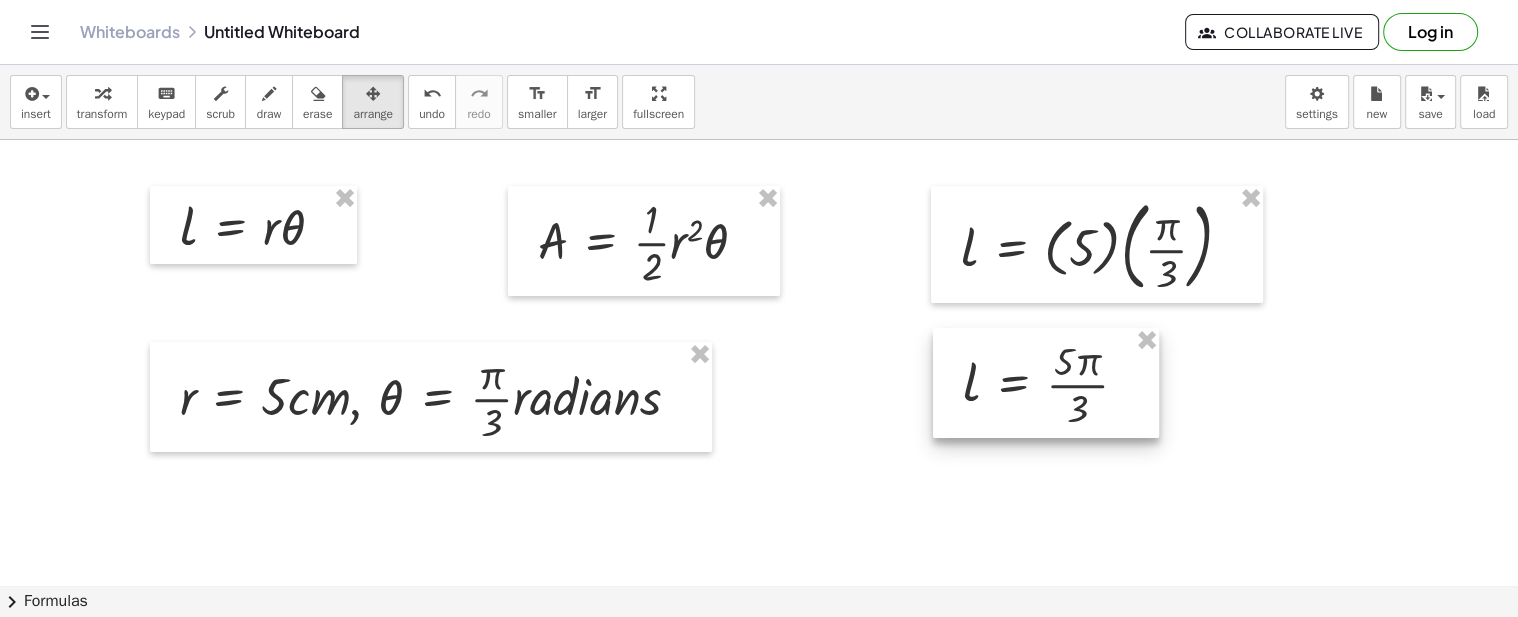 drag, startPoint x: 926, startPoint y: 444, endPoint x: 996, endPoint y: 408, distance: 78.714676 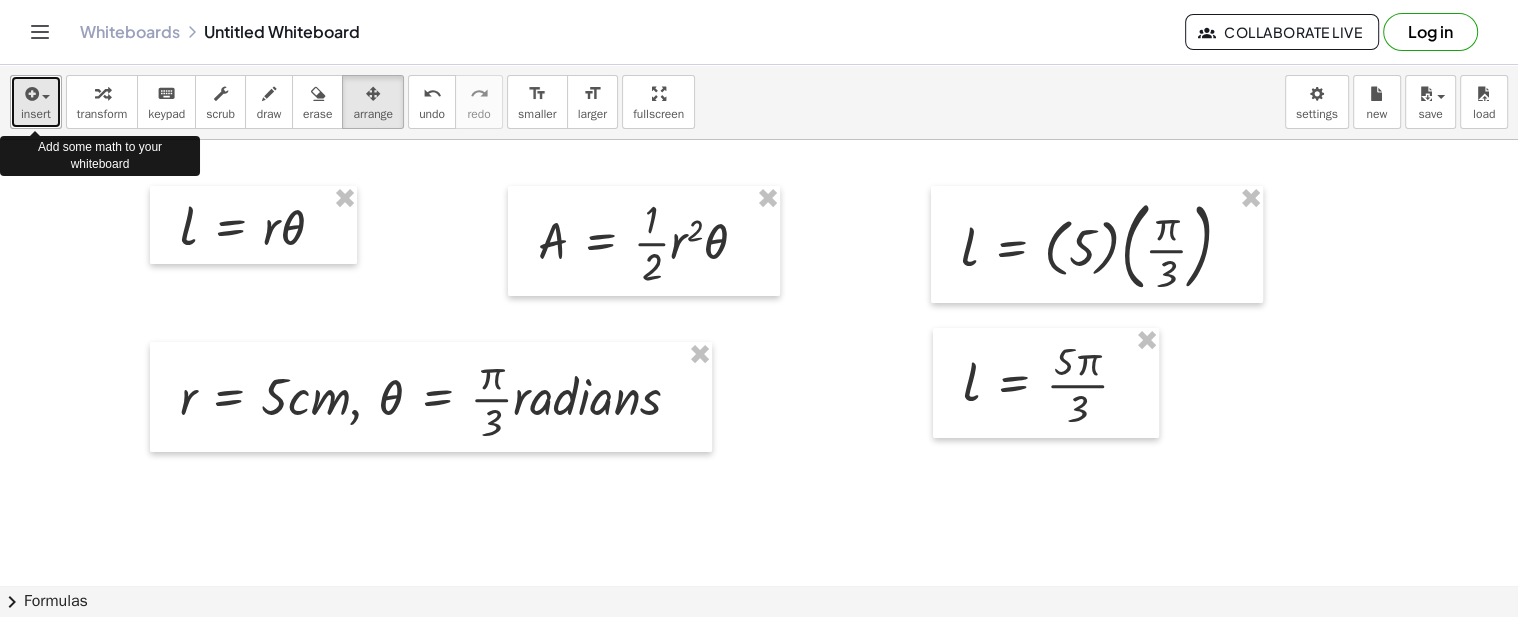 click at bounding box center [41, 96] 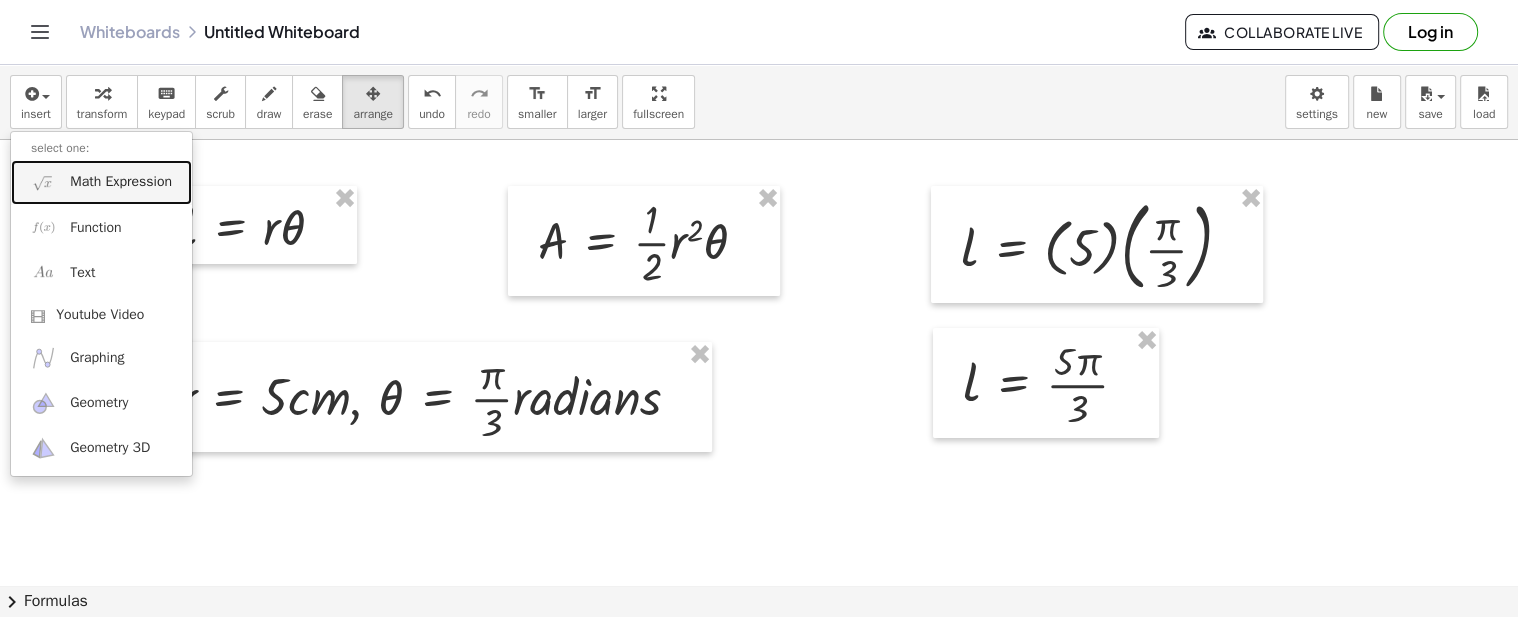 click on "Math Expression" at bounding box center [121, 182] 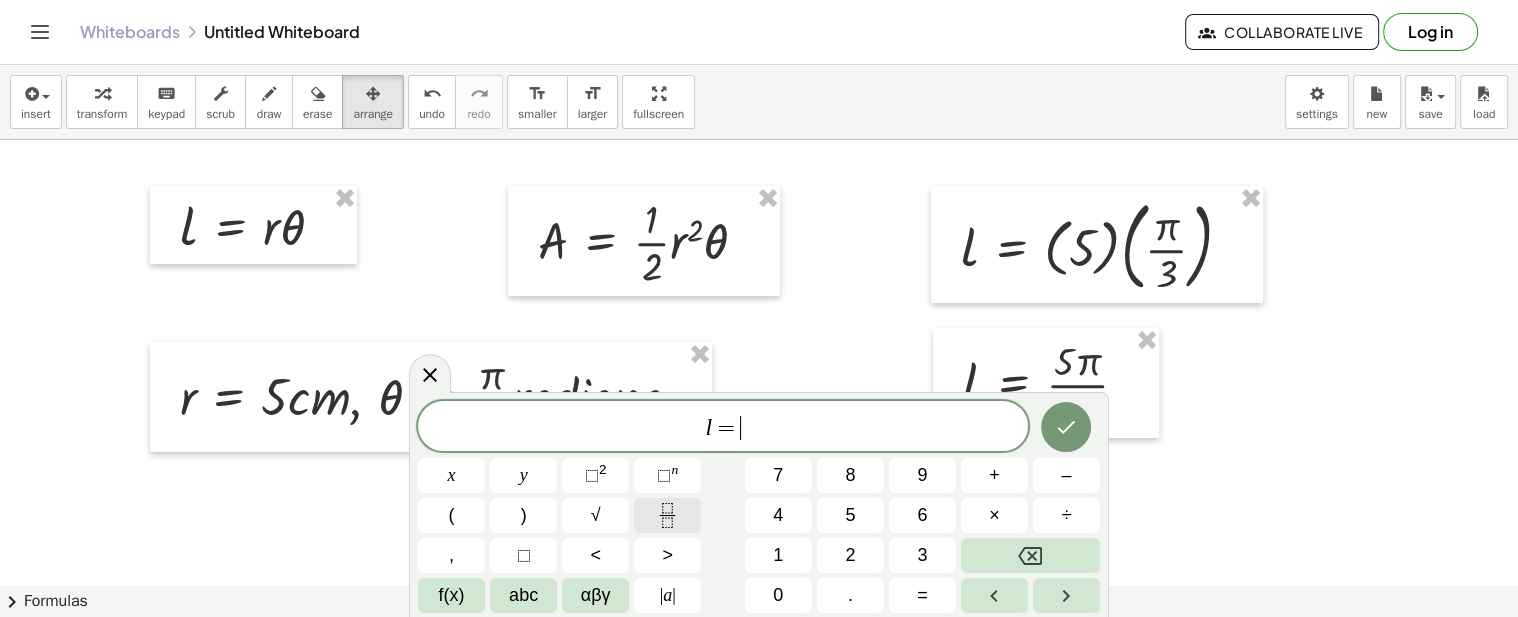 click at bounding box center (667, 515) 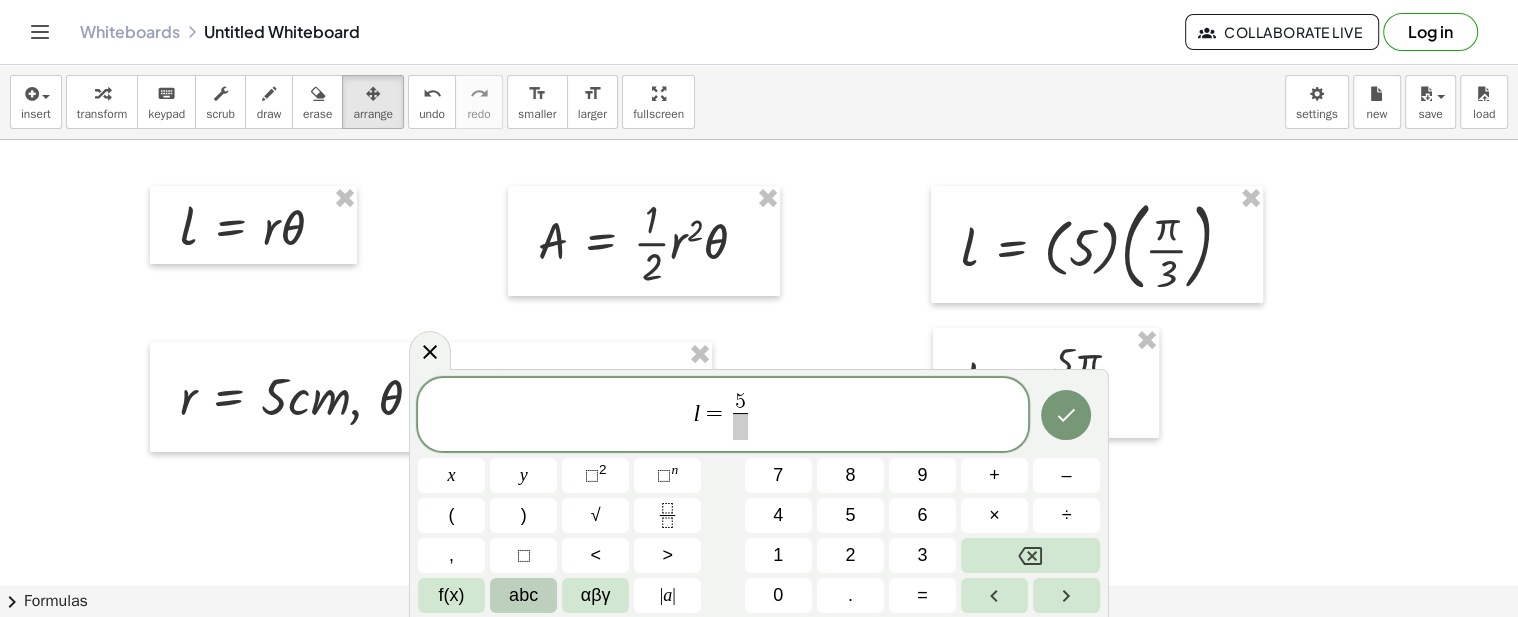 click on "abc" at bounding box center [523, 595] 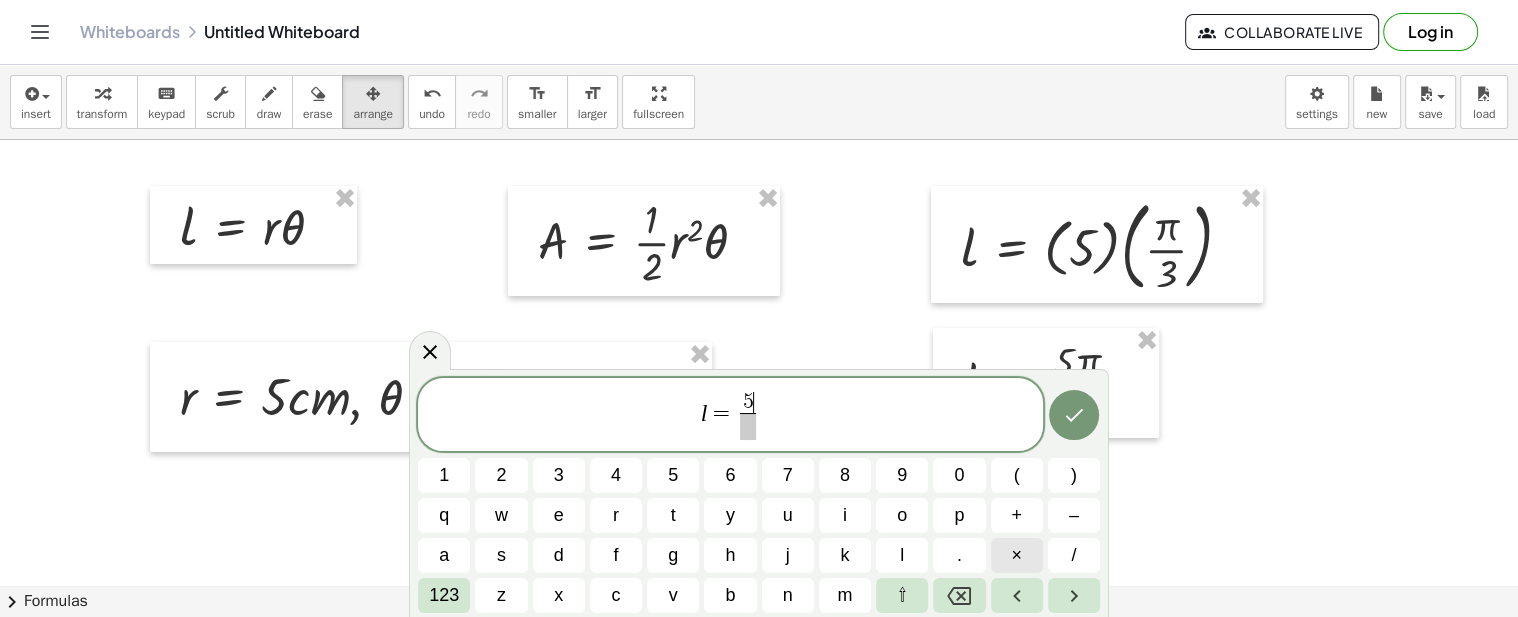 click on "×" at bounding box center [1017, 555] 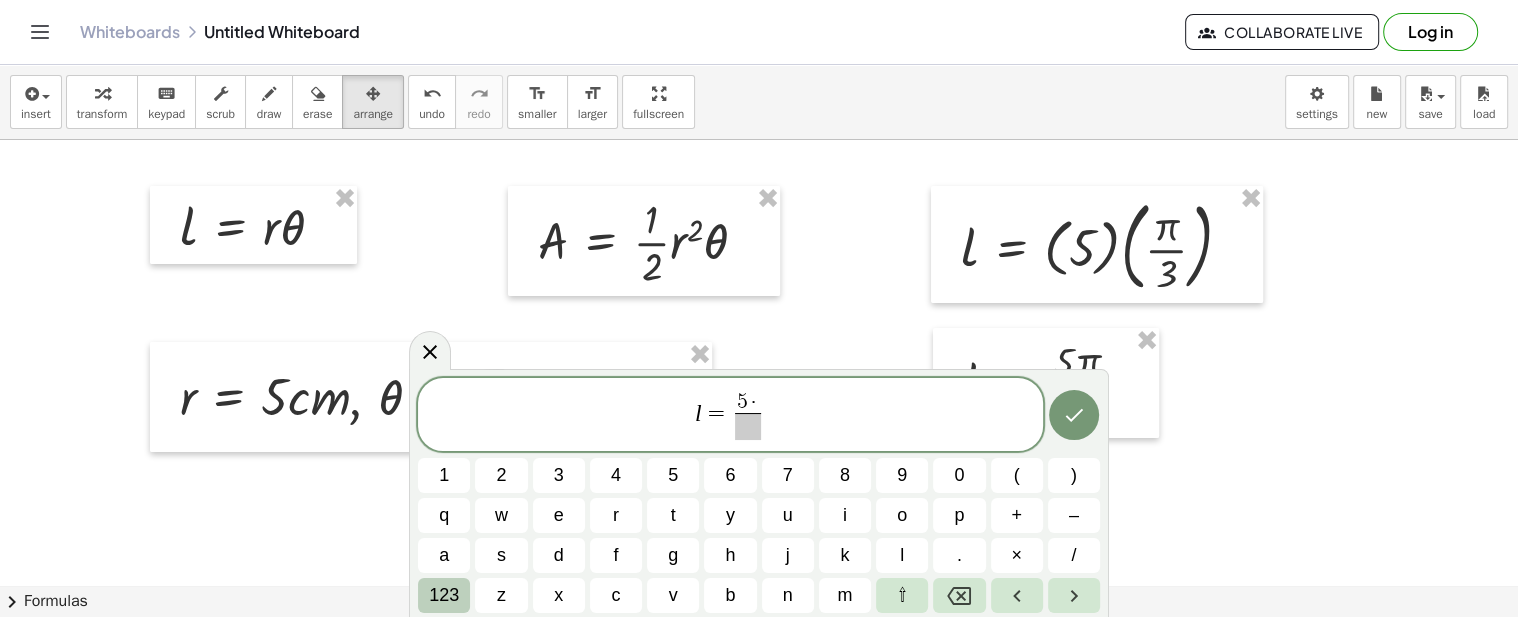 click on "123" at bounding box center [444, 595] 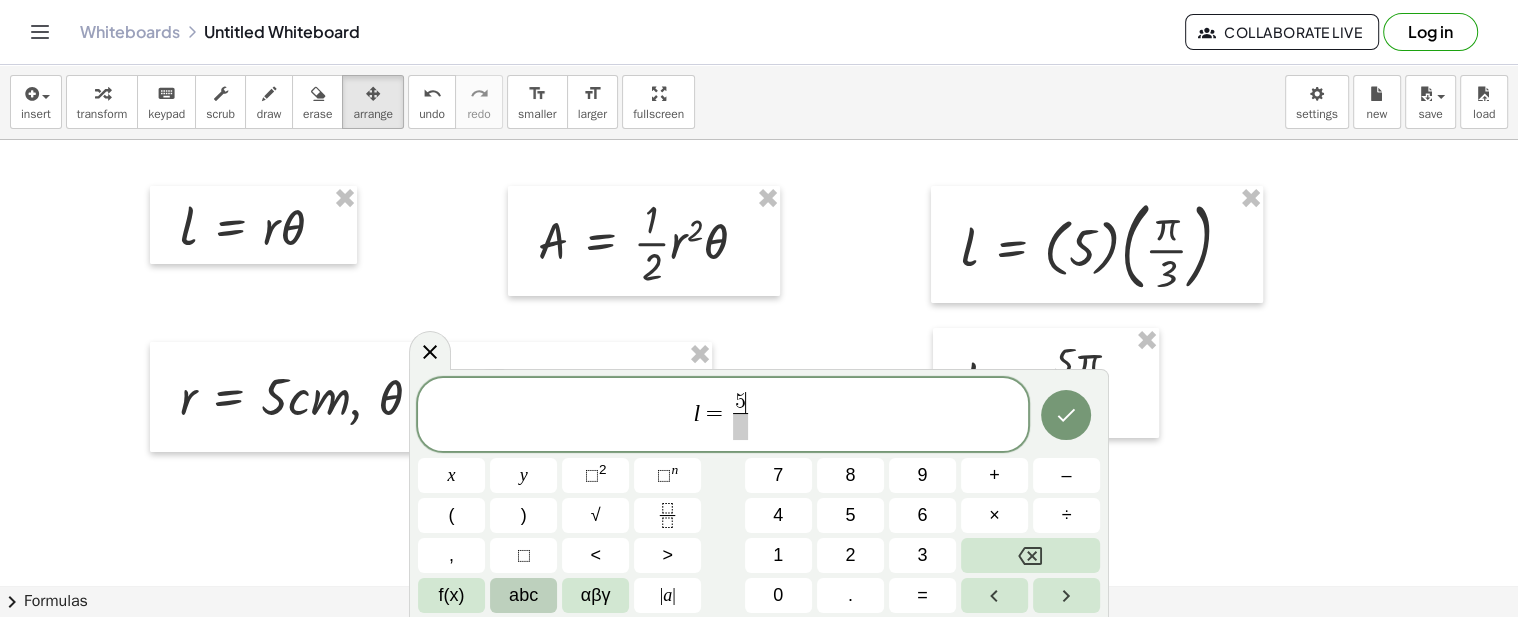 click on "abc" at bounding box center (523, 595) 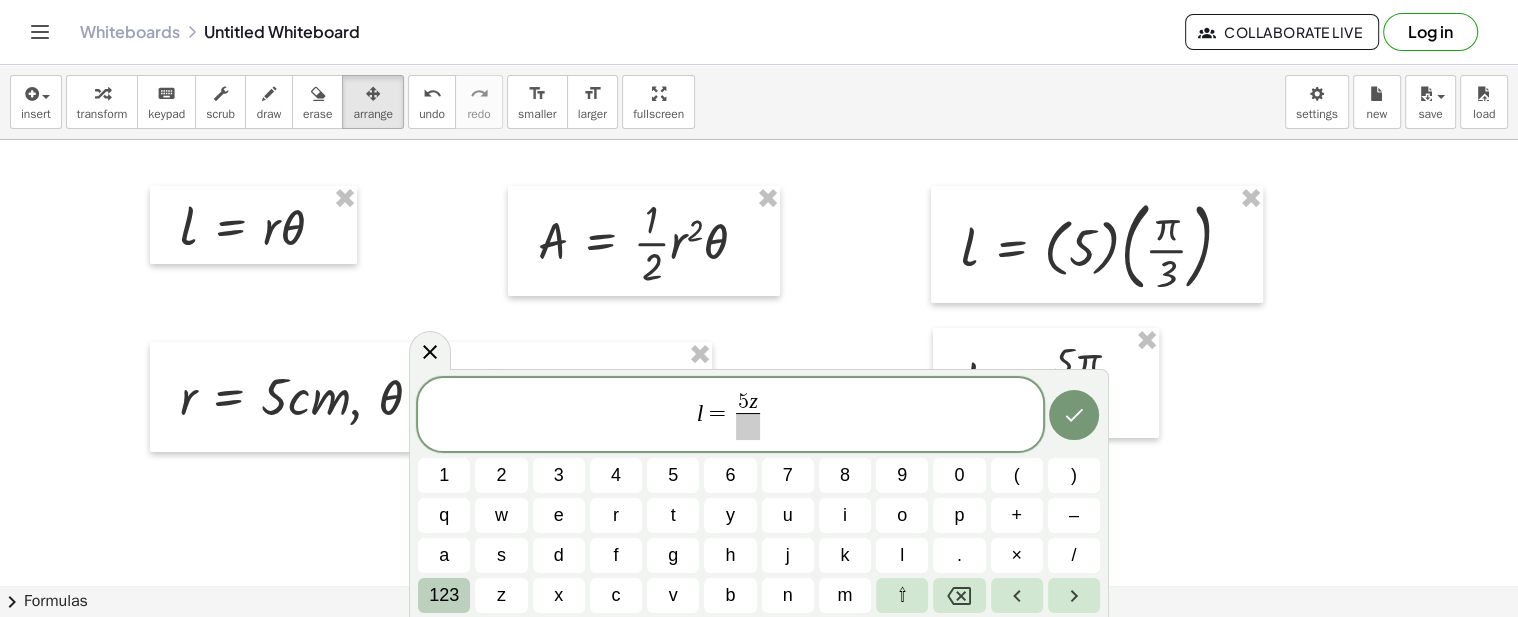 click on "123" at bounding box center (444, 595) 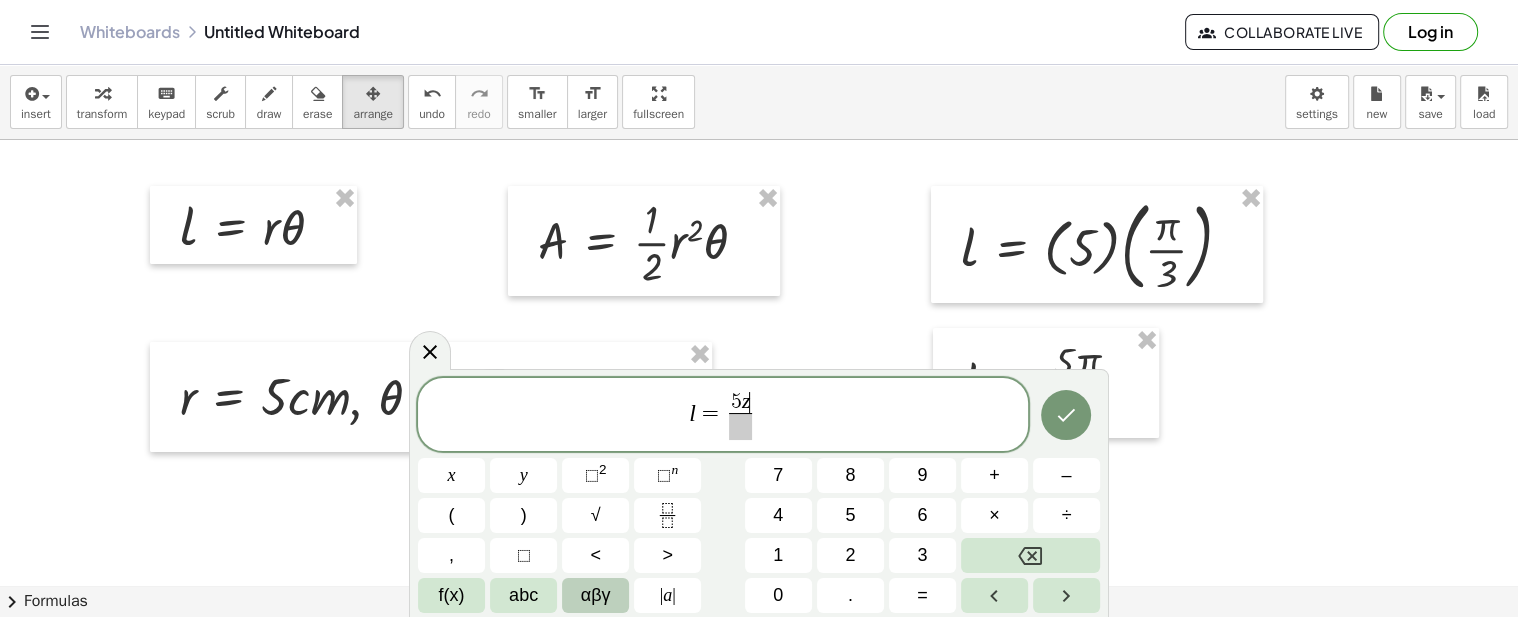 click on "αβγ" at bounding box center [596, 595] 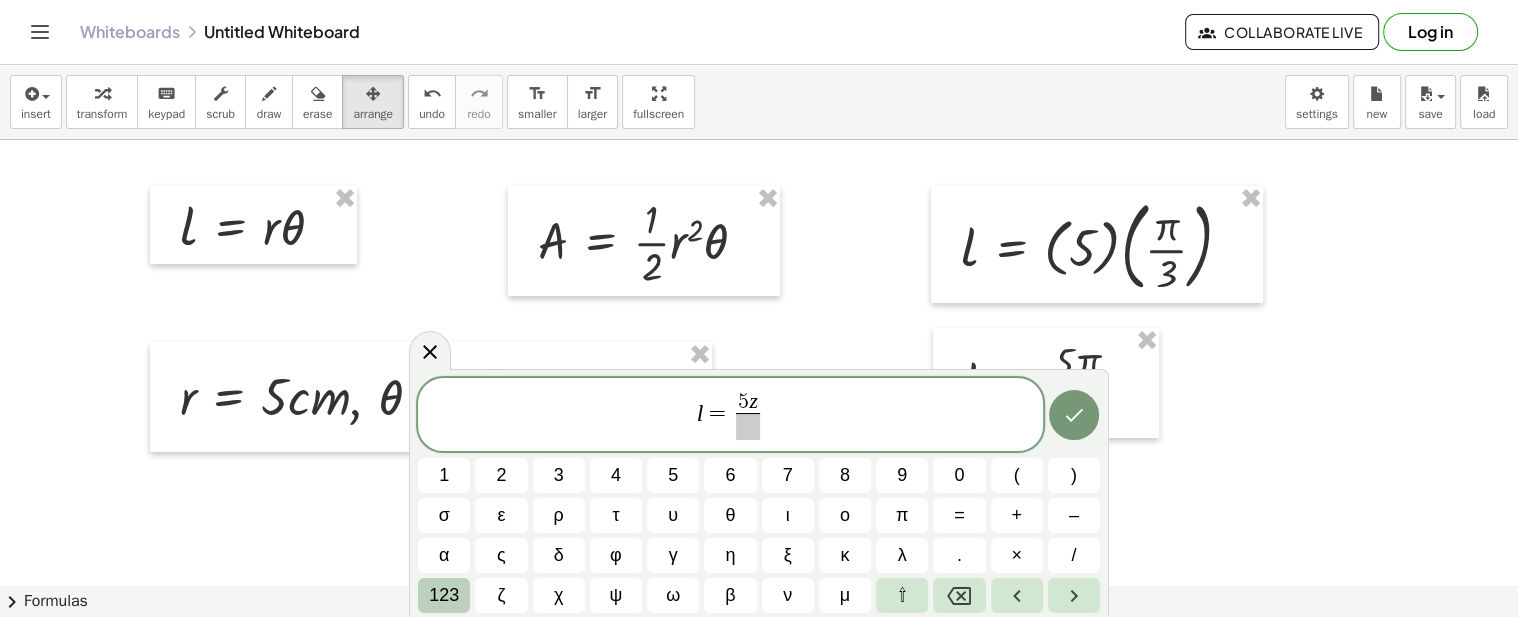 click on "123" at bounding box center (444, 595) 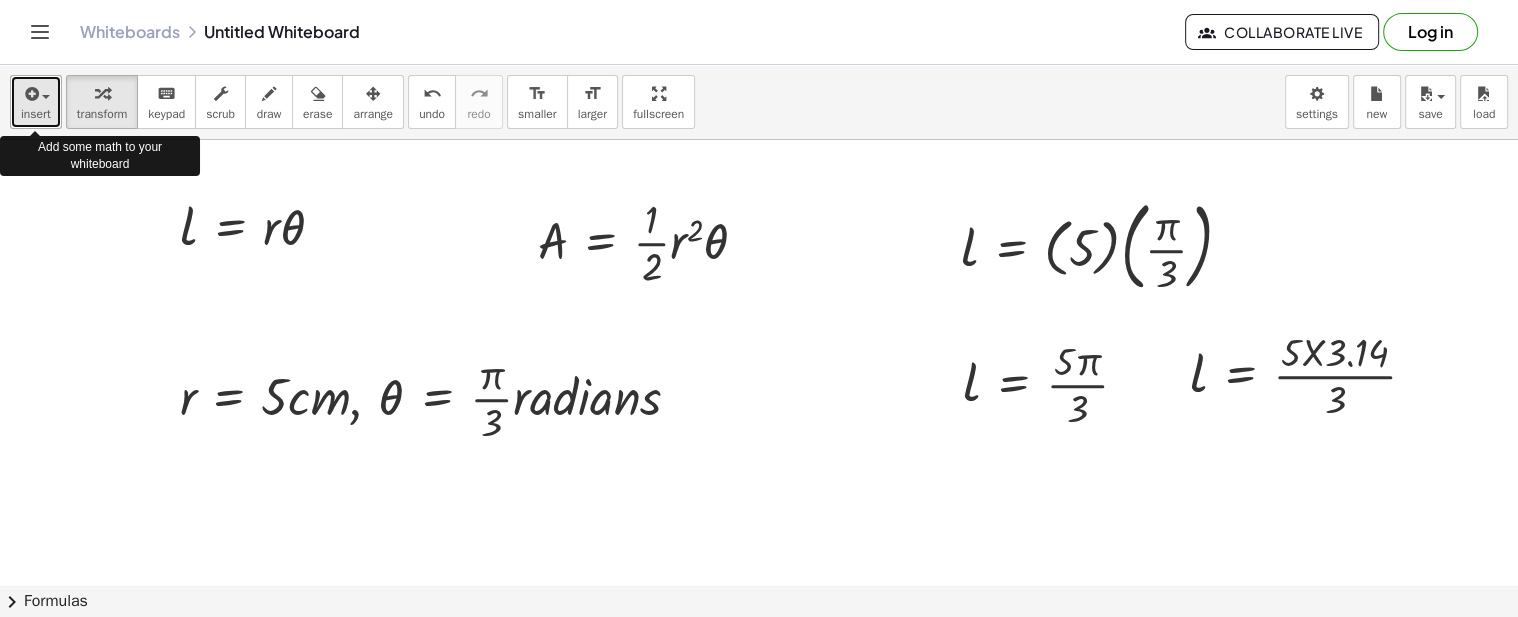click at bounding box center (36, 93) 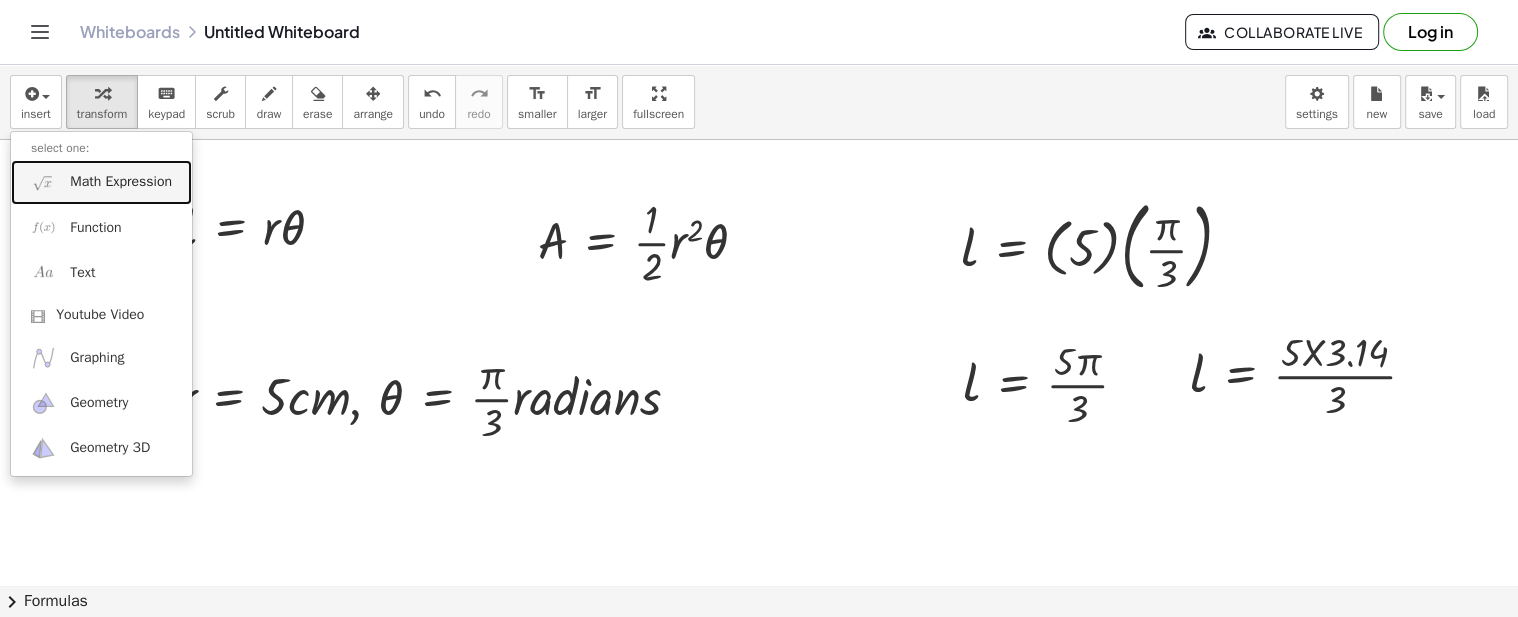 click at bounding box center [43, 182] 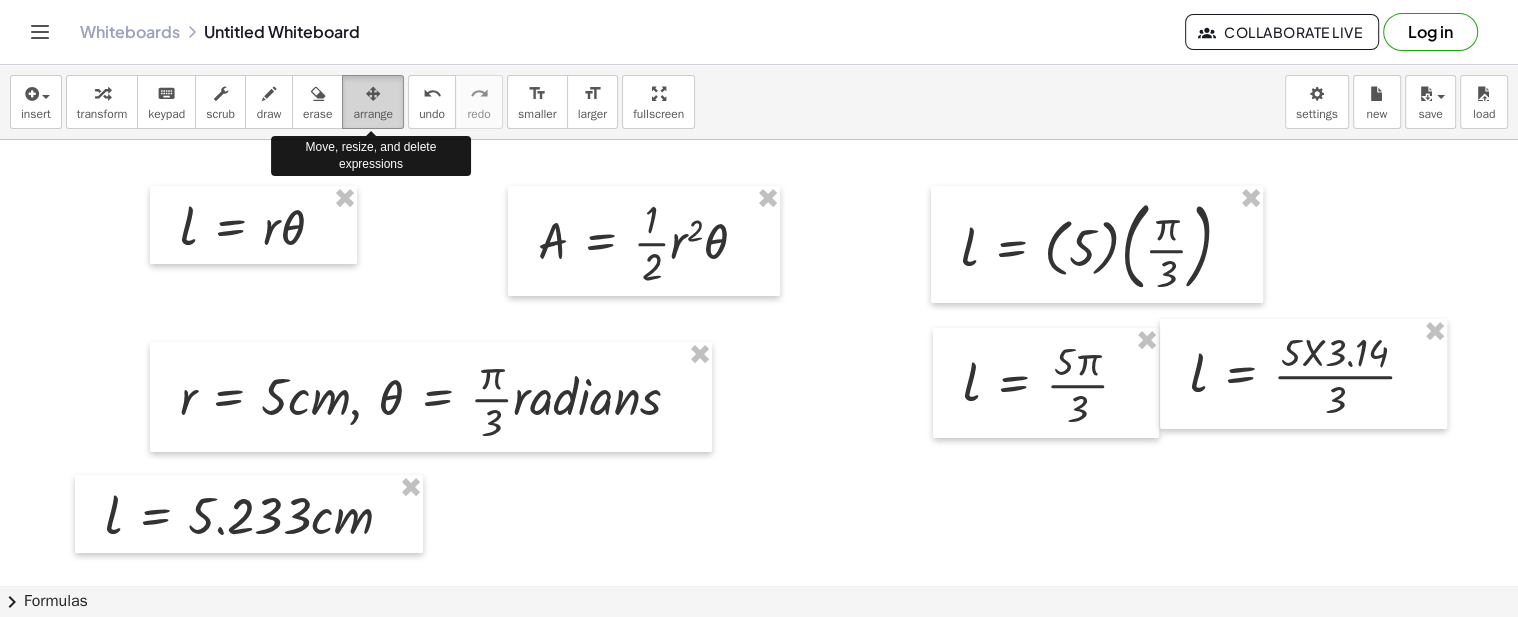 click at bounding box center [373, 94] 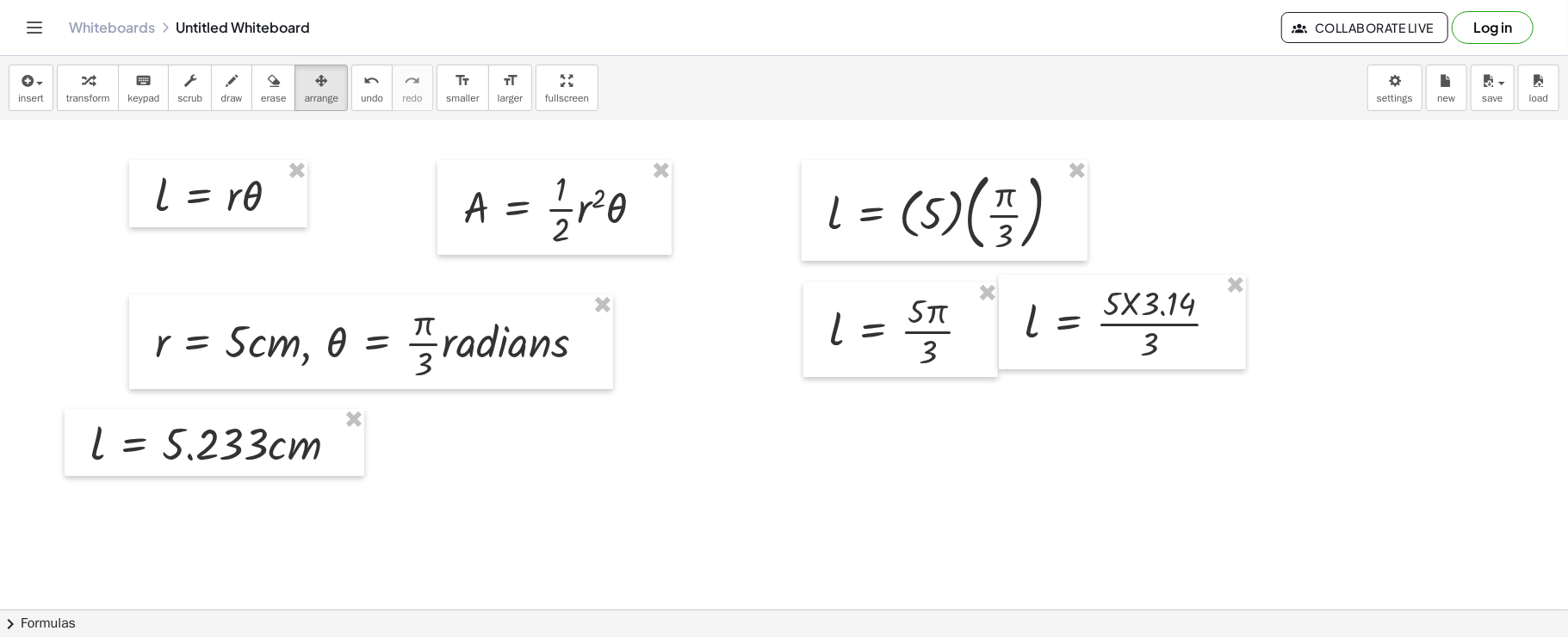 scroll, scrollTop: 297, scrollLeft: 0, axis: vertical 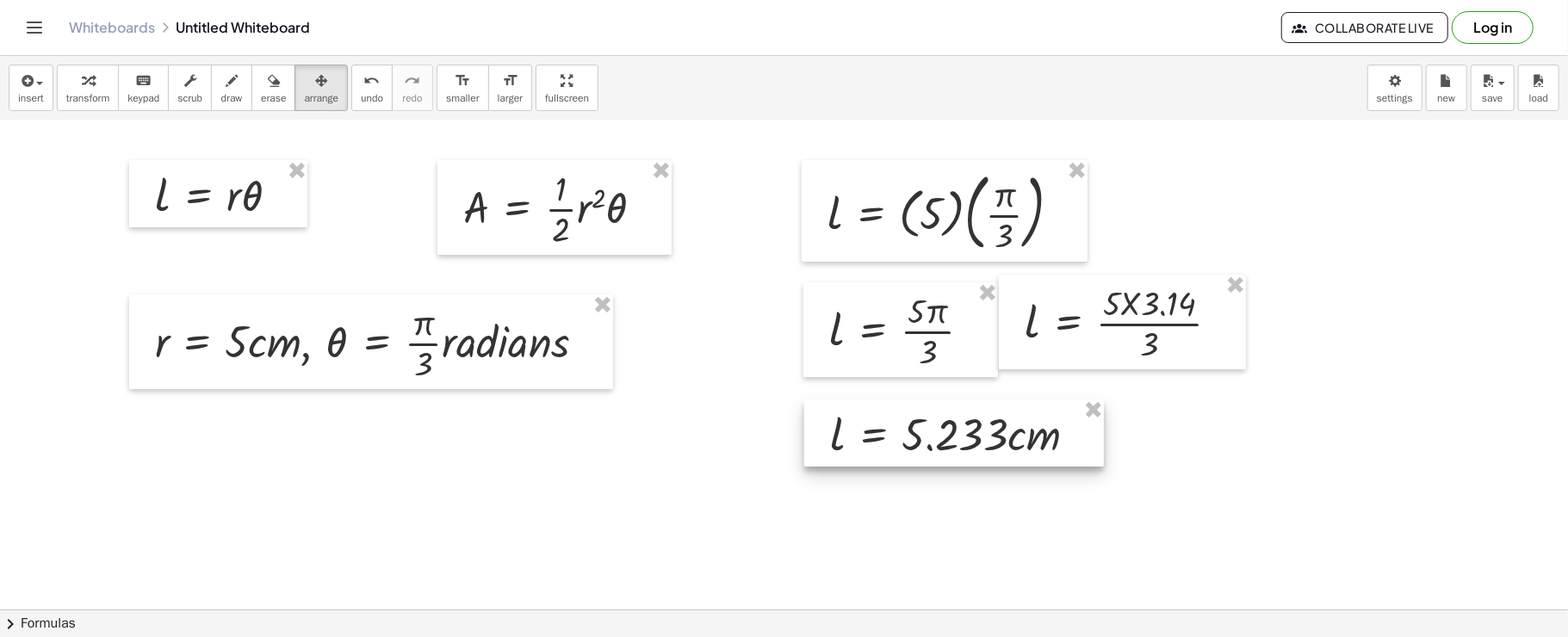 drag, startPoint x: 196, startPoint y: 442, endPoint x: 939, endPoint y: 429, distance: 743.1137 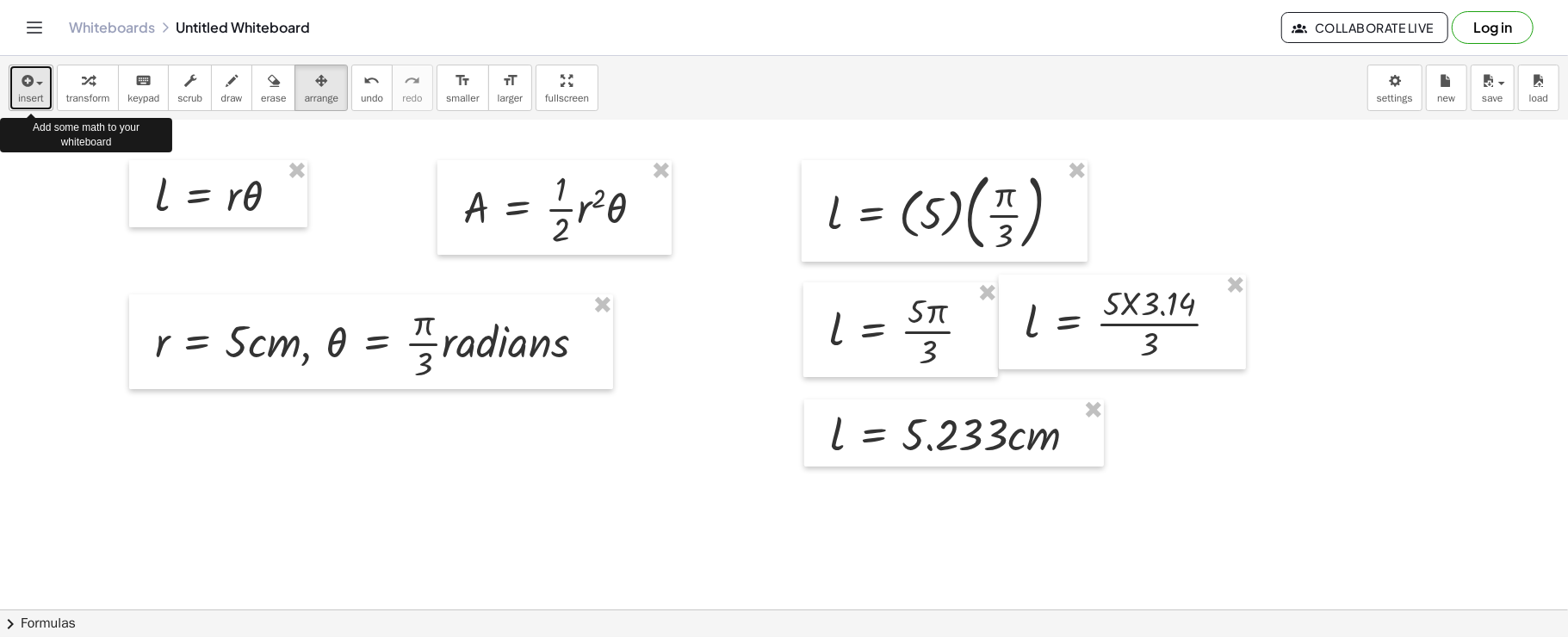 click at bounding box center [31, 80] 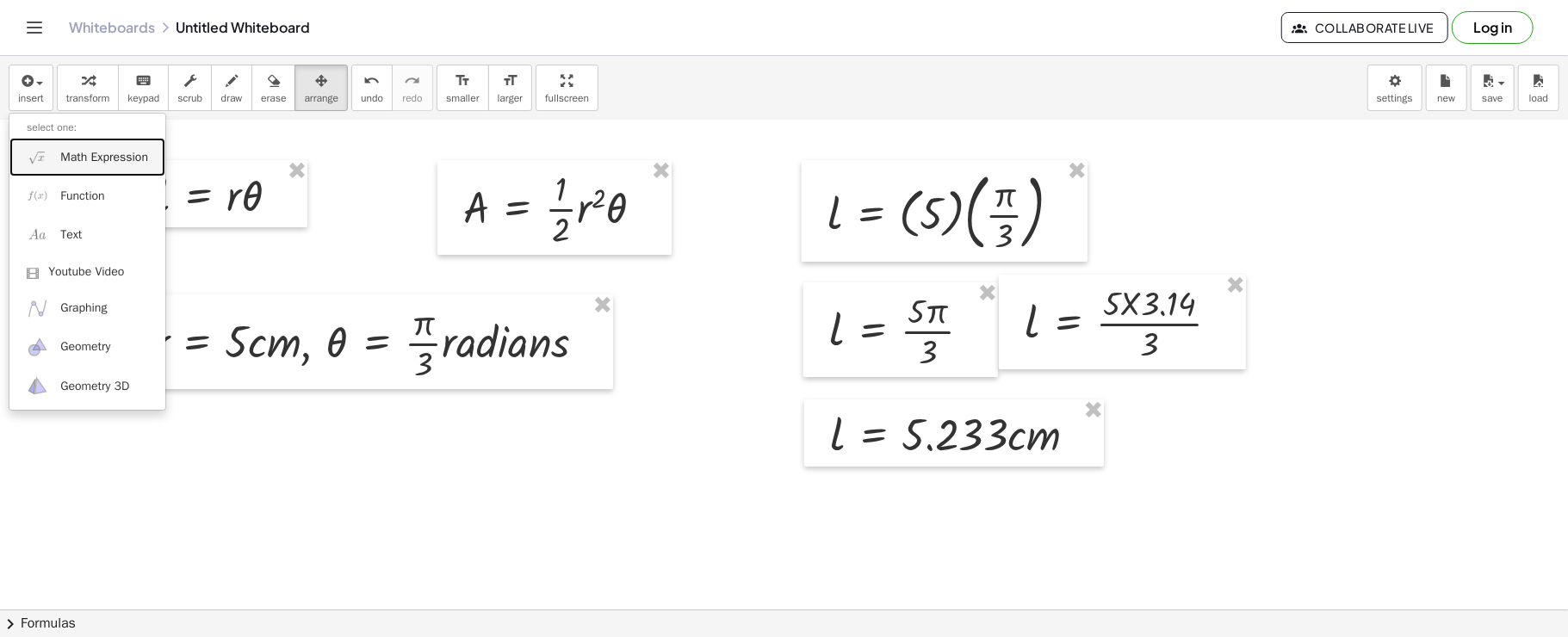 click on "Math Expression" at bounding box center (87, 157) 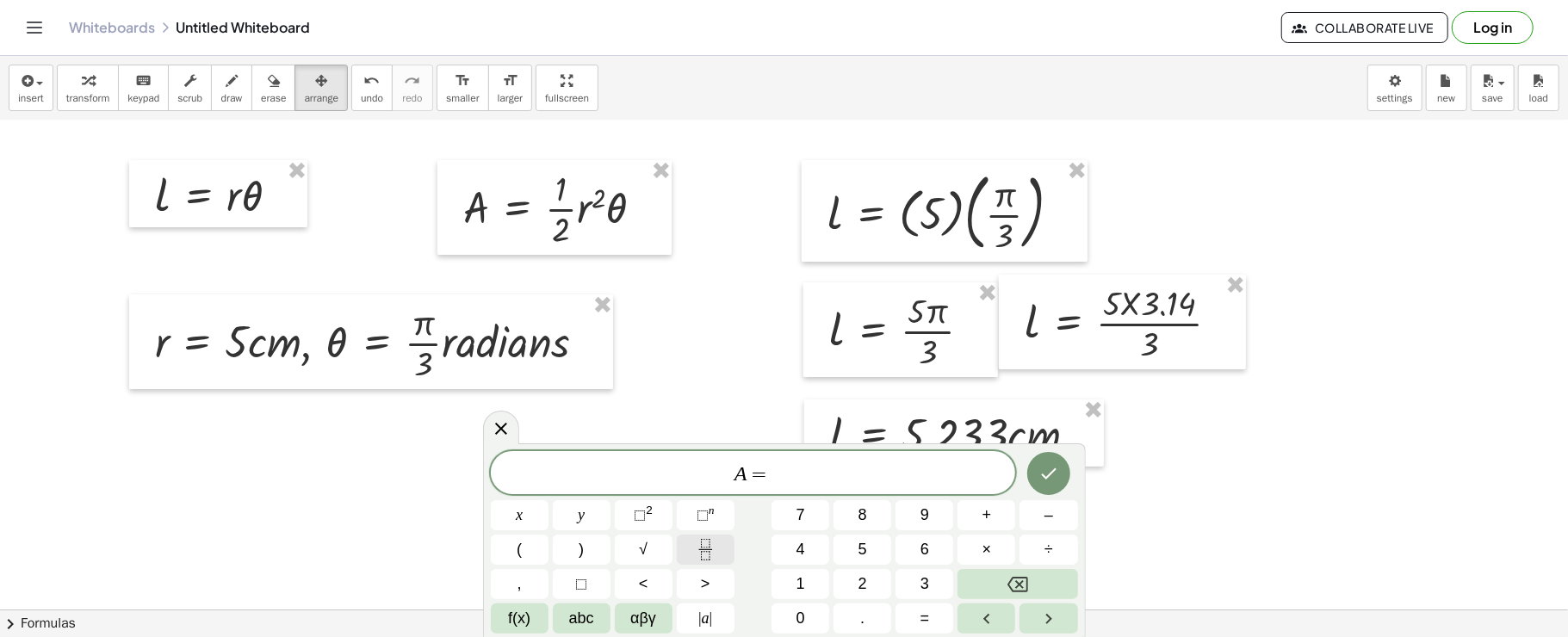 click 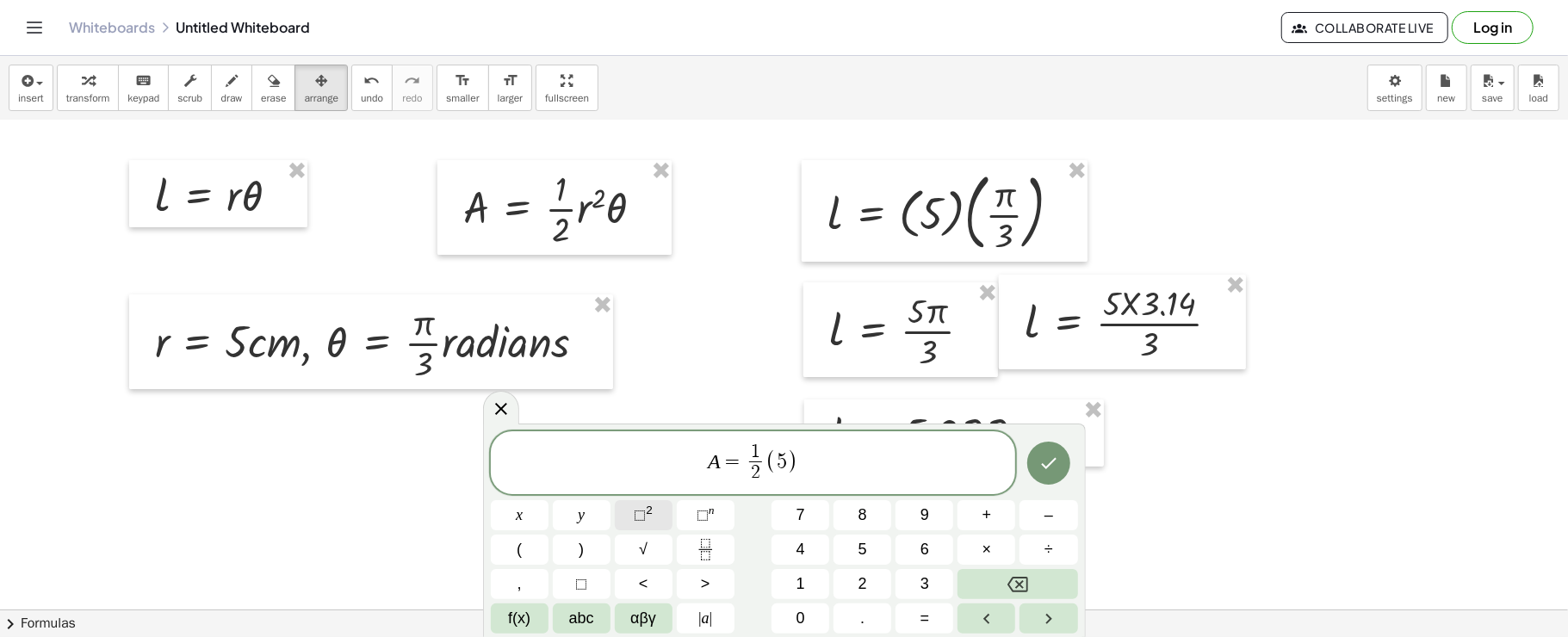 click on "⬚ 2" at bounding box center [643, 515] 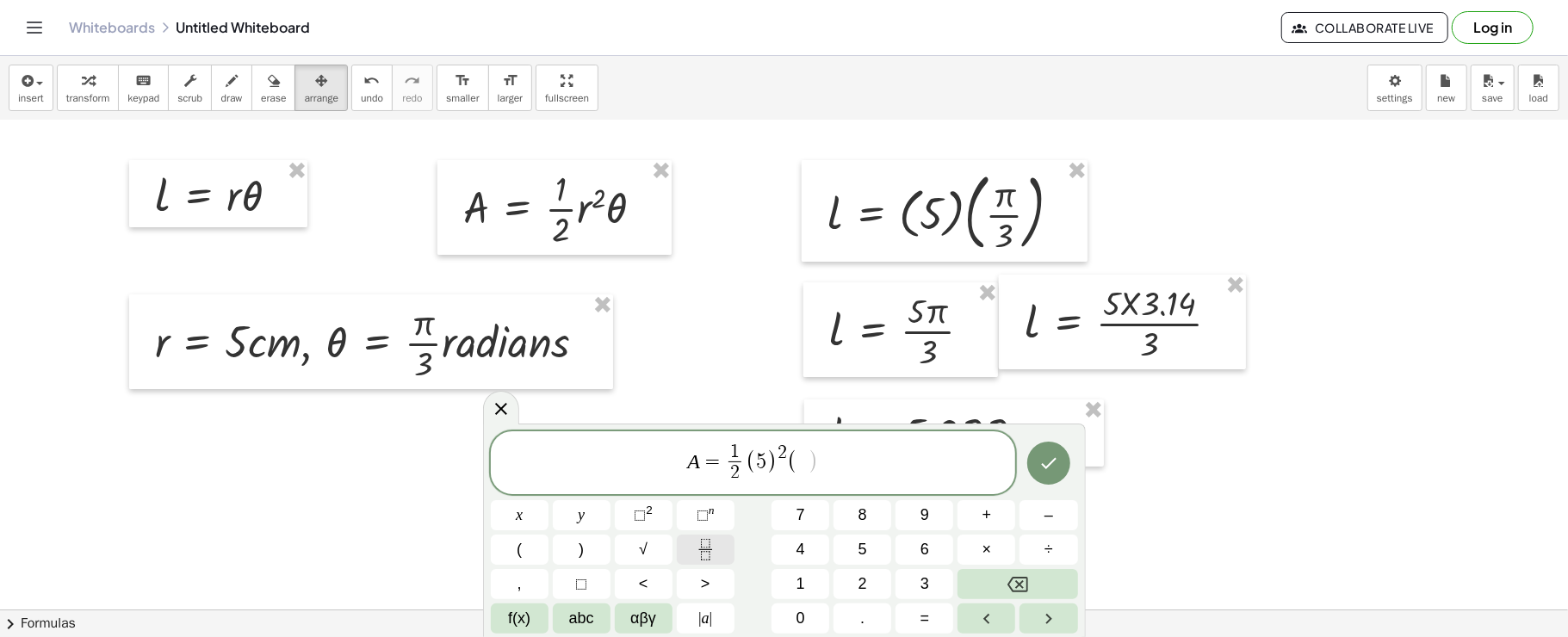 click 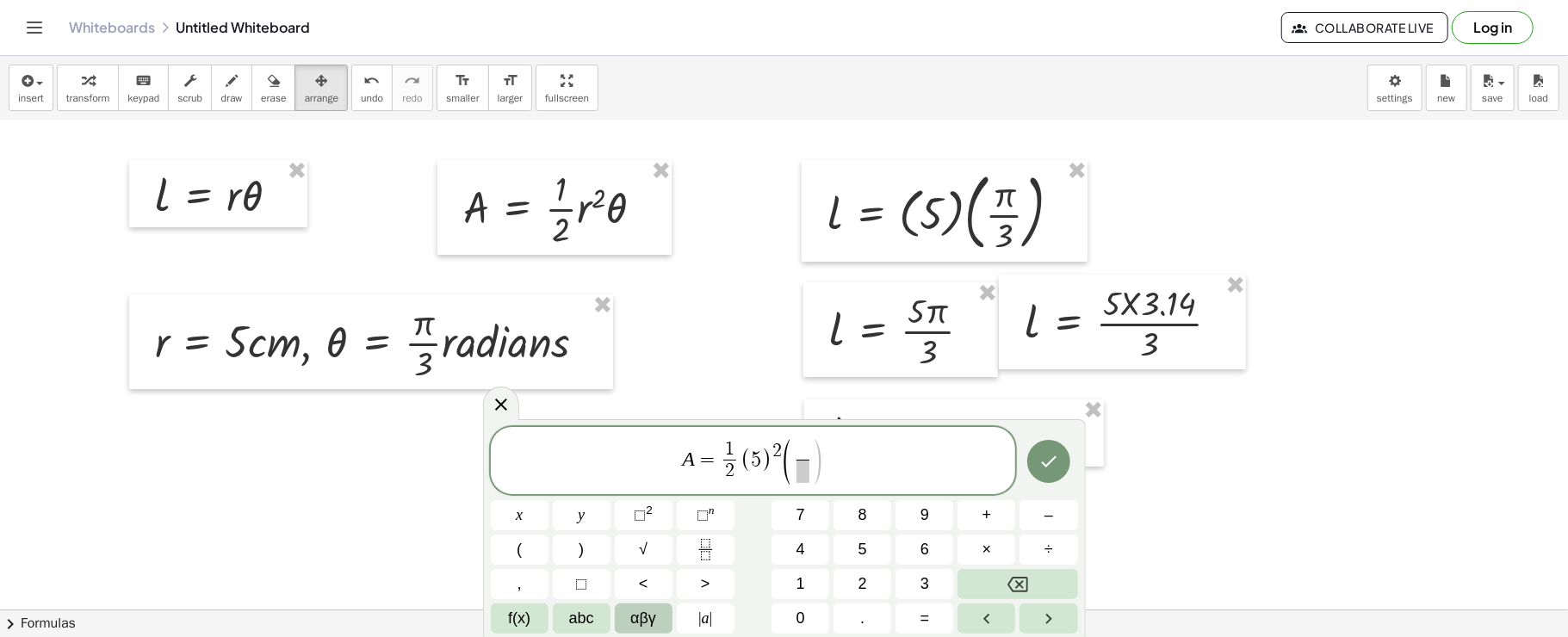 click on "αβγ" at bounding box center [643, 618] 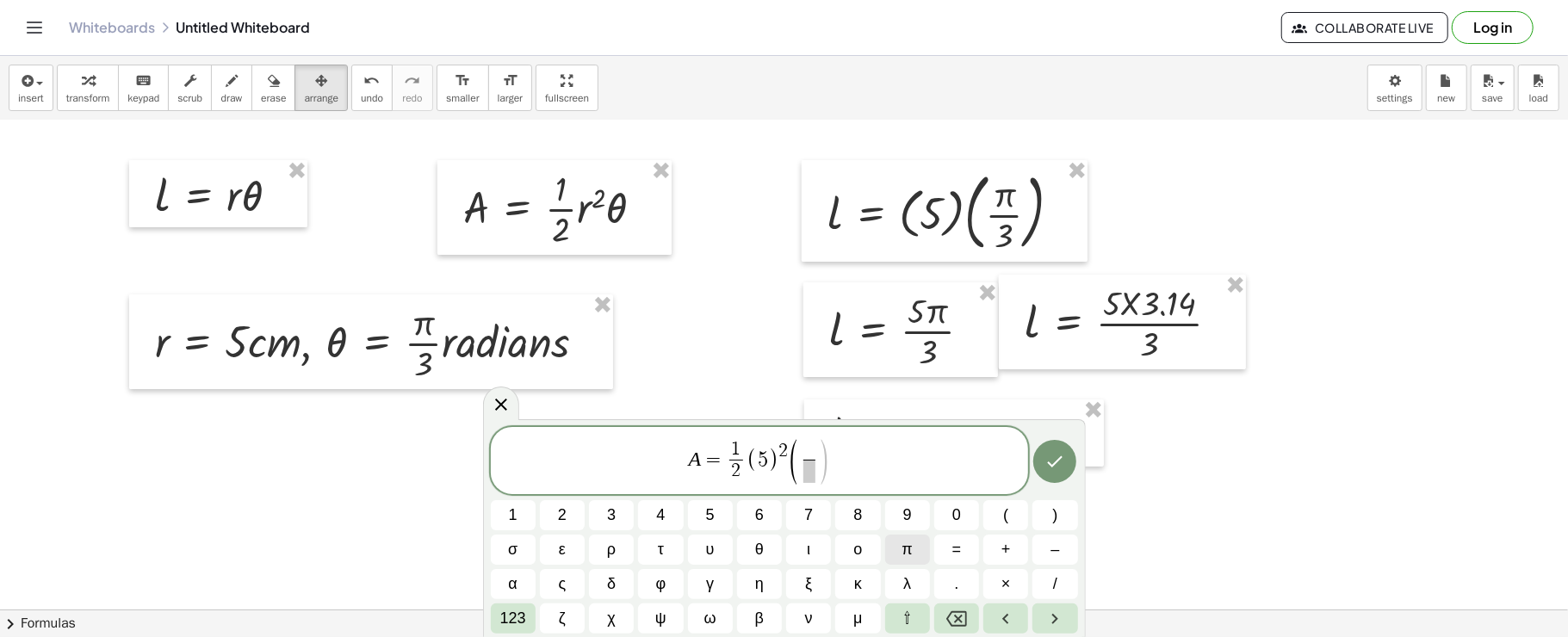 click on "π" at bounding box center (907, 549) 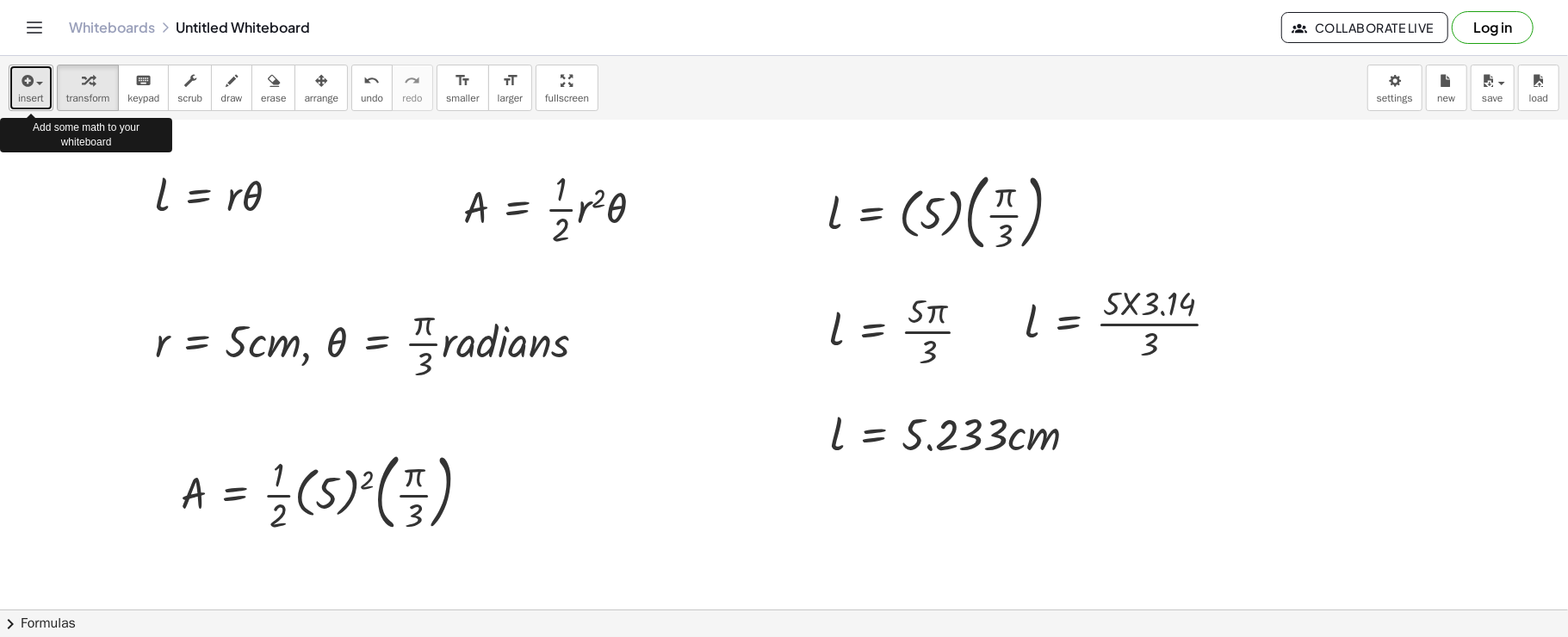 click on "insert" at bounding box center [31, 98] 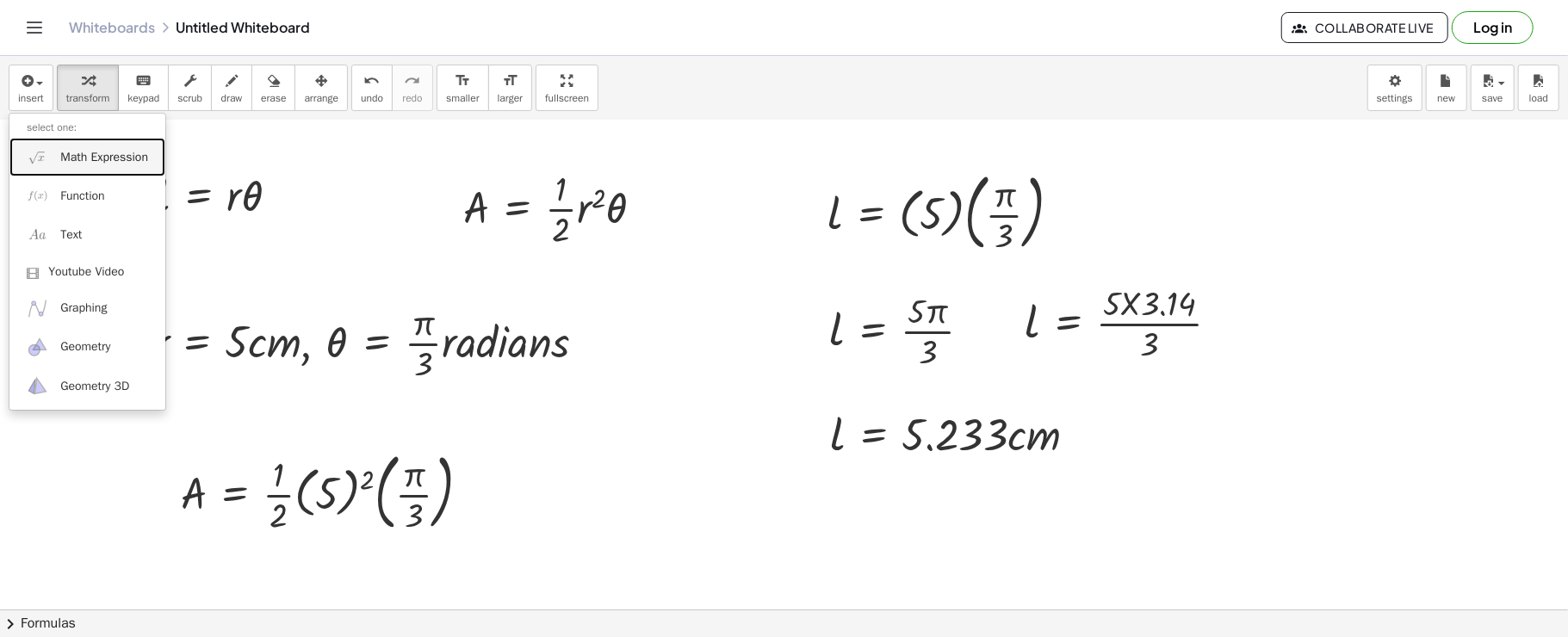 click on "Math Expression" at bounding box center [104, 158] 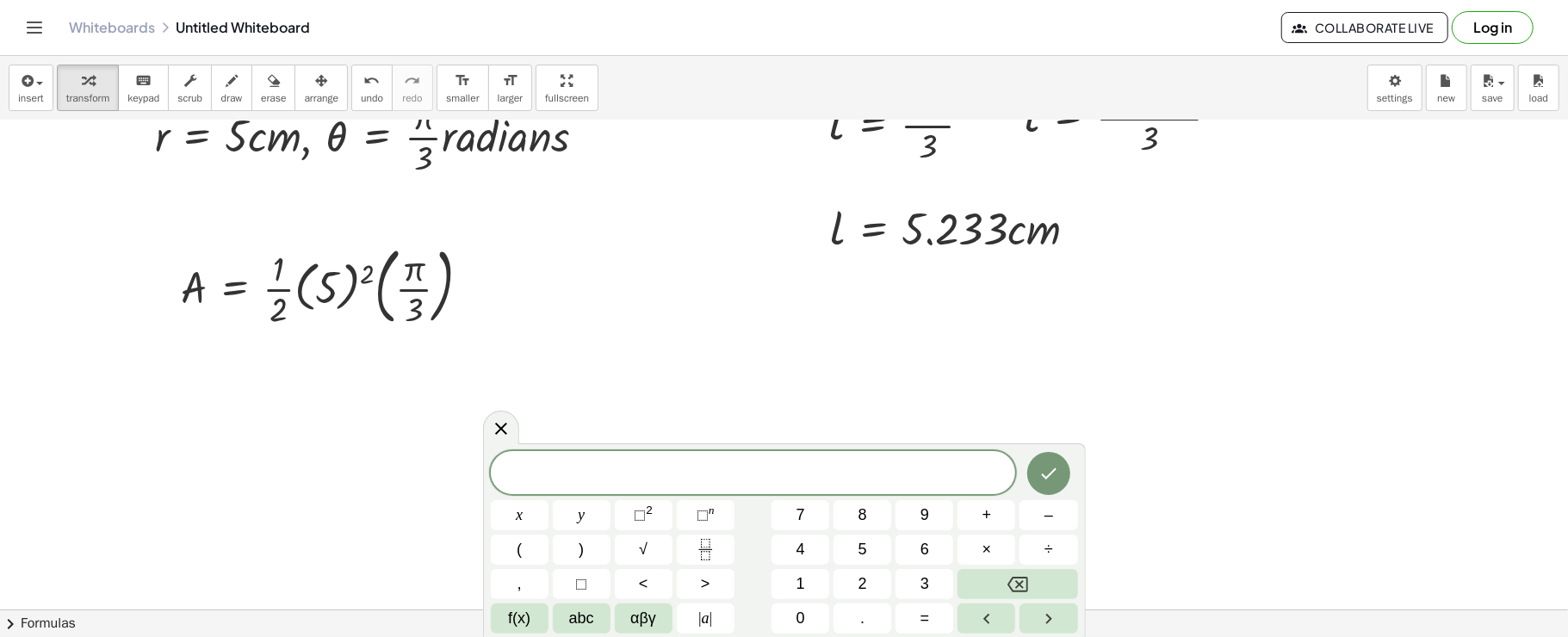 scroll, scrollTop: 507, scrollLeft: 0, axis: vertical 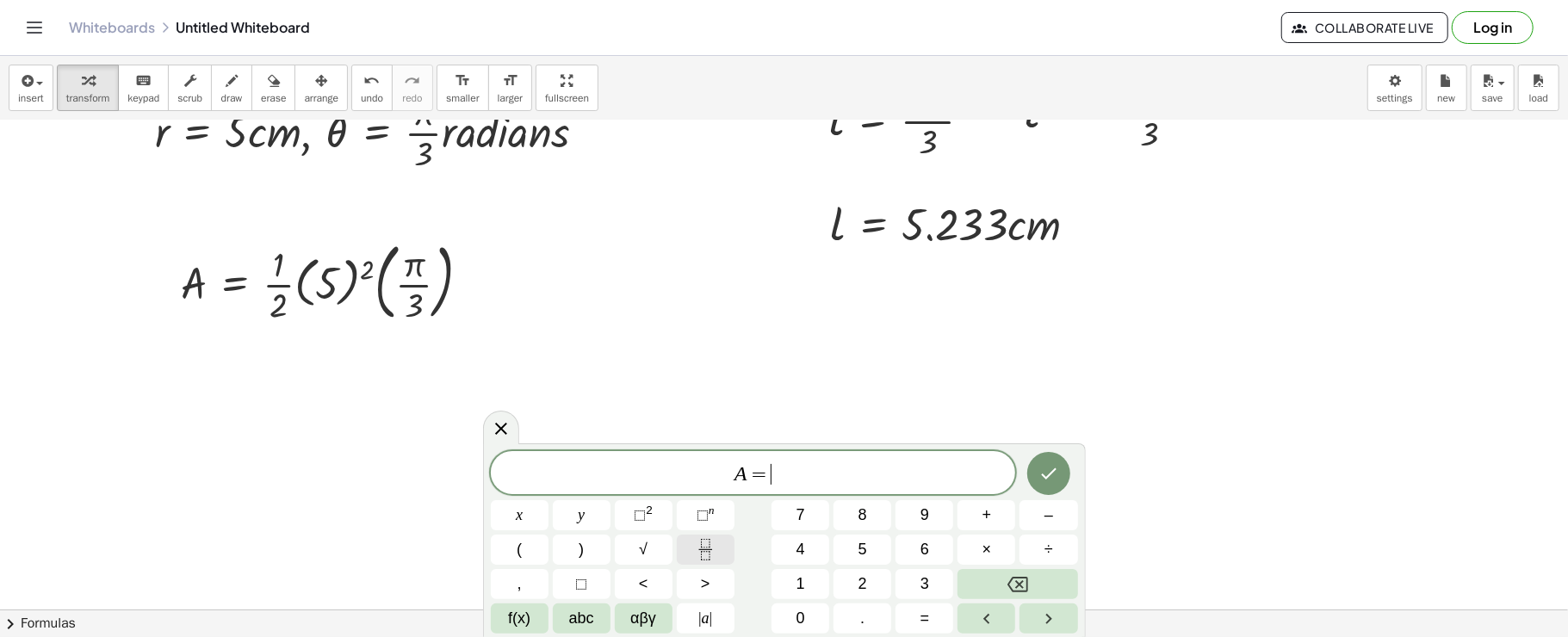 click 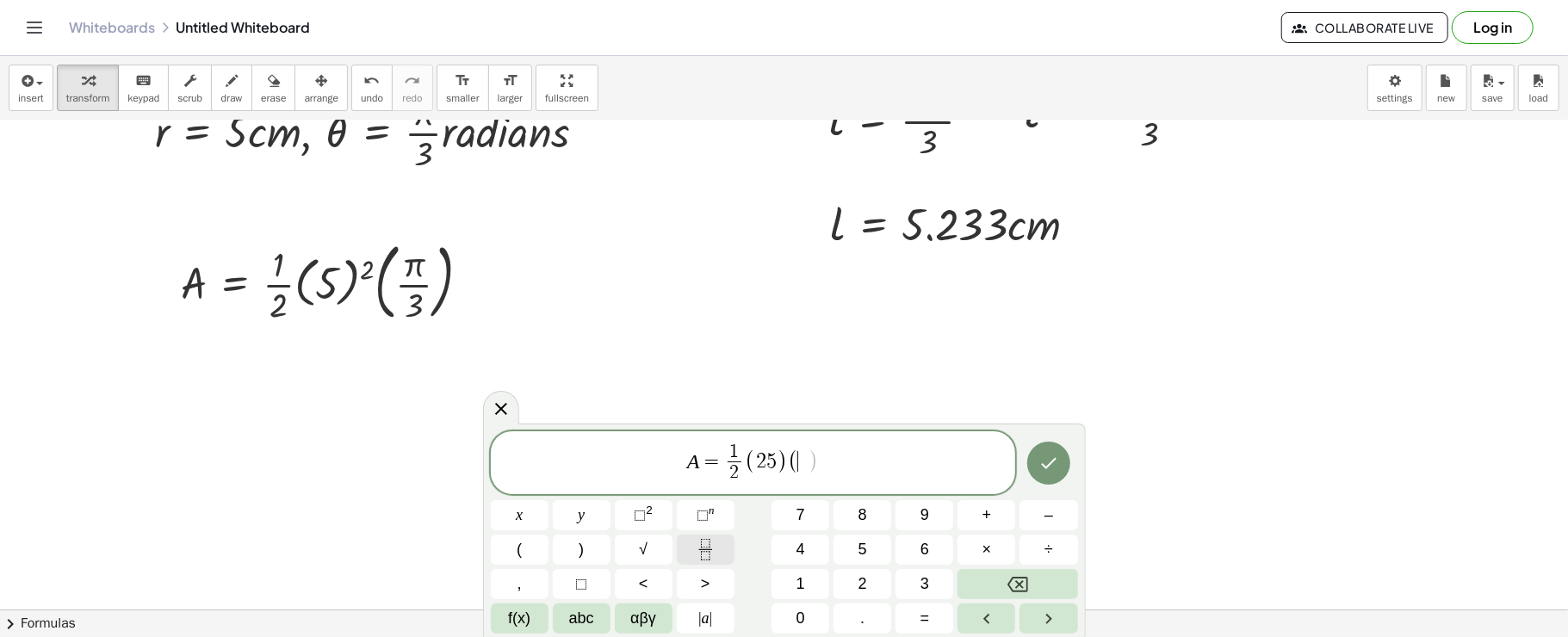 click 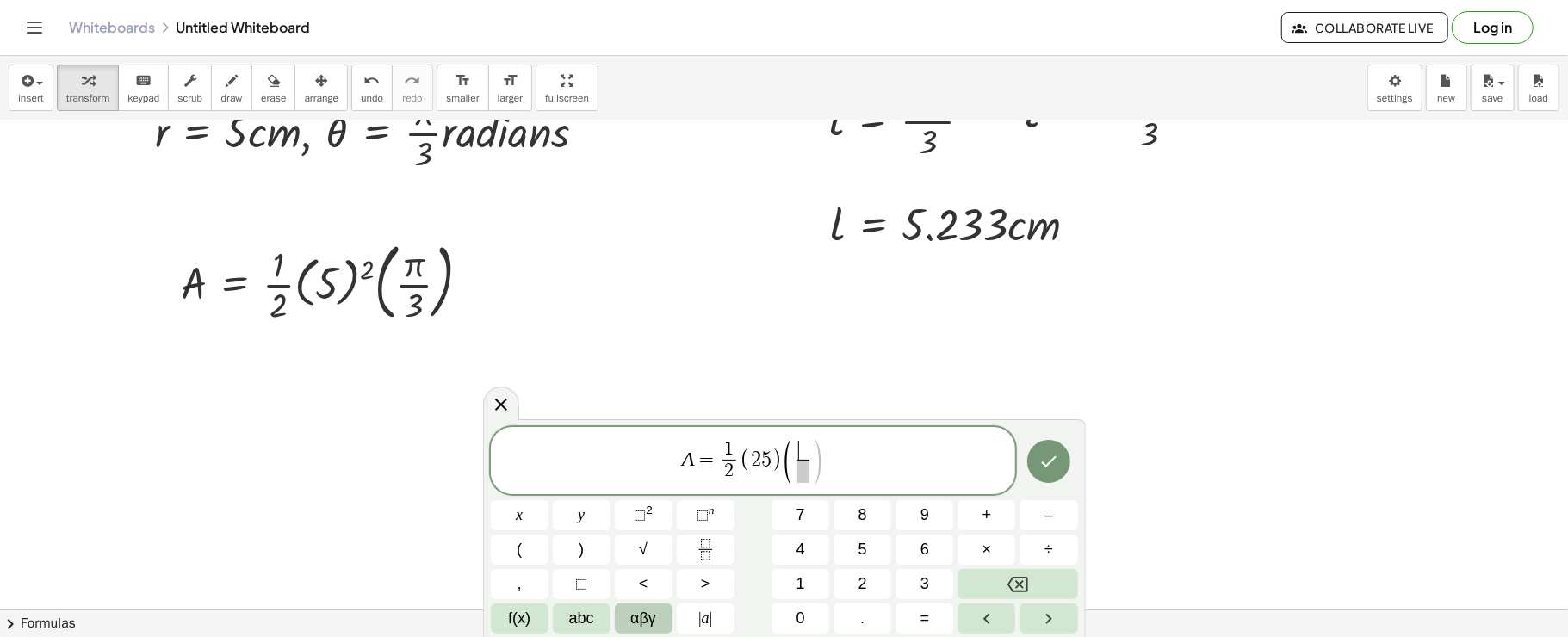 click on "αβγ" at bounding box center (643, 618) 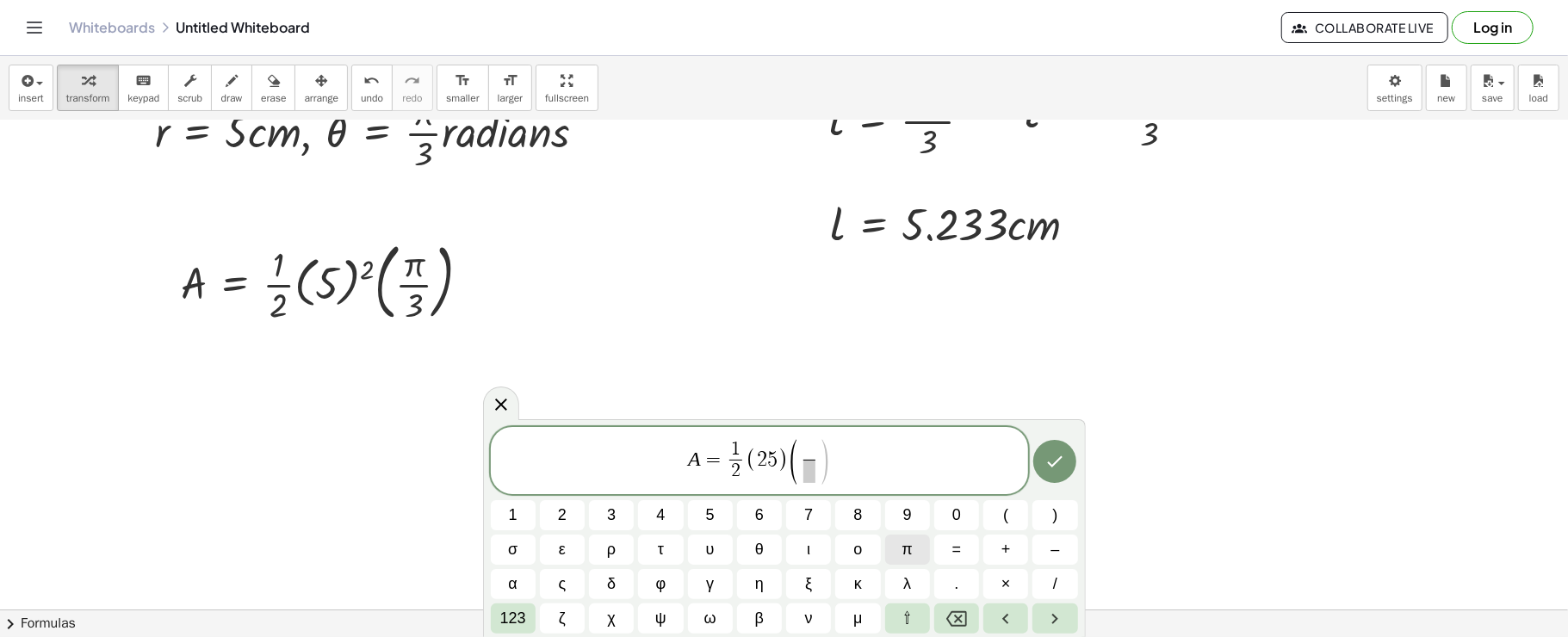 click on "π" at bounding box center [907, 549] 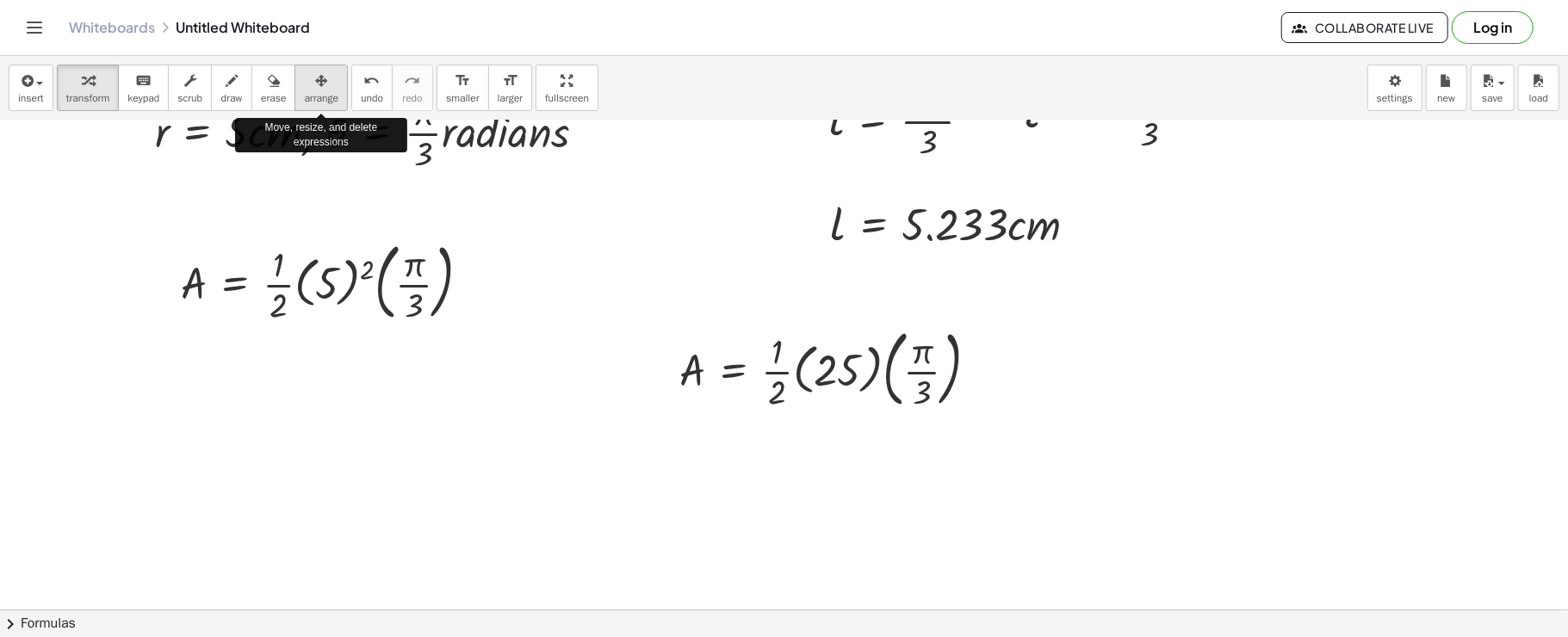click on "arrange" at bounding box center [321, 88] 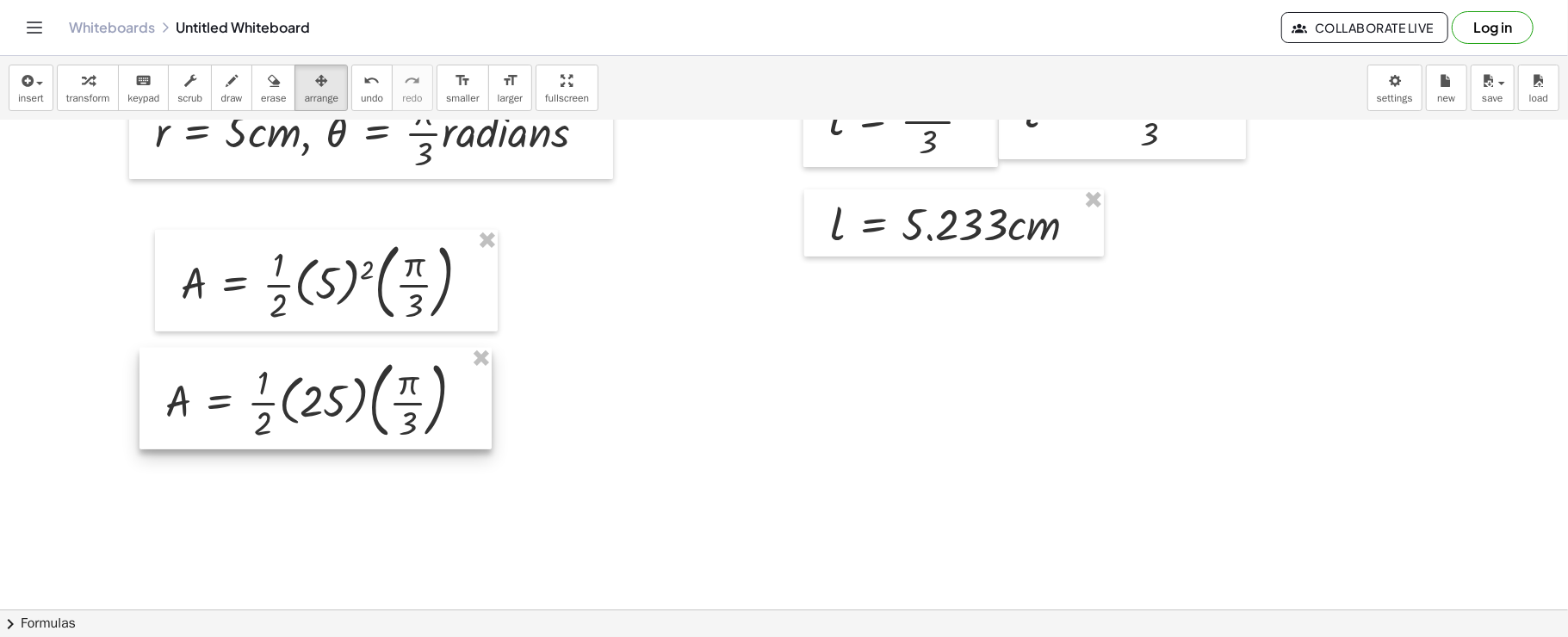 drag, startPoint x: 807, startPoint y: 382, endPoint x: 294, endPoint y: 413, distance: 513.93579 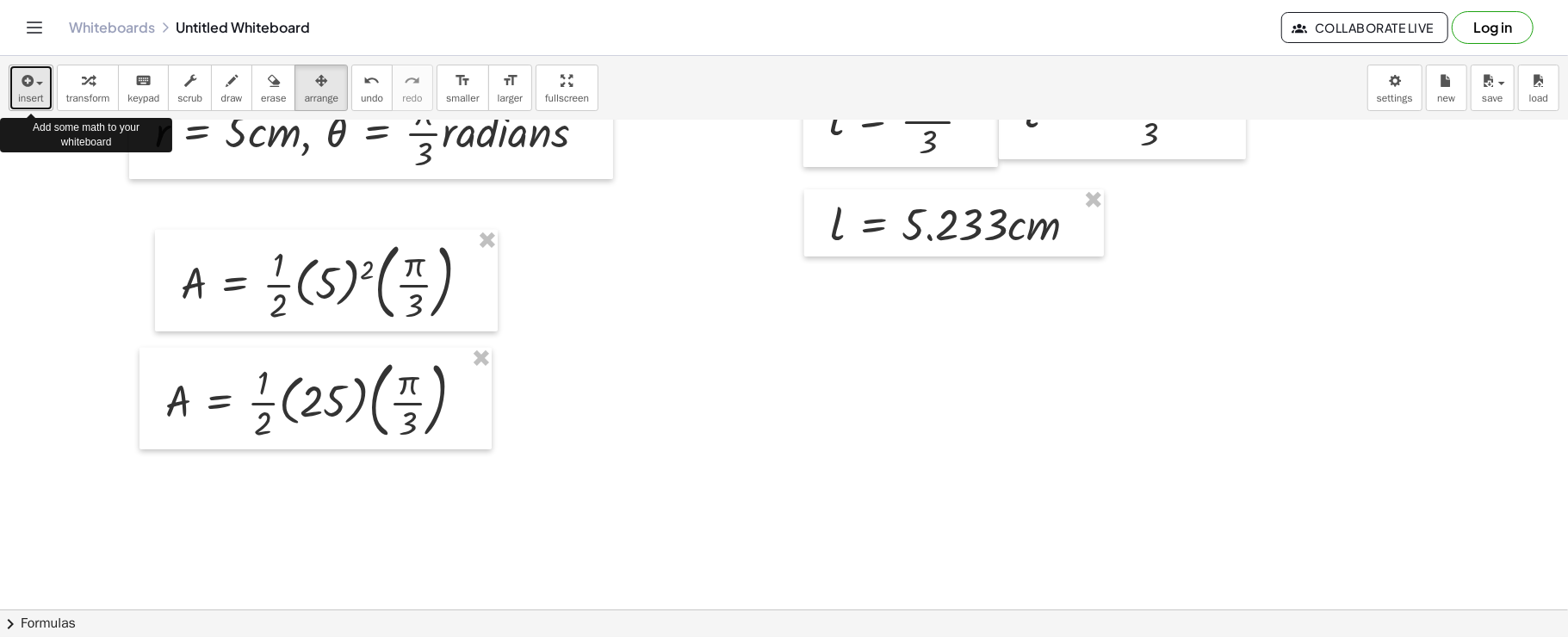 click at bounding box center [26, 81] 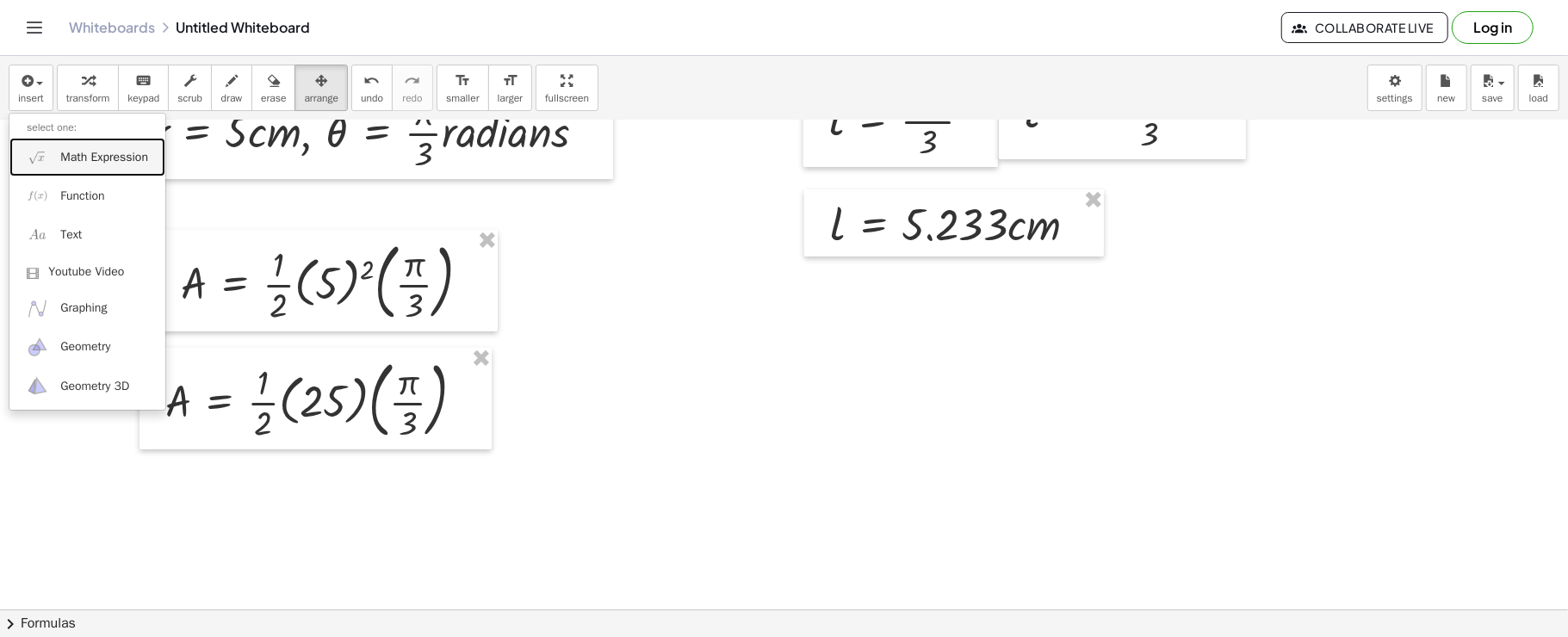 click at bounding box center [37, 157] 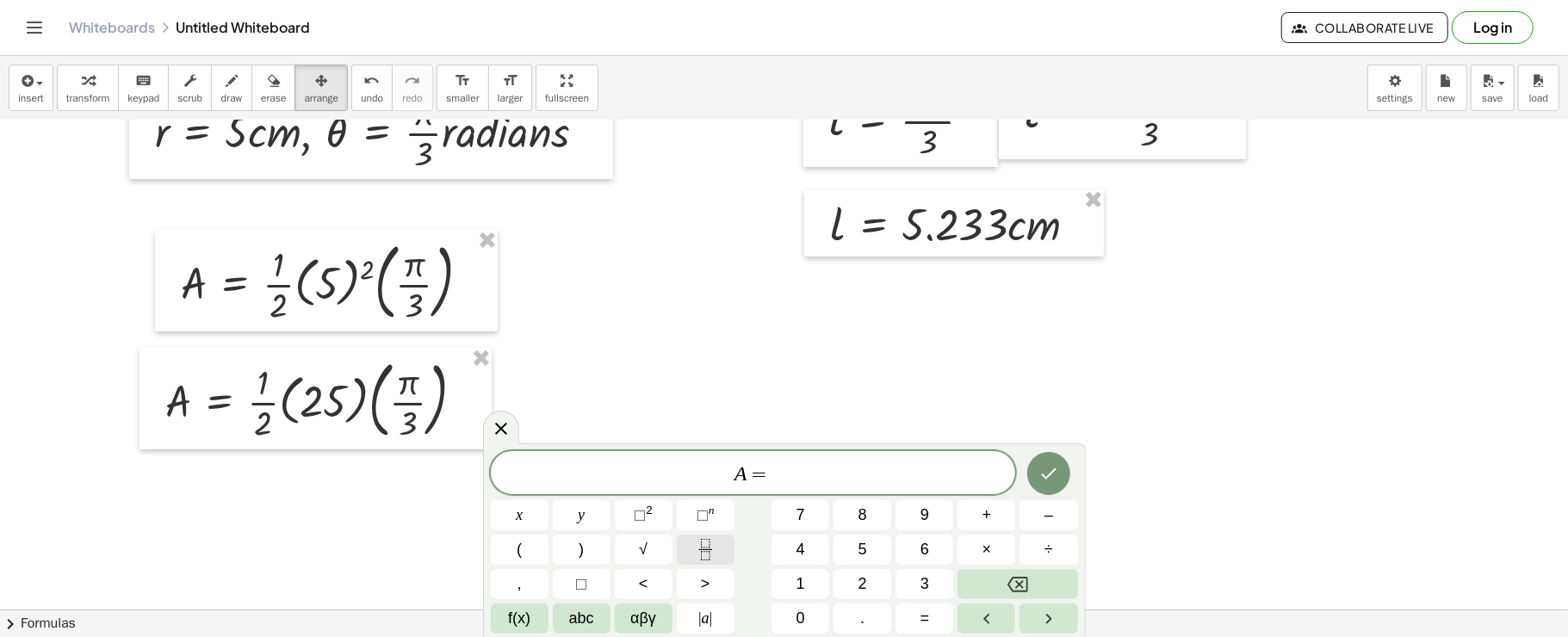 click at bounding box center (705, 549) 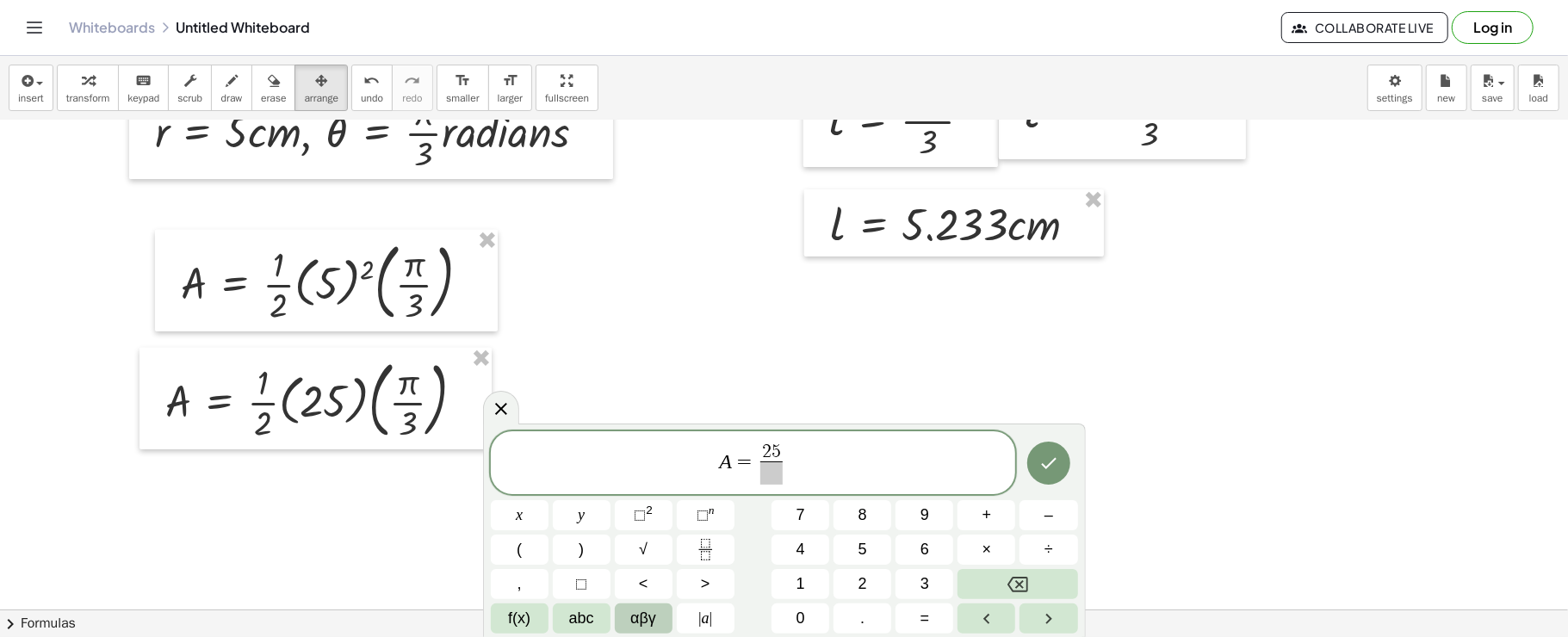 click on "αβγ" at bounding box center [643, 618] 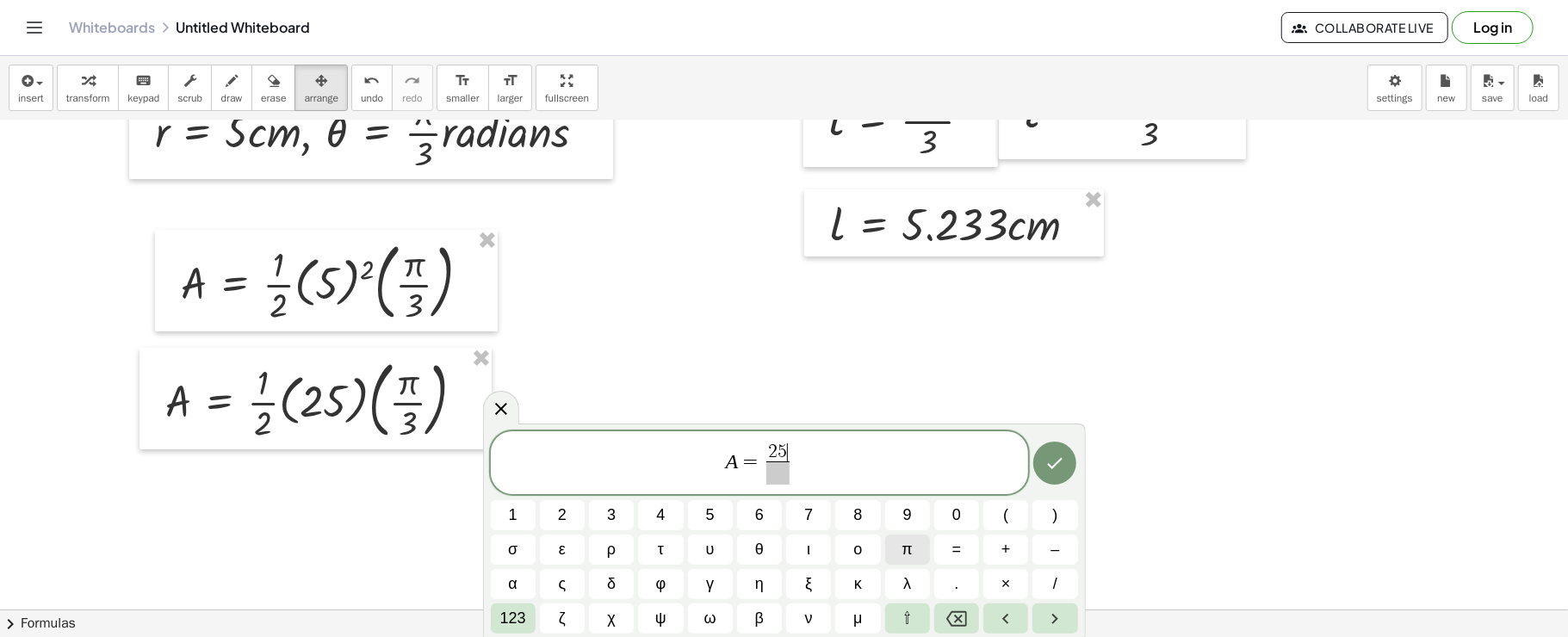 click on "π" at bounding box center (908, 549) 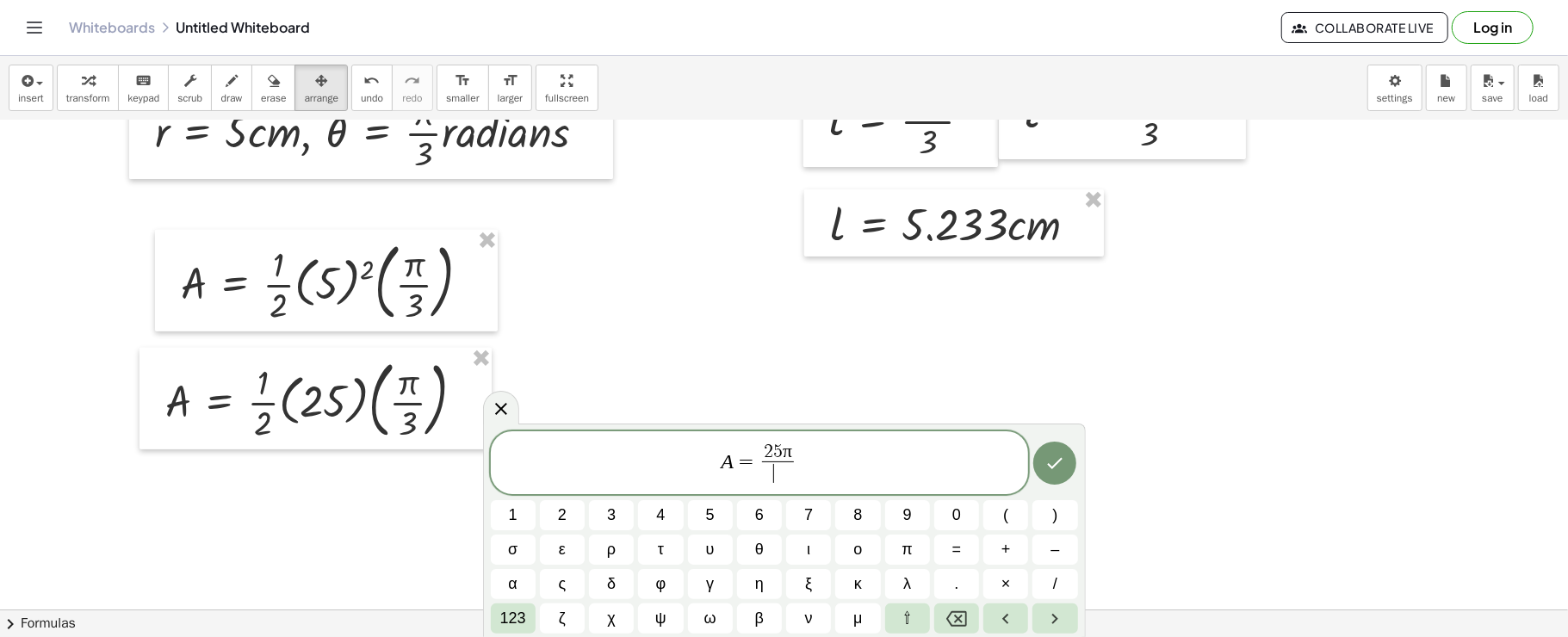 click on "​" at bounding box center [778, 473] 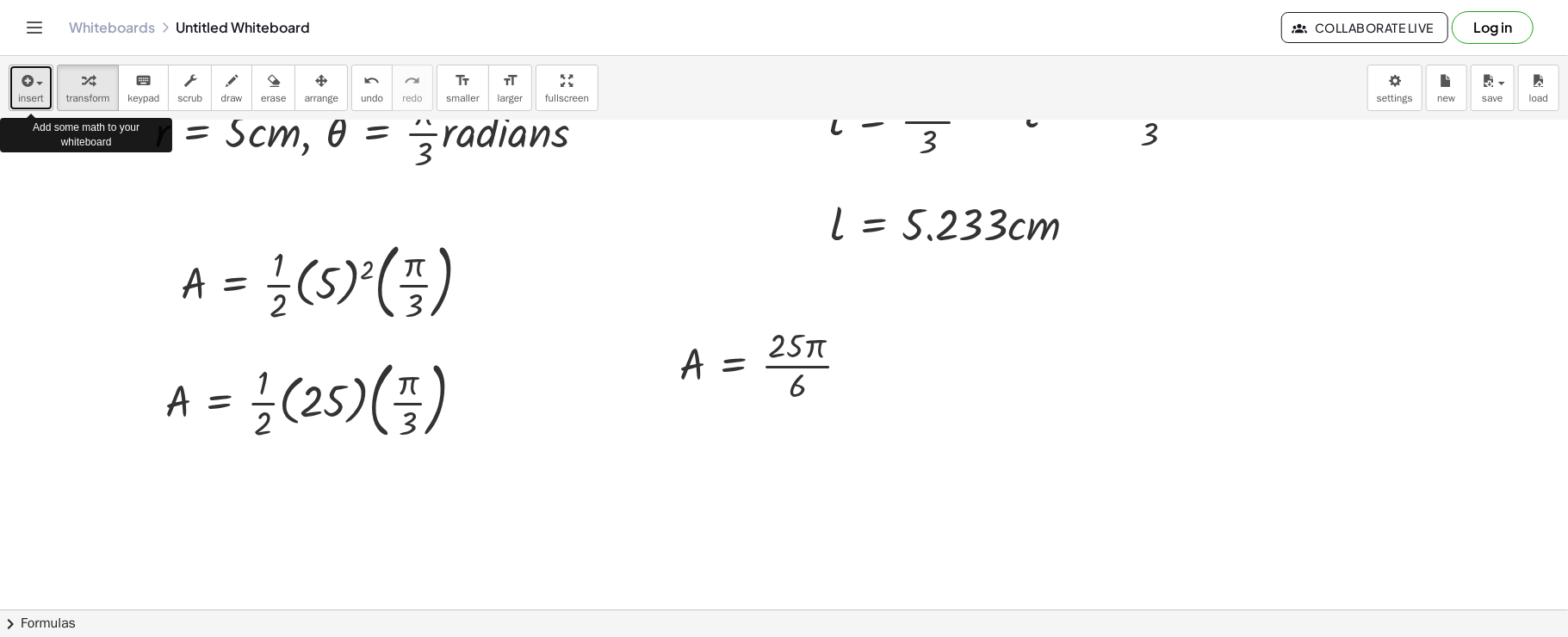 click at bounding box center (31, 80) 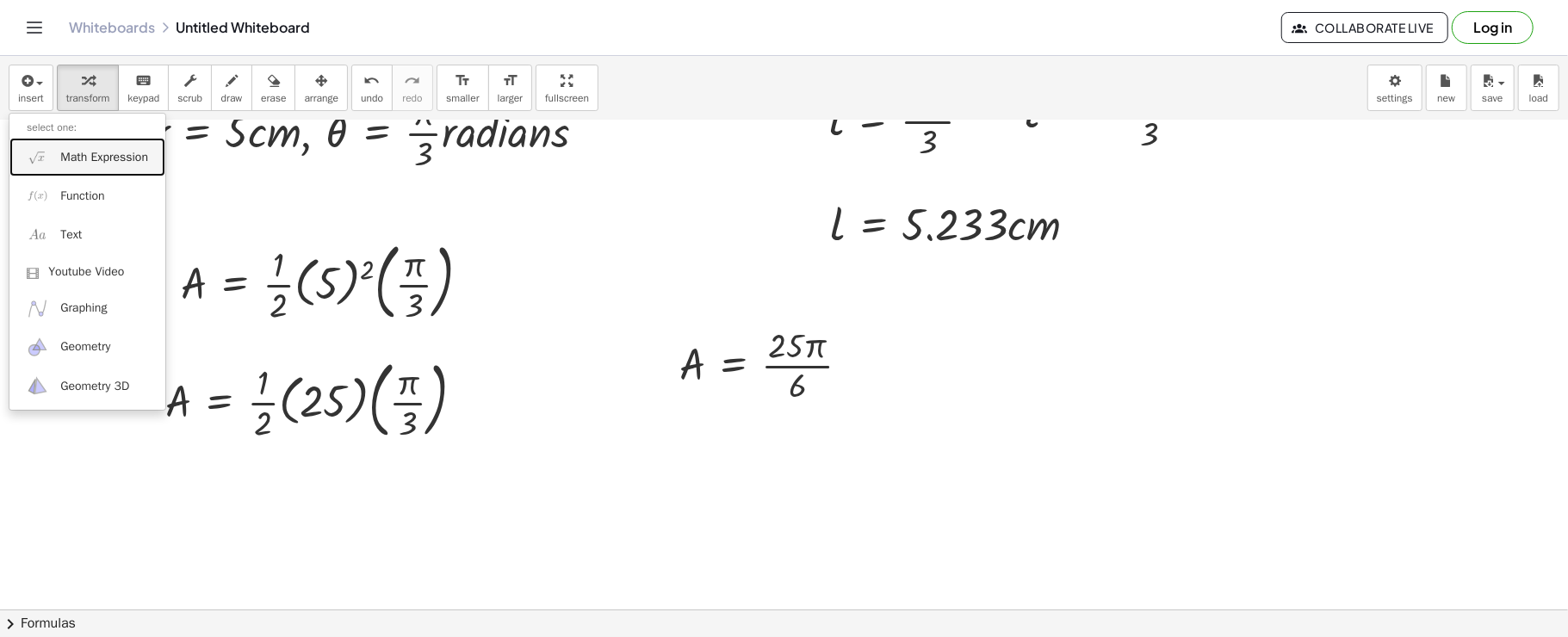 click at bounding box center [37, 157] 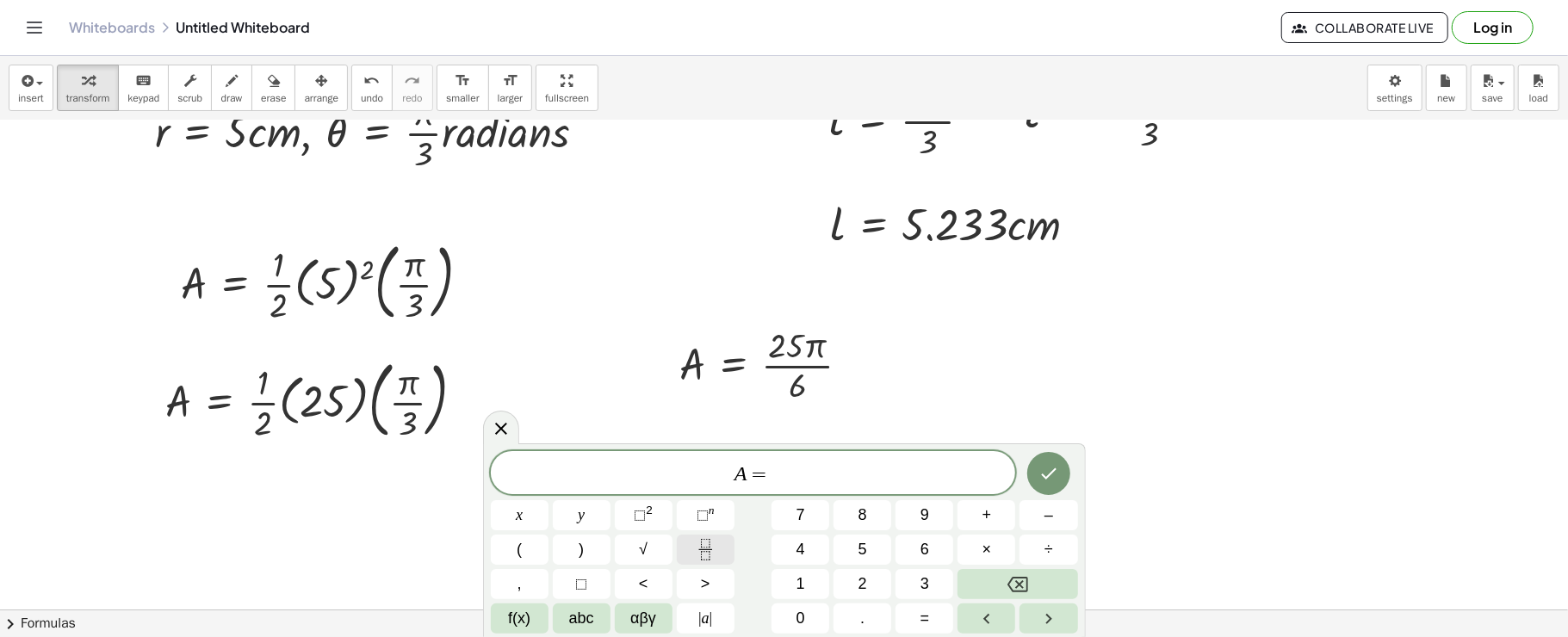 click at bounding box center (705, 549) 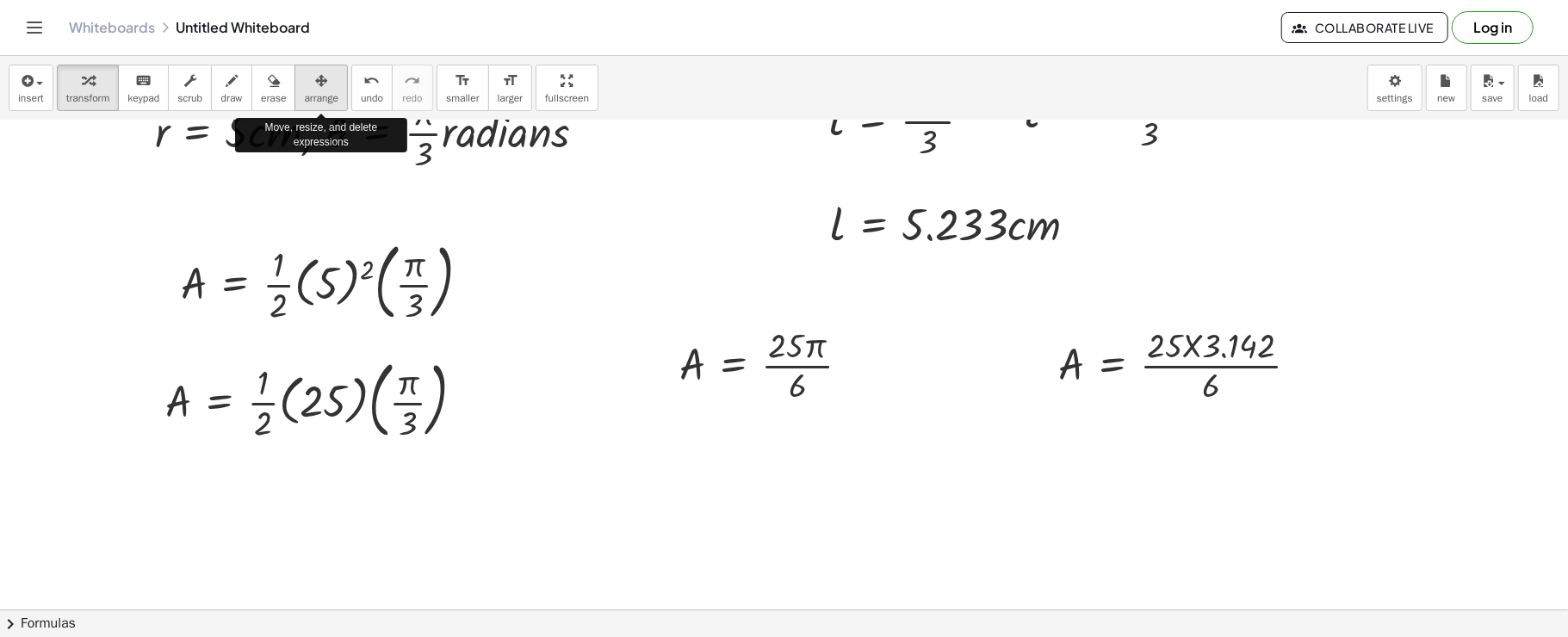 click at bounding box center [321, 81] 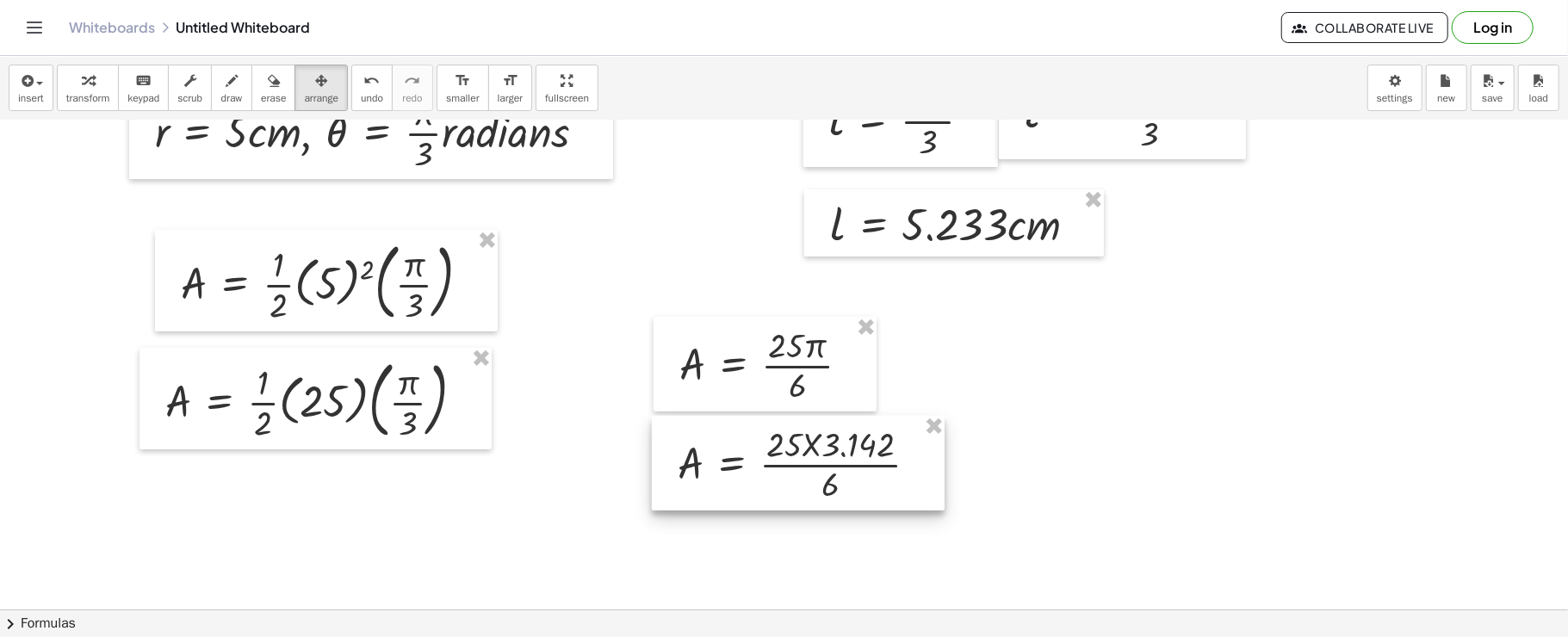 drag, startPoint x: 1143, startPoint y: 367, endPoint x: 763, endPoint y: 466, distance: 392.68435 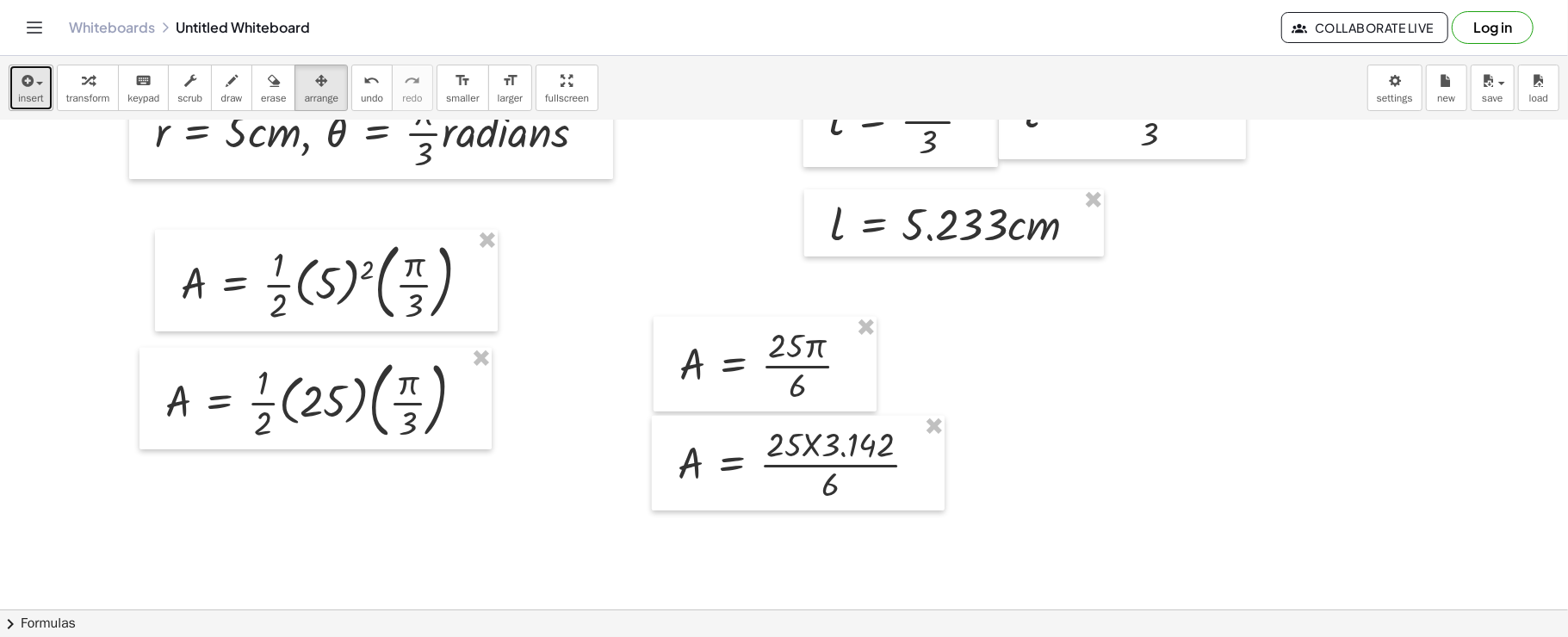 click at bounding box center [31, 80] 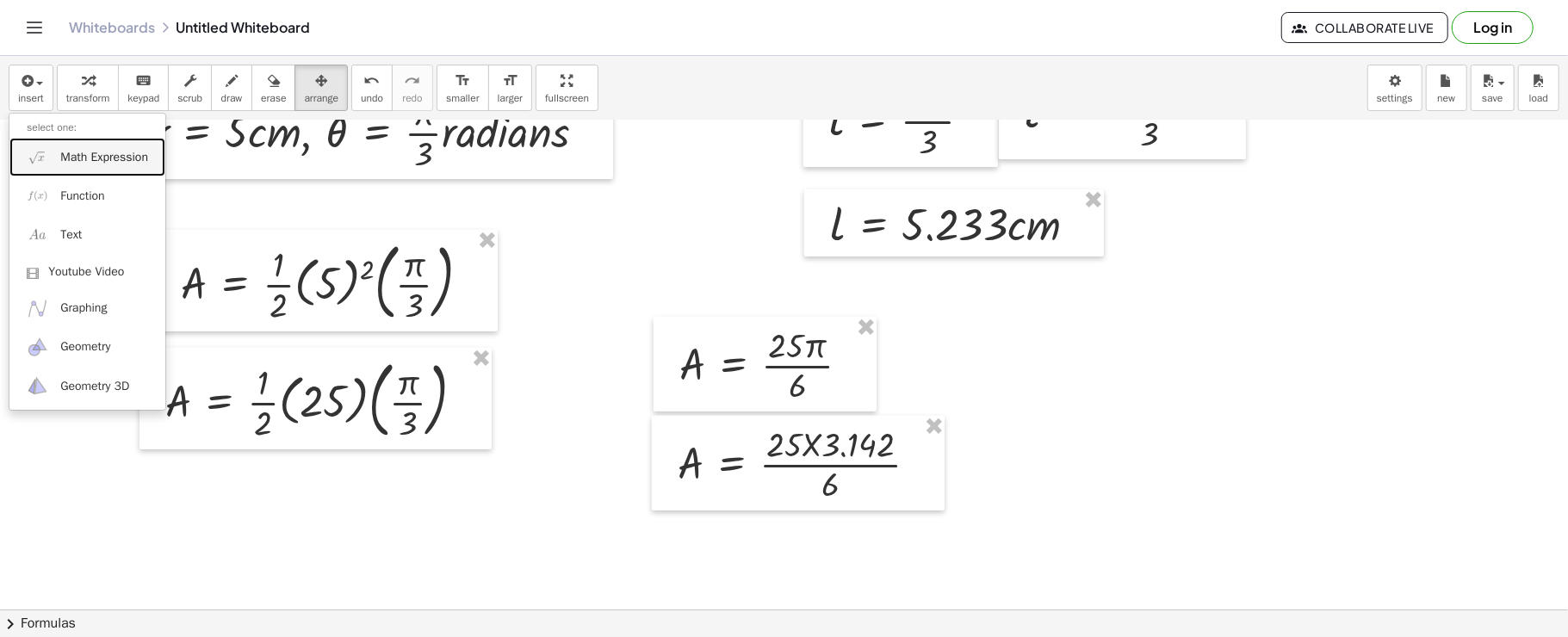 click on "Math Expression" at bounding box center (87, 157) 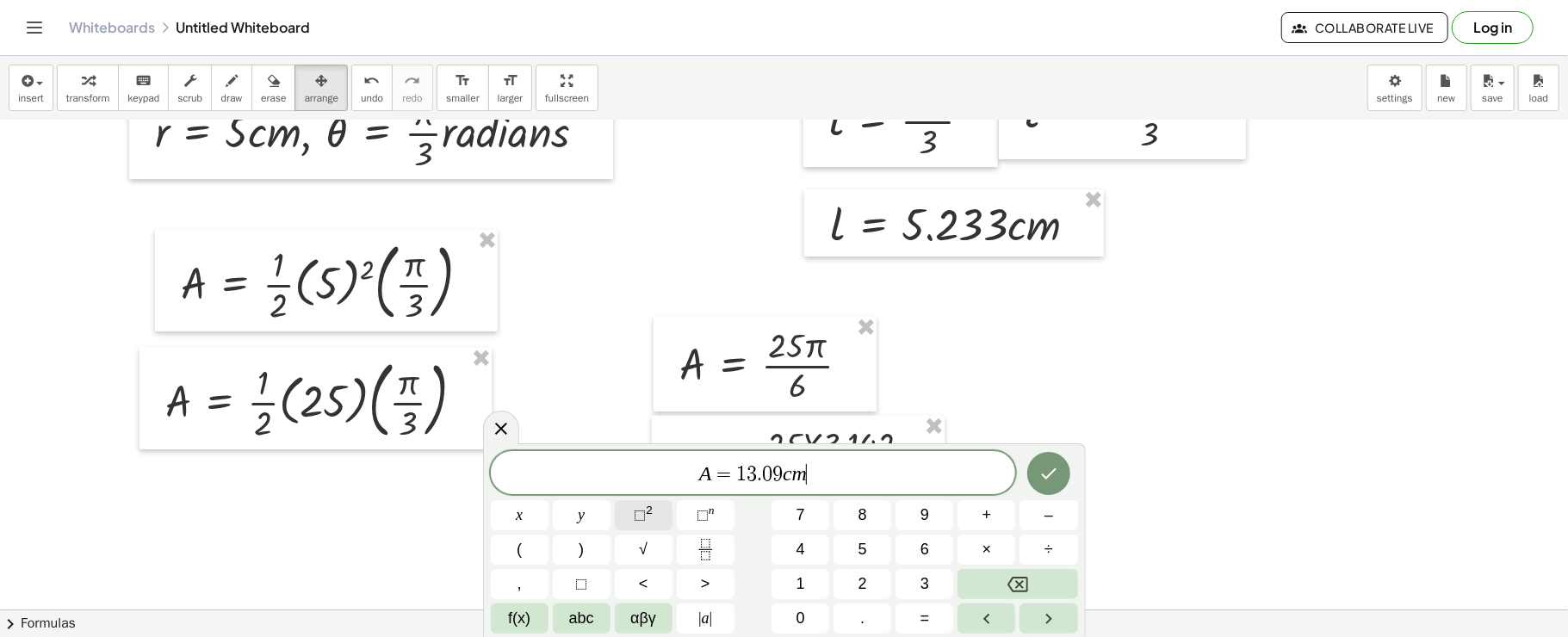 click on "⬚ 2" 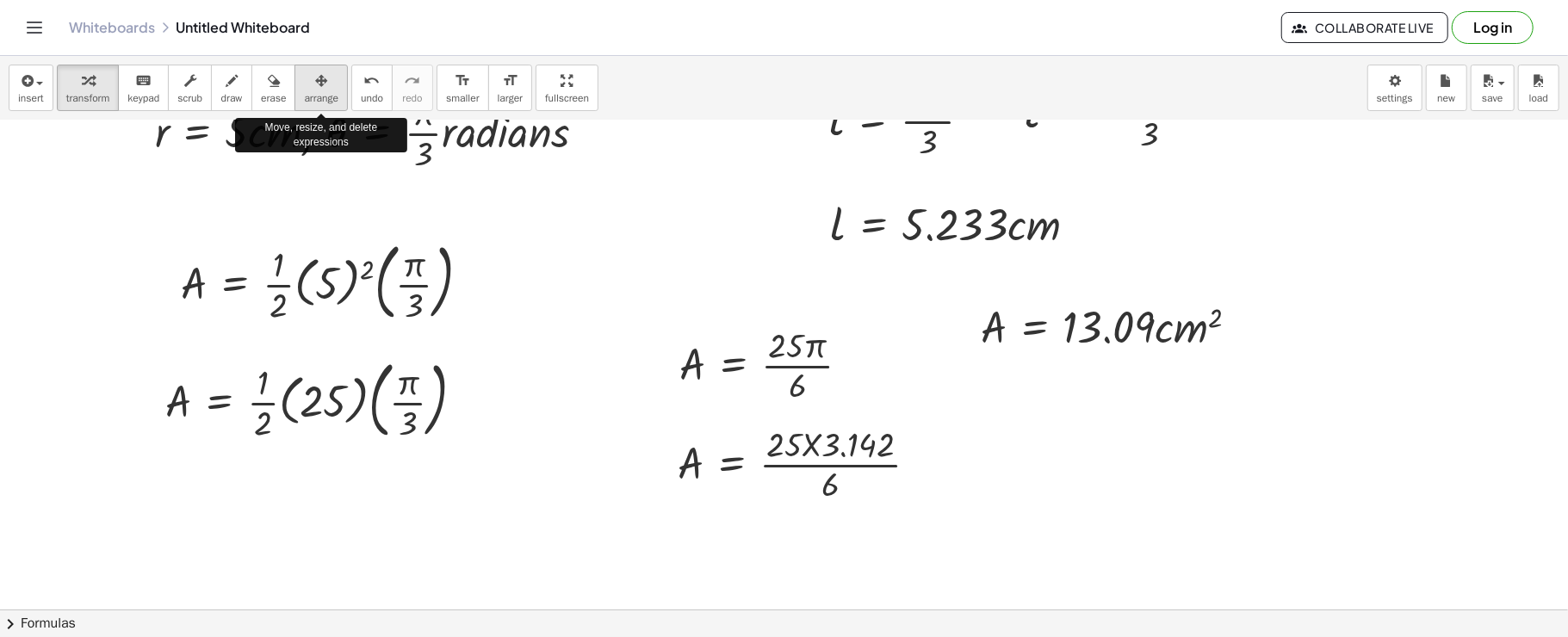 click at bounding box center [321, 80] 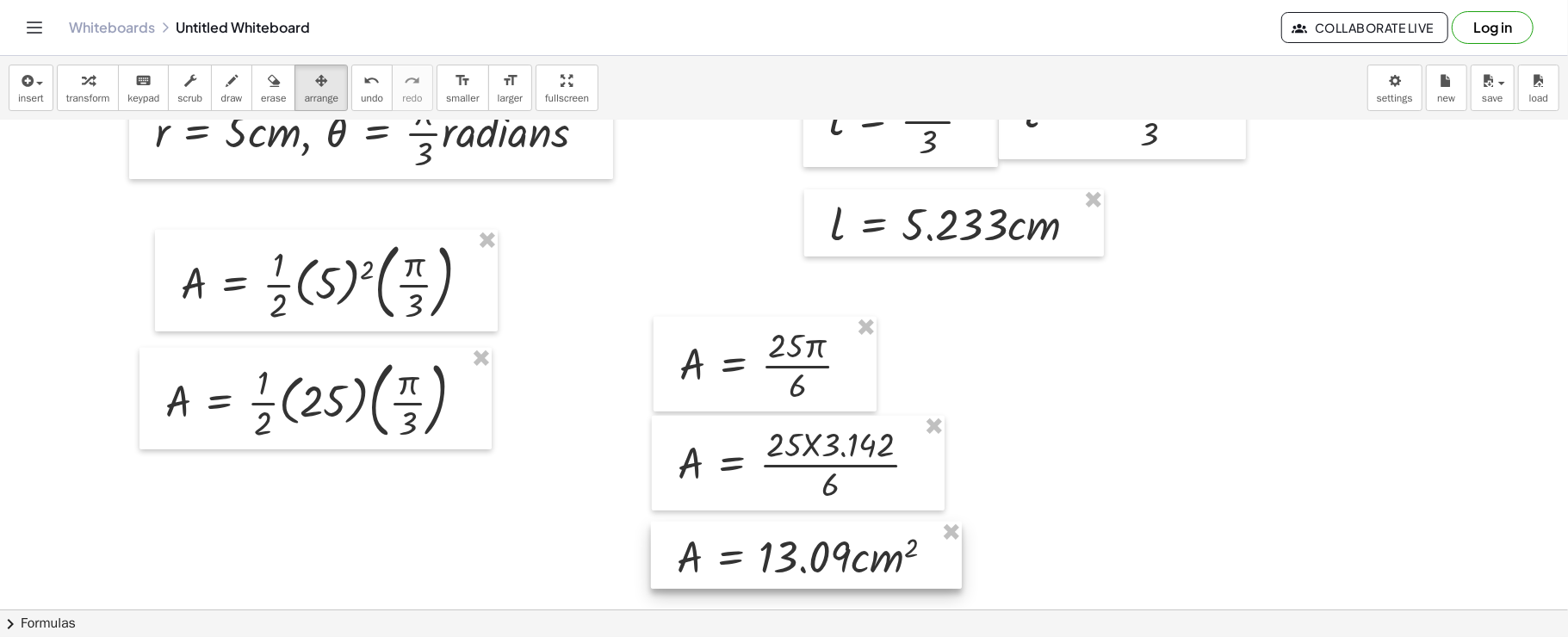 drag, startPoint x: 1025, startPoint y: 327, endPoint x: 720, endPoint y: 554, distance: 380.20258 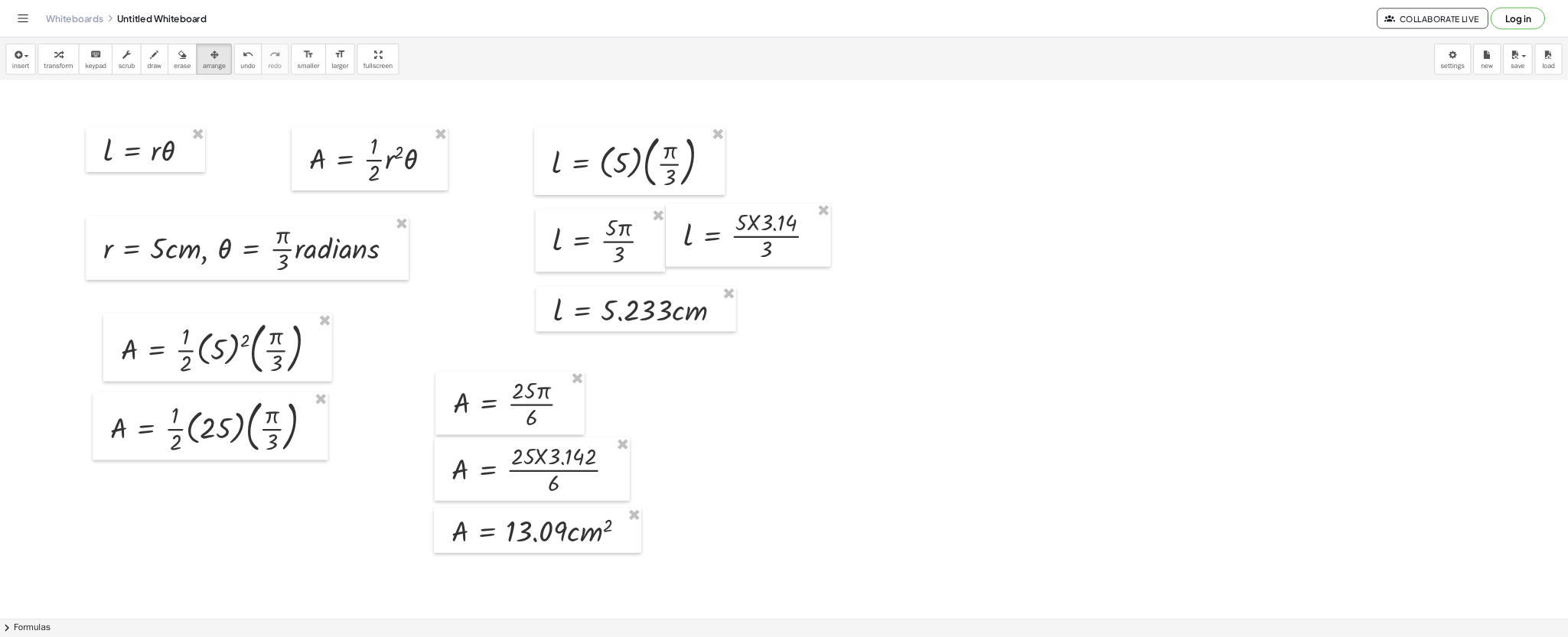 scroll, scrollTop: 237, scrollLeft: 0, axis: vertical 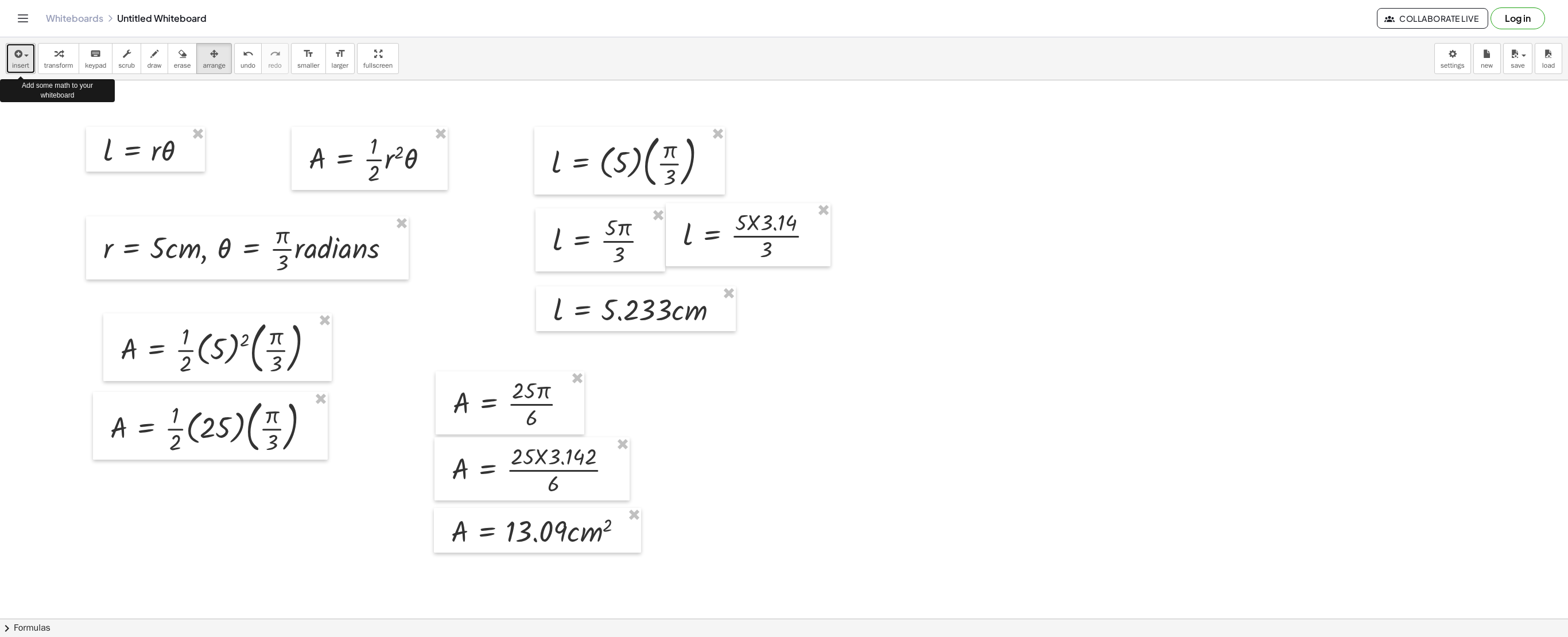 click at bounding box center (17, 54) 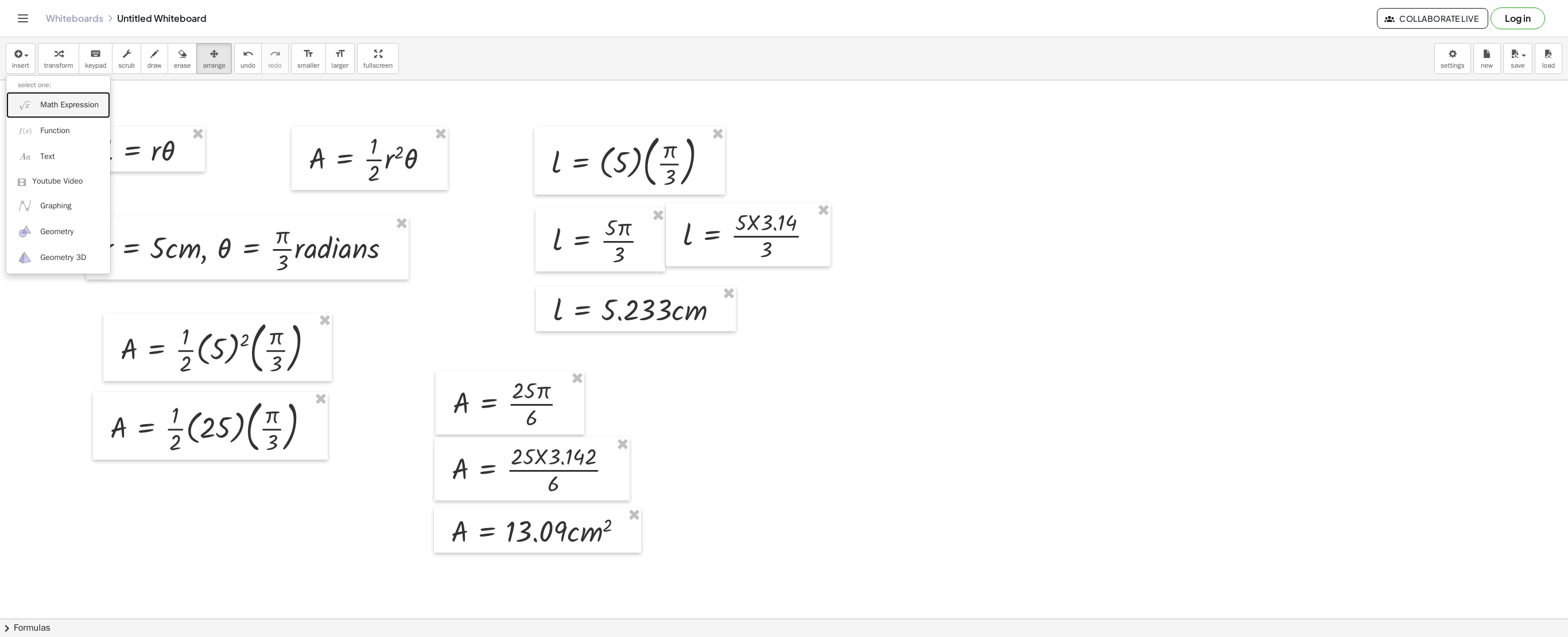 click on "Math Expression" at bounding box center (58, 104) 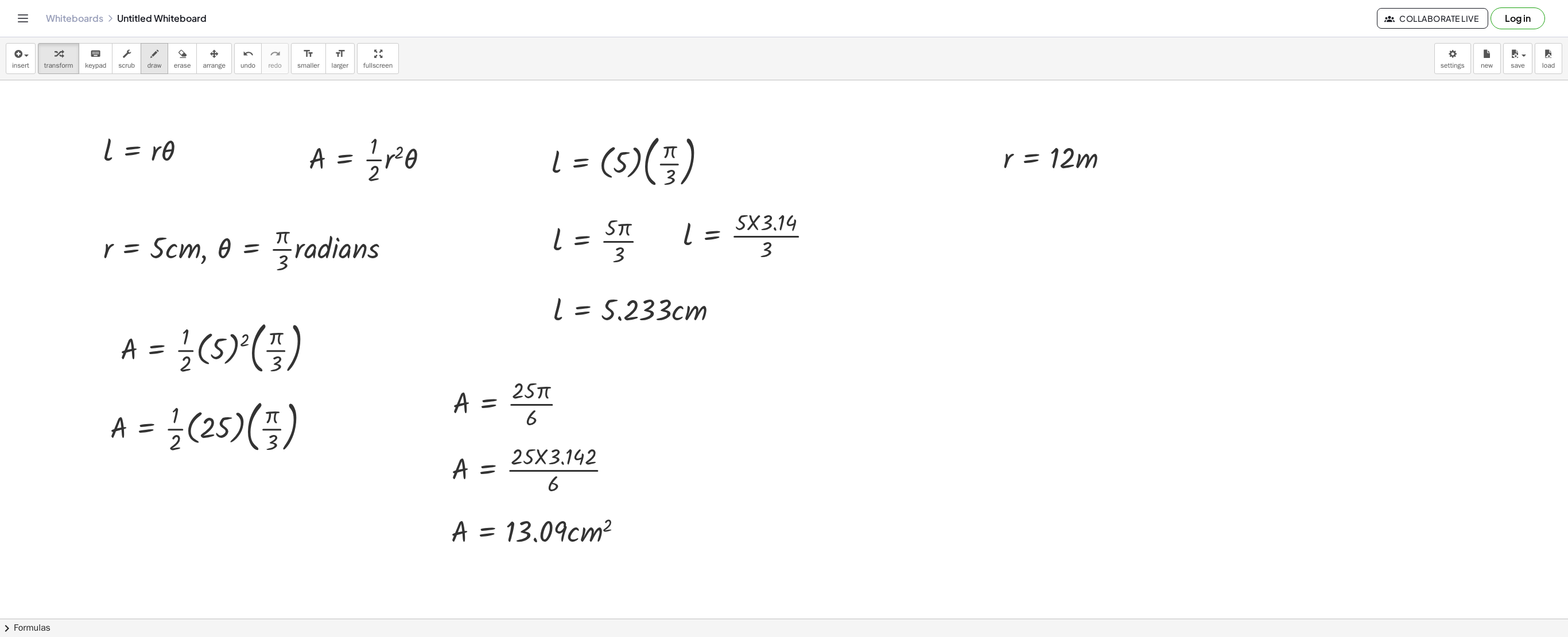 click at bounding box center [154, 53] 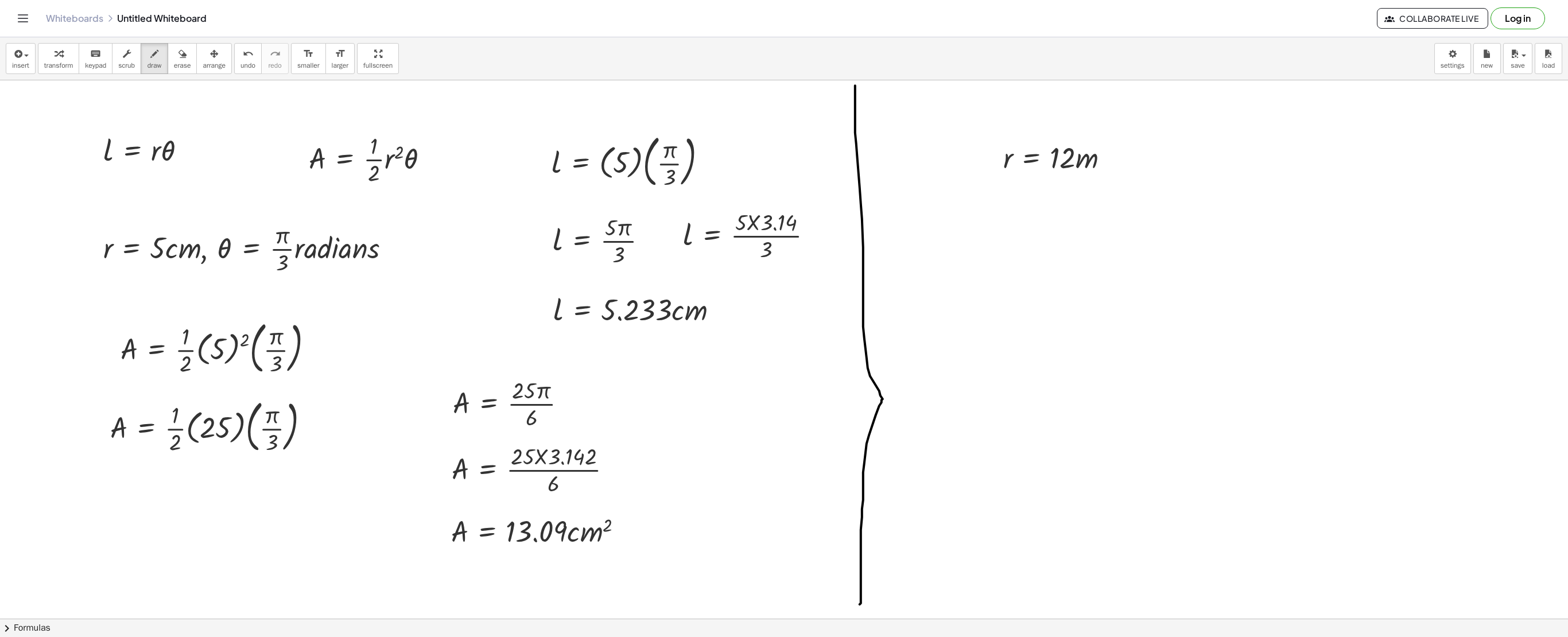 drag, startPoint x: 855, startPoint y: 86, endPoint x: 860, endPoint y: 605, distance: 519.0241 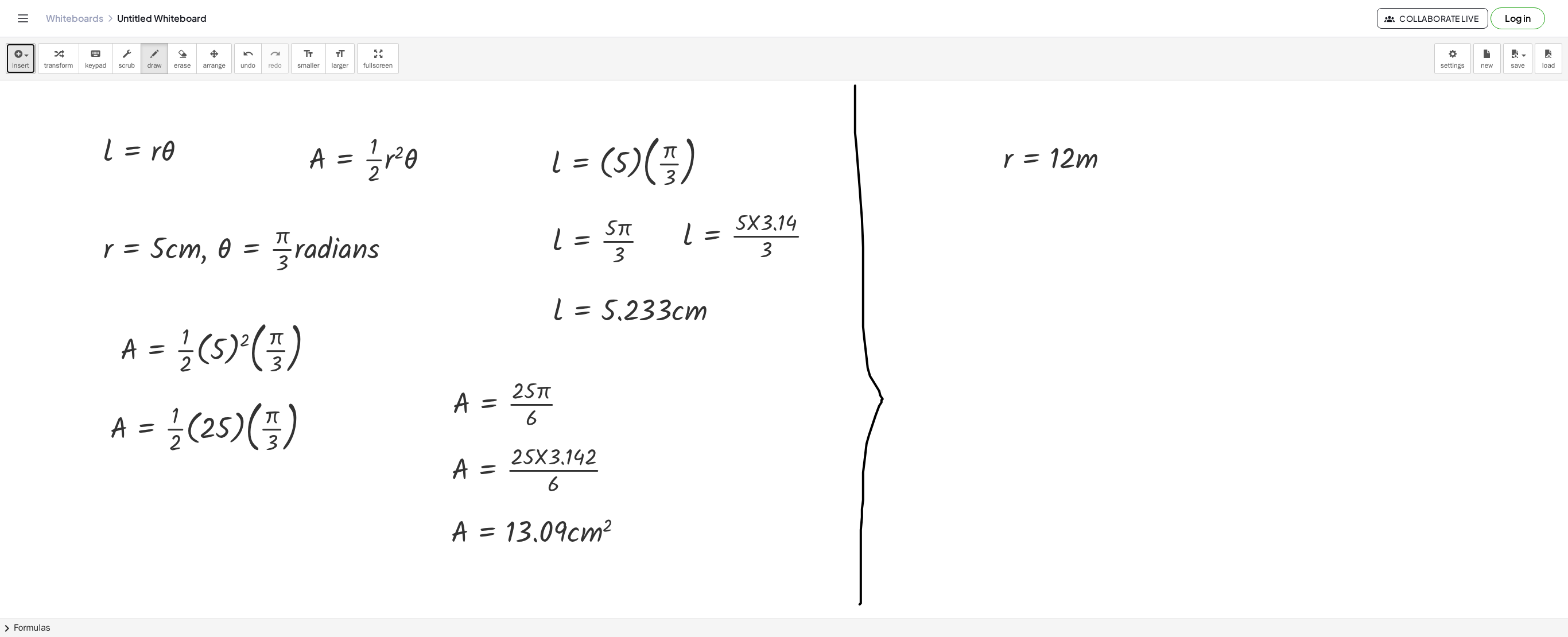 click on "insert" at bounding box center (21, 59) 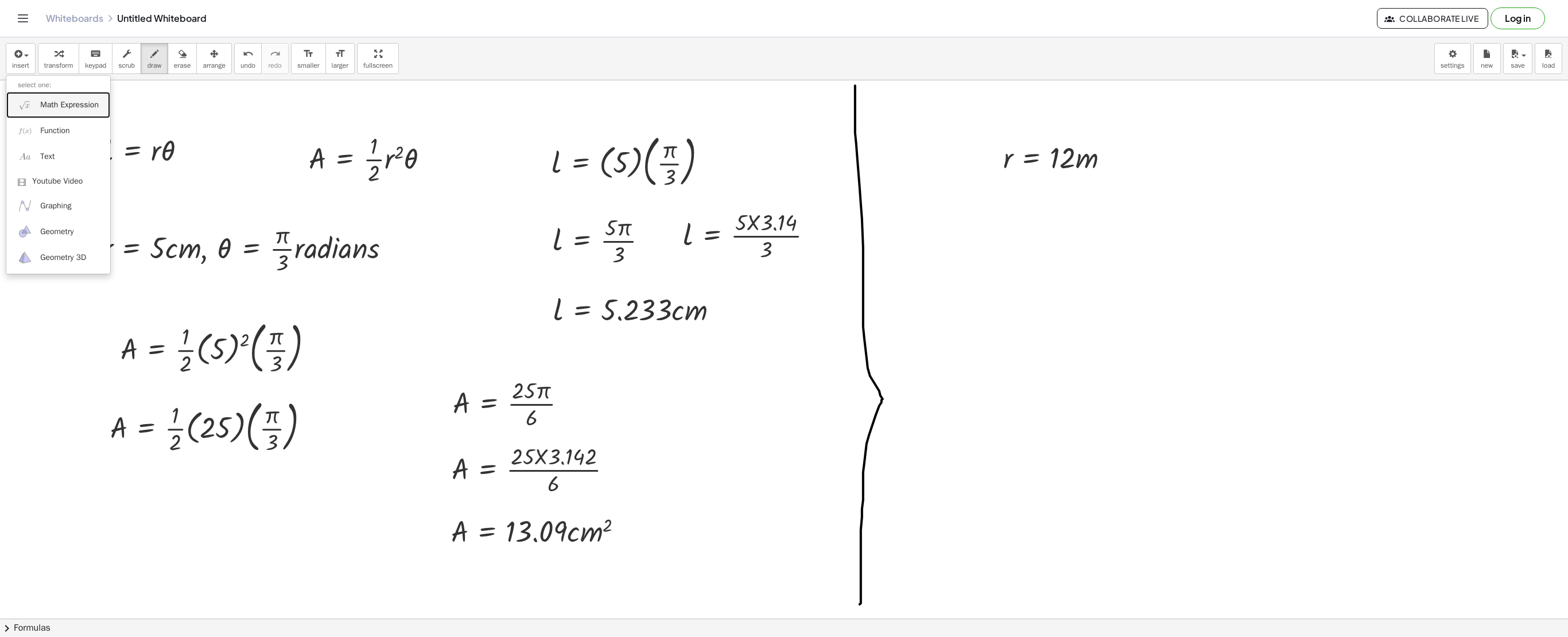 click on "Math Expression" at bounding box center (58, 104) 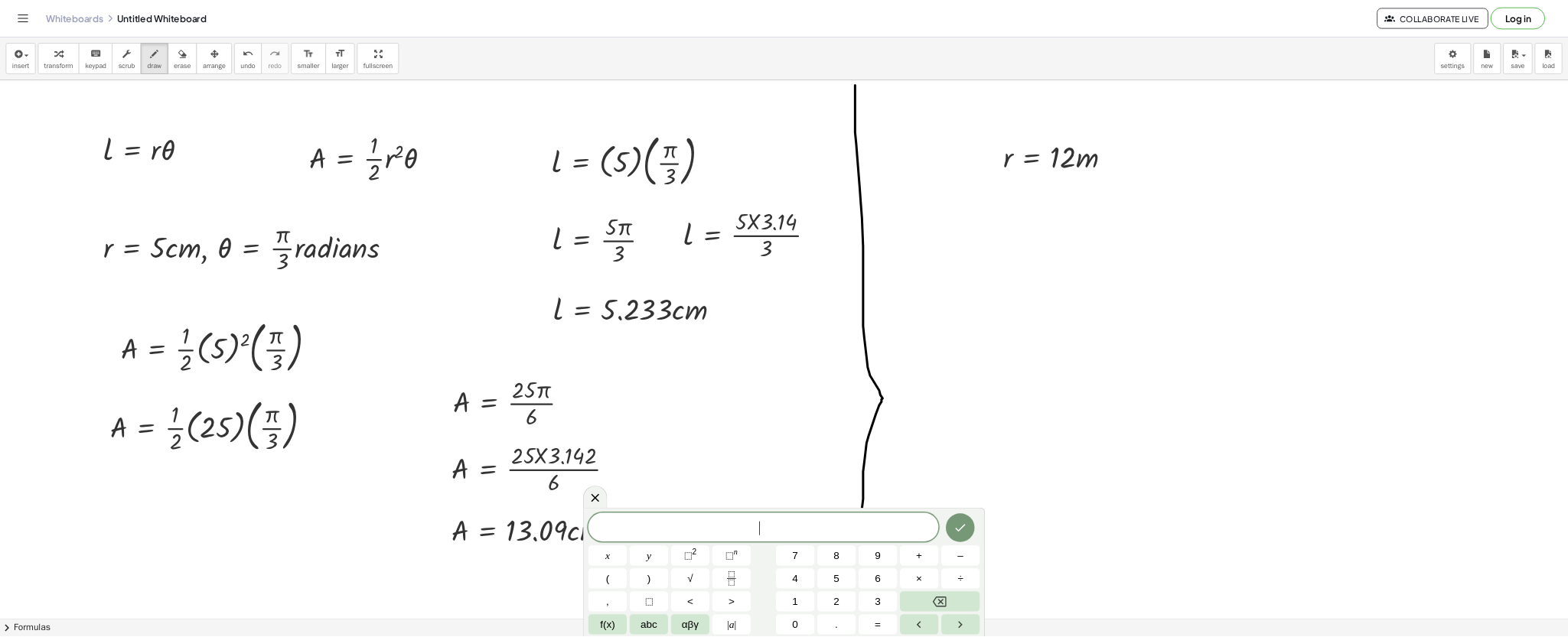 scroll, scrollTop: 237, scrollLeft: 0, axis: vertical 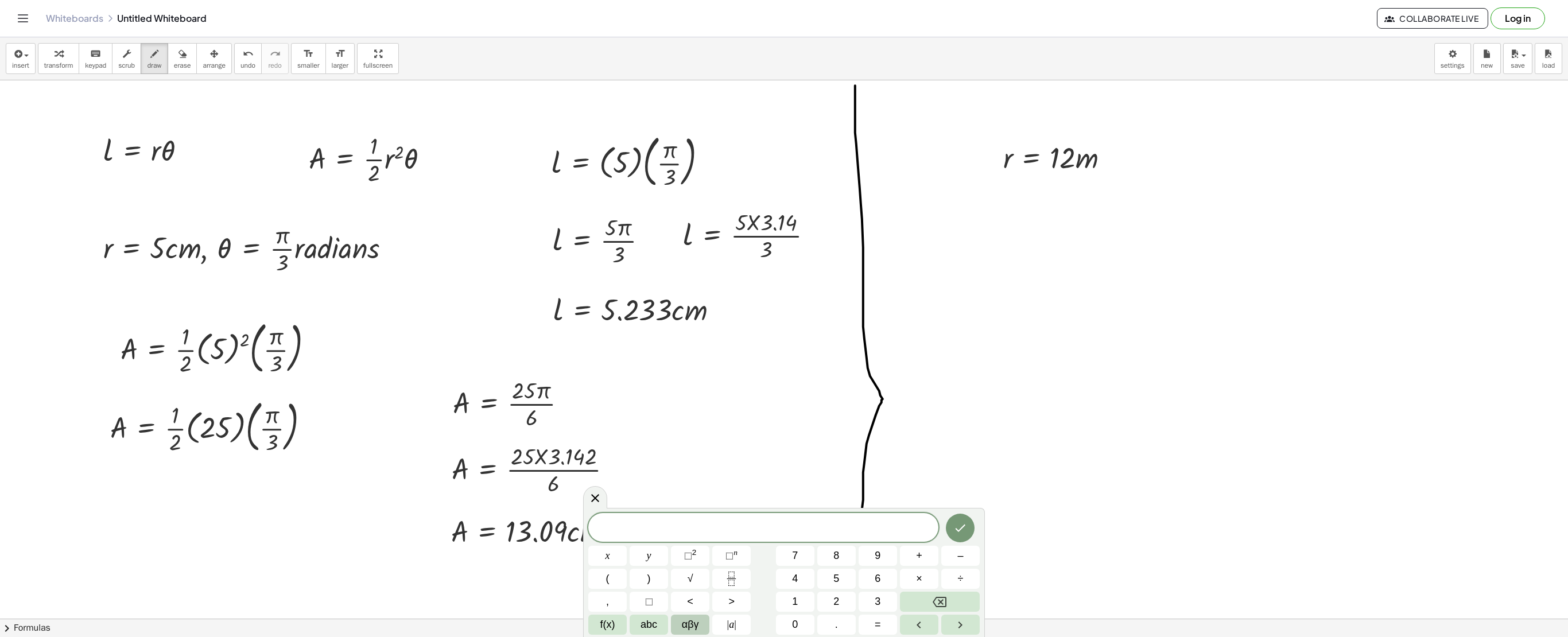click on "αβγ" at bounding box center [690, 624] 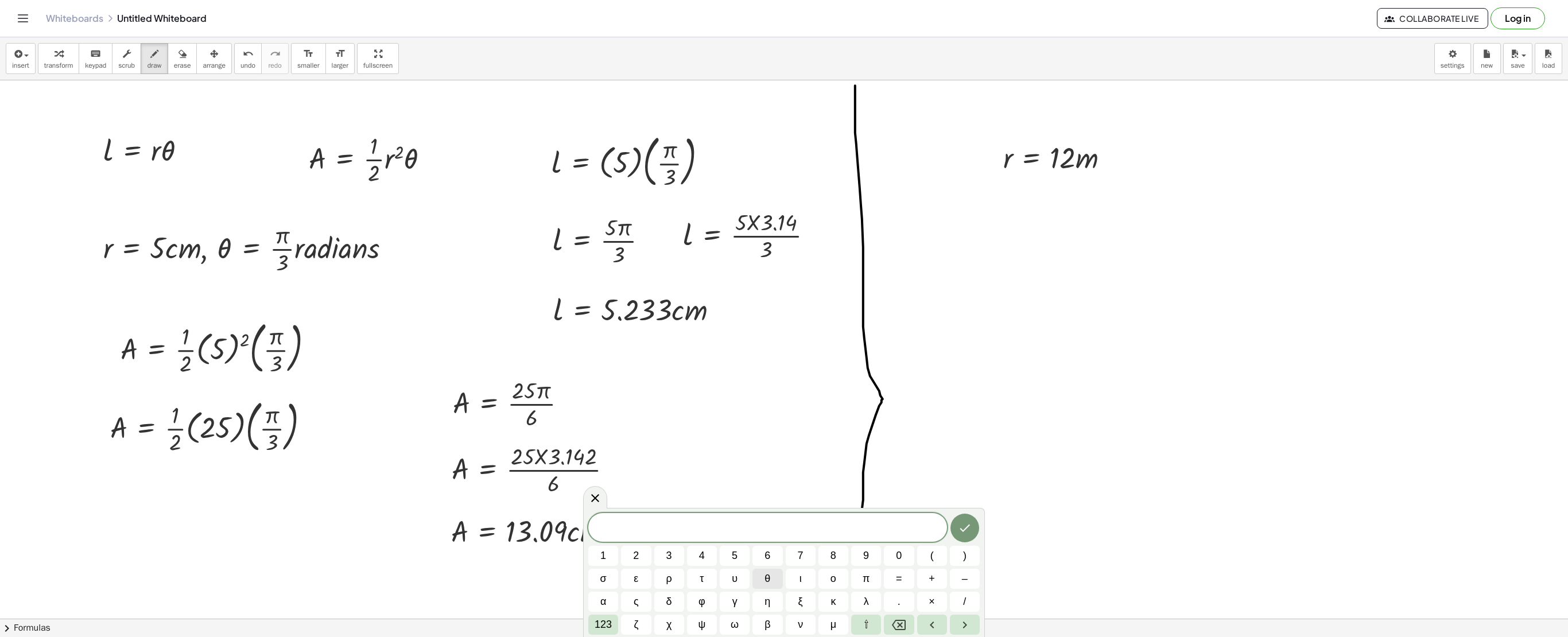 click on "θ" at bounding box center [767, 578] 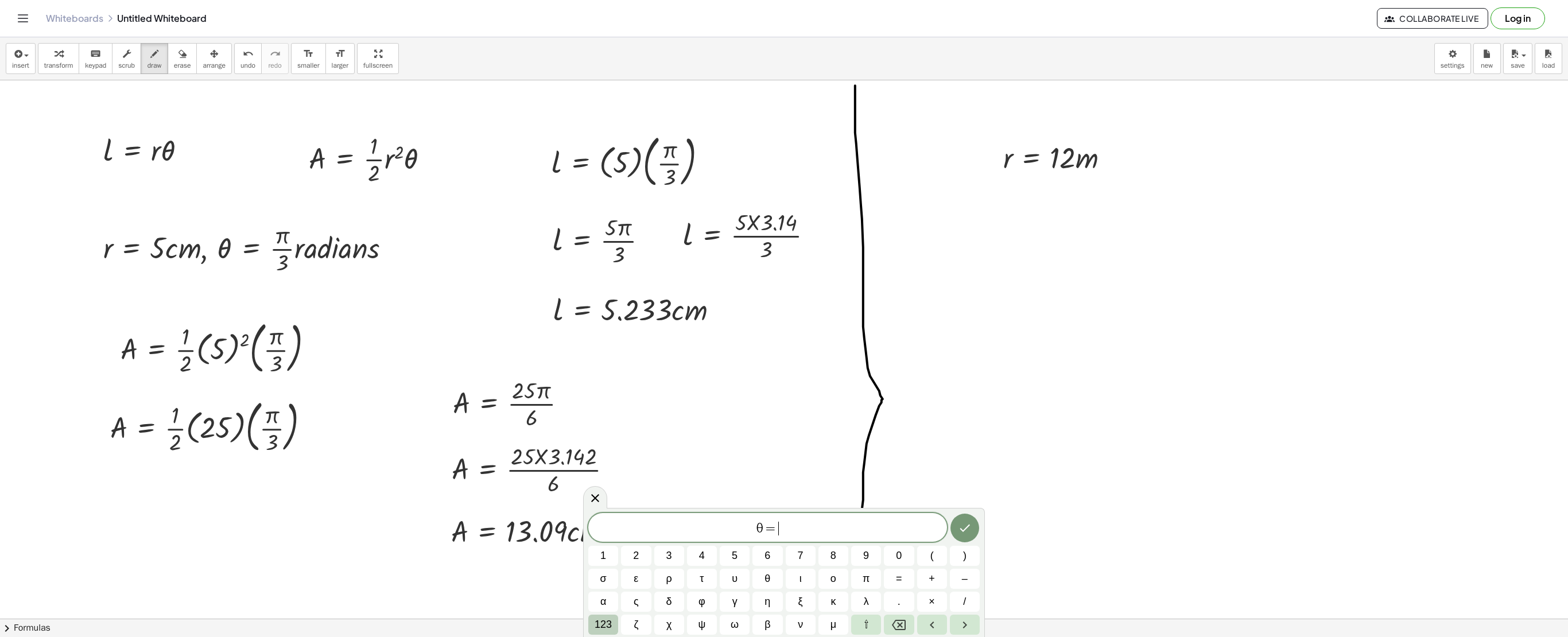 click on "123" at bounding box center (603, 624) 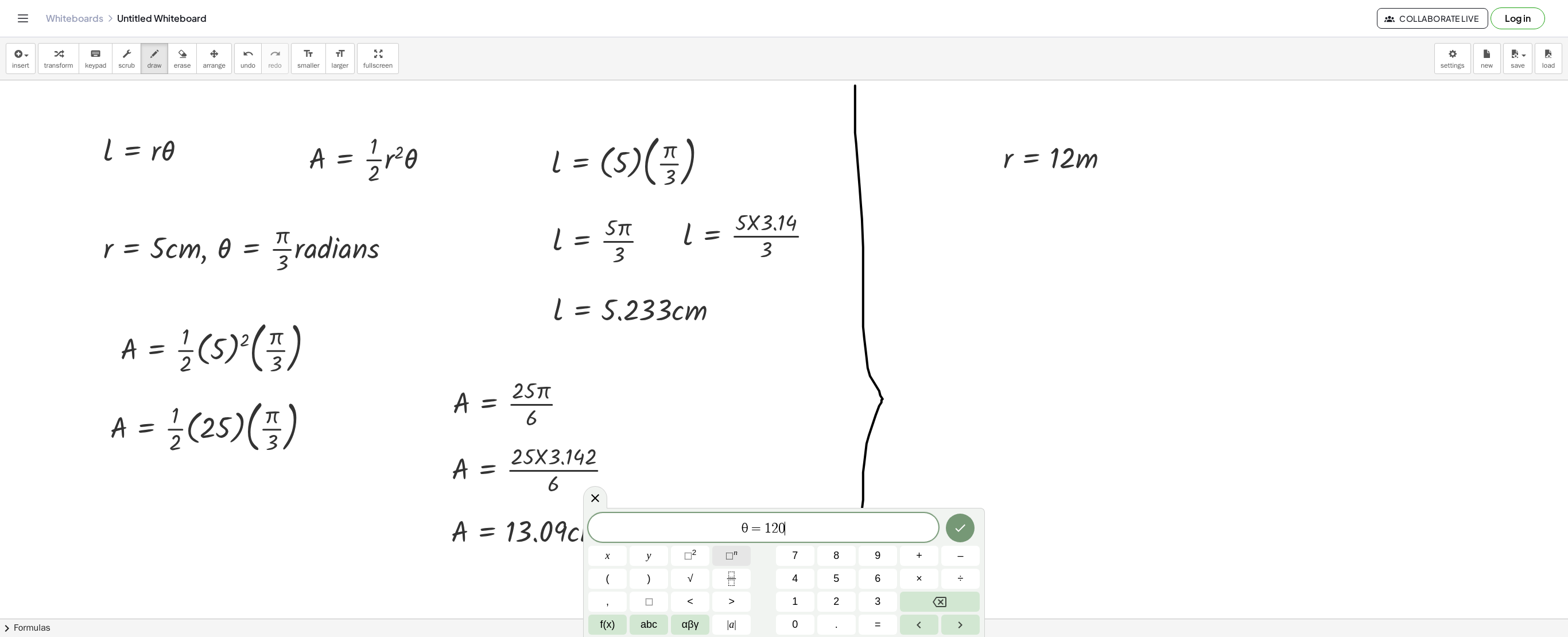 click on "⬚ n" at bounding box center [731, 556] 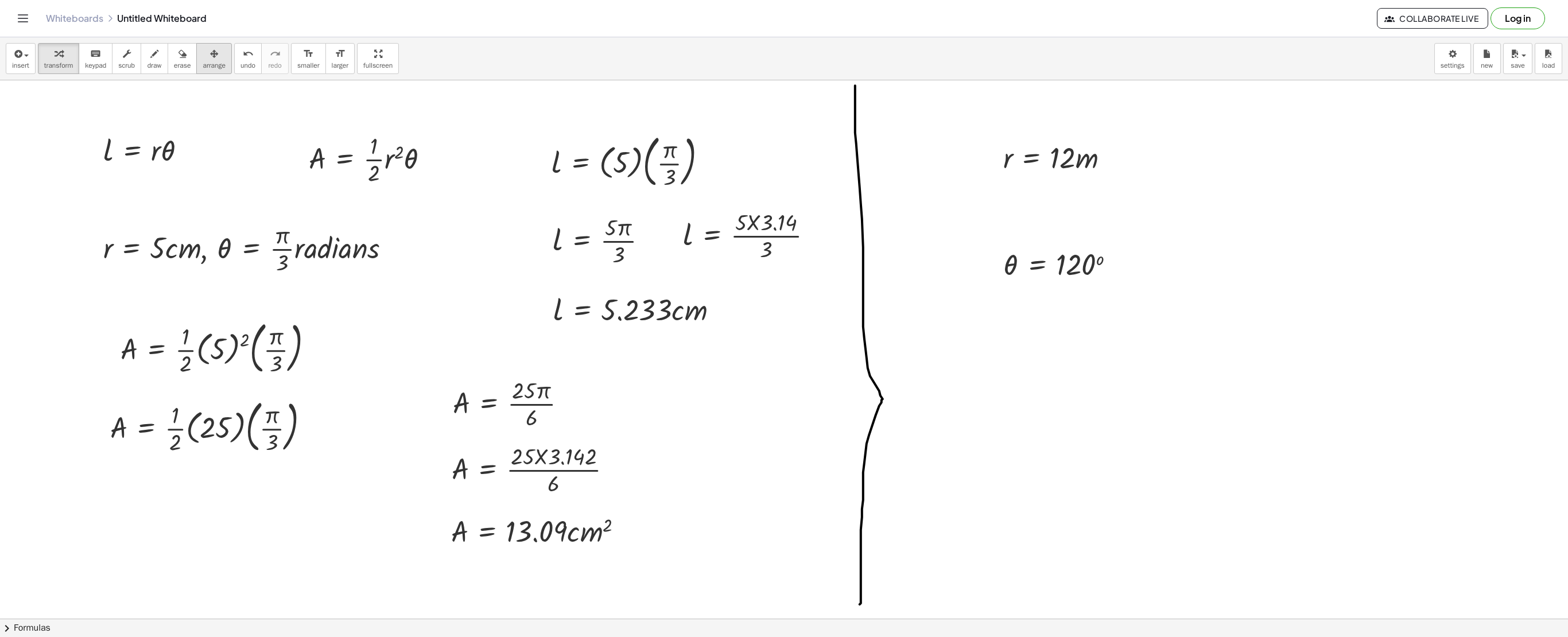 click at bounding box center (214, 54) 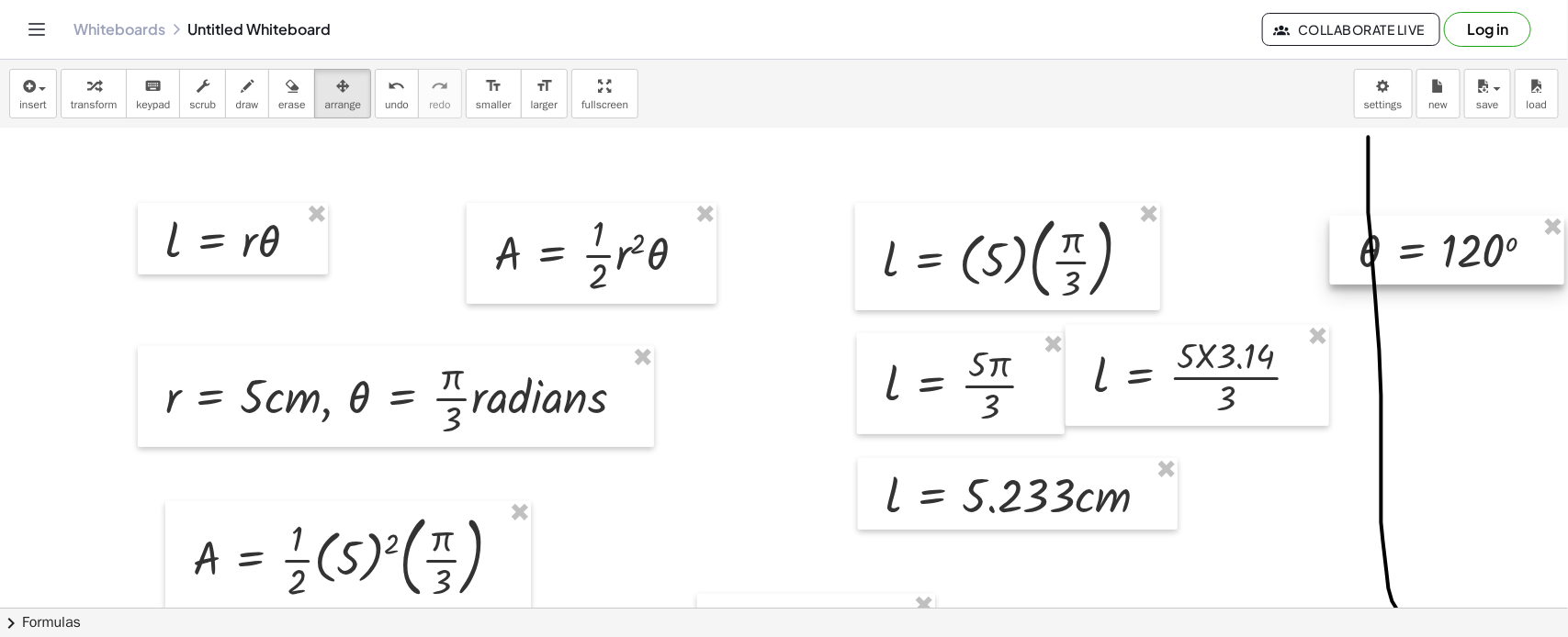 drag, startPoint x: 1630, startPoint y: 415, endPoint x: 1382, endPoint y: 243, distance: 301.80789 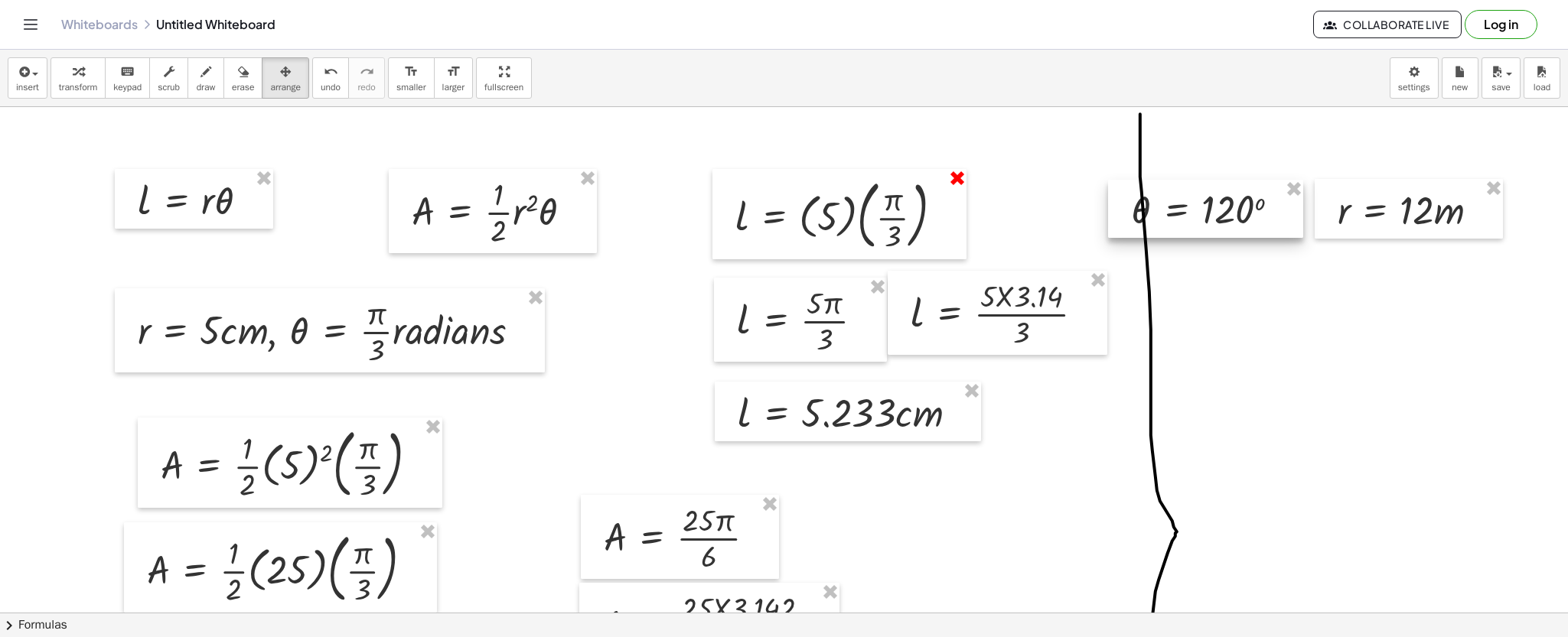 scroll, scrollTop: 238, scrollLeft: 0, axis: vertical 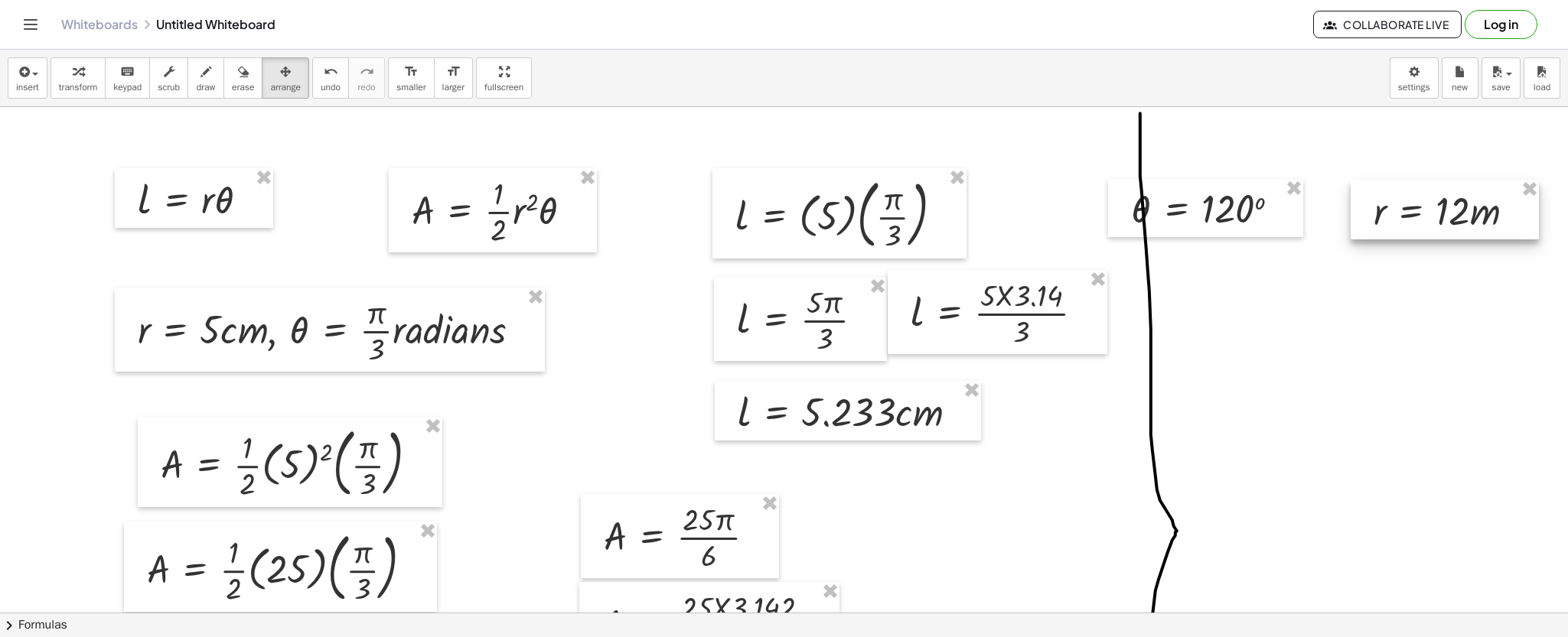 drag, startPoint x: 1399, startPoint y: 210, endPoint x: 1435, endPoint y: 211, distance: 36.013886 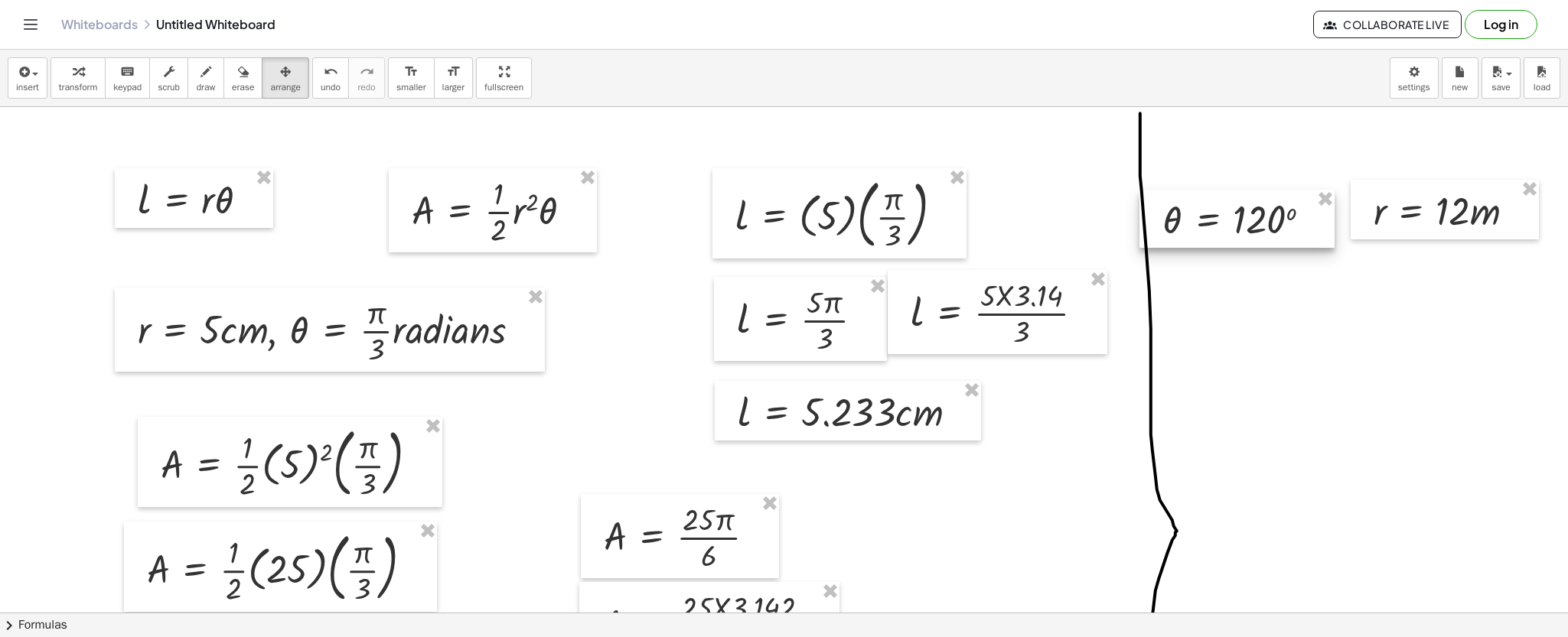 drag, startPoint x: 1245, startPoint y: 205, endPoint x: 1279, endPoint y: 213, distance: 34.9285 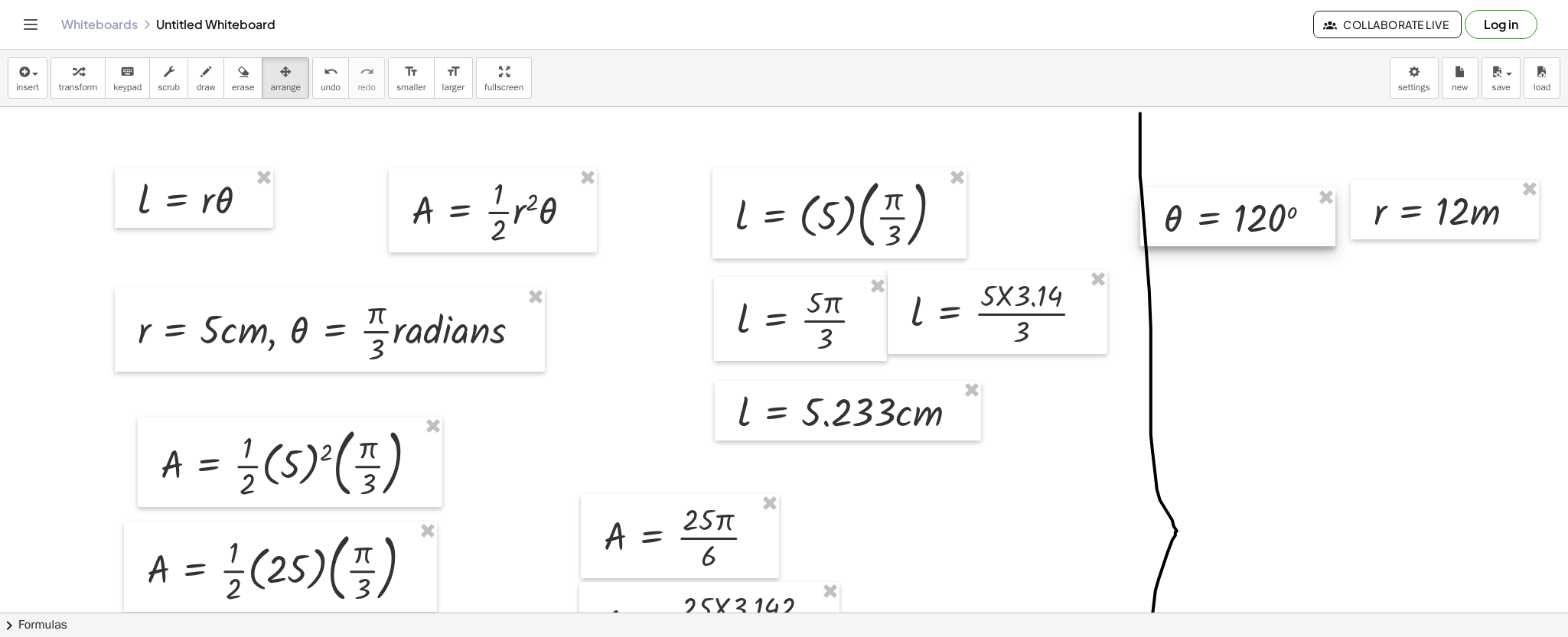 click at bounding box center [1237, 217] 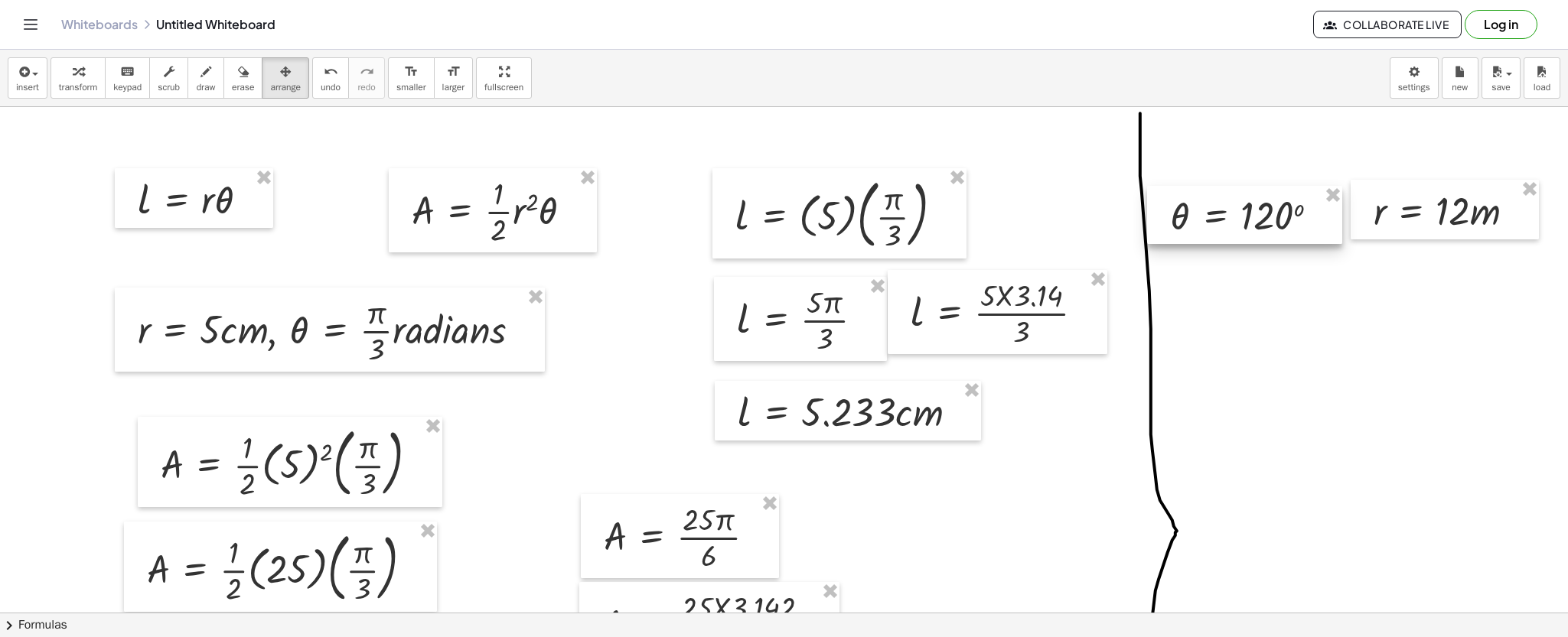 click at bounding box center (1244, 215) 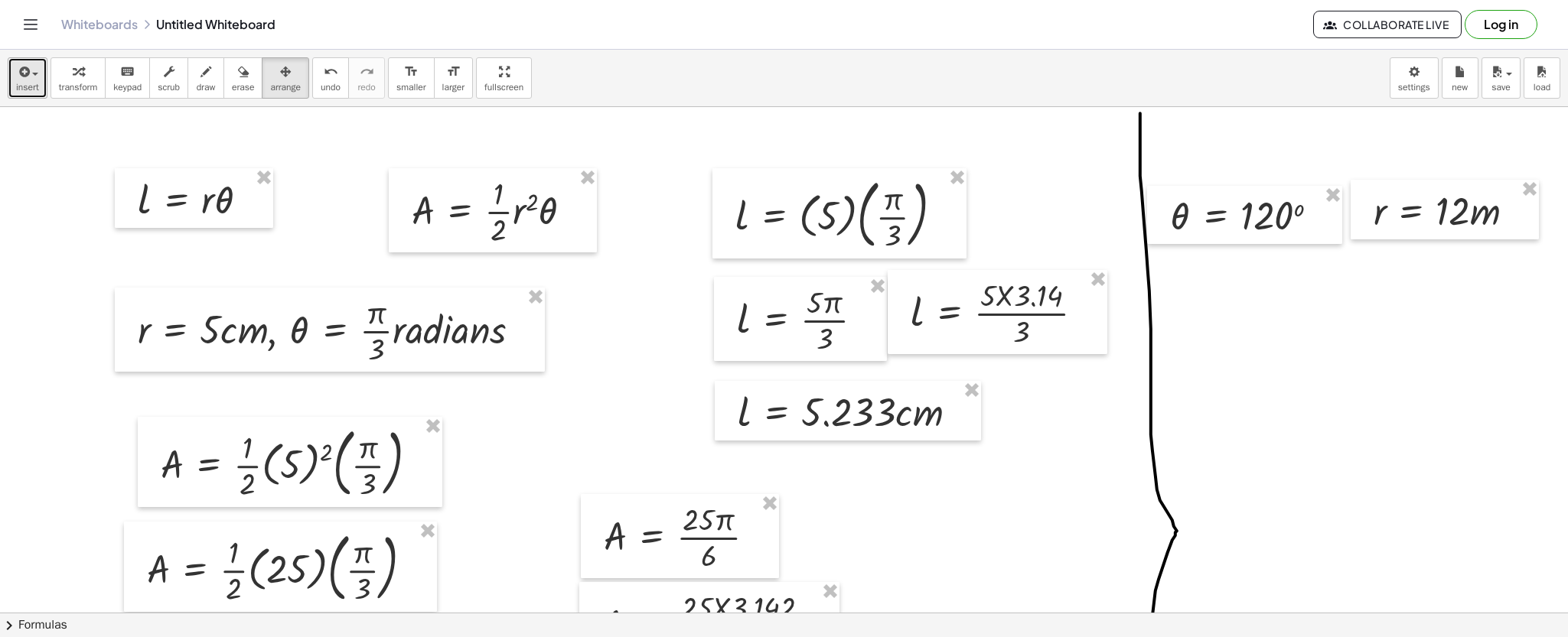 click on "insert" at bounding box center [28, 78] 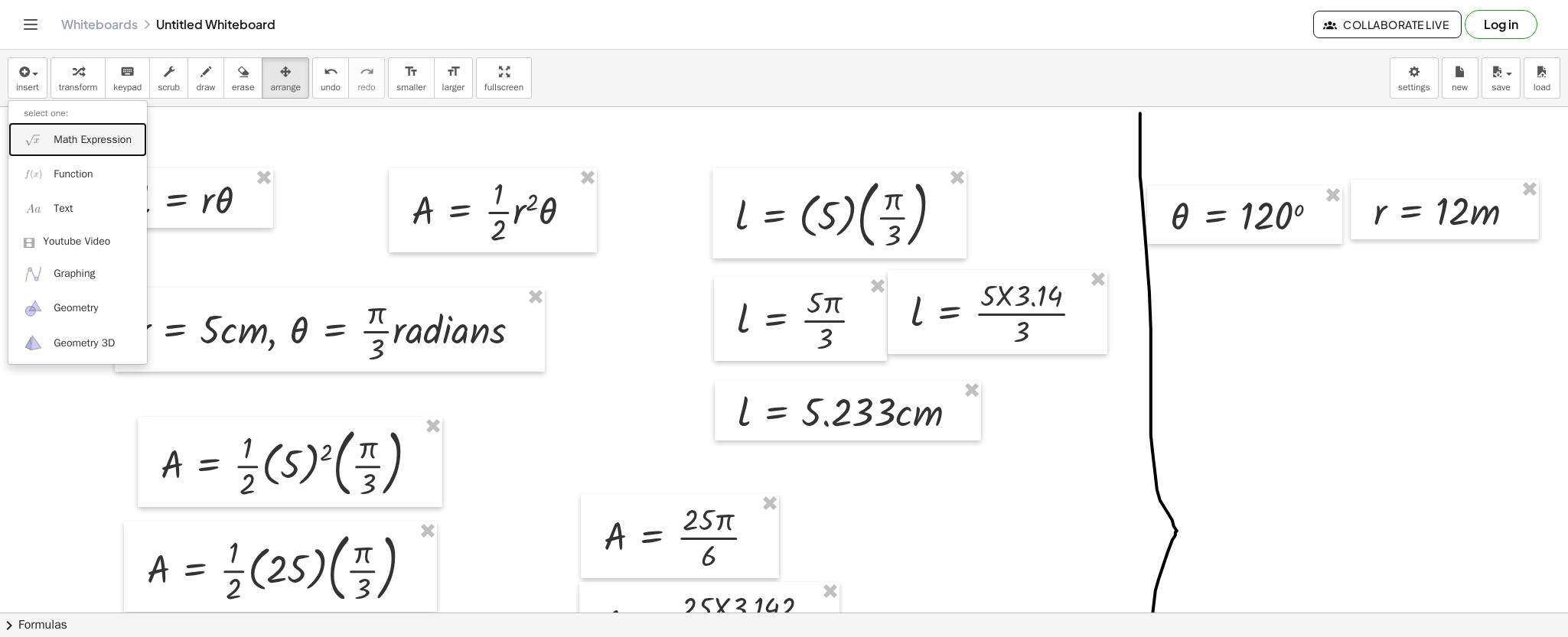 click on "Math Expression" at bounding box center (77, 139) 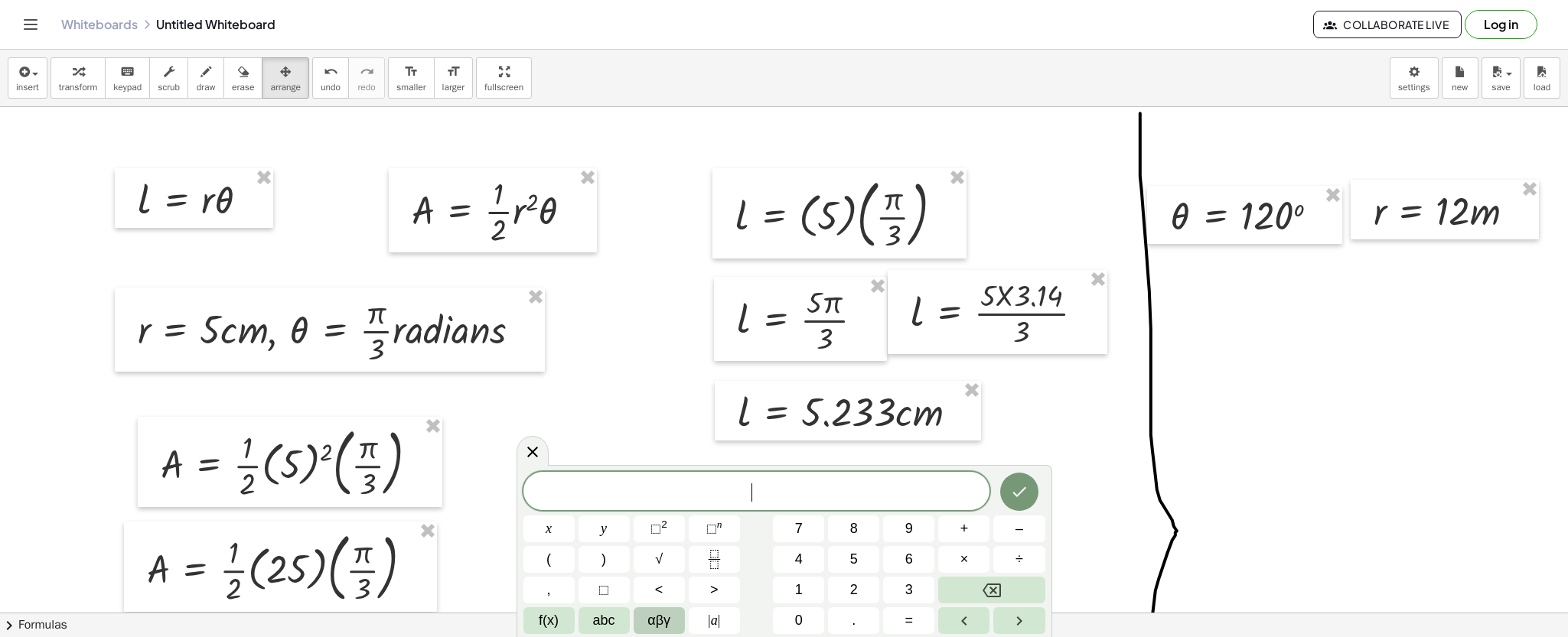 click on "αβγ" at bounding box center (659, 620) 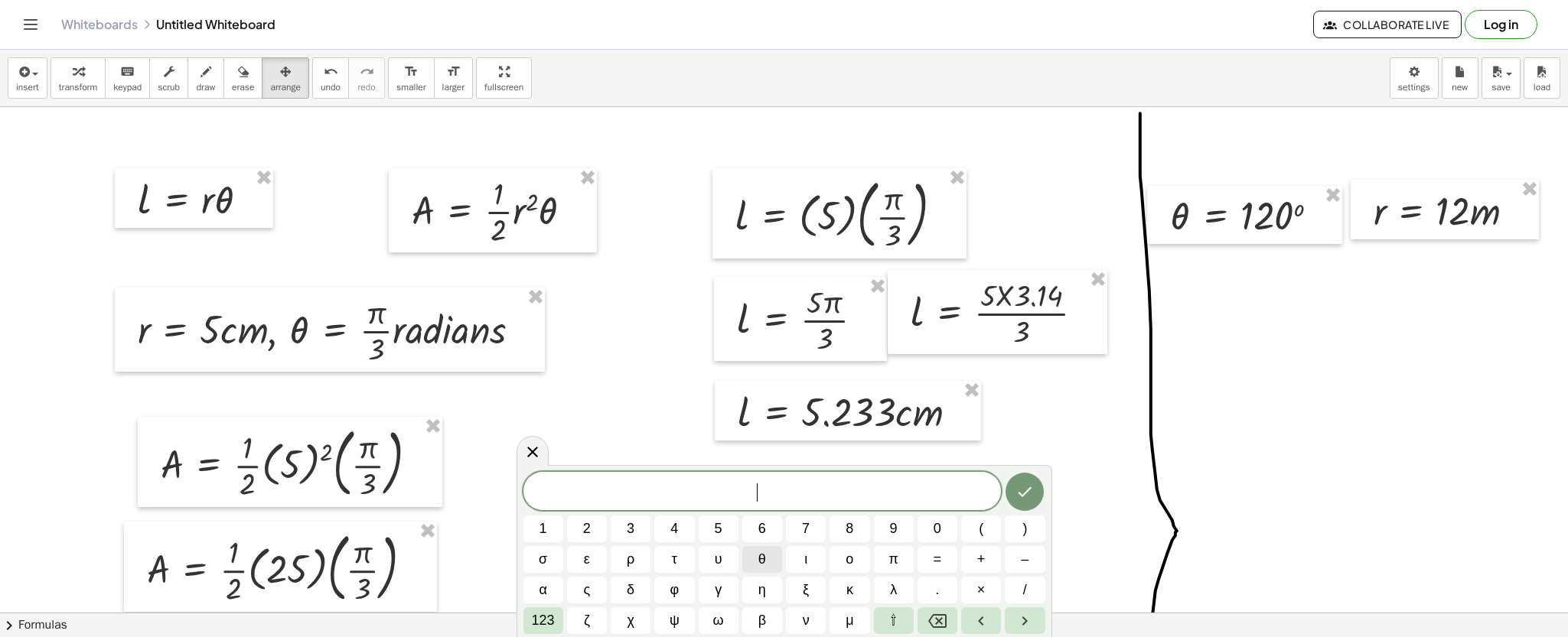 click on "θ" at bounding box center [762, 559] 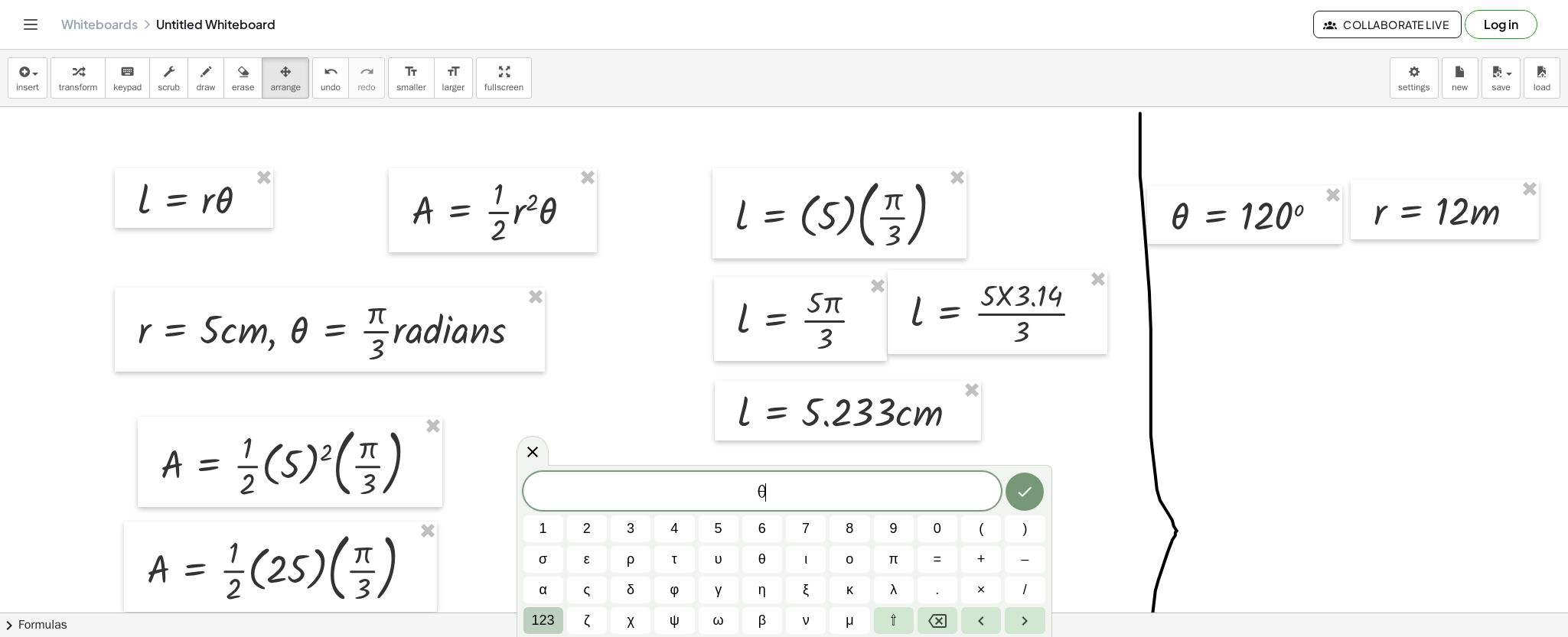 click on "123" at bounding box center (543, 620) 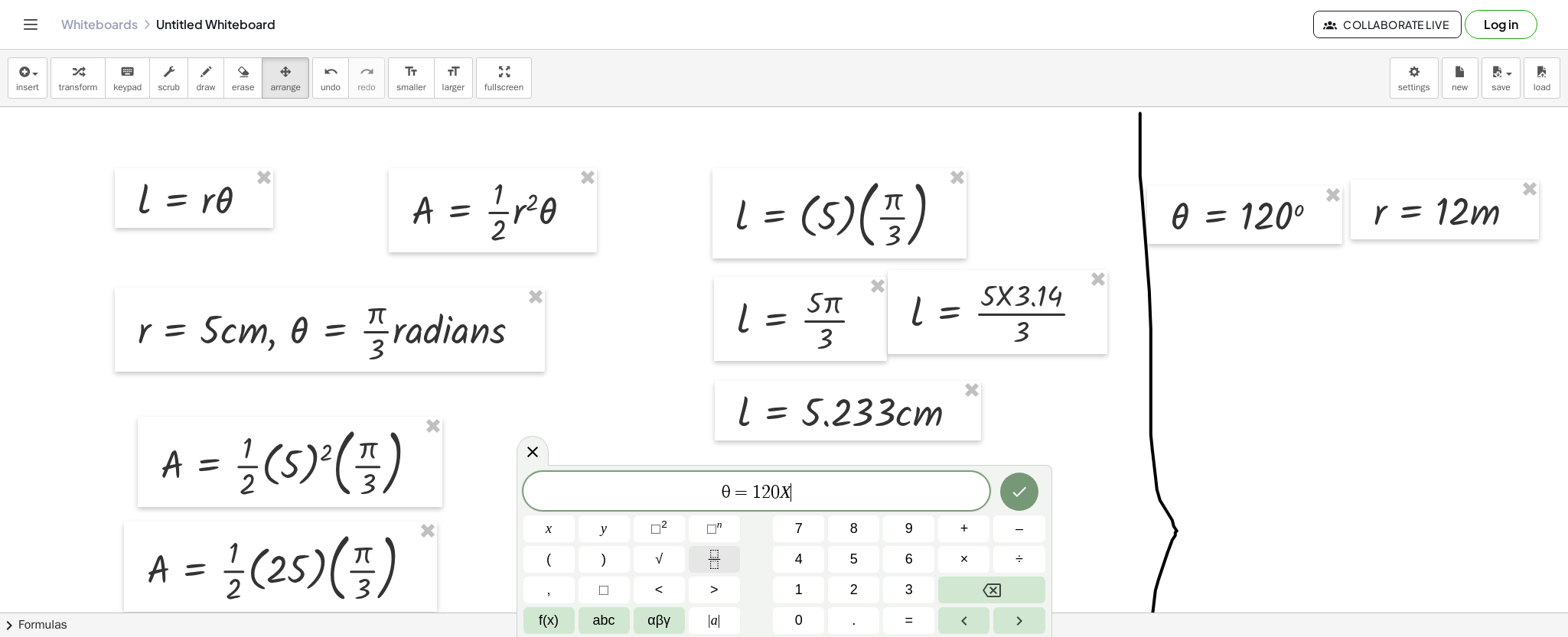 click 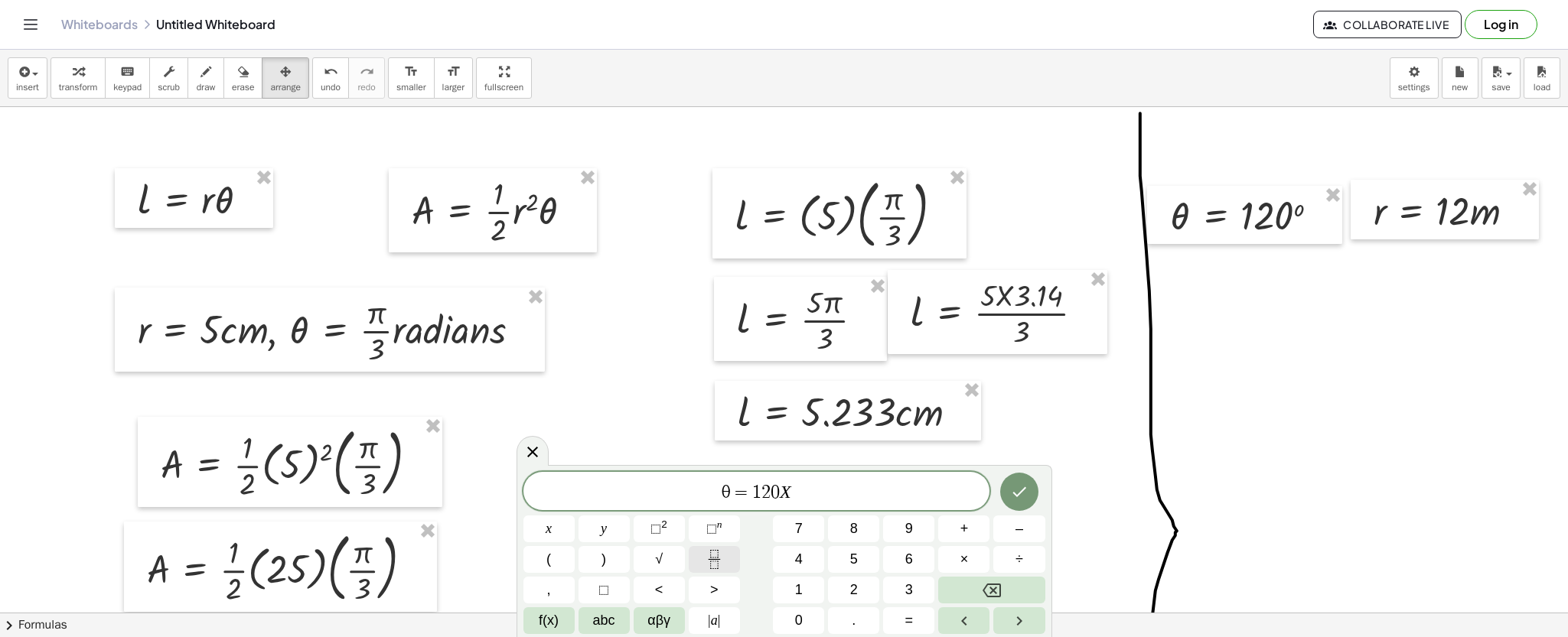 click at bounding box center (714, 559) 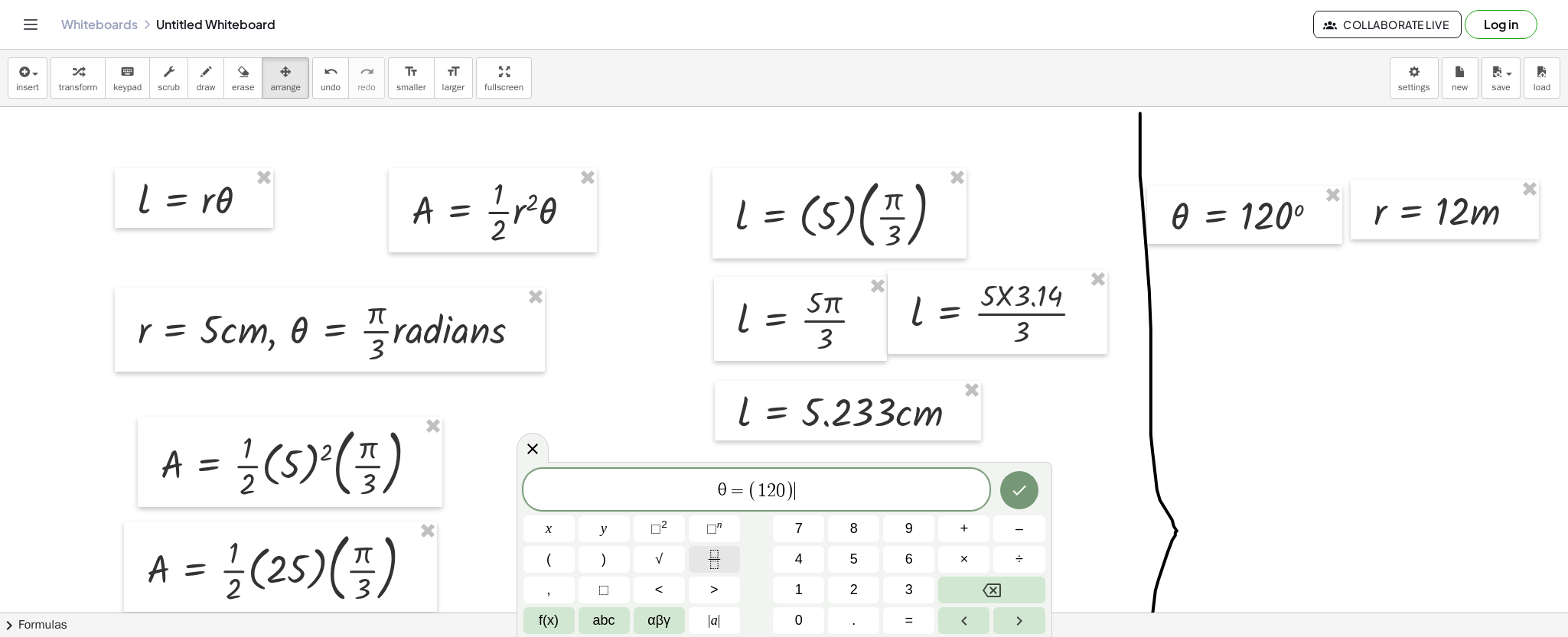 click at bounding box center (714, 559) 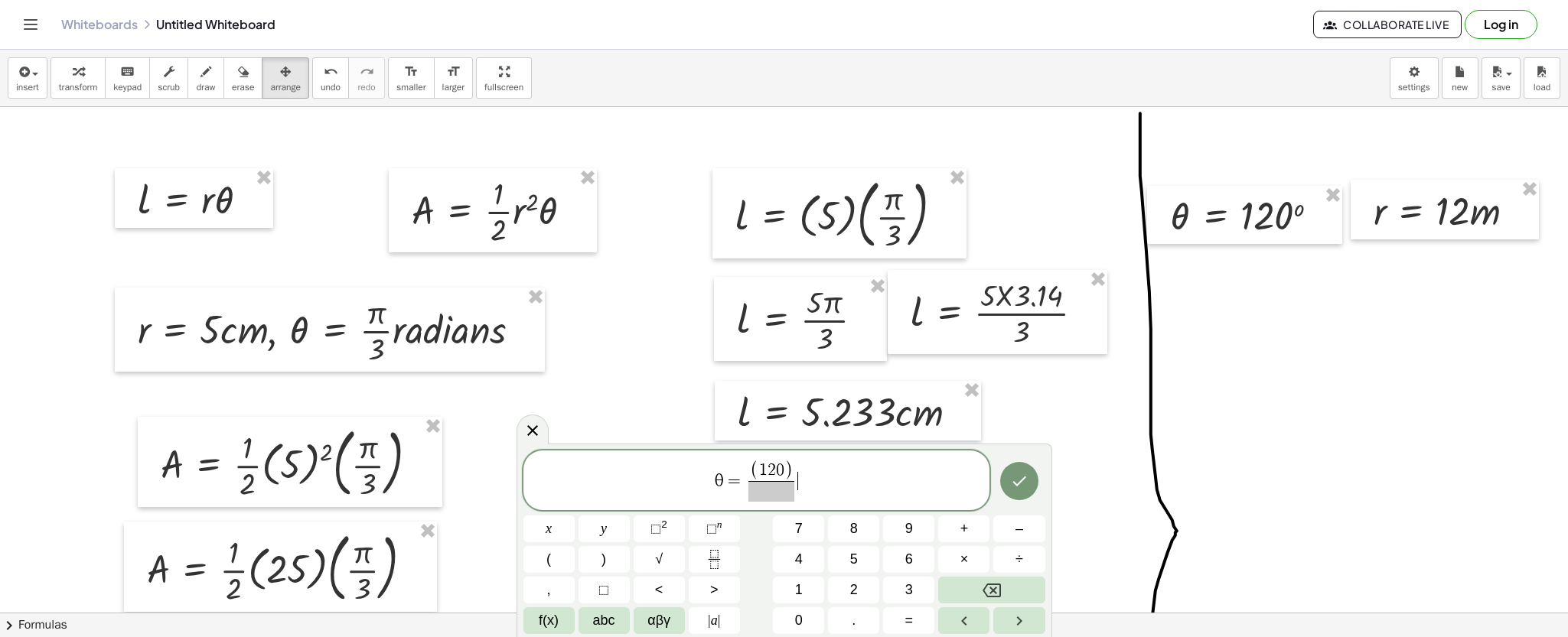 click on "θ = ( 1 2 0 )" at bounding box center (757, 481) 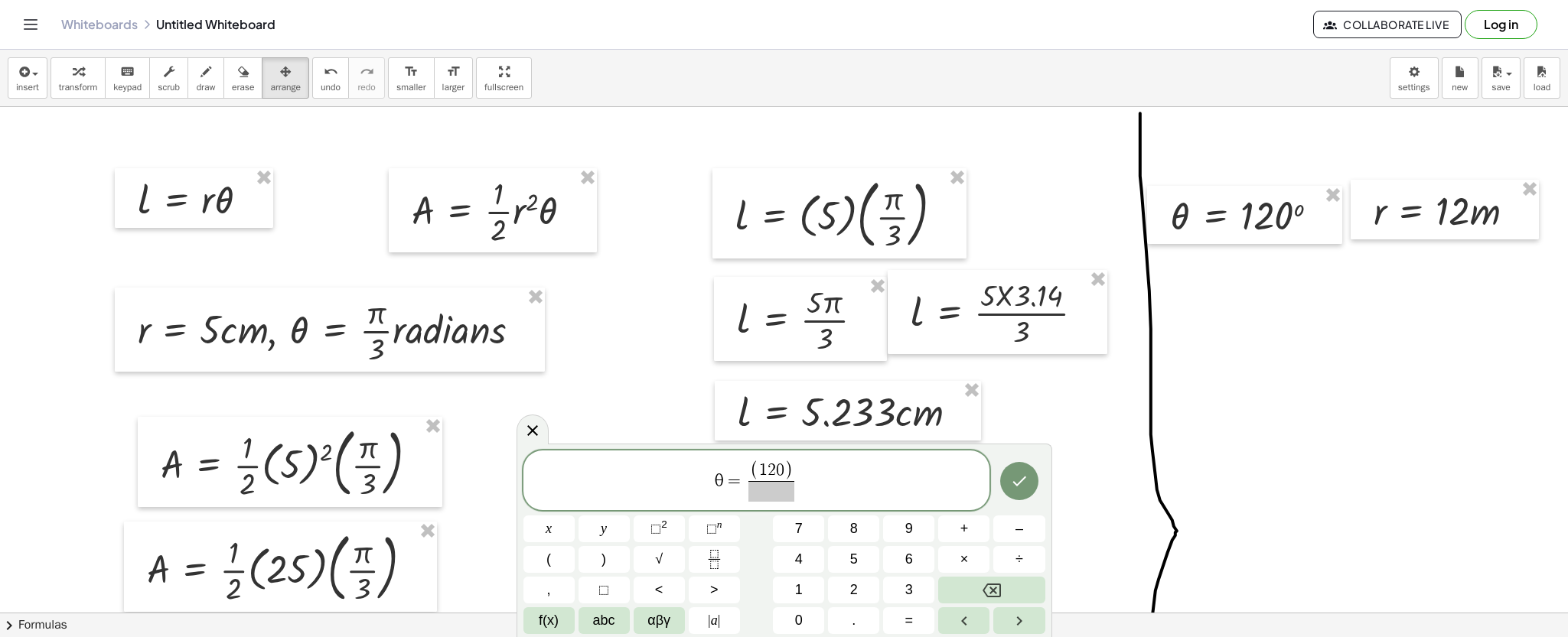 click on ")" at bounding box center [788, 471] 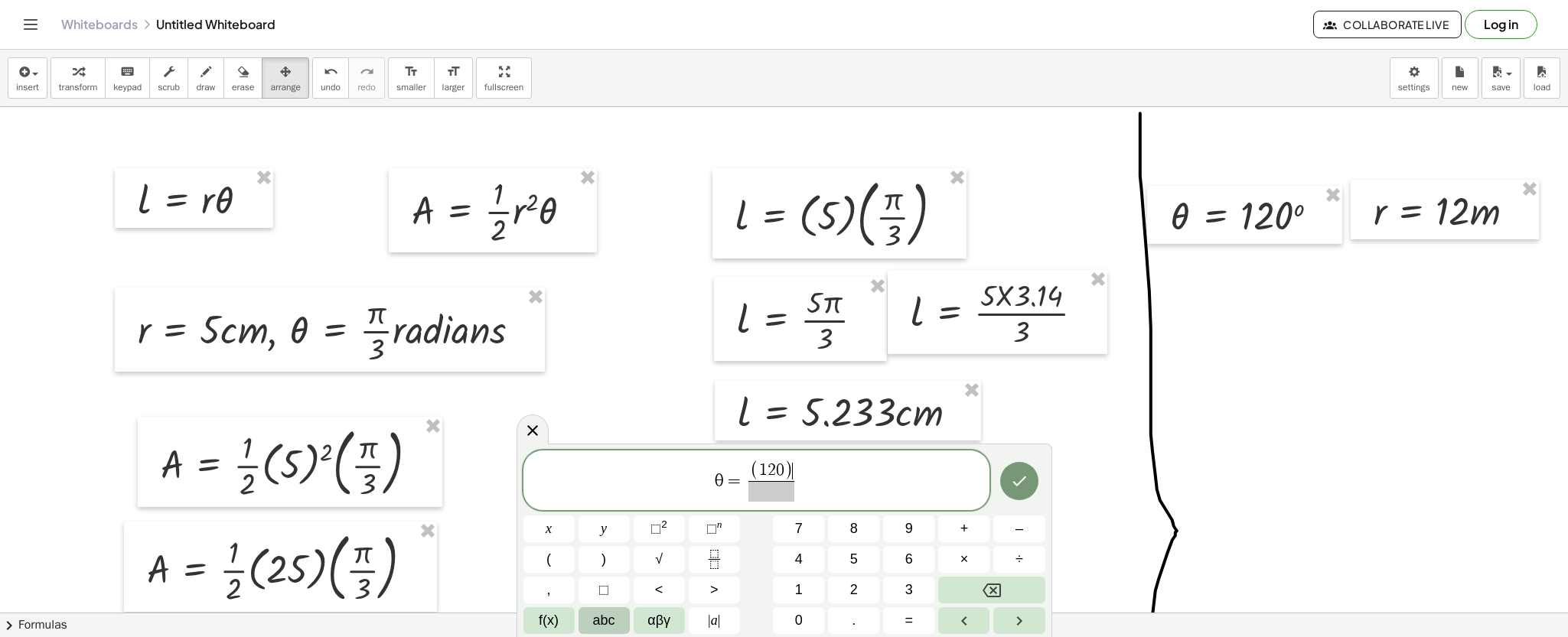 click on "abc" at bounding box center (604, 620) 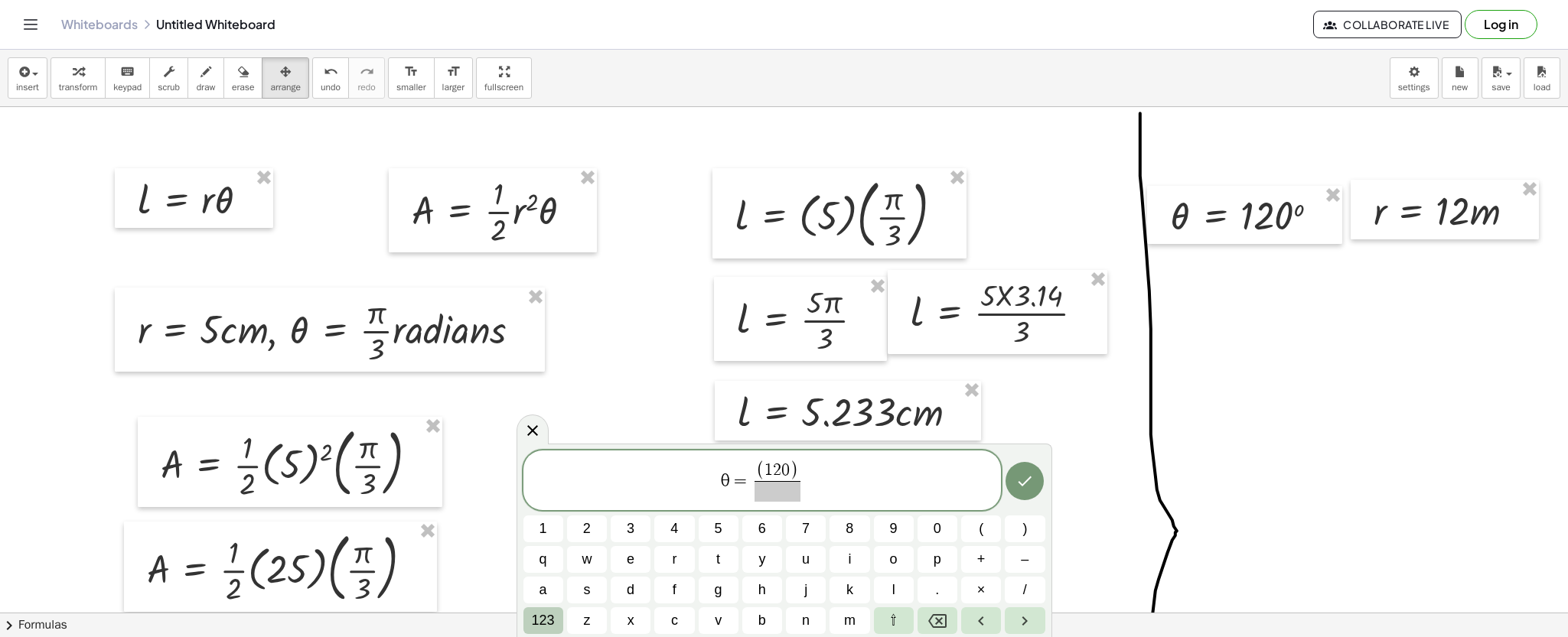 click on "123" at bounding box center [543, 620] 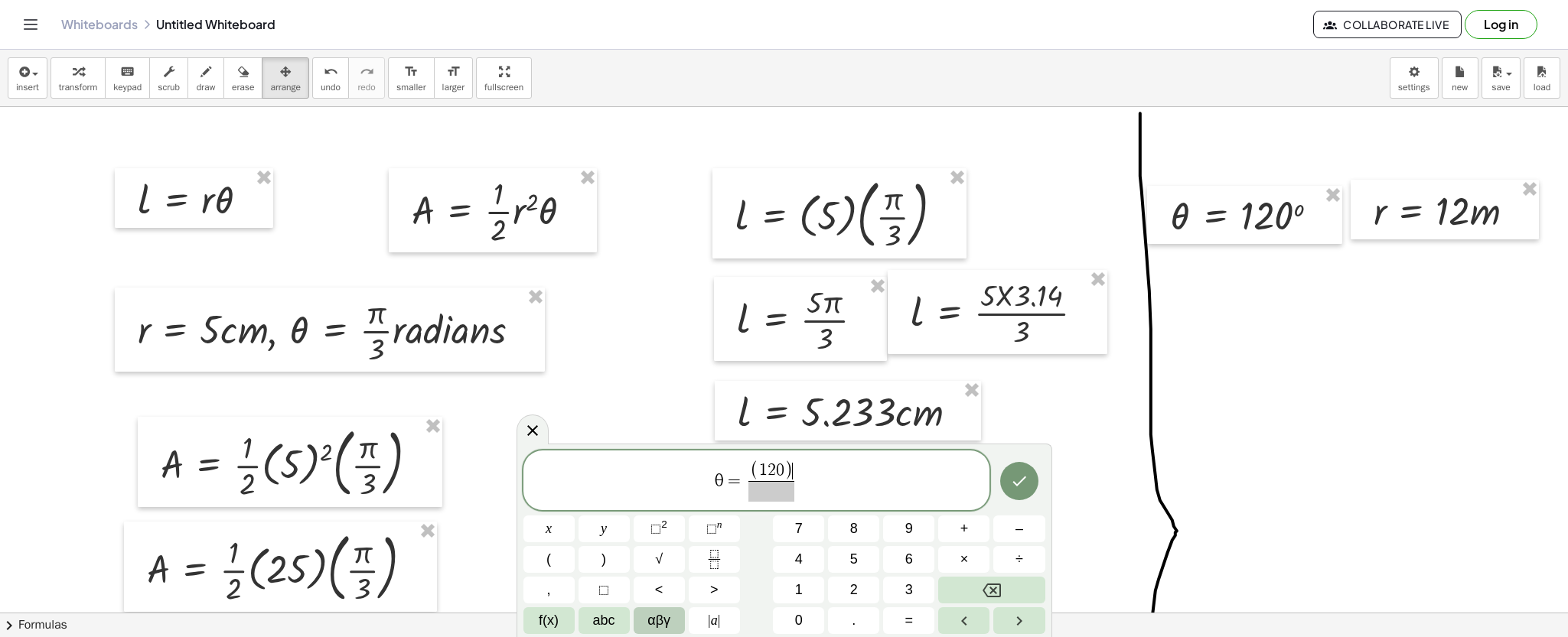 click on "αβγ" at bounding box center (659, 620) 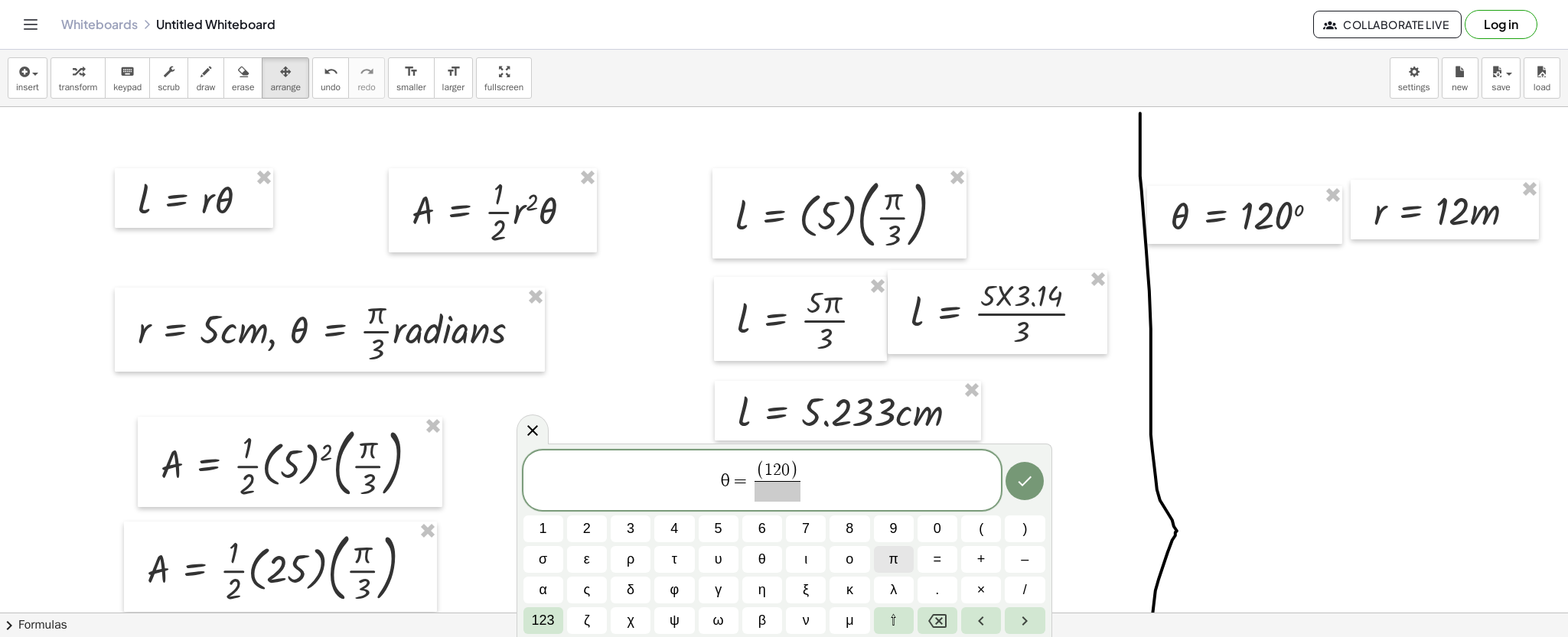 click on "π" at bounding box center [893, 559] 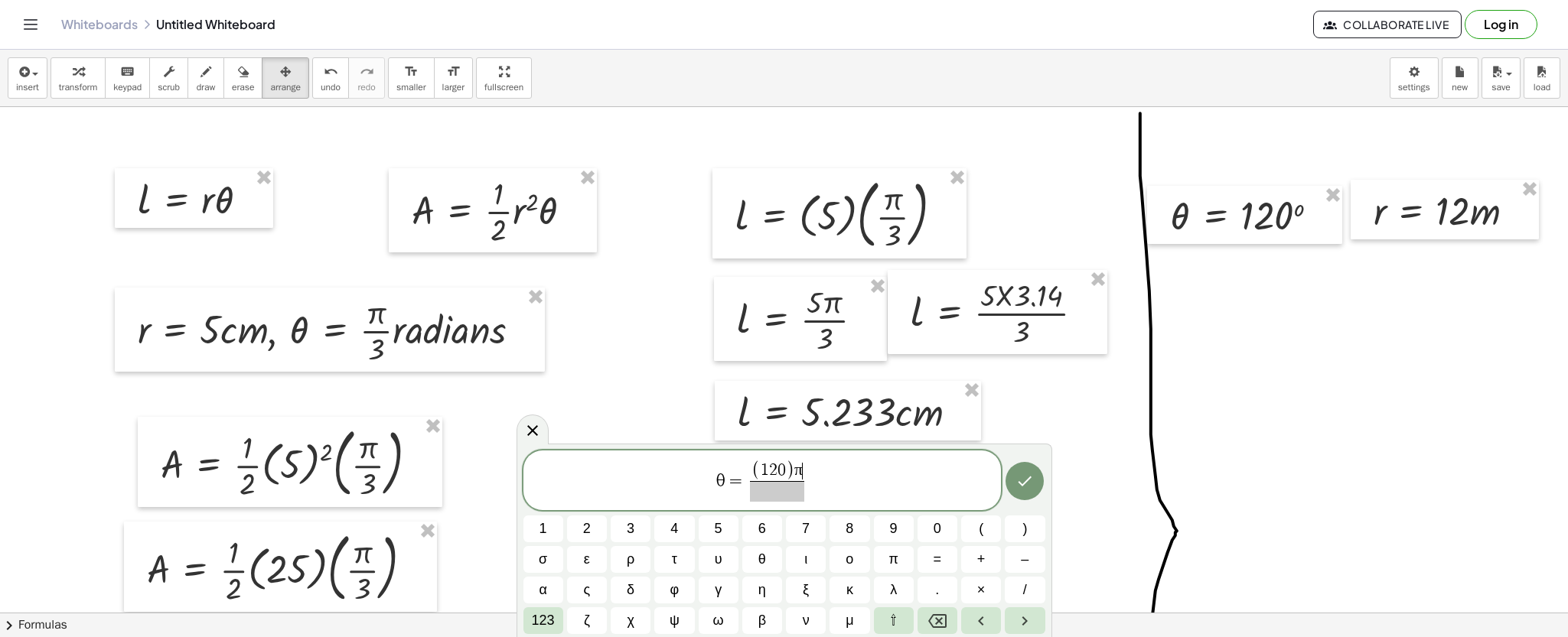 click at bounding box center (777, 491) 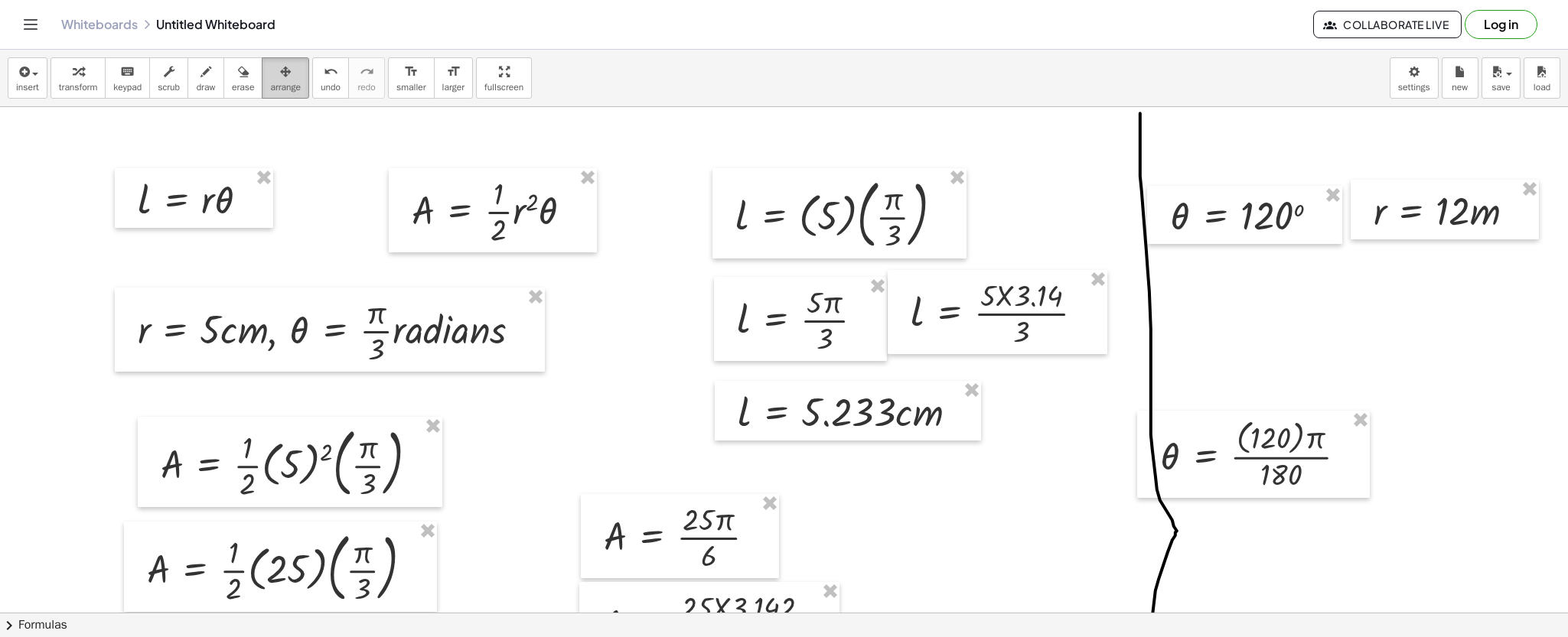 click at bounding box center (285, 71) 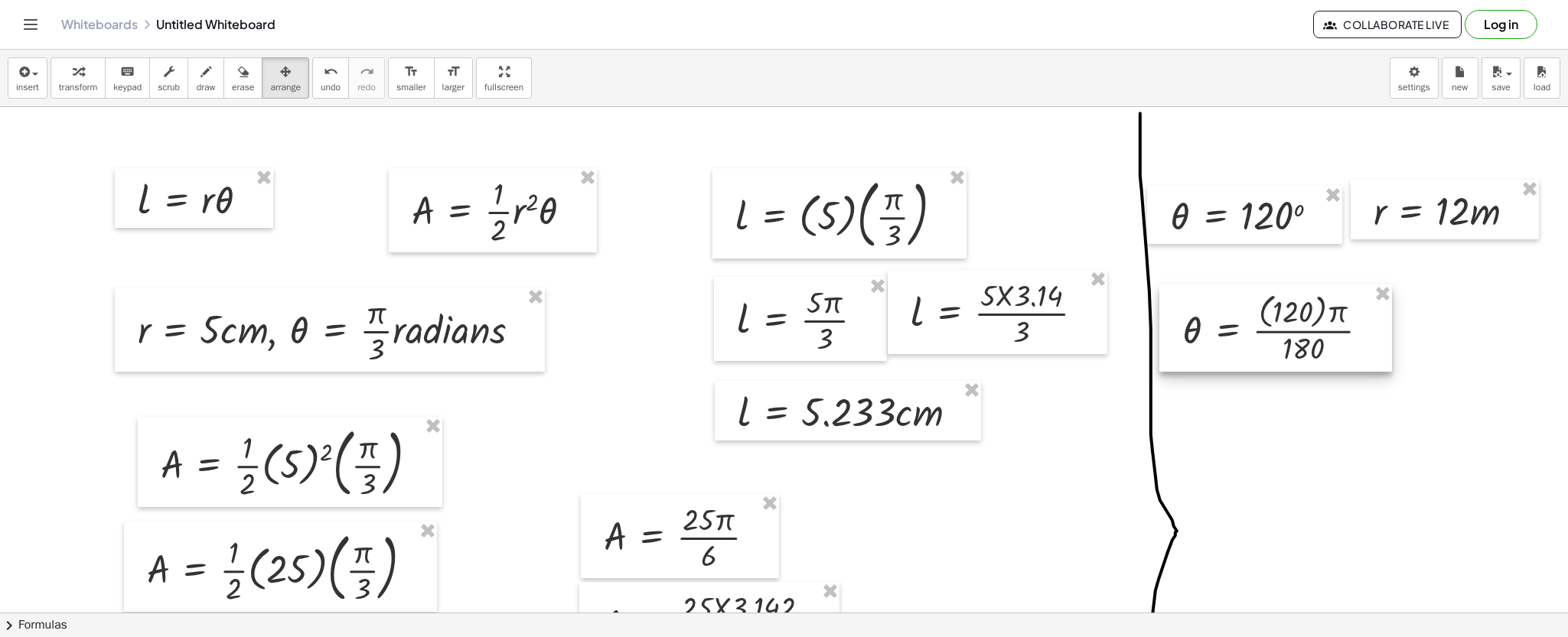 drag, startPoint x: 1273, startPoint y: 459, endPoint x: 1295, endPoint y: 333, distance: 127.9062 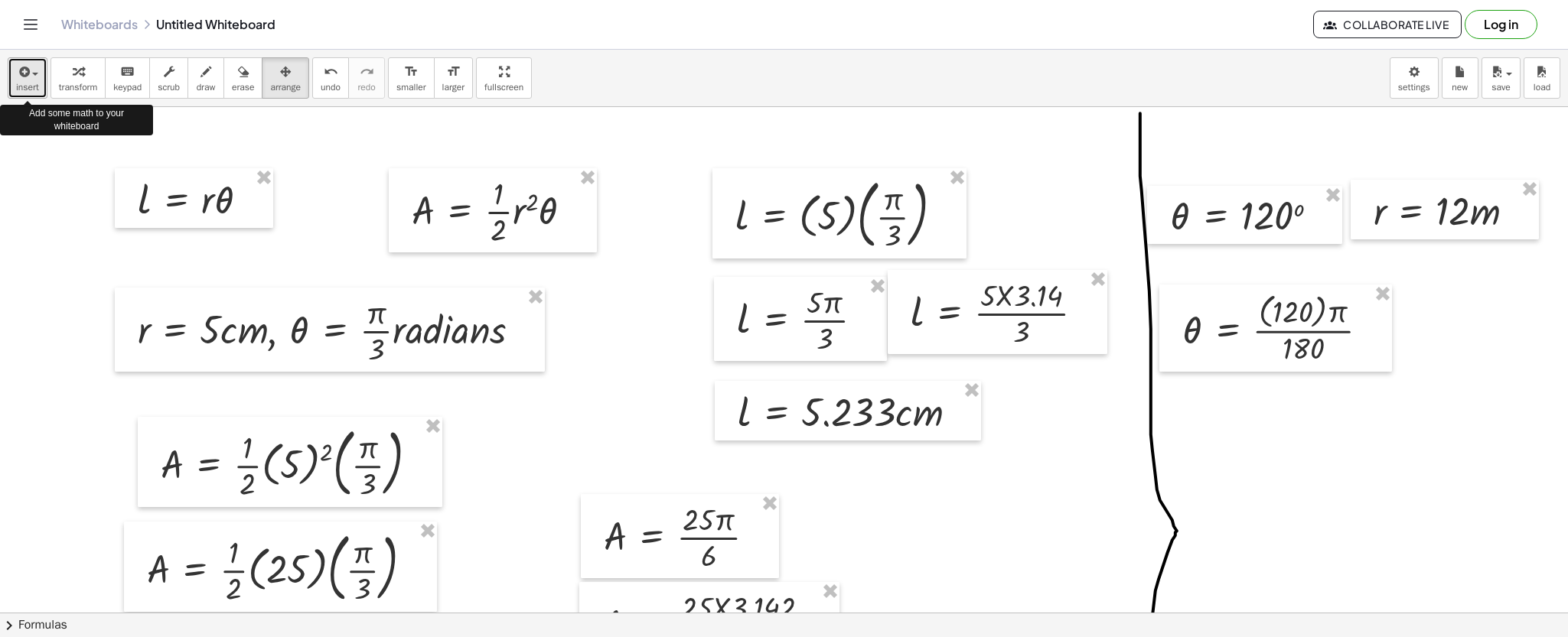 click on "insert" at bounding box center [28, 78] 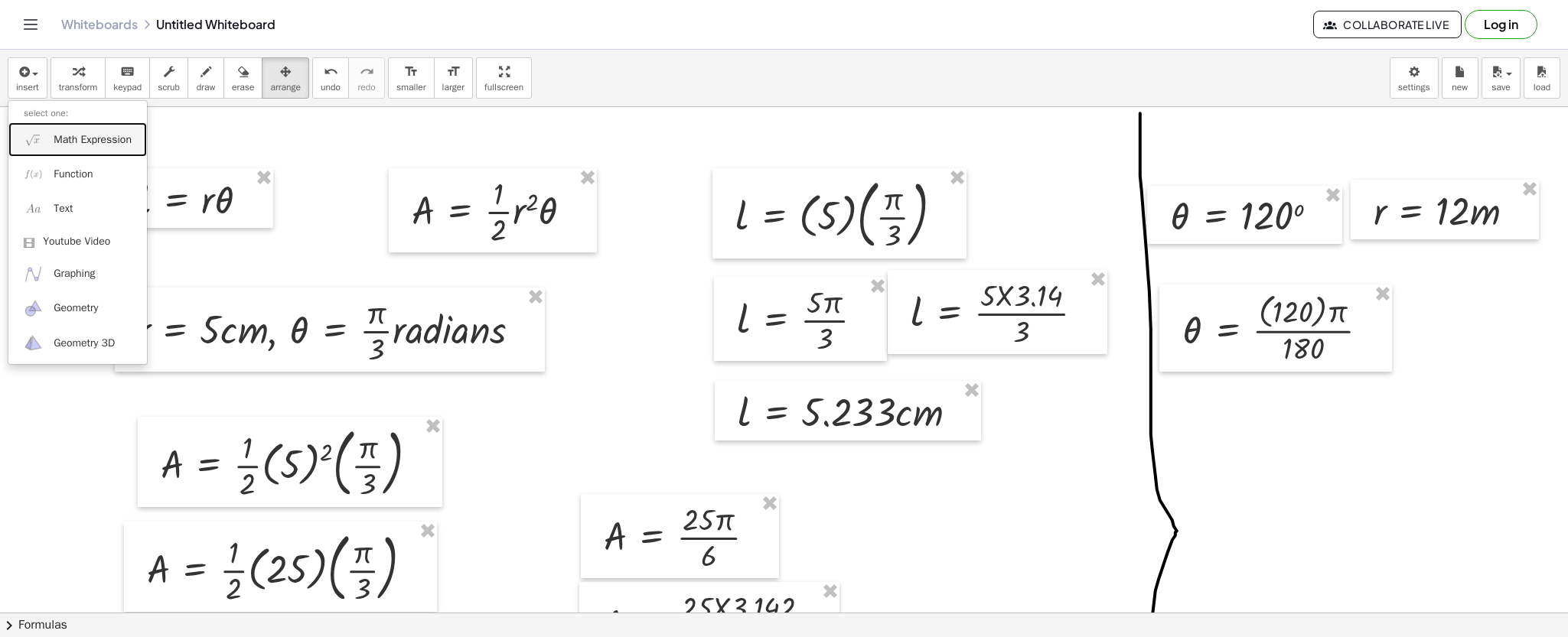 click on "Math Expression" at bounding box center (77, 139) 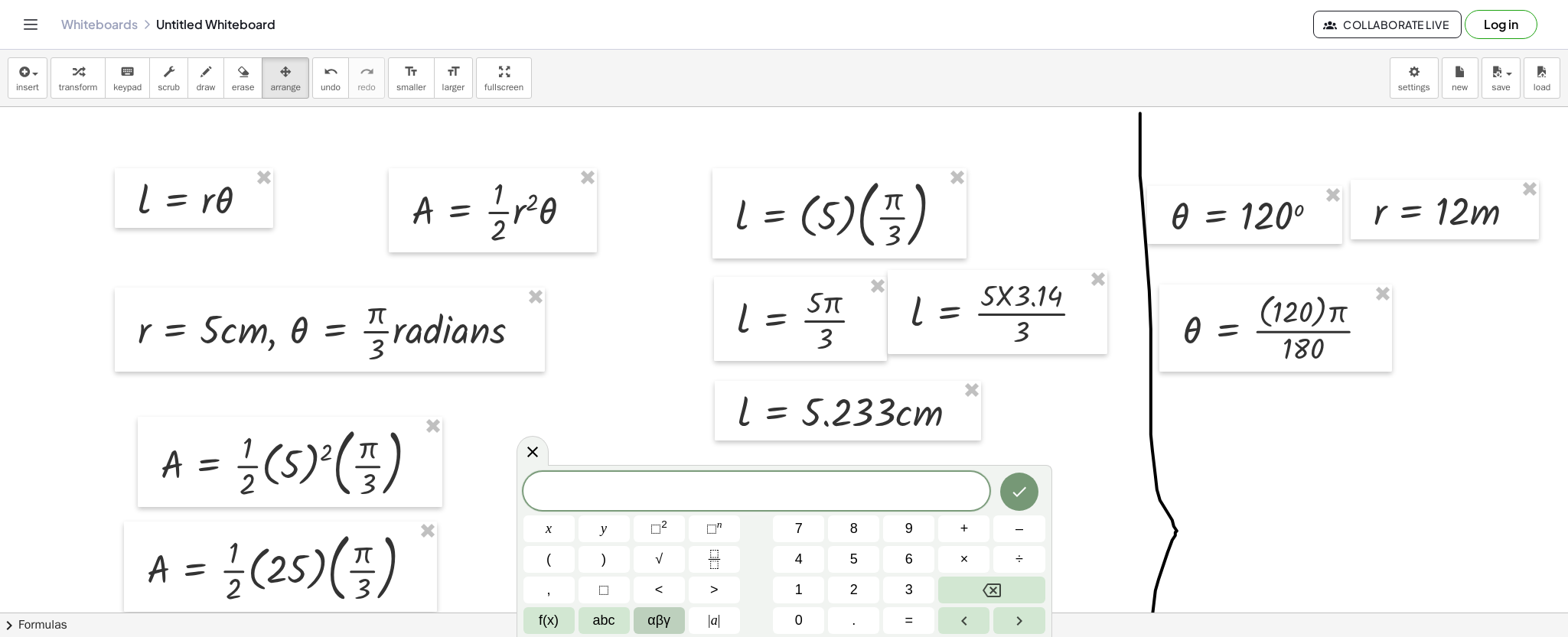 click on "αβγ" at bounding box center [659, 620] 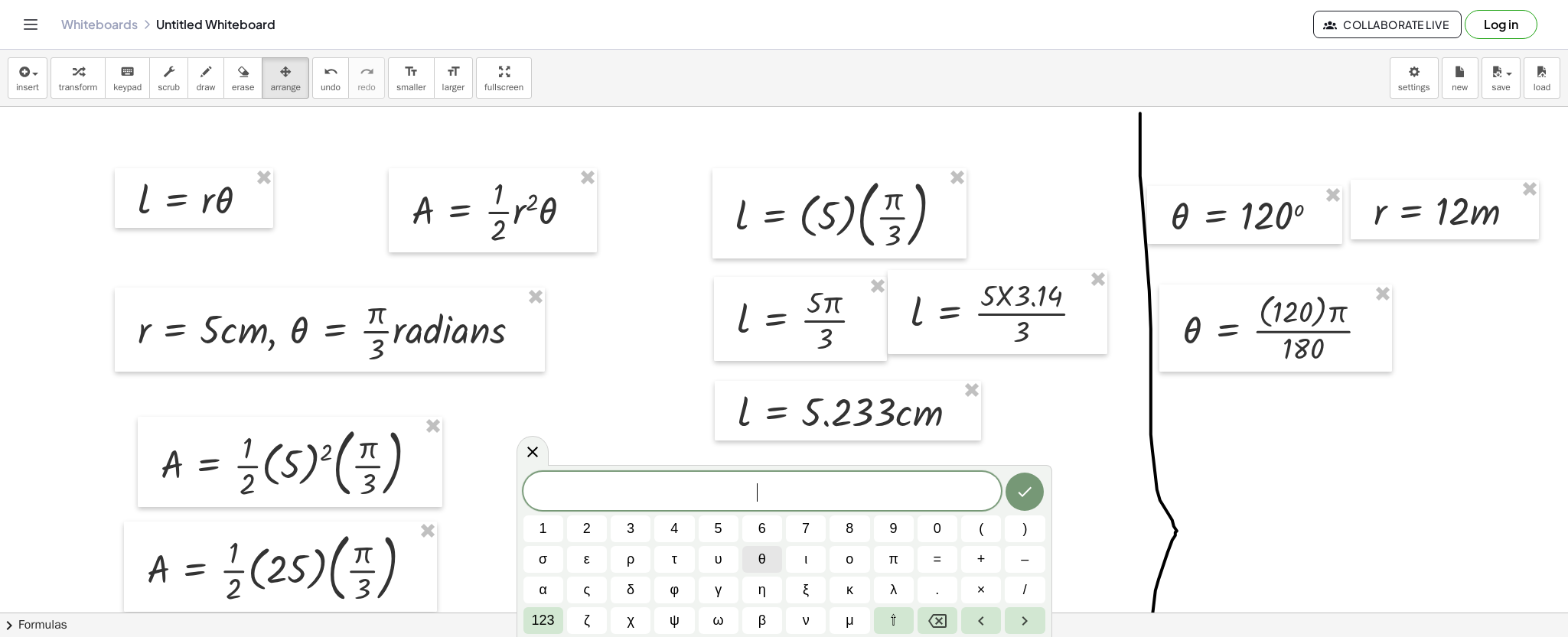 click on "θ" at bounding box center [762, 559] 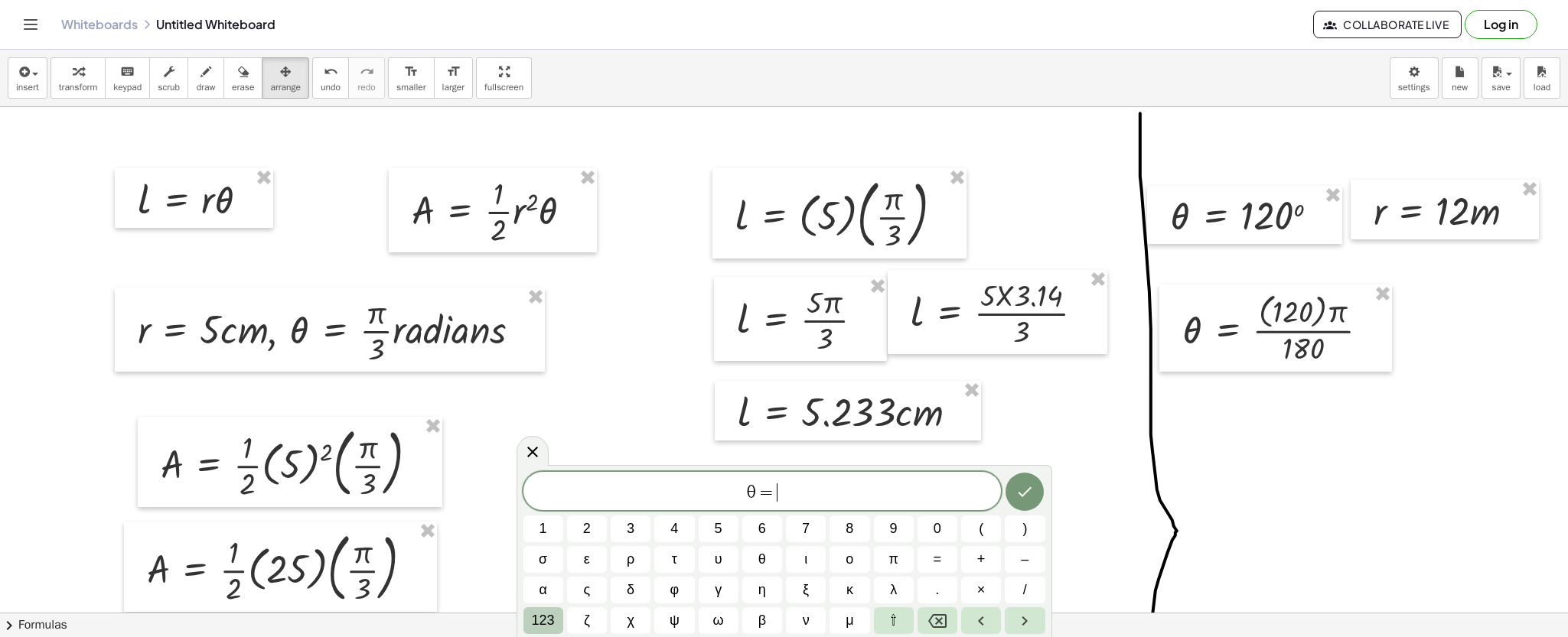 click on "123" at bounding box center [543, 620] 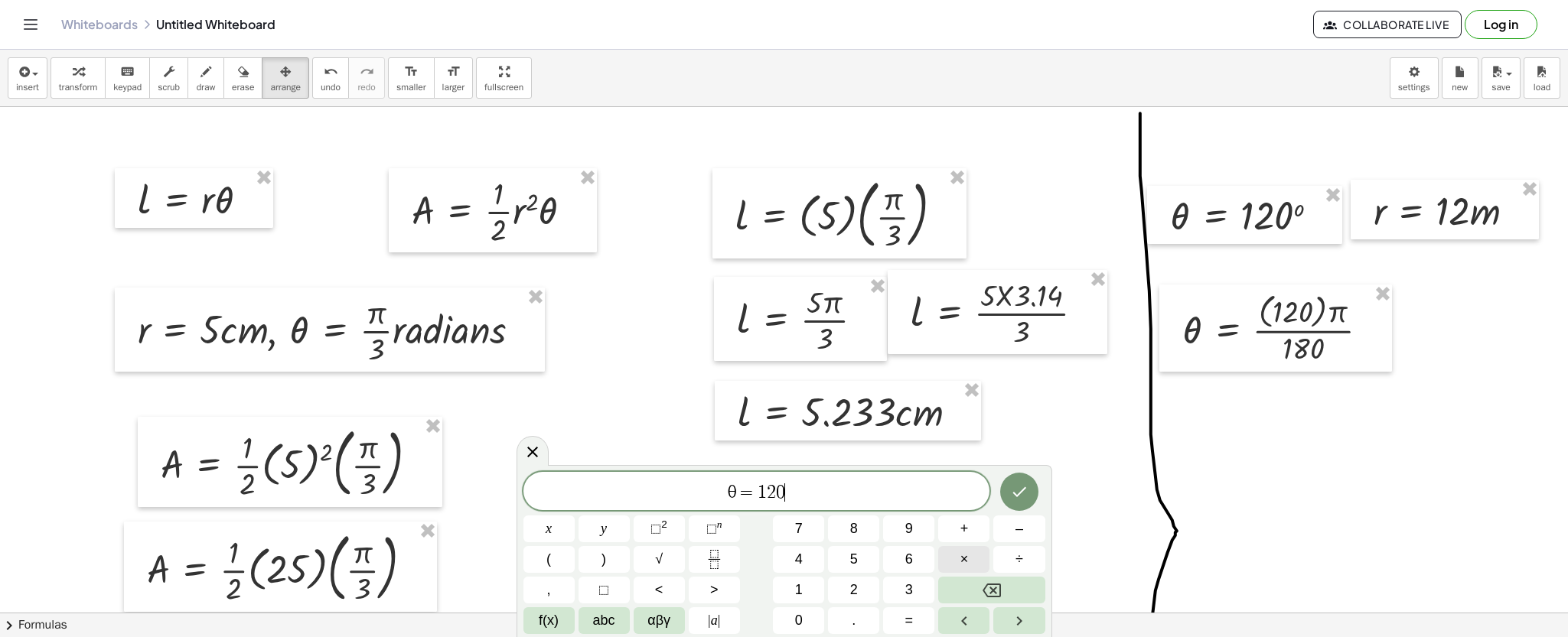 click on "×" at bounding box center (963, 559) 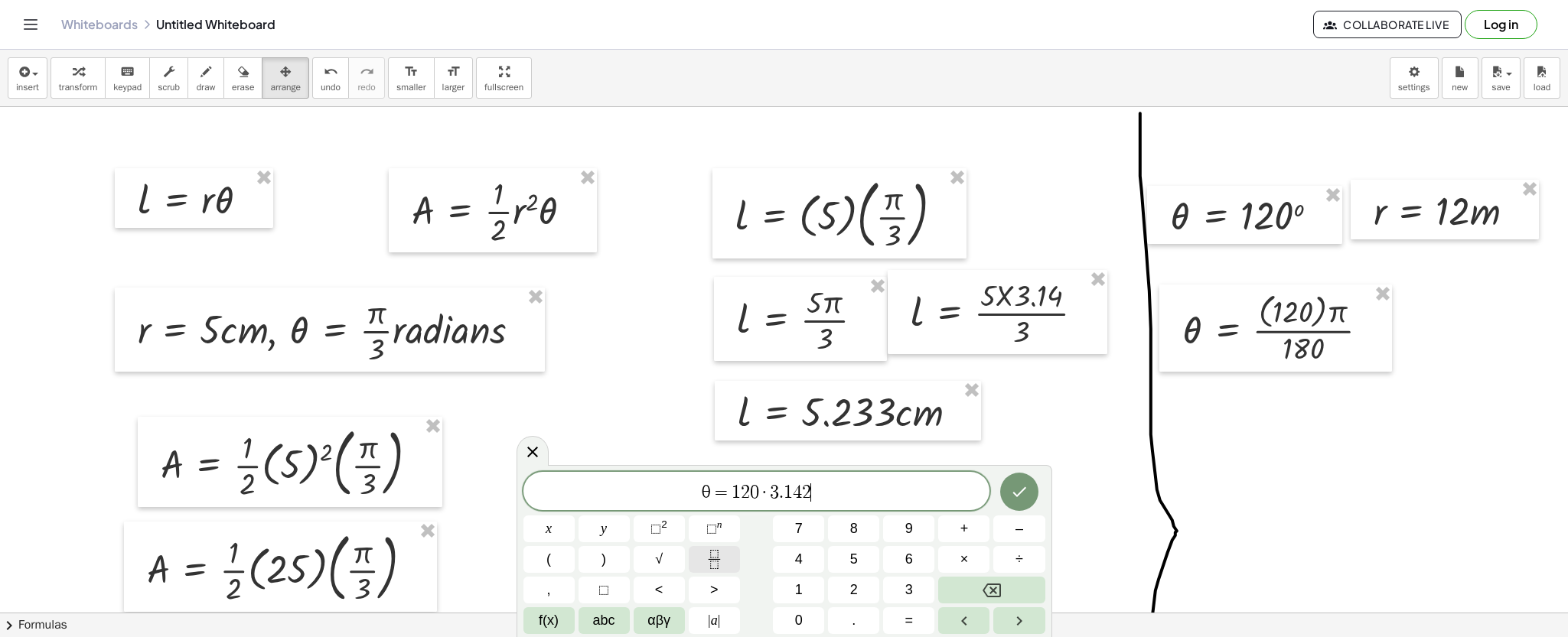 click at bounding box center (714, 559) 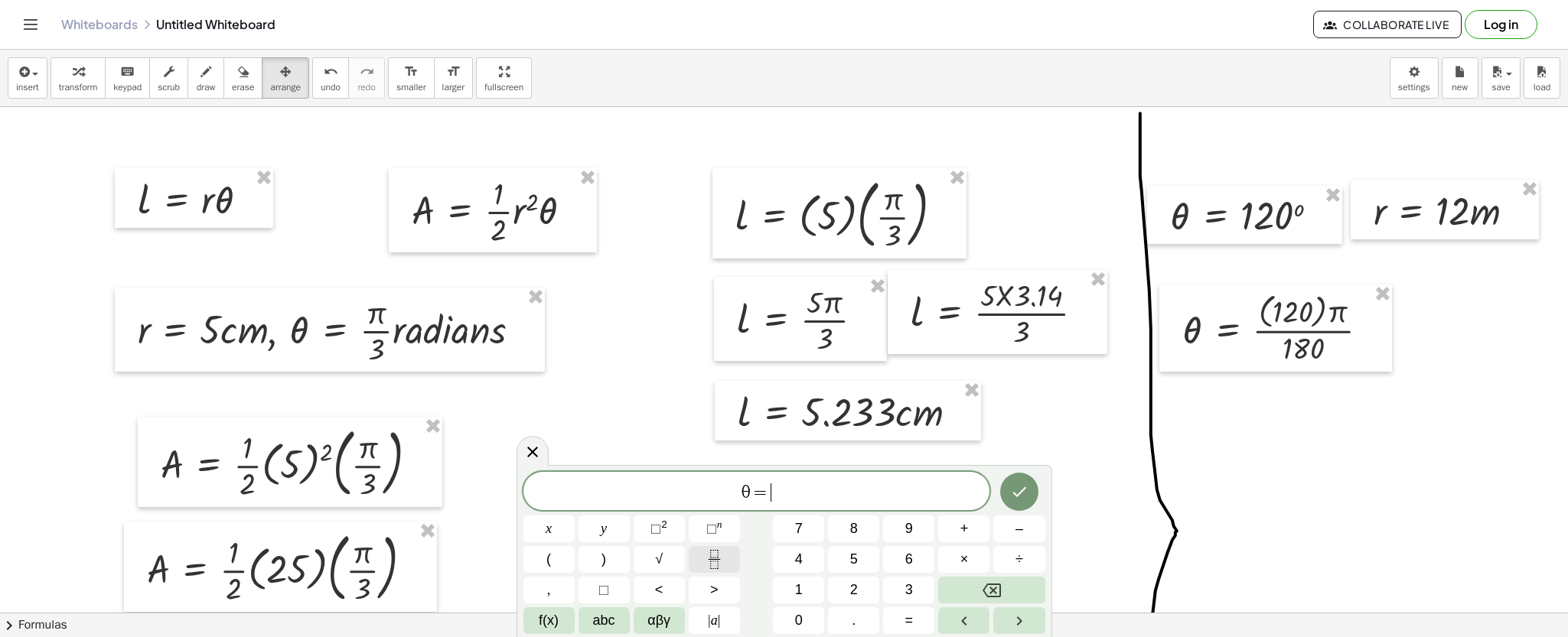 click at bounding box center [714, 559] 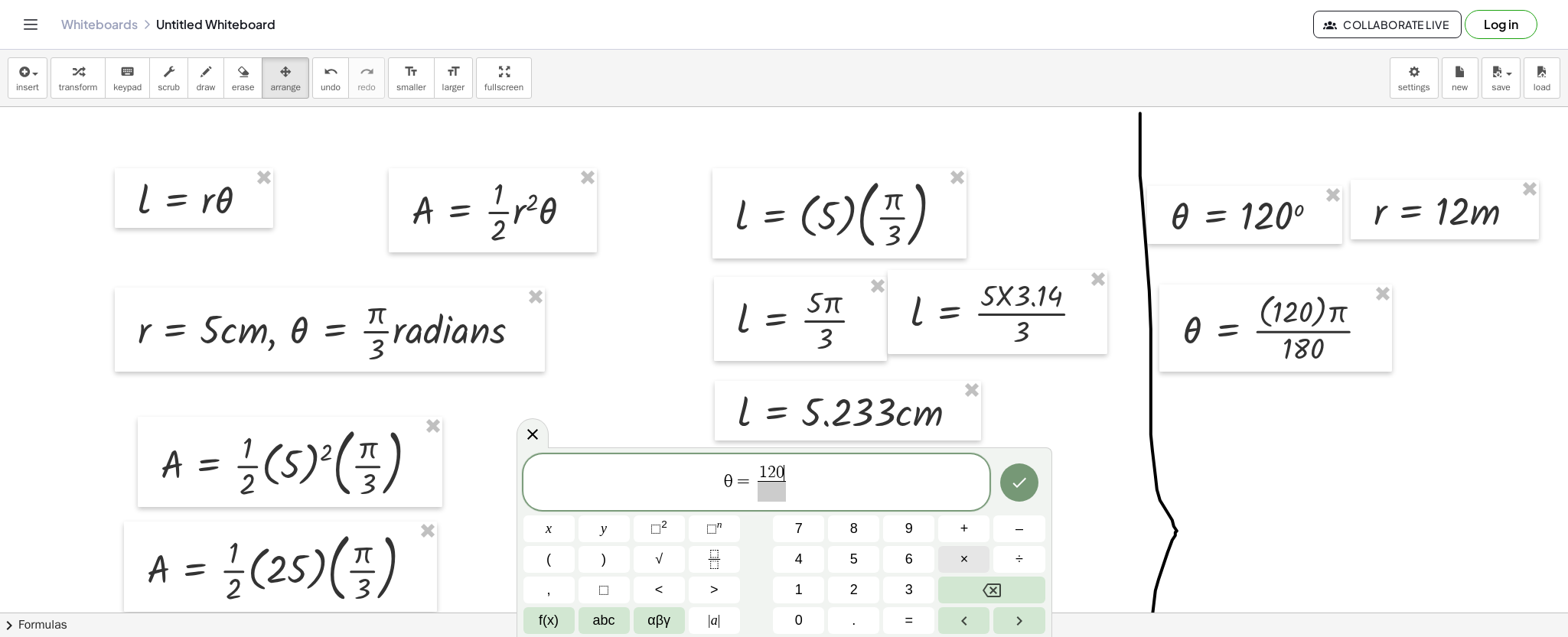 click on "×" at bounding box center [963, 559] 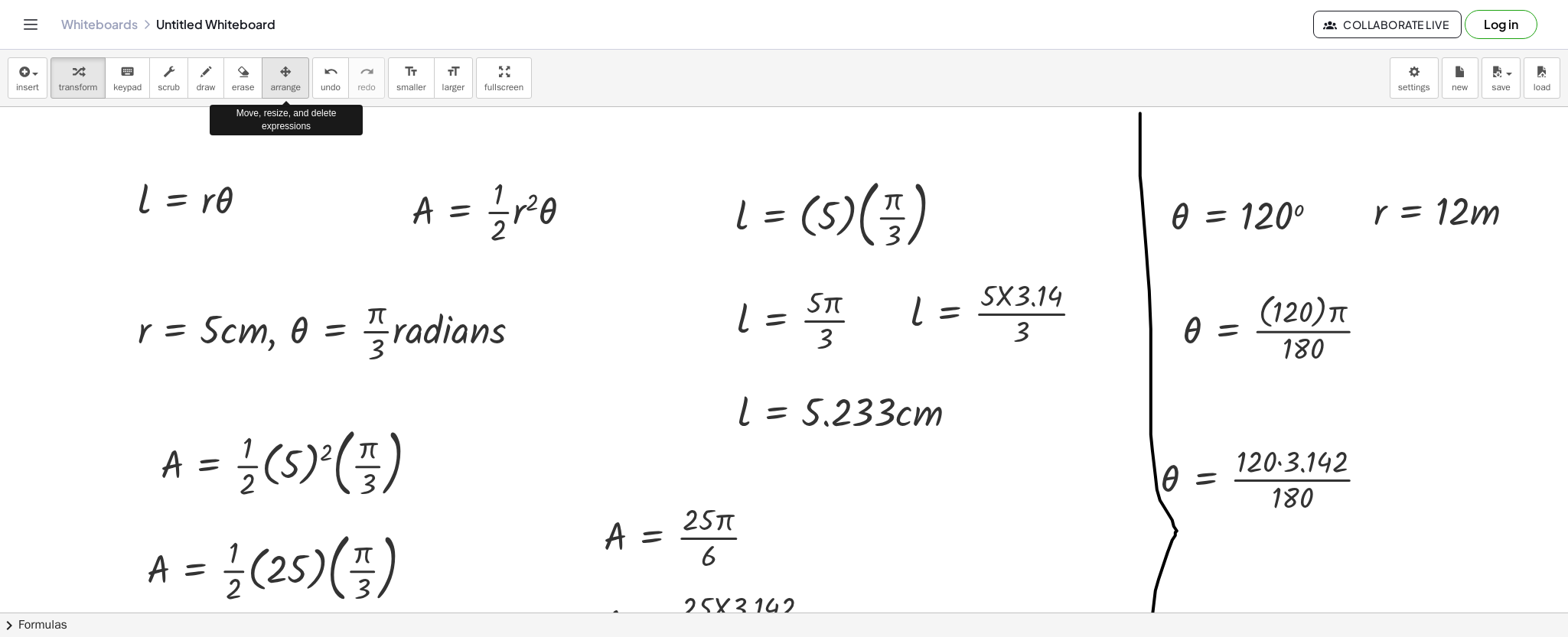 click on "arrange" at bounding box center [285, 78] 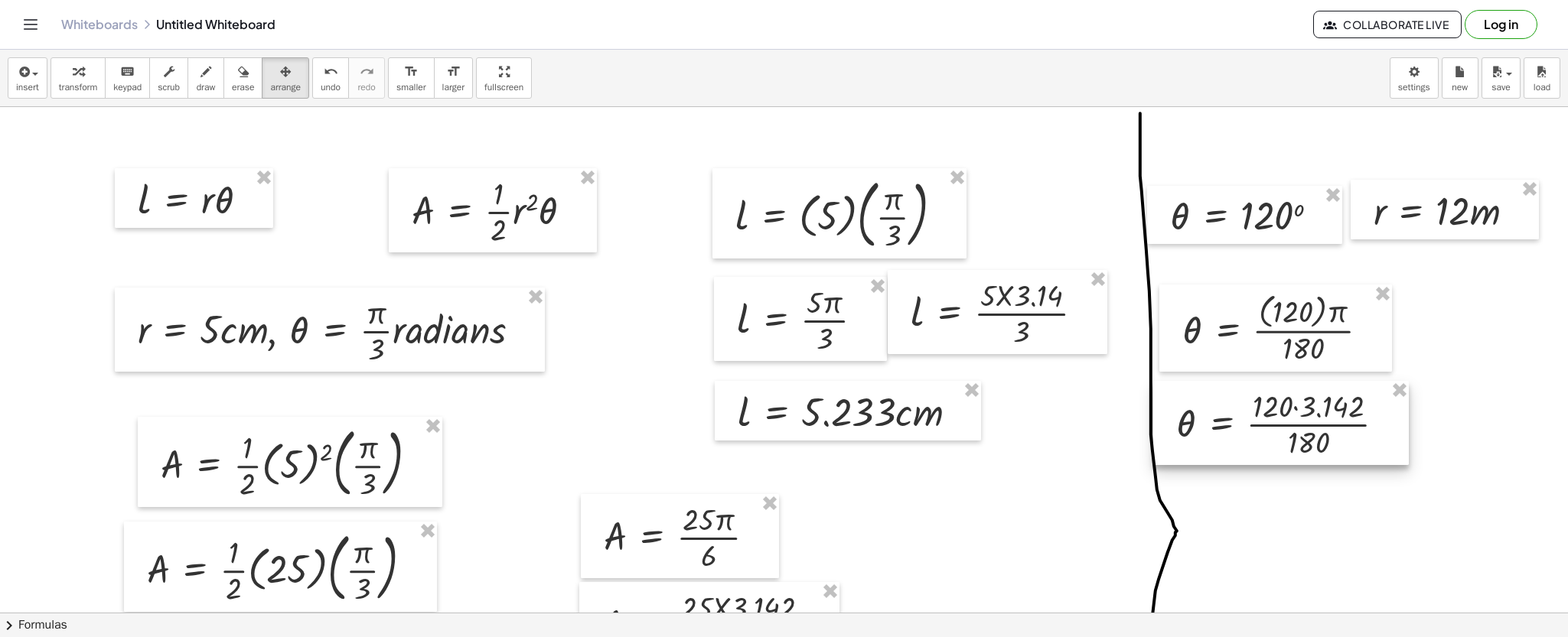 drag, startPoint x: 1266, startPoint y: 478, endPoint x: 1282, endPoint y: 423, distance: 57 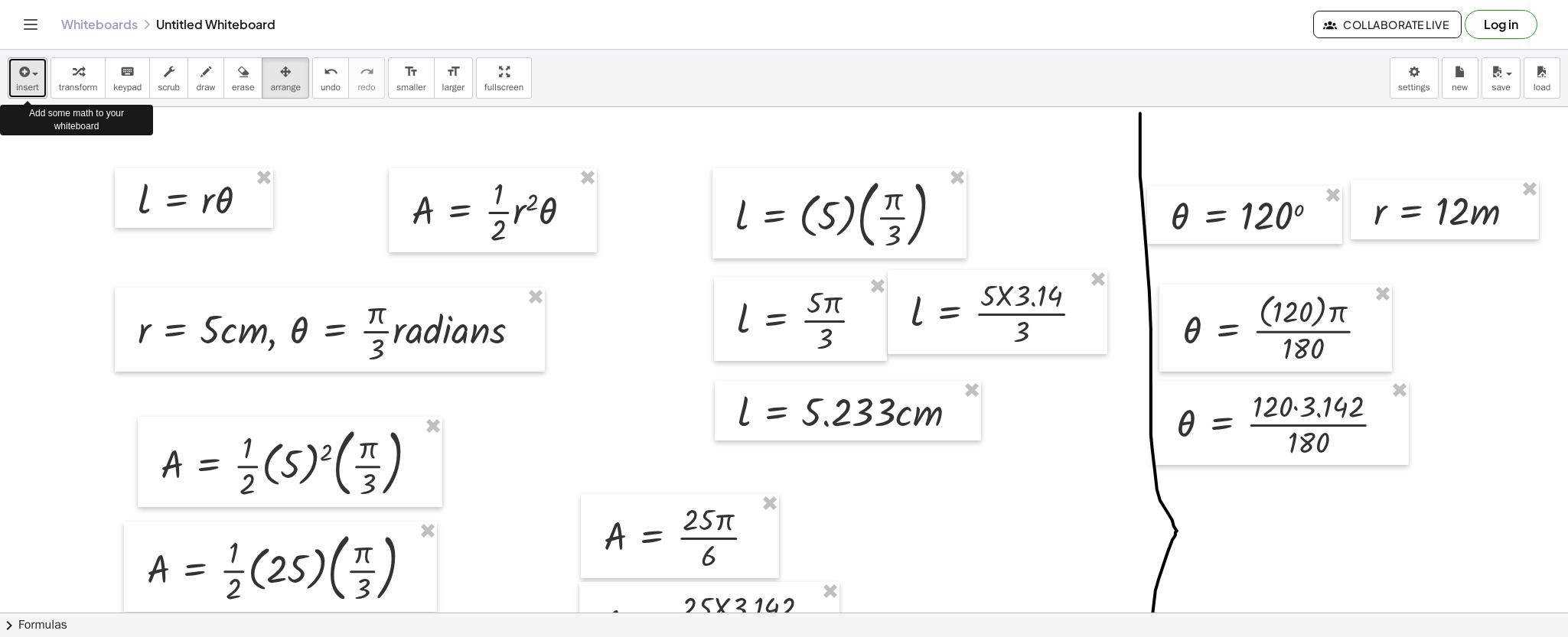 click on "insert" at bounding box center (28, 78) 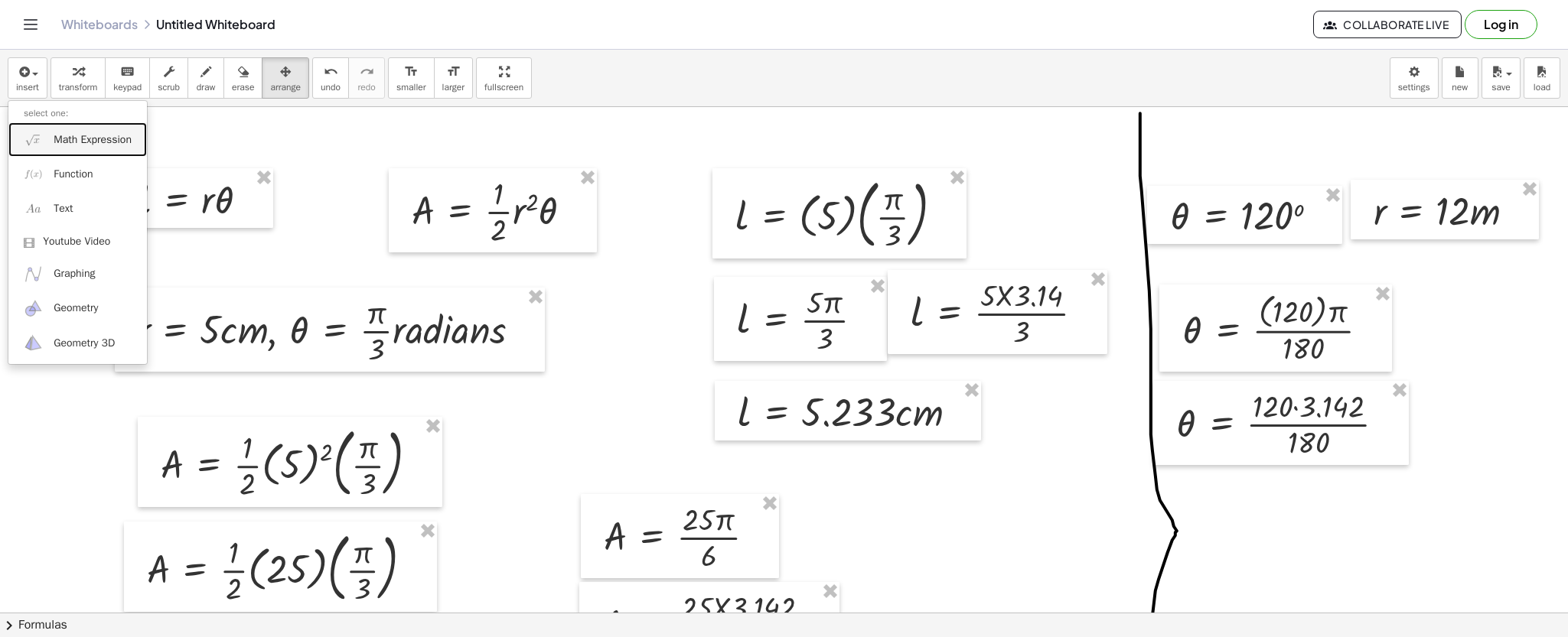 click on "Math Expression" at bounding box center [77, 139] 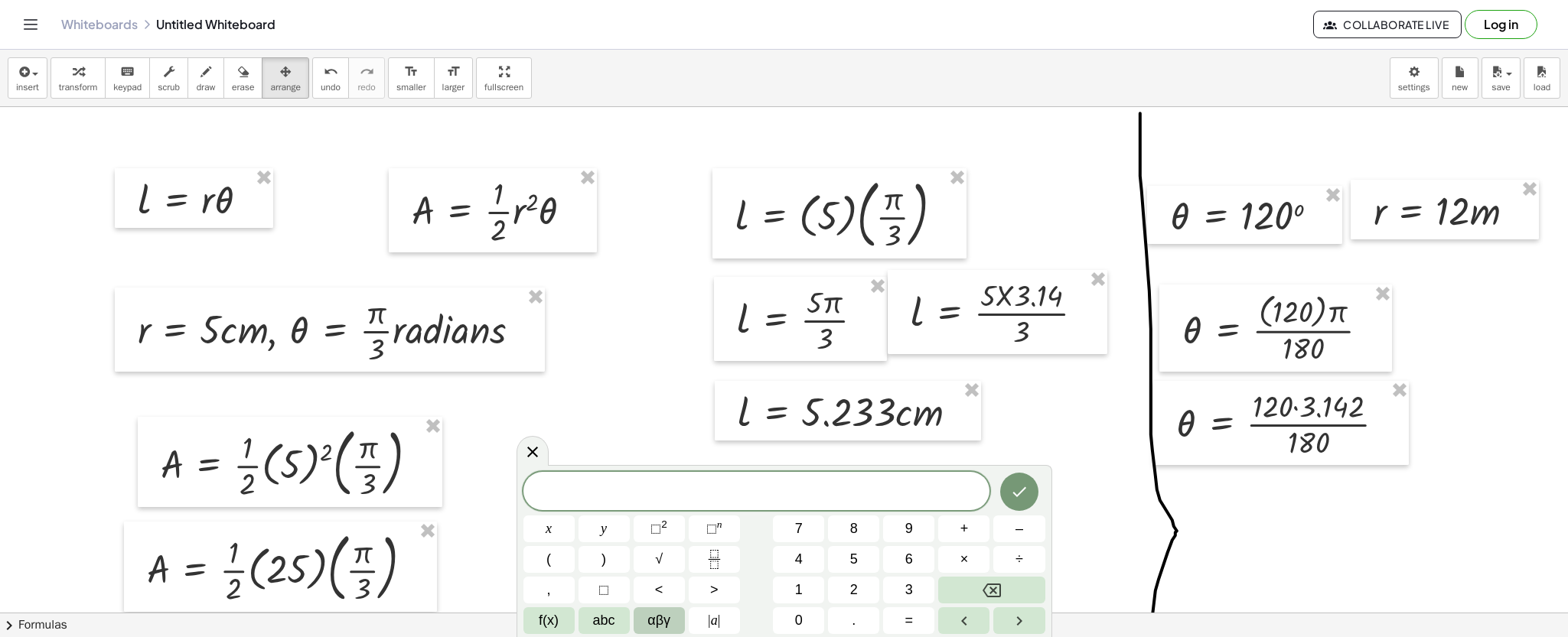 click on "αβγ" at bounding box center (659, 620) 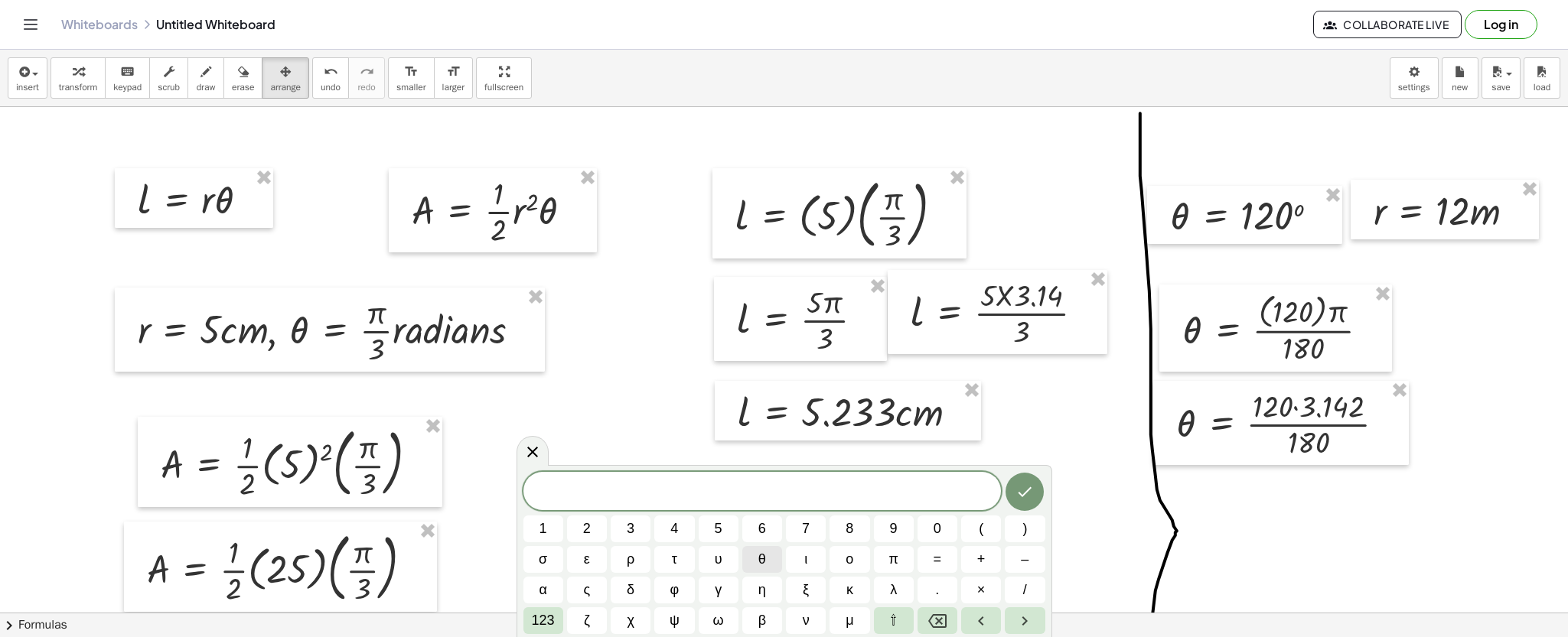 click on "θ" at bounding box center [762, 559] 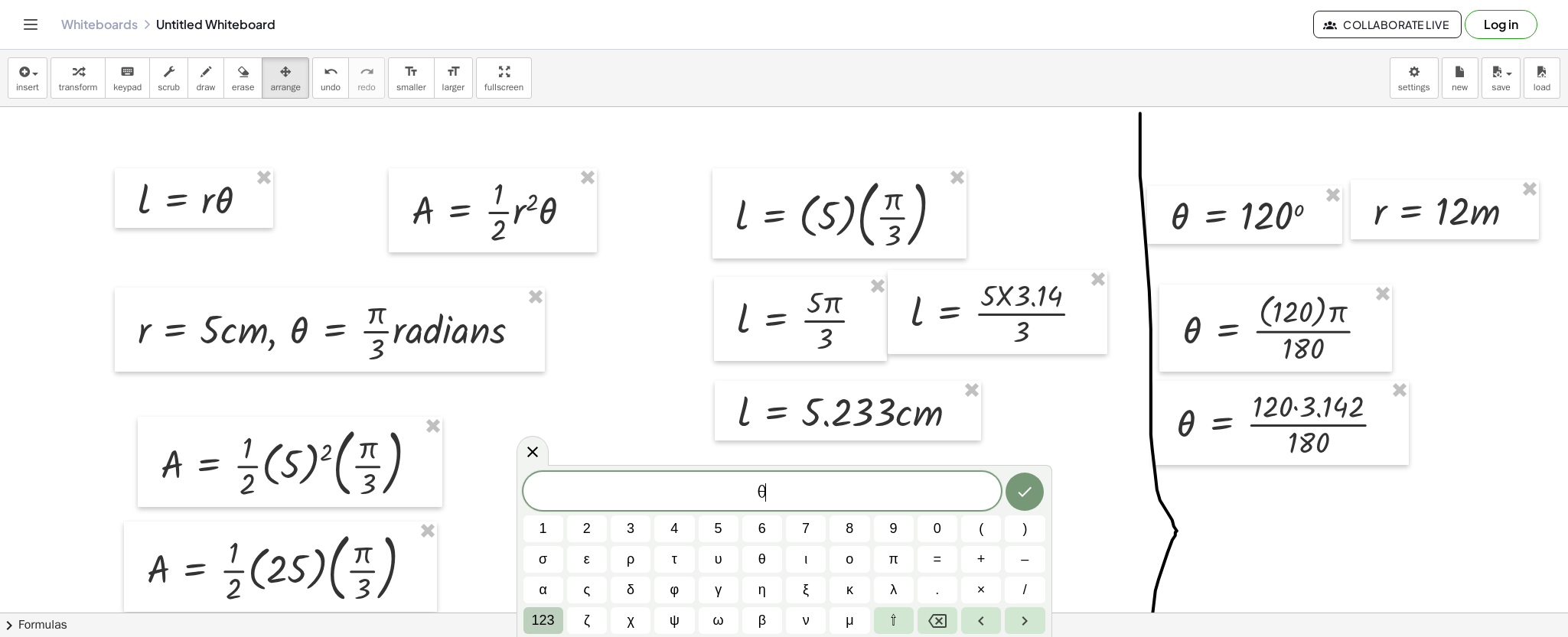 click on "123" at bounding box center (543, 620) 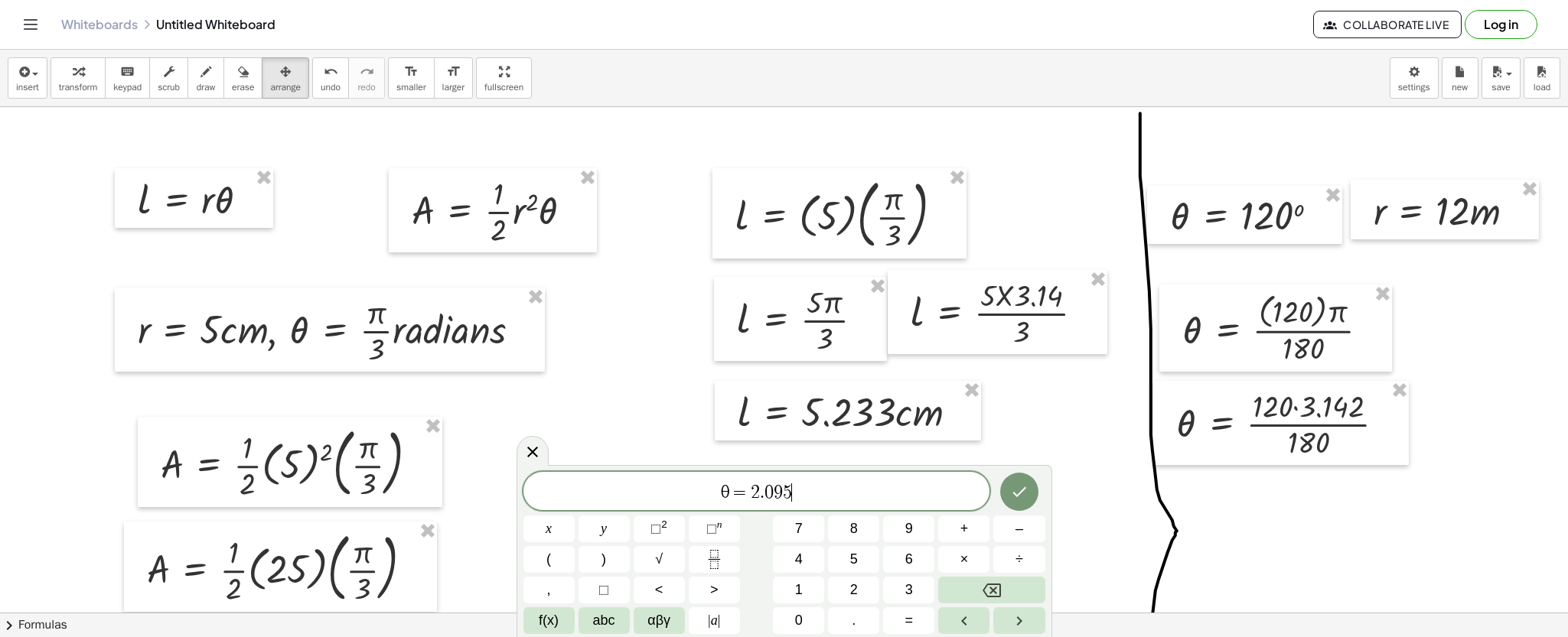 click on "f(x)" at bounding box center (549, 620) 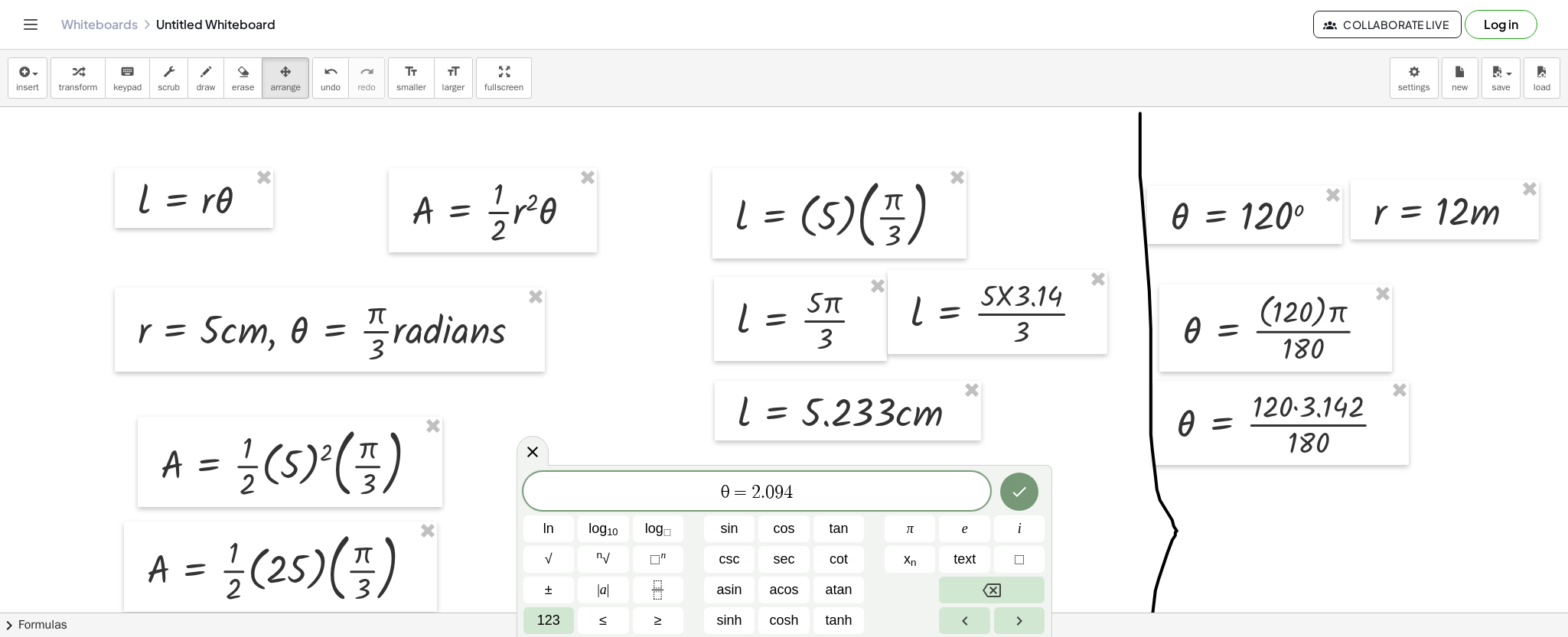 click on "123" at bounding box center [549, 620] 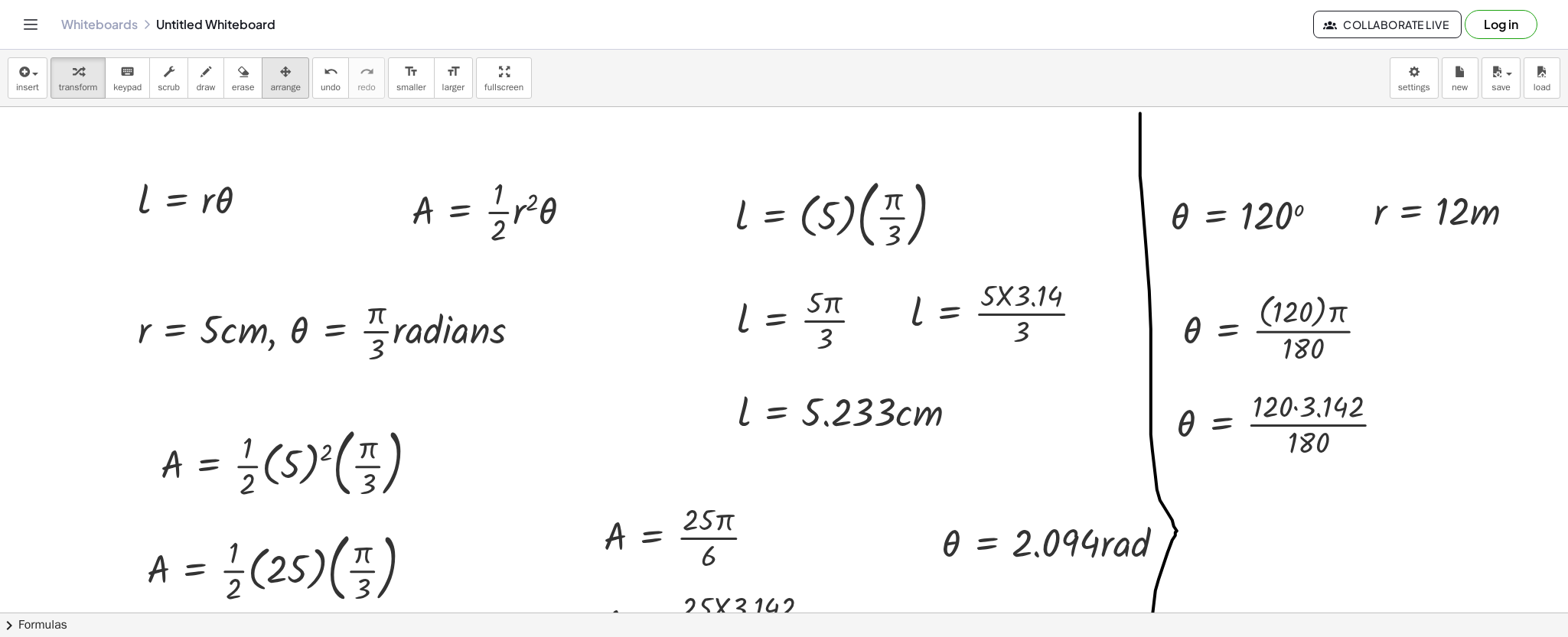 click on "arrange" at bounding box center (285, 78) 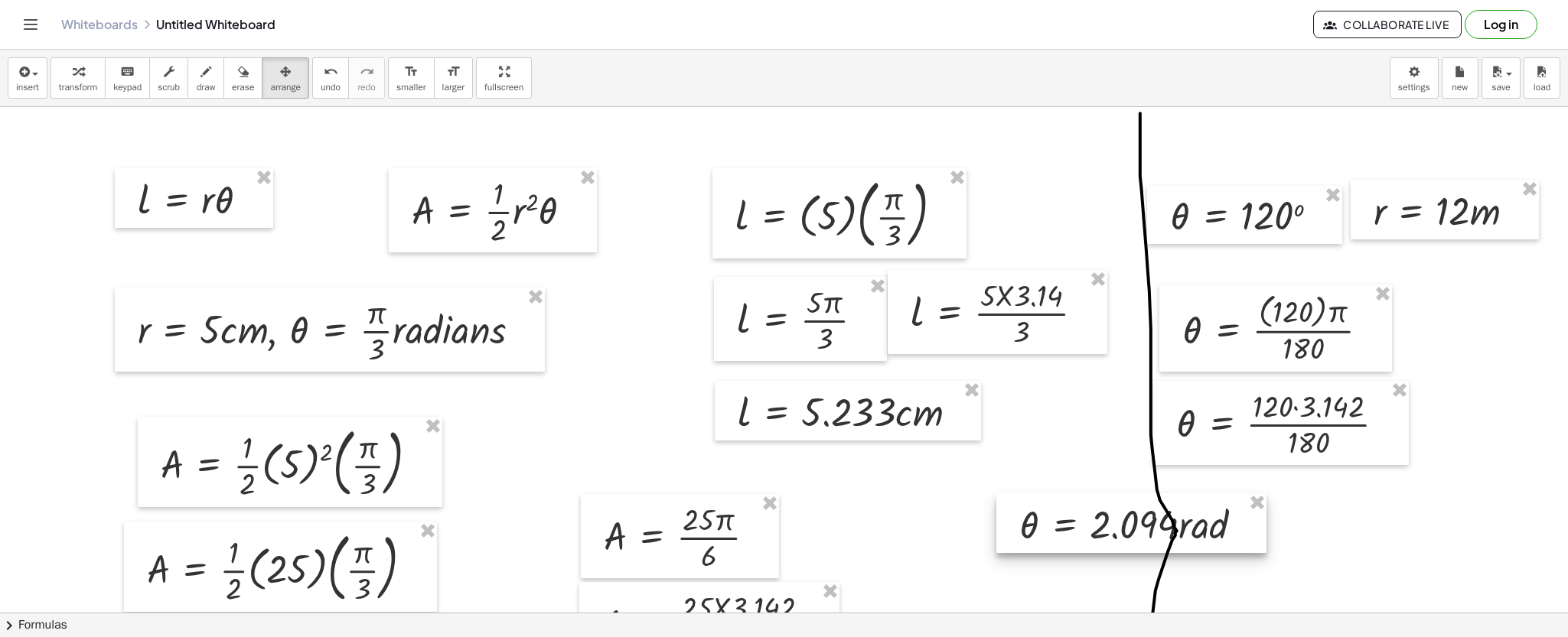 drag, startPoint x: 1022, startPoint y: 551, endPoint x: 1126, endPoint y: 544, distance: 104.23531 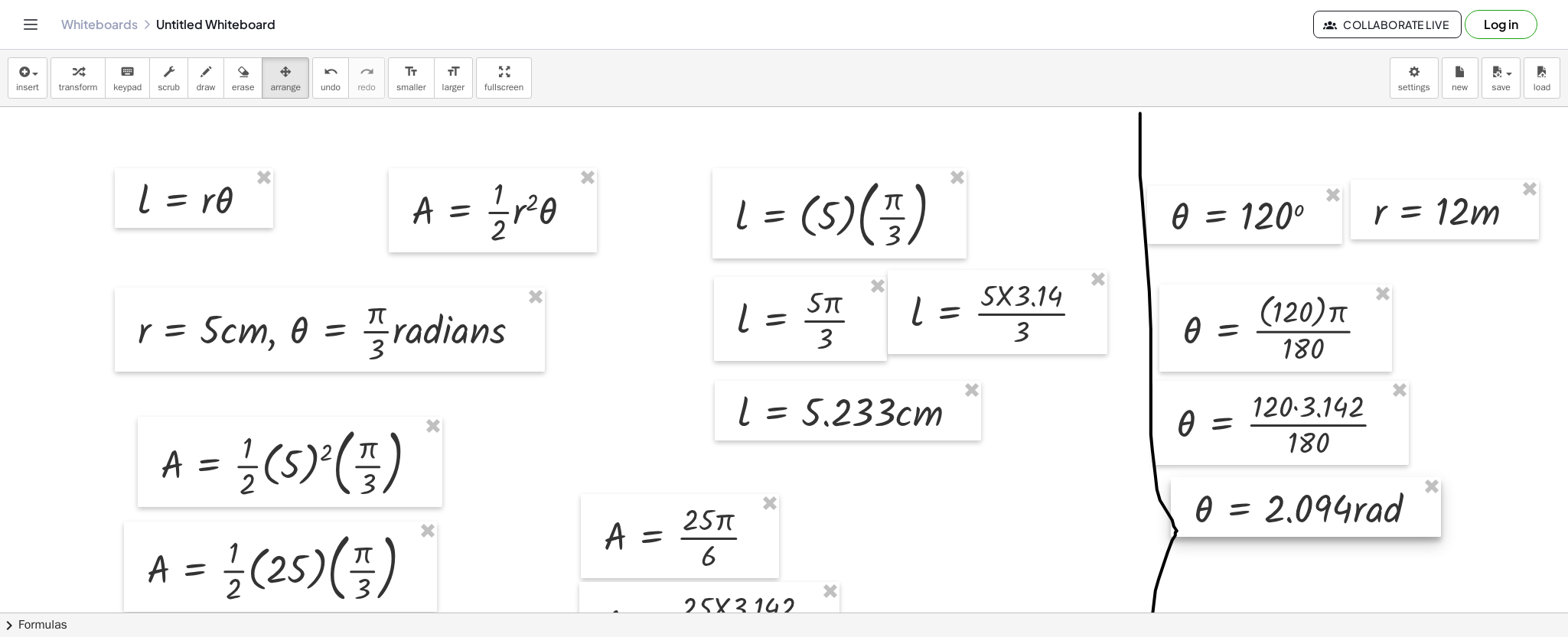 drag, startPoint x: 1183, startPoint y: 541, endPoint x: 1243, endPoint y: 532, distance: 60.67125 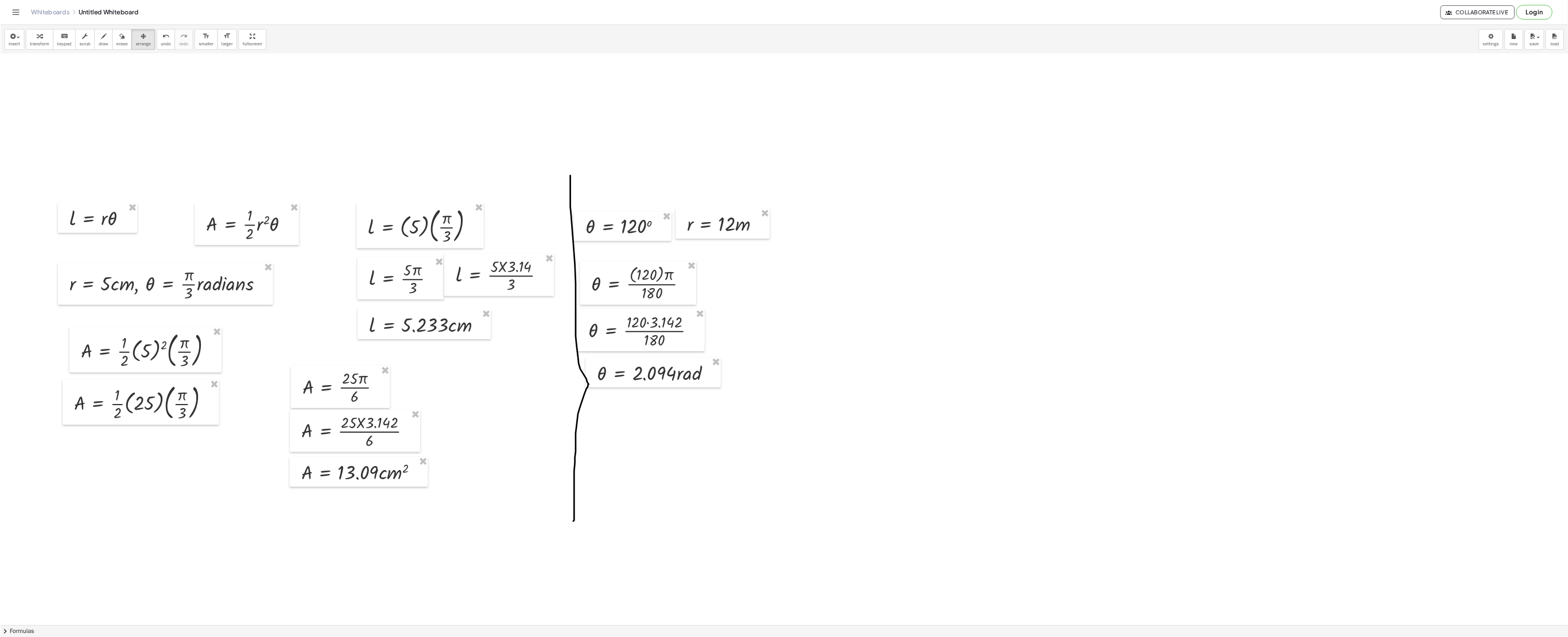 scroll, scrollTop: 0, scrollLeft: 0, axis: both 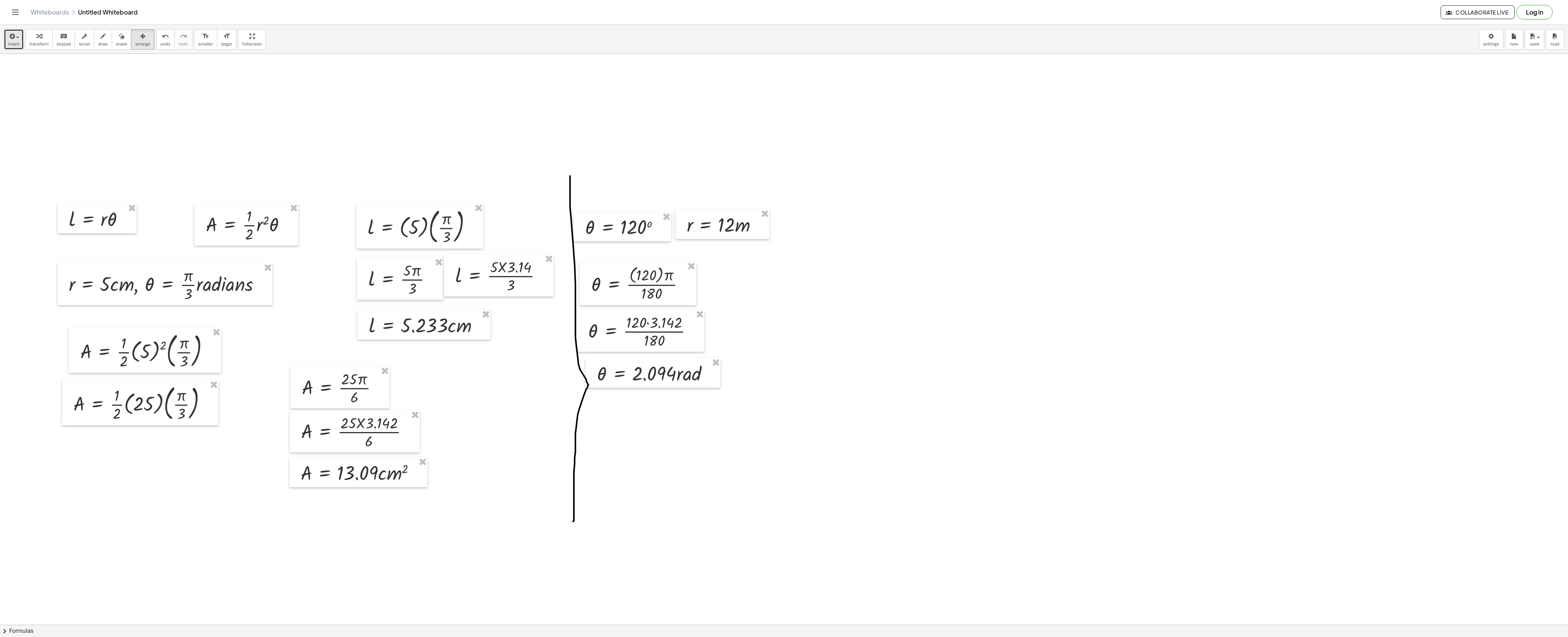 click at bounding box center (16, 37) 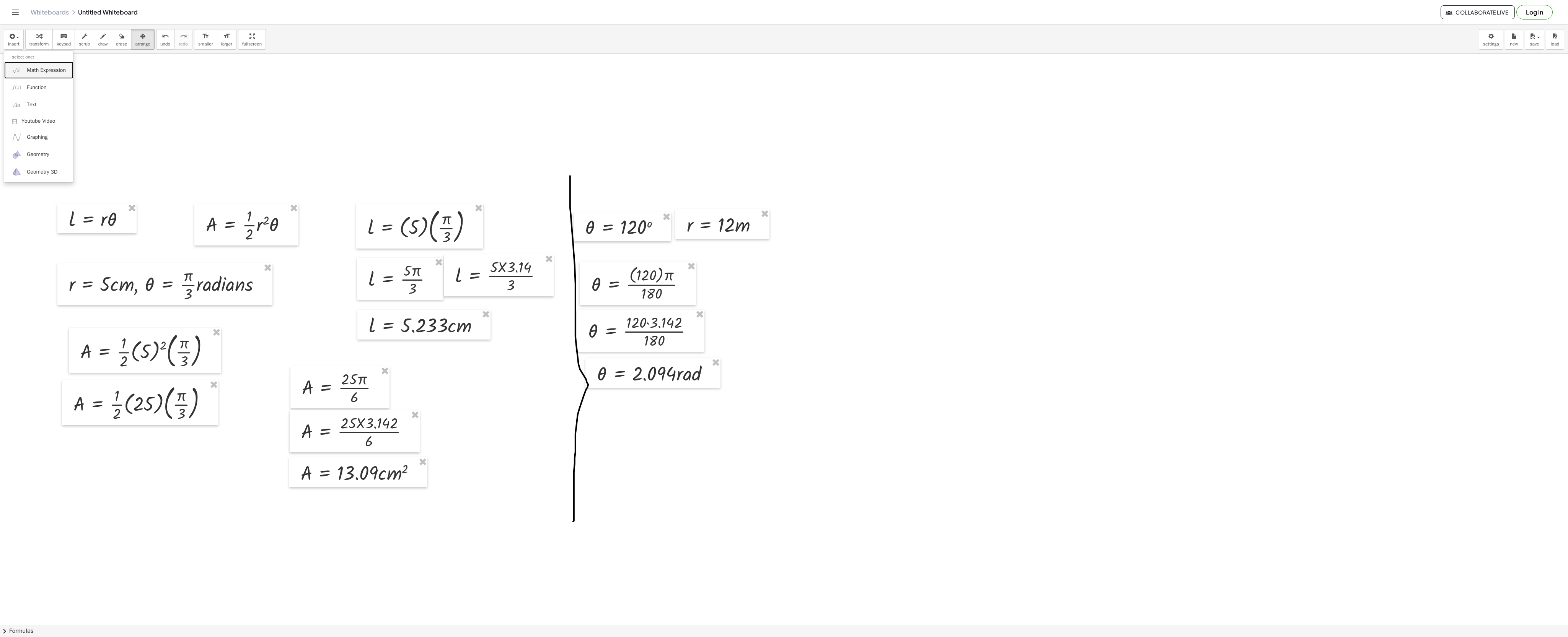 click on "Math Expression" at bounding box center [46, 70] 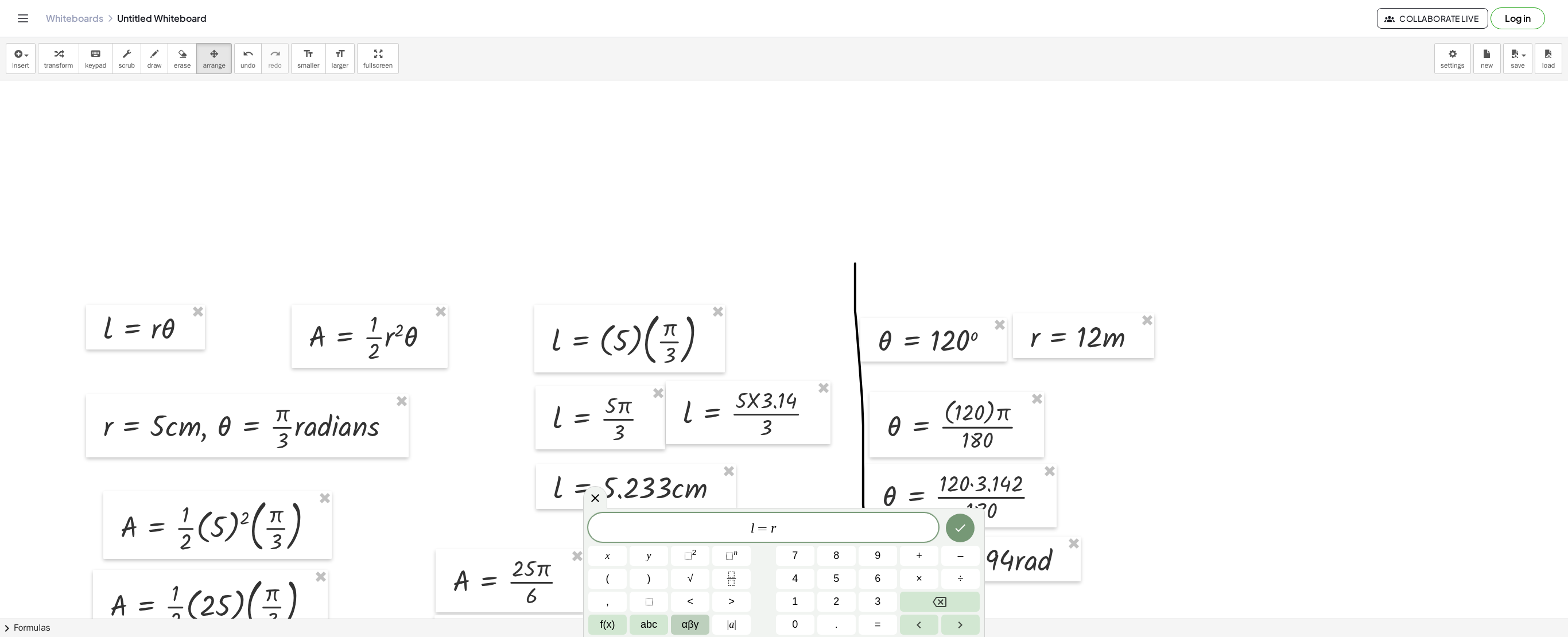 click on "αβγ" at bounding box center [690, 624] 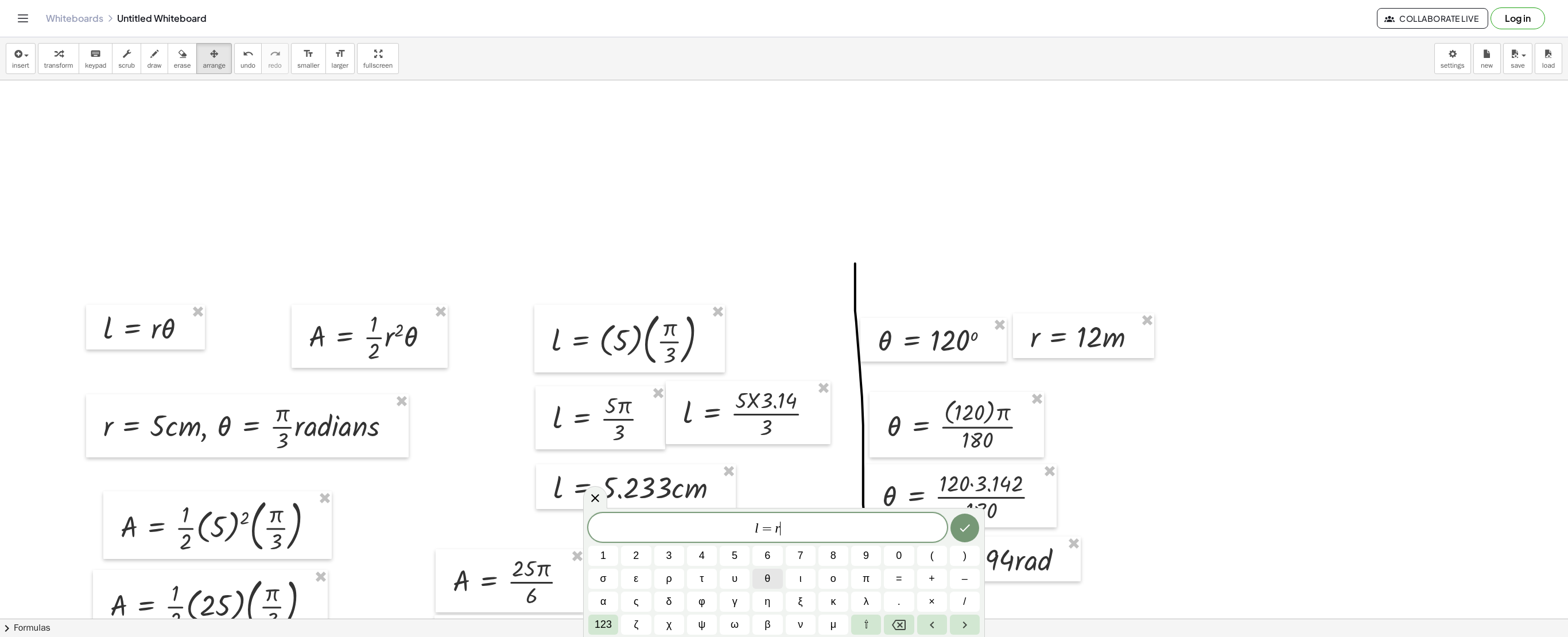 click on "θ" at bounding box center [767, 578] 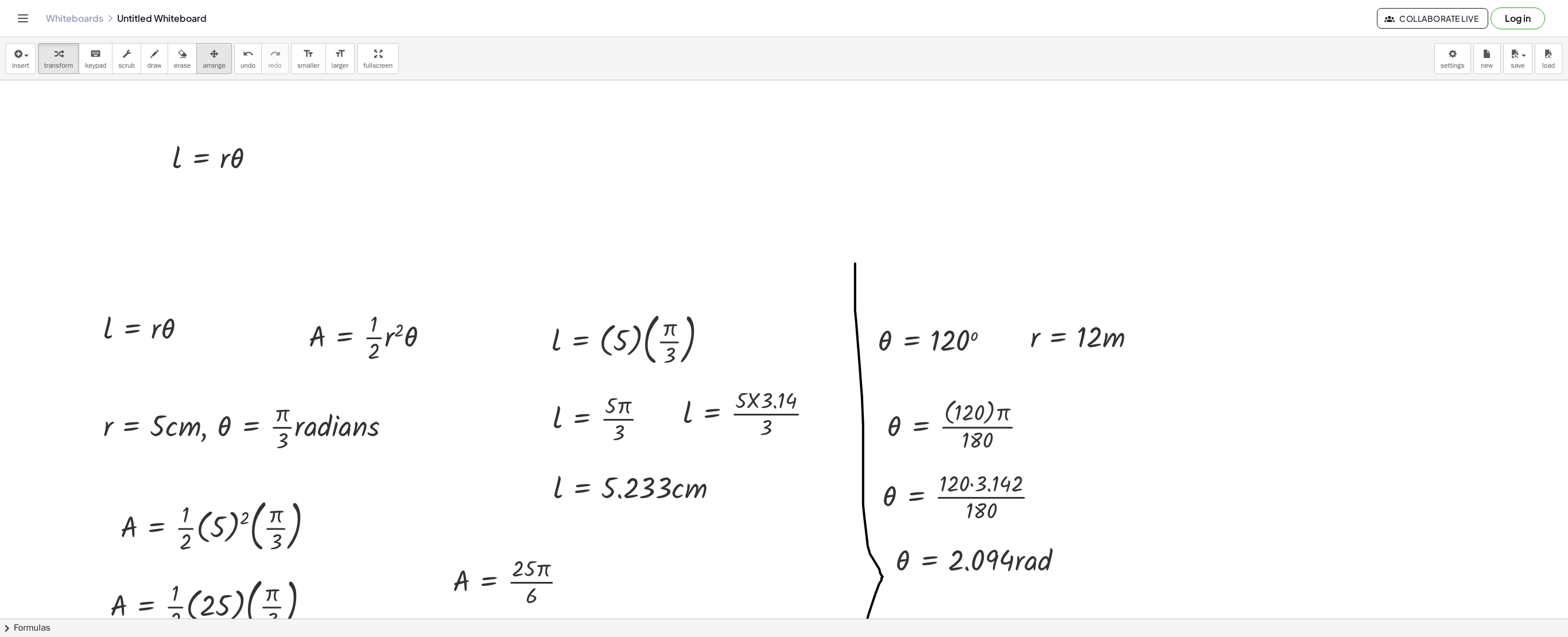 click at bounding box center [214, 53] 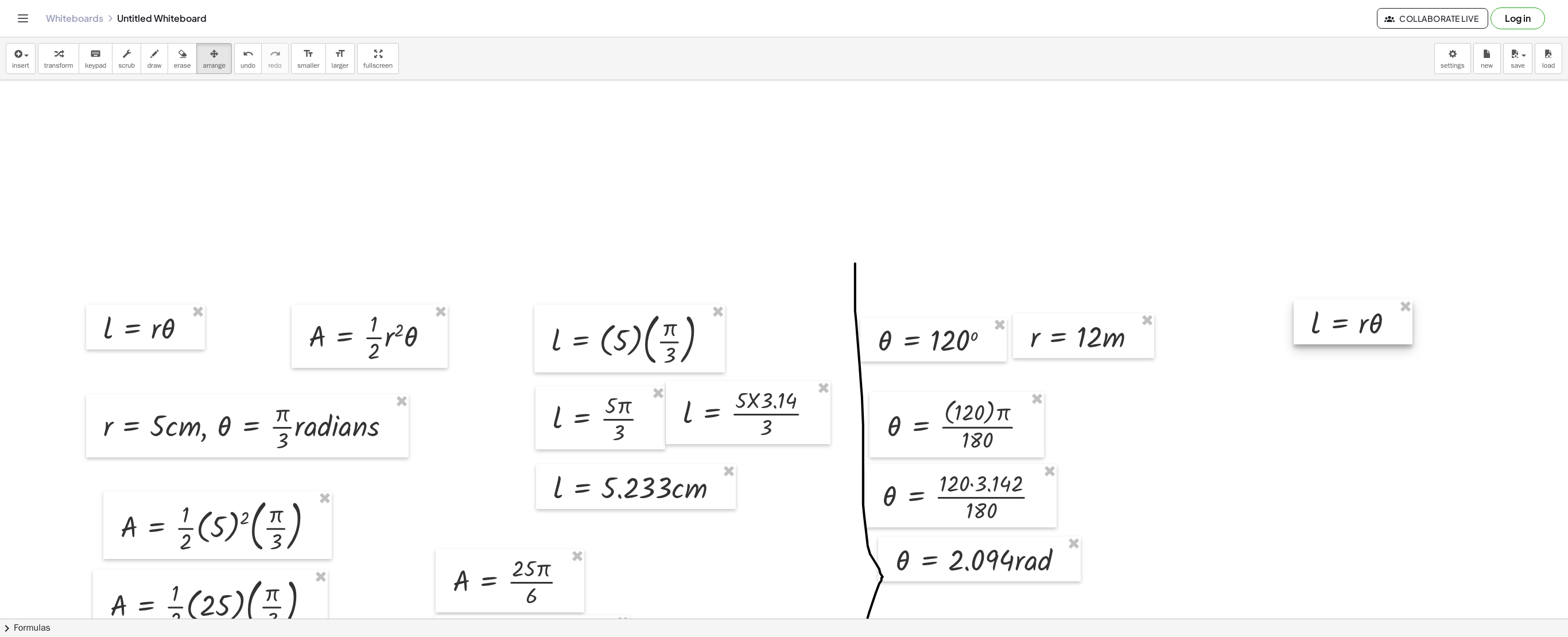 drag, startPoint x: 301, startPoint y: 164, endPoint x: 1346, endPoint y: 320, distance: 1056.58 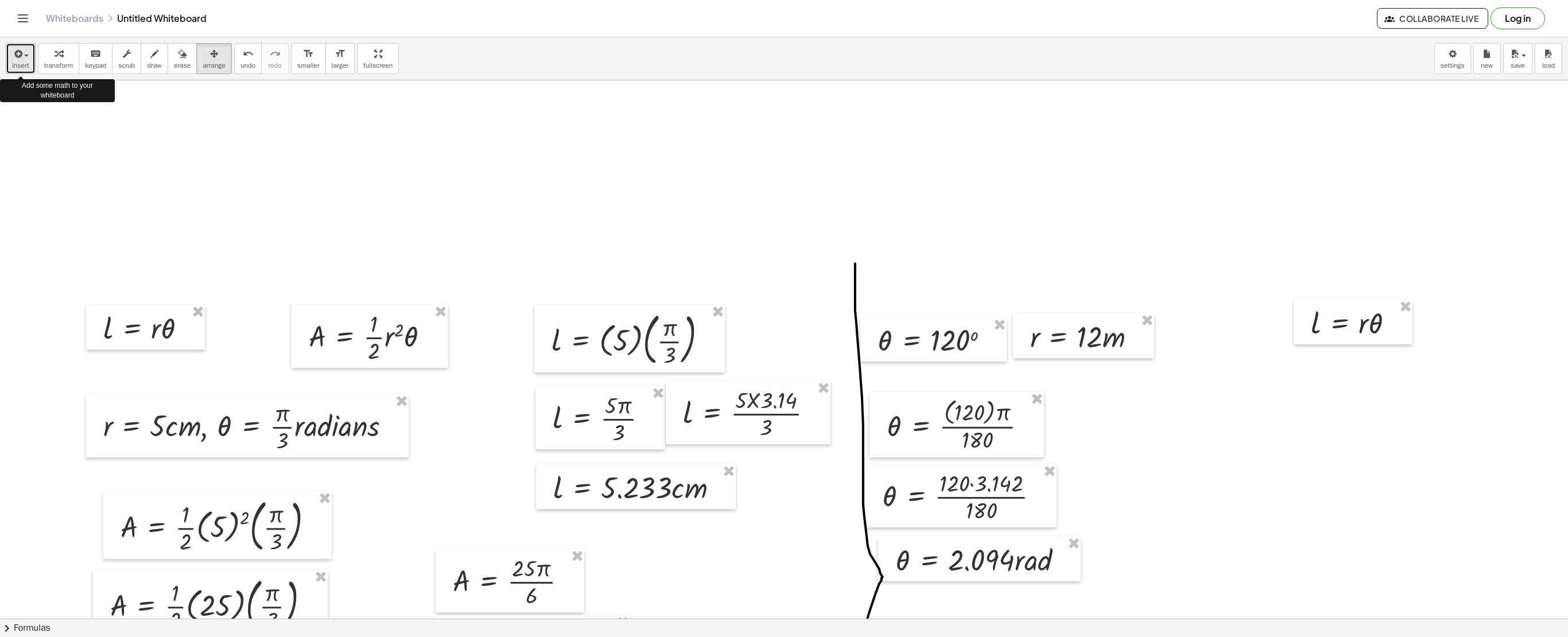 click at bounding box center (26, 56) 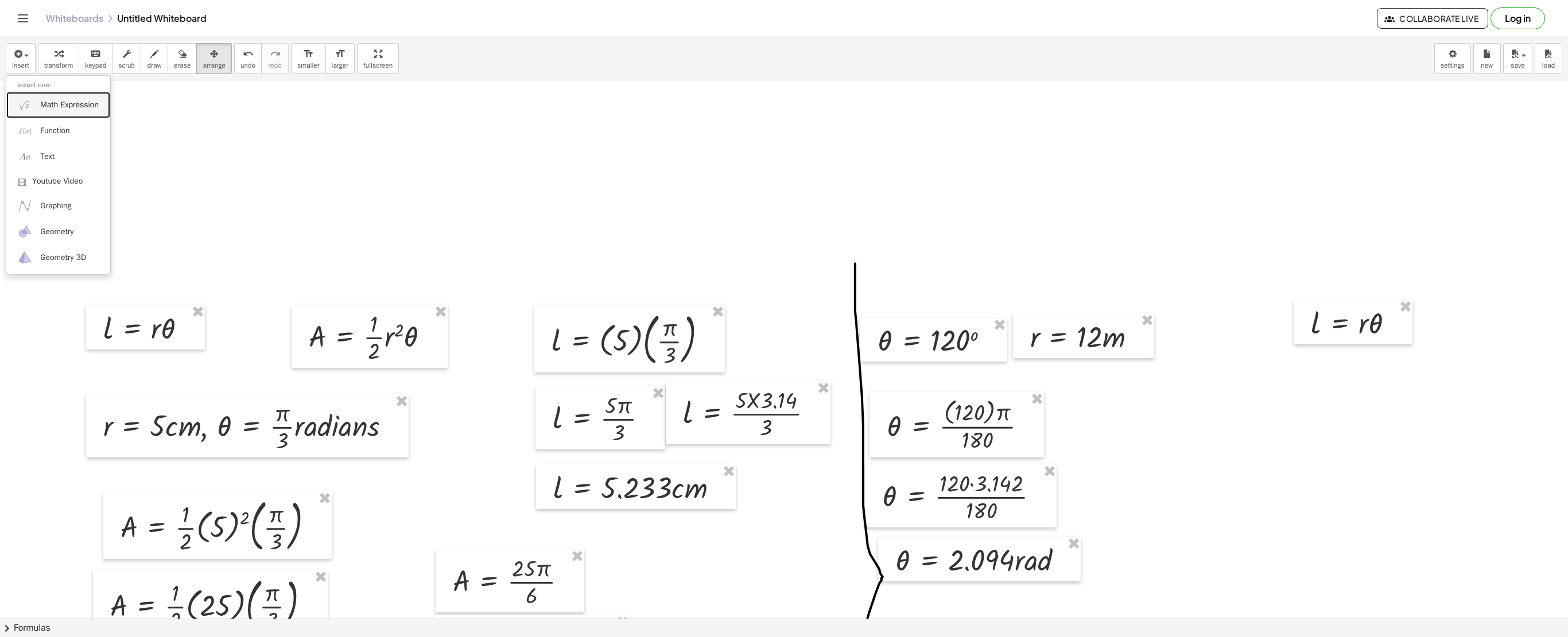 click on "Math Expression" at bounding box center (69, 105) 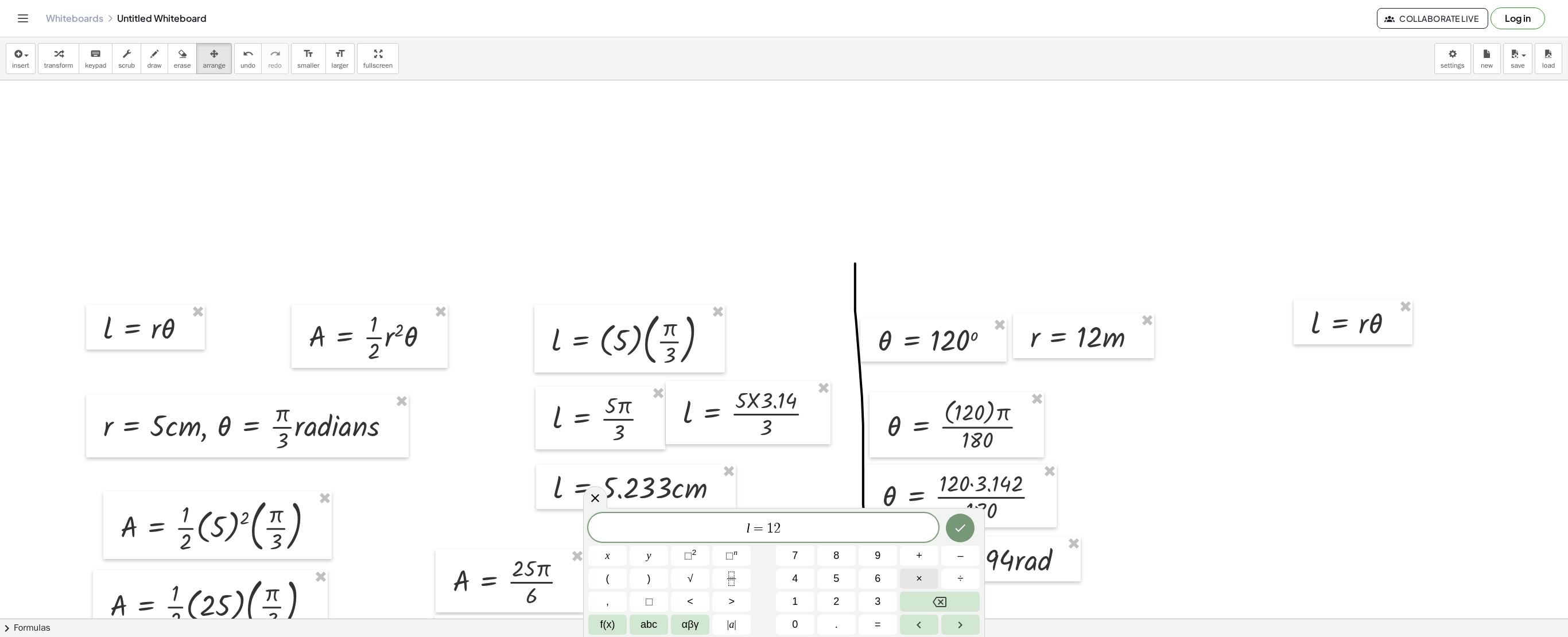 click on "×" at bounding box center (919, 578) 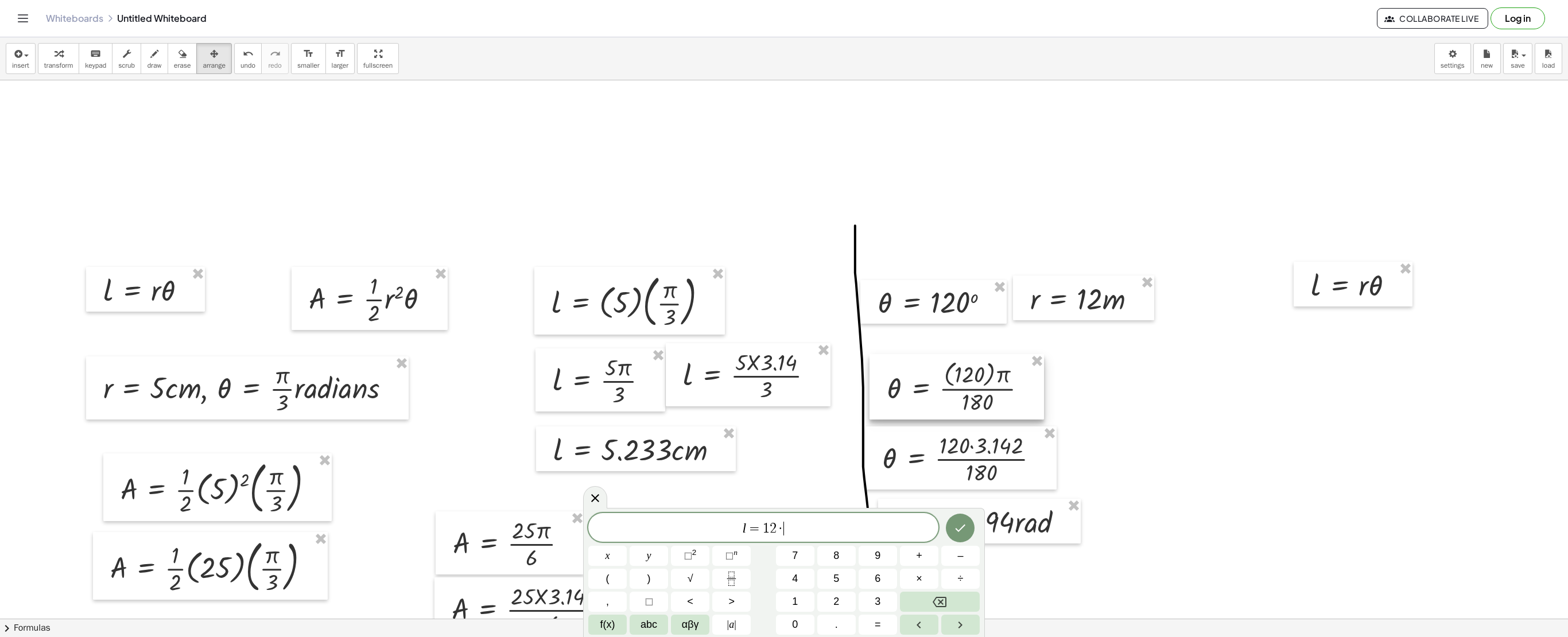 scroll, scrollTop: 44, scrollLeft: 0, axis: vertical 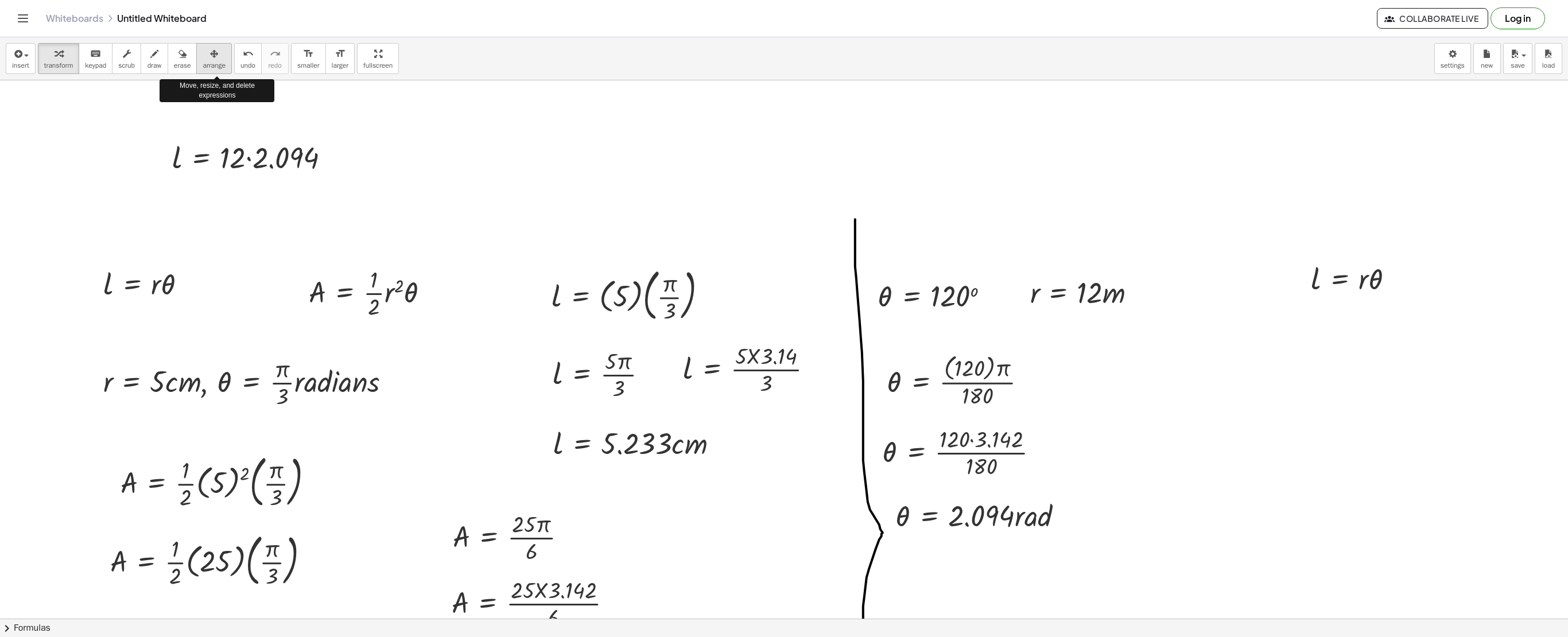 click on "arrange" at bounding box center [214, 59] 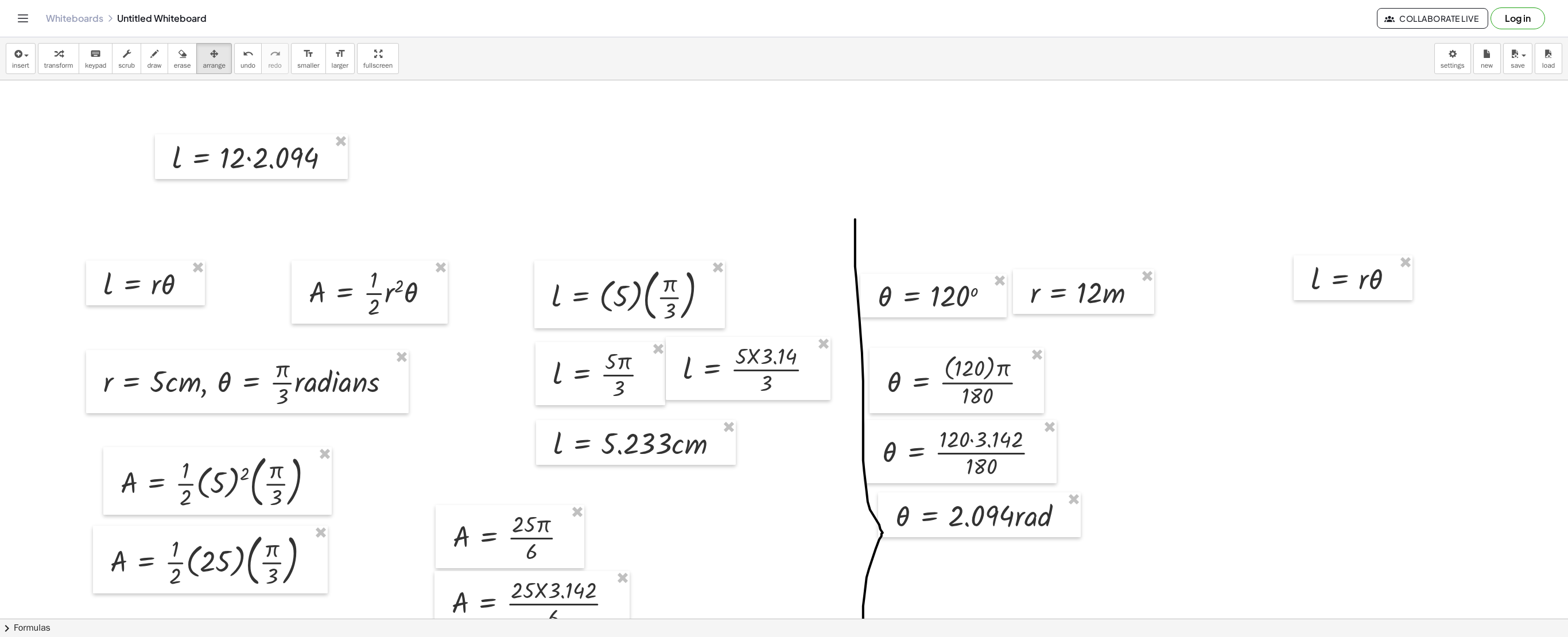 drag, startPoint x: 417, startPoint y: 178, endPoint x: 374, endPoint y: 178, distance: 43 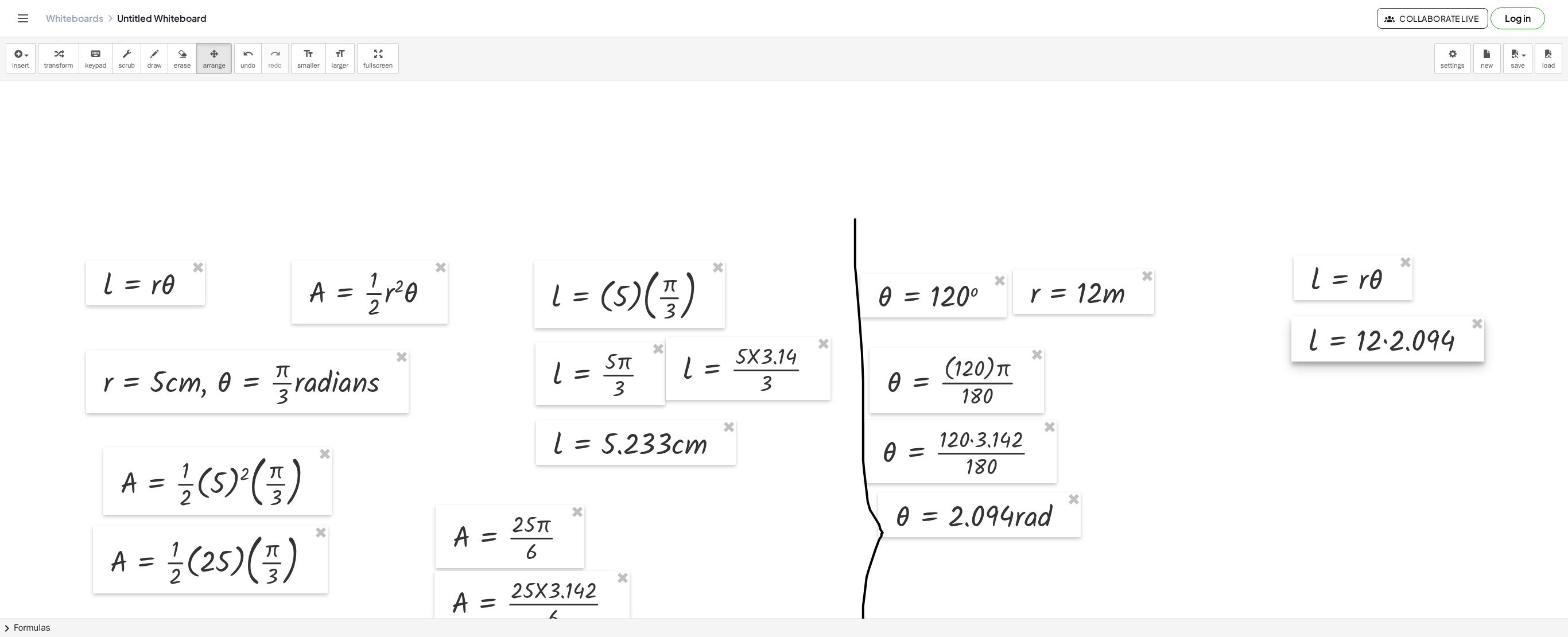 drag, startPoint x: 302, startPoint y: 170, endPoint x: 1438, endPoint y: 352, distance: 1150.4869 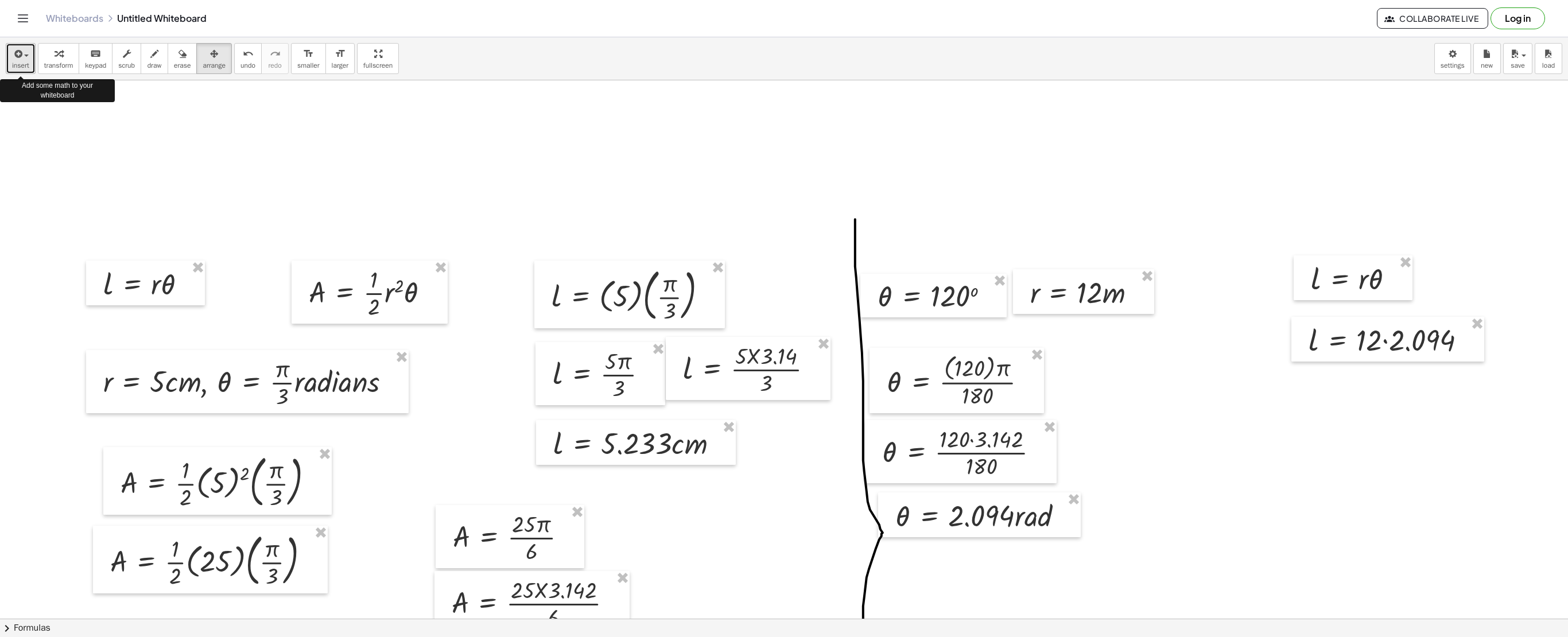 click at bounding box center [17, 54] 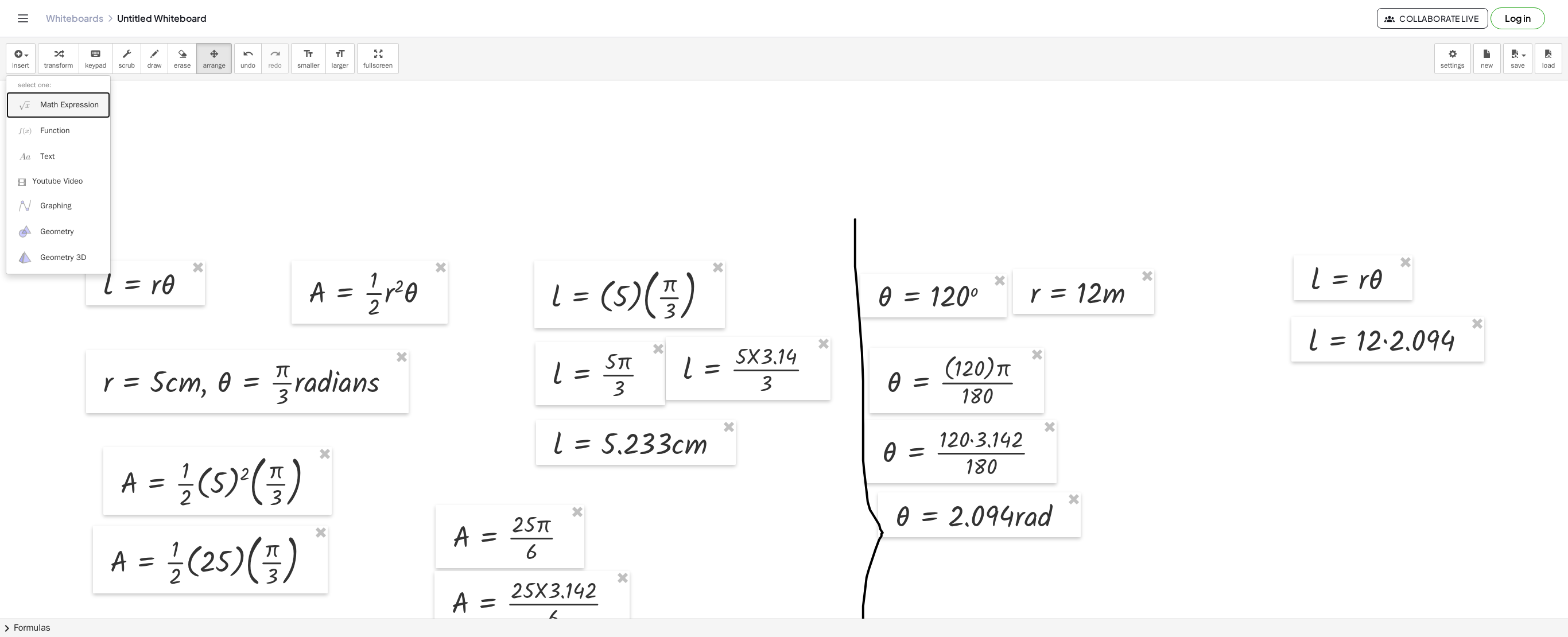 click at bounding box center (25, 104) 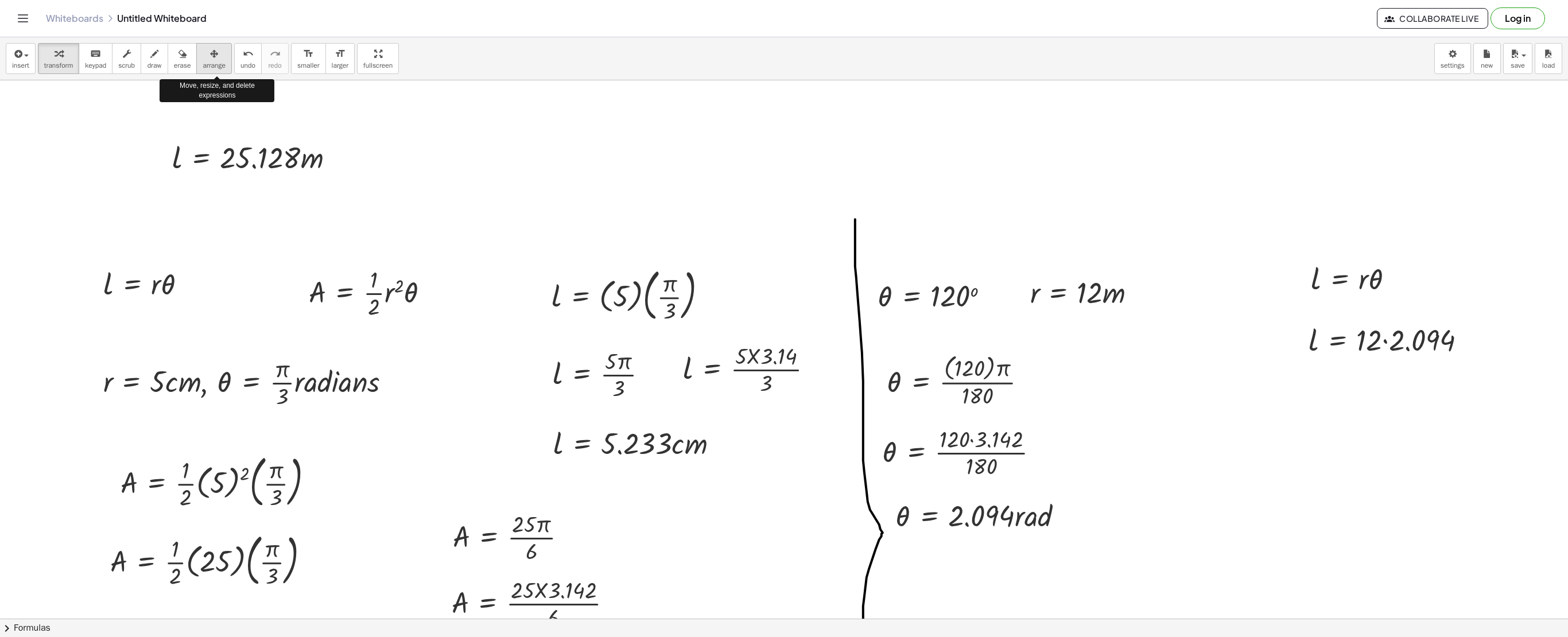 click at bounding box center (214, 53) 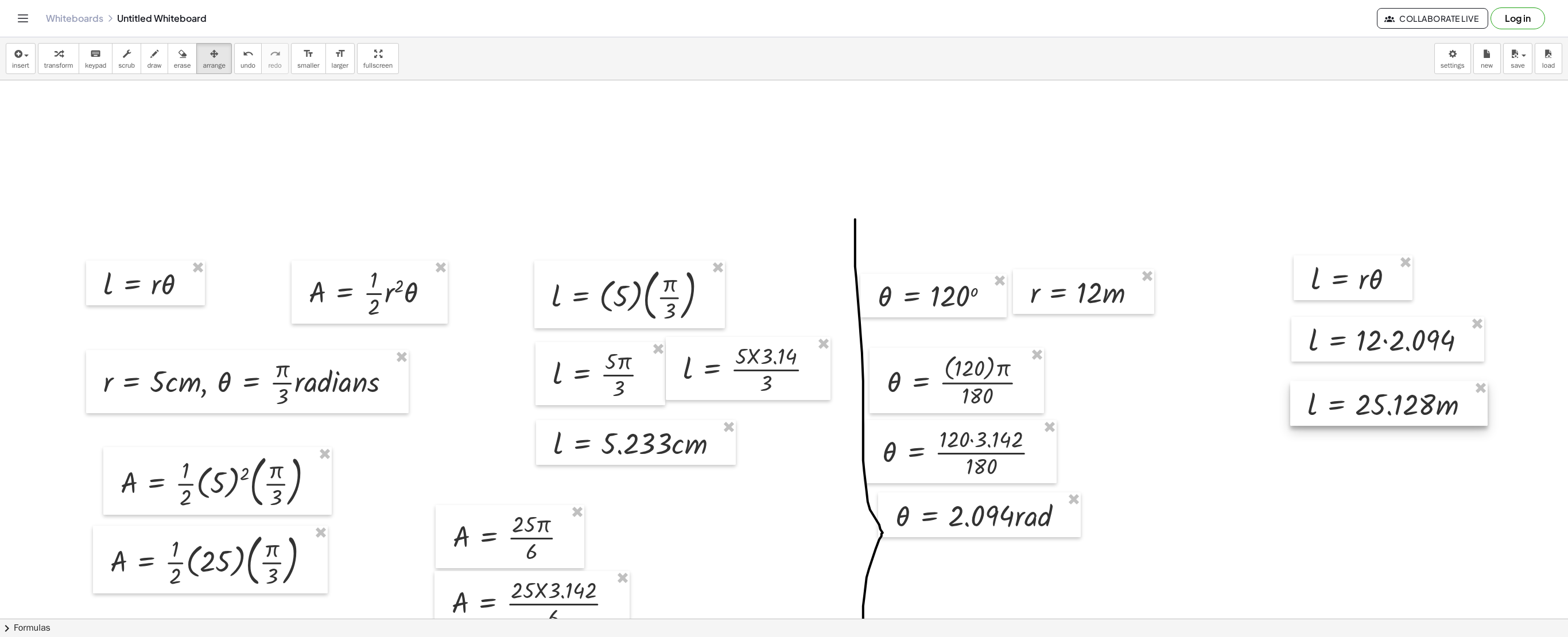 drag, startPoint x: 224, startPoint y: 172, endPoint x: 1359, endPoint y: 419, distance: 1161.5653 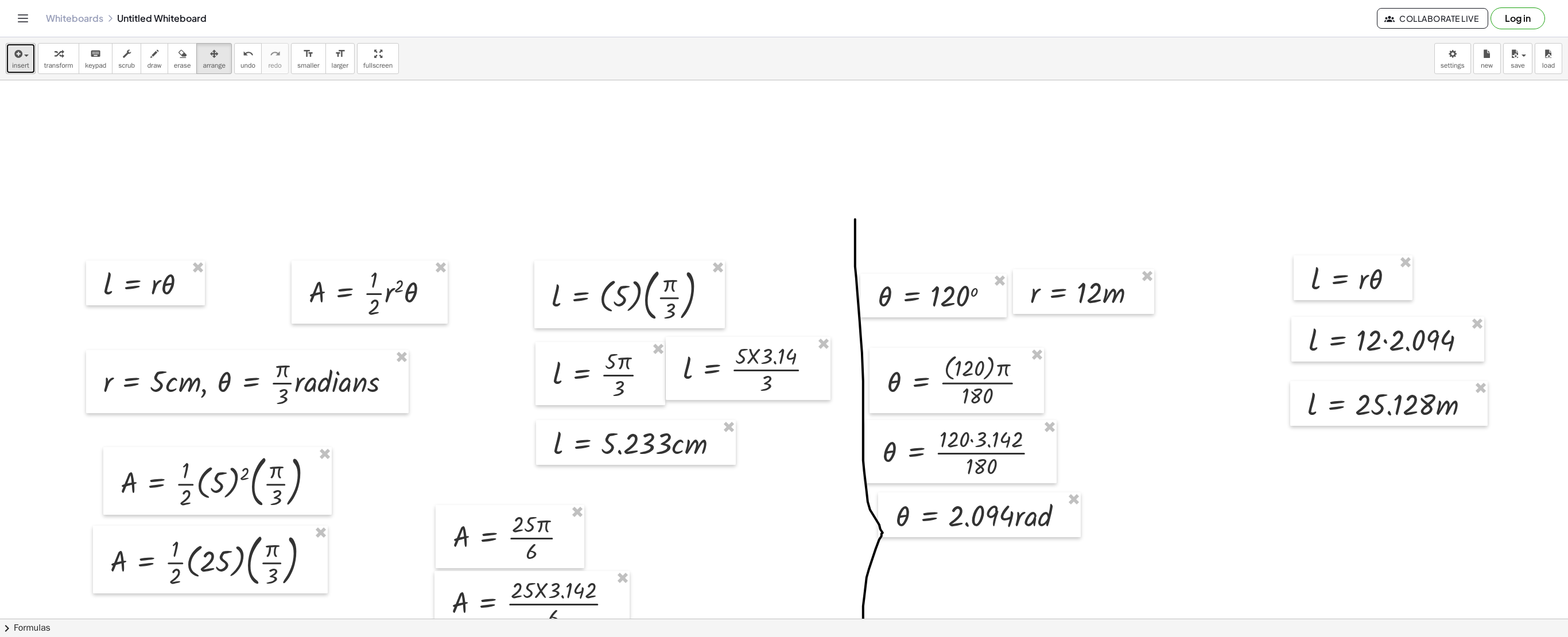 click at bounding box center (17, 54) 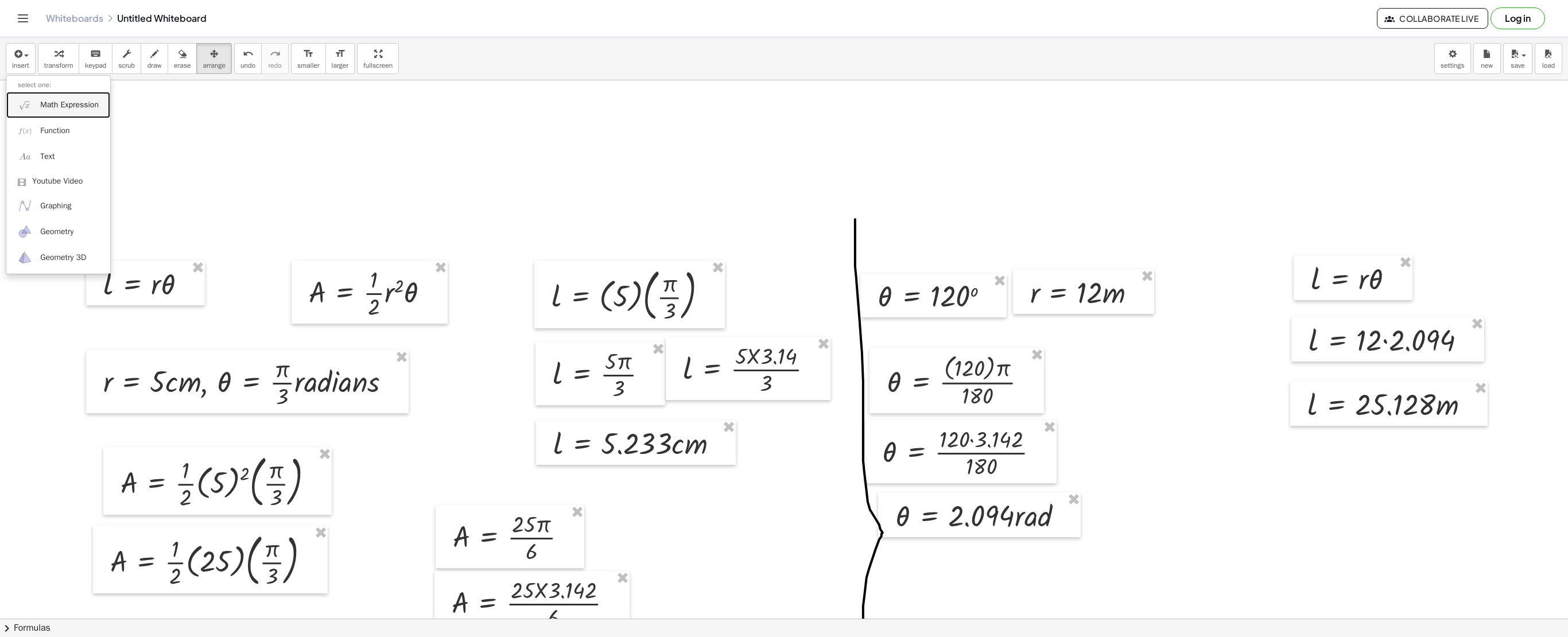 click on "Math Expression" at bounding box center [58, 104] 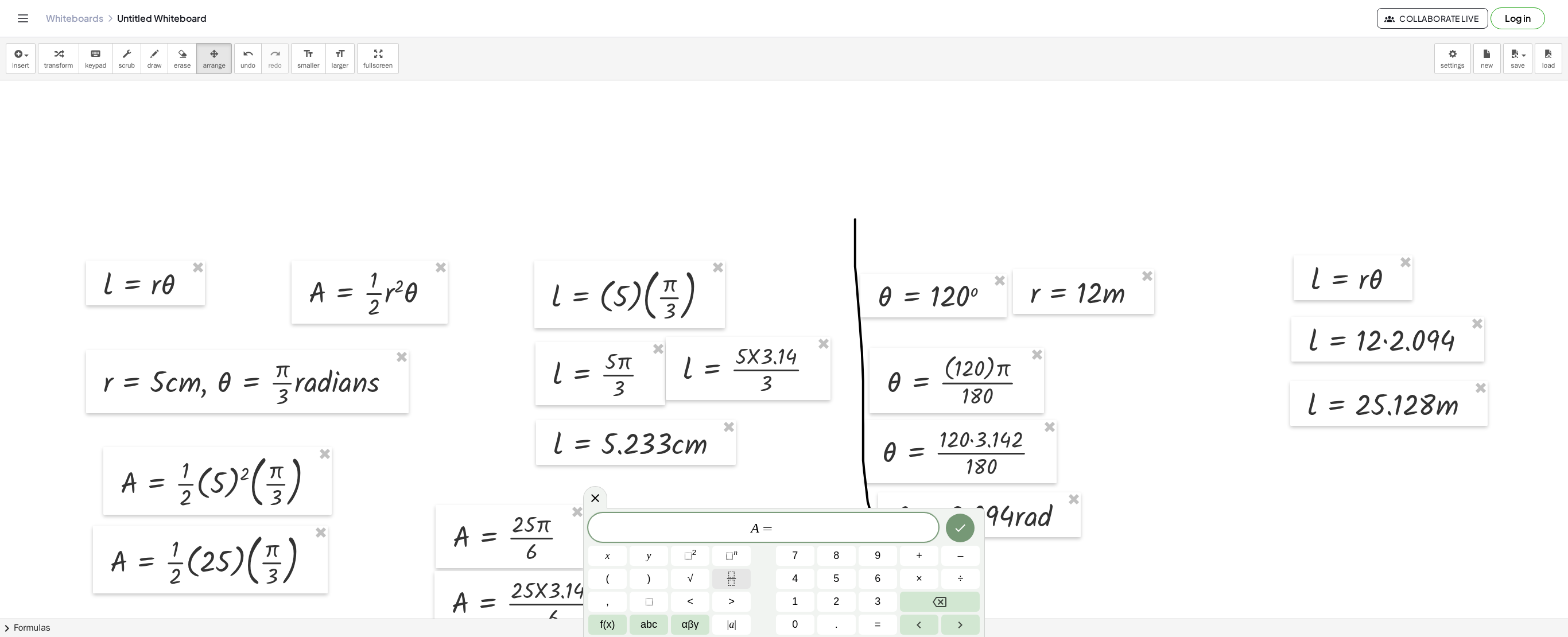 click at bounding box center (731, 578) 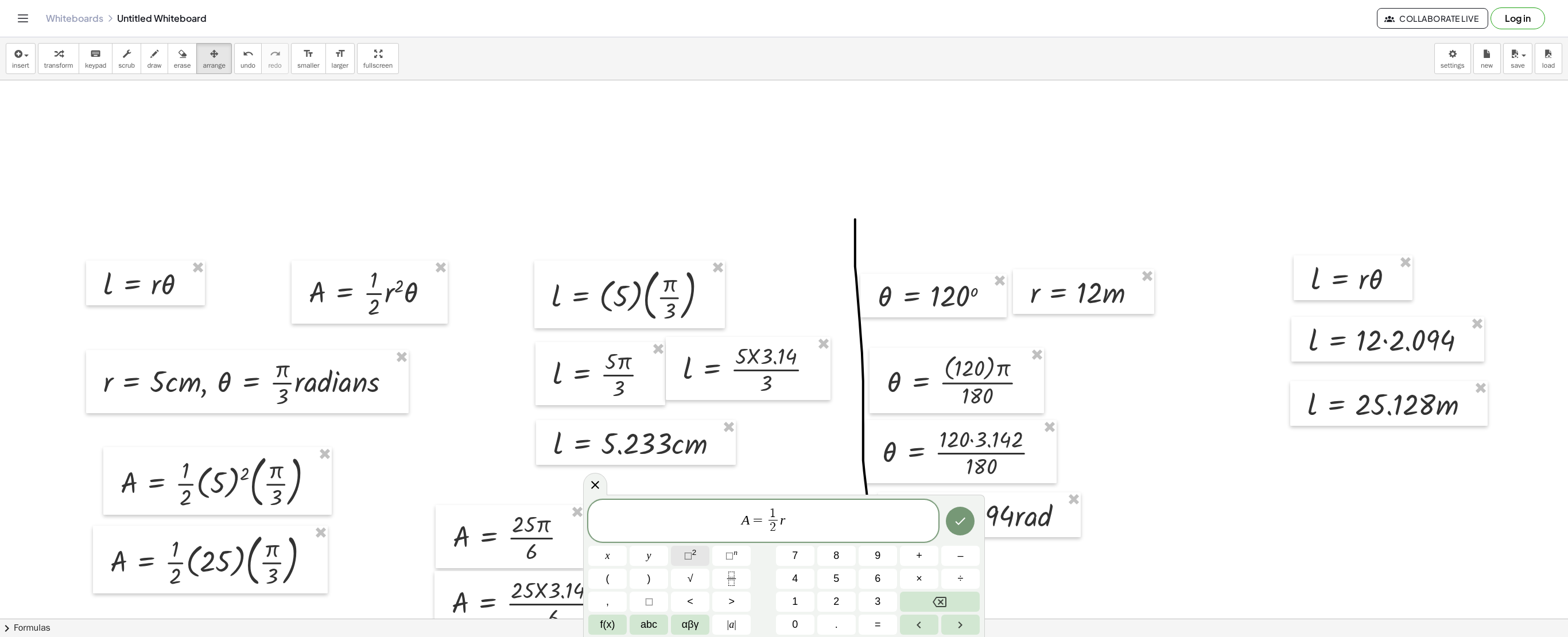 click on "2" at bounding box center [694, 552] 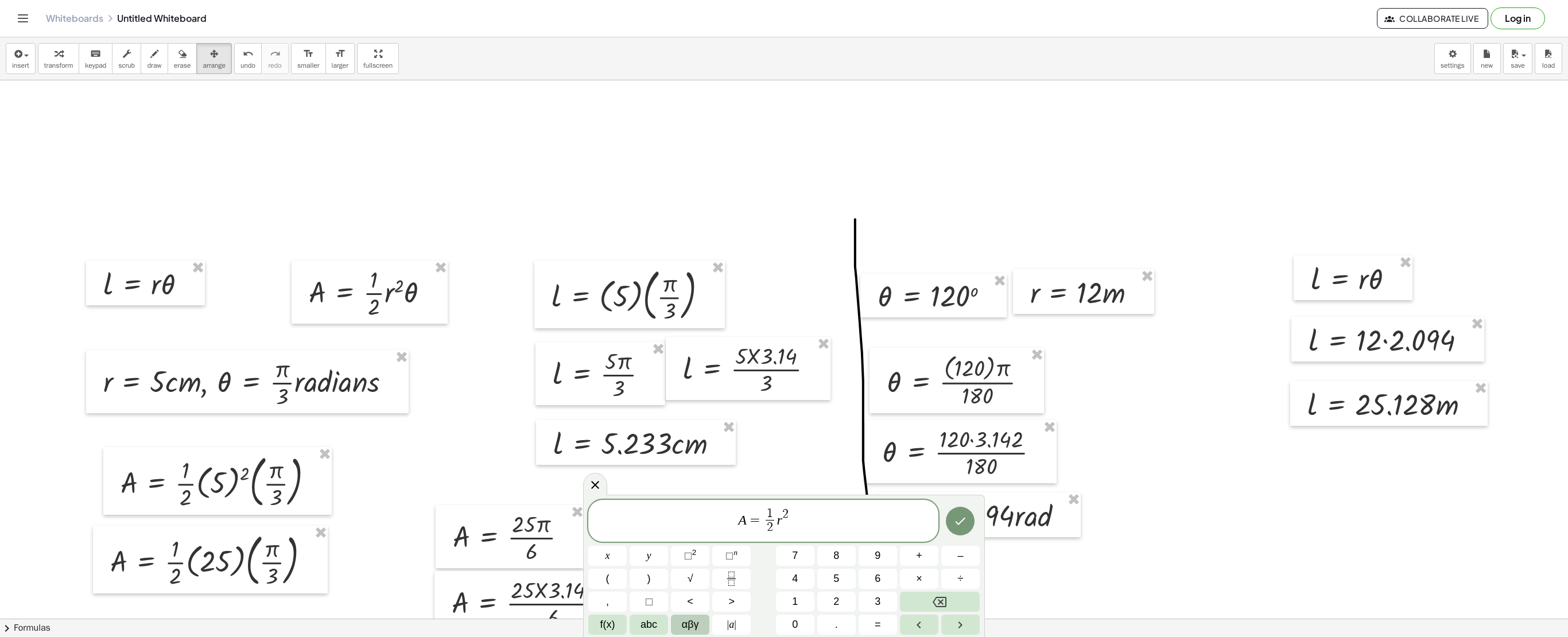click on "αβγ" at bounding box center [690, 624] 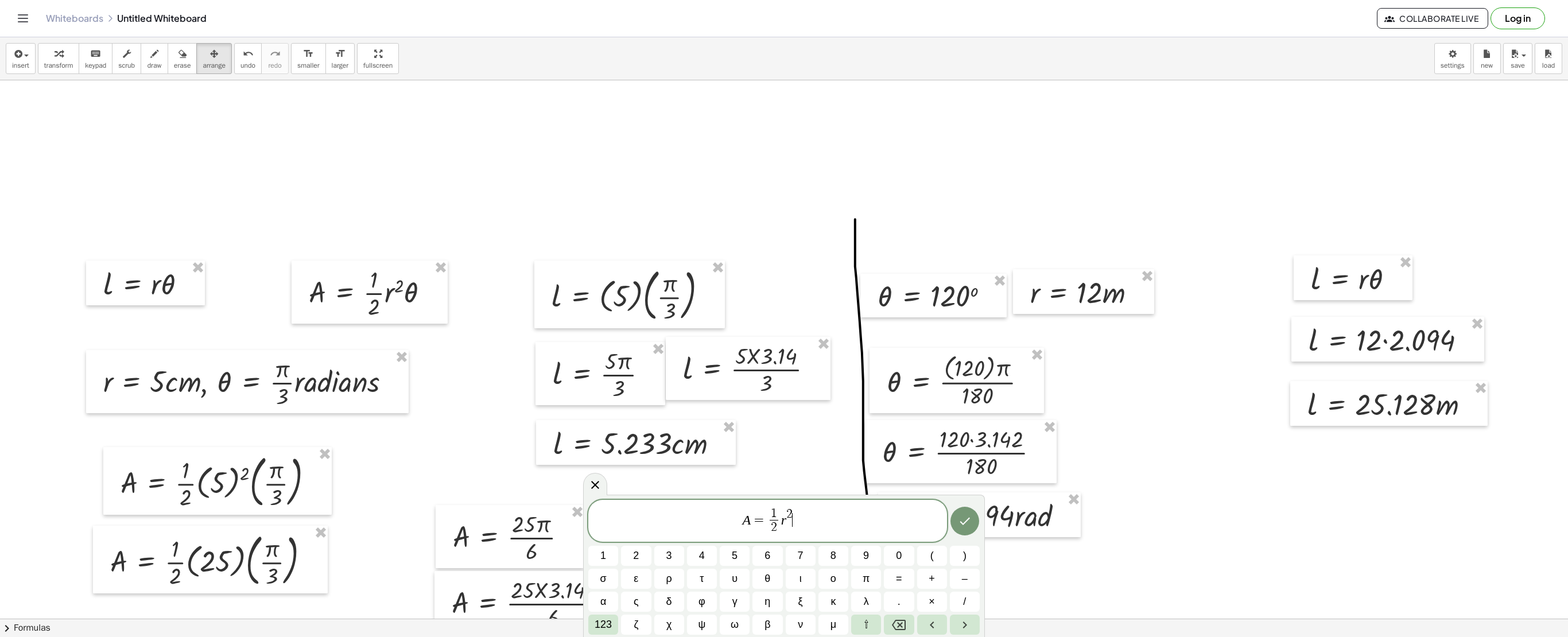 click on "A = 1 2 ​ r 2 ​ 1 2 3 4 5 6 7 8 9 0 ( ) σ ε ρ τ υ θ ι ο π = + – α ς δ φ γ η ξ κ λ . × / 123 ζ χ ψ ω β ν μ ⇧" at bounding box center [784, 568] 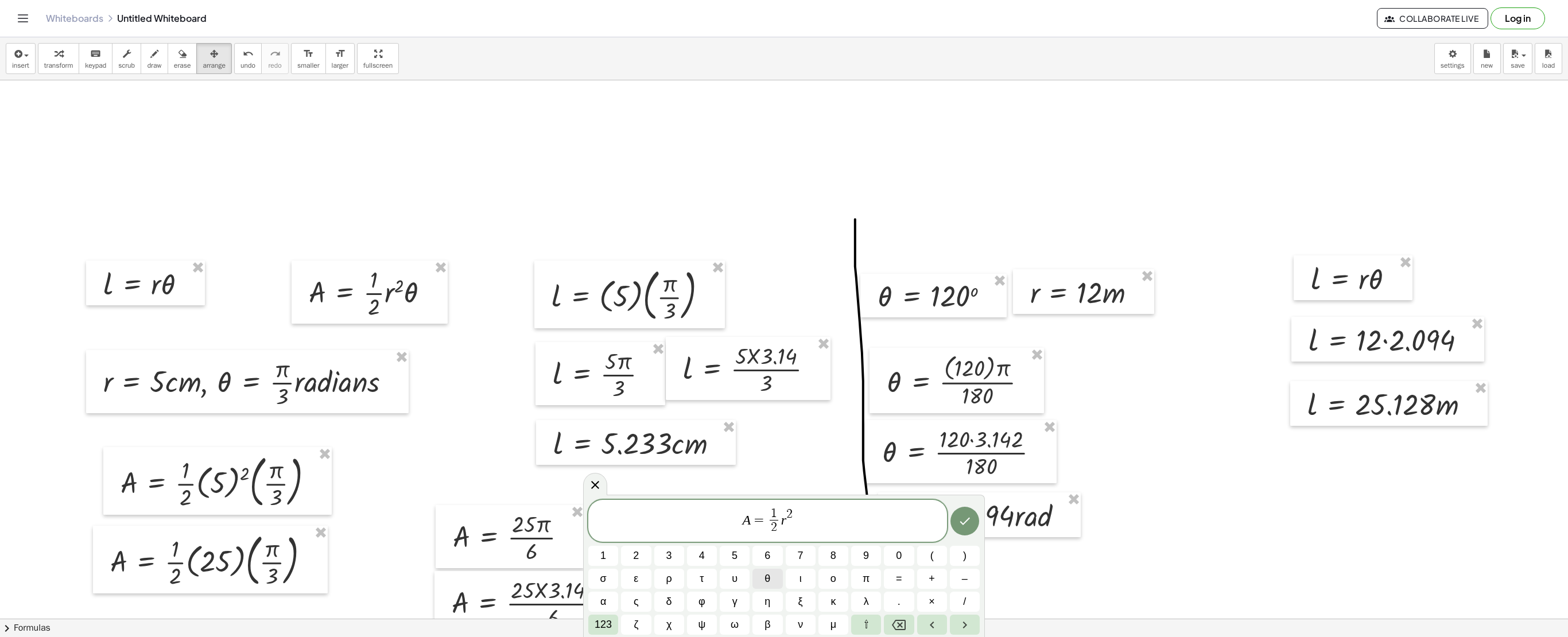 click on "θ" at bounding box center [767, 578] 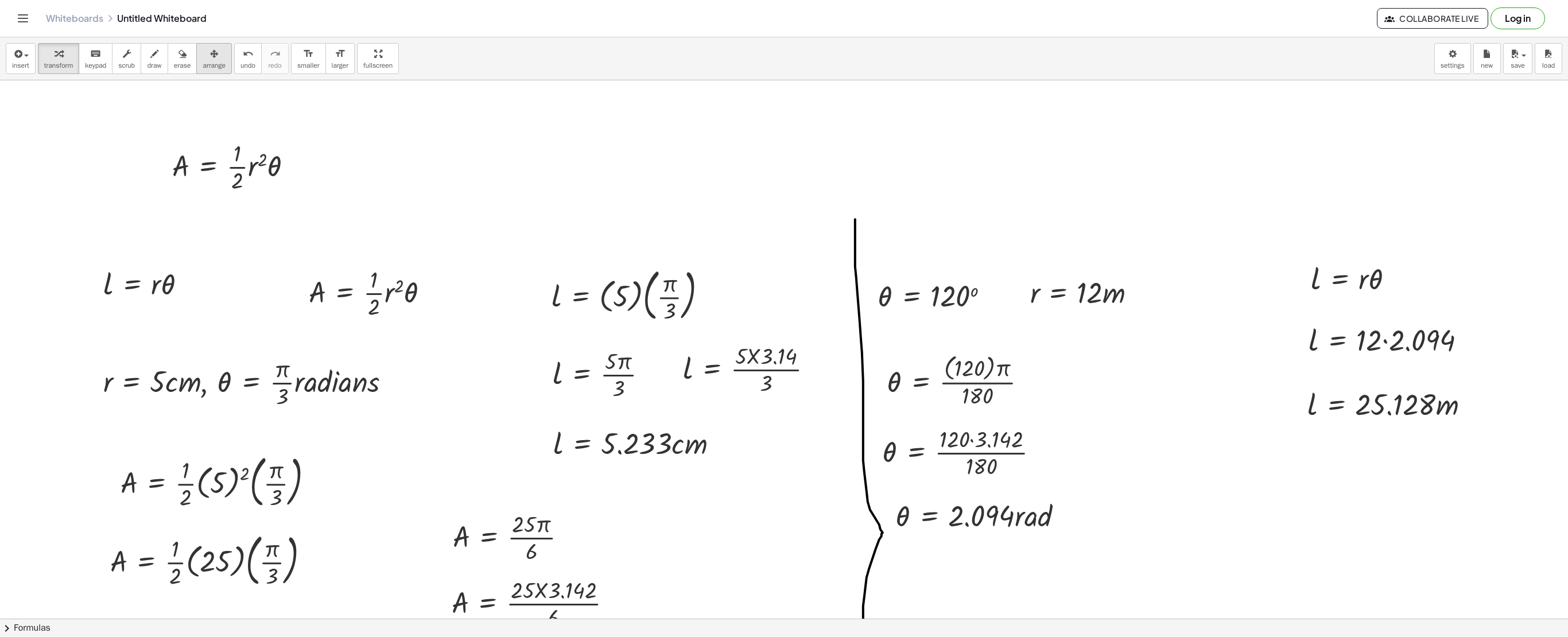 click on "arrange" at bounding box center (214, 59) 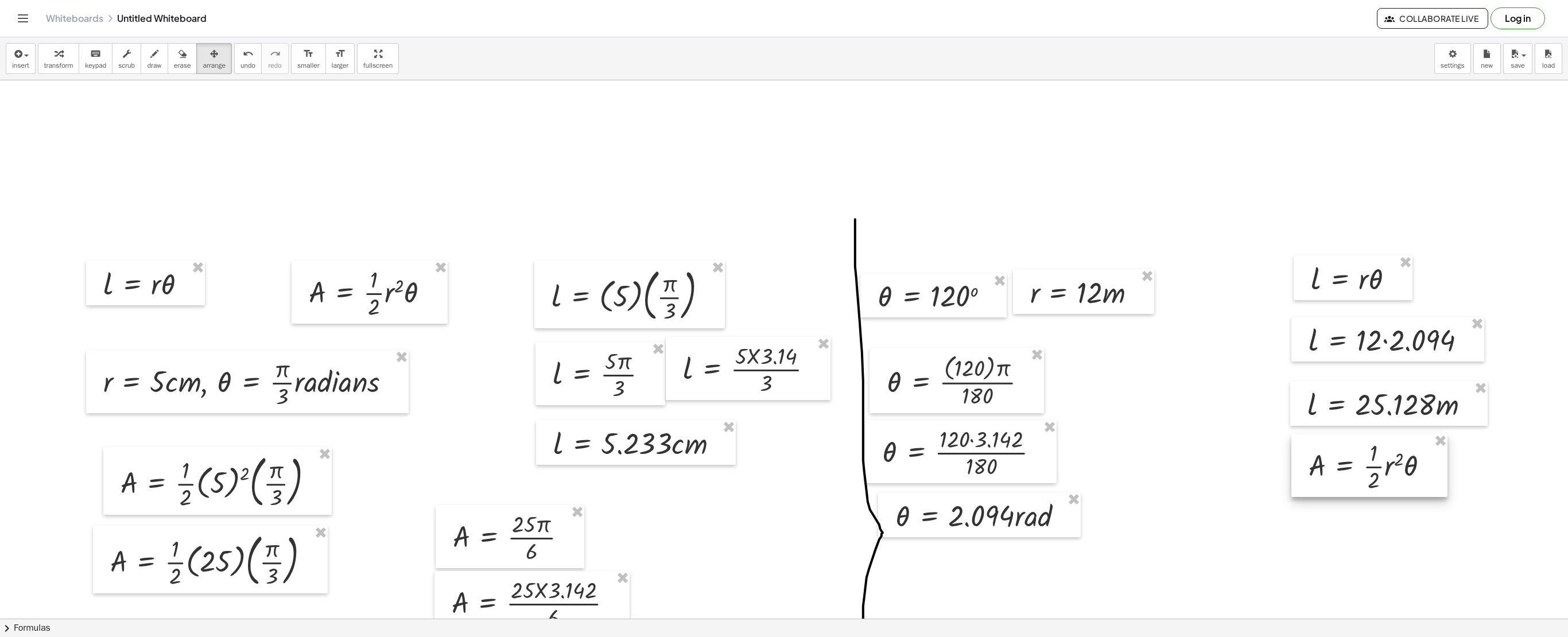 drag, startPoint x: 211, startPoint y: 161, endPoint x: 1348, endPoint y: 460, distance: 1175.6573 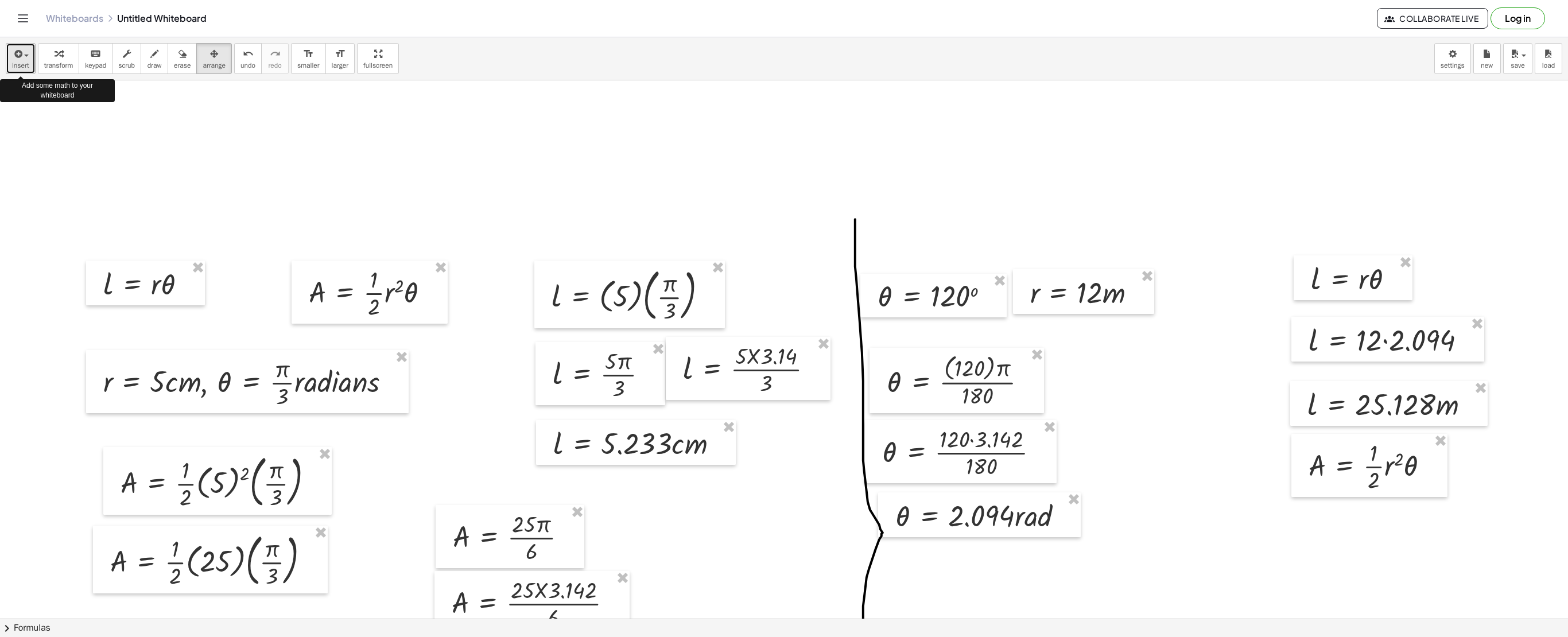 click at bounding box center [17, 54] 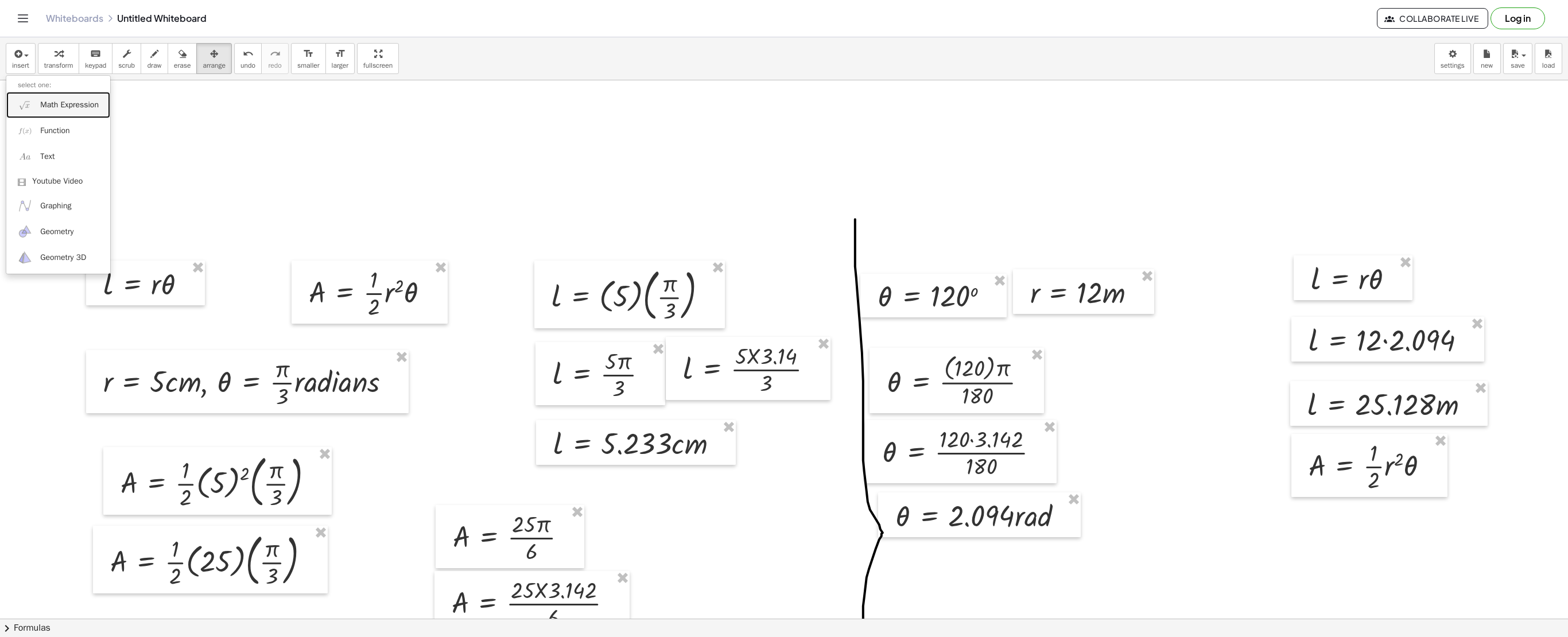 click at bounding box center [25, 104] 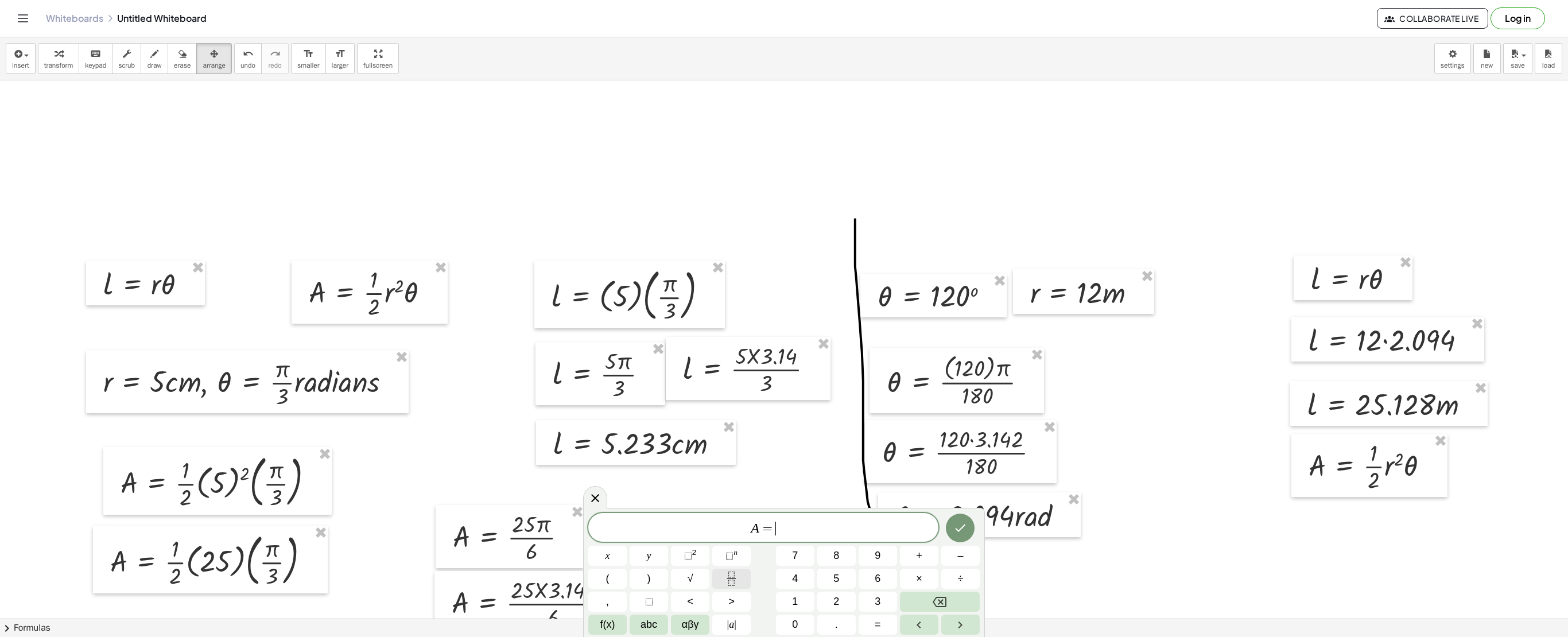 click 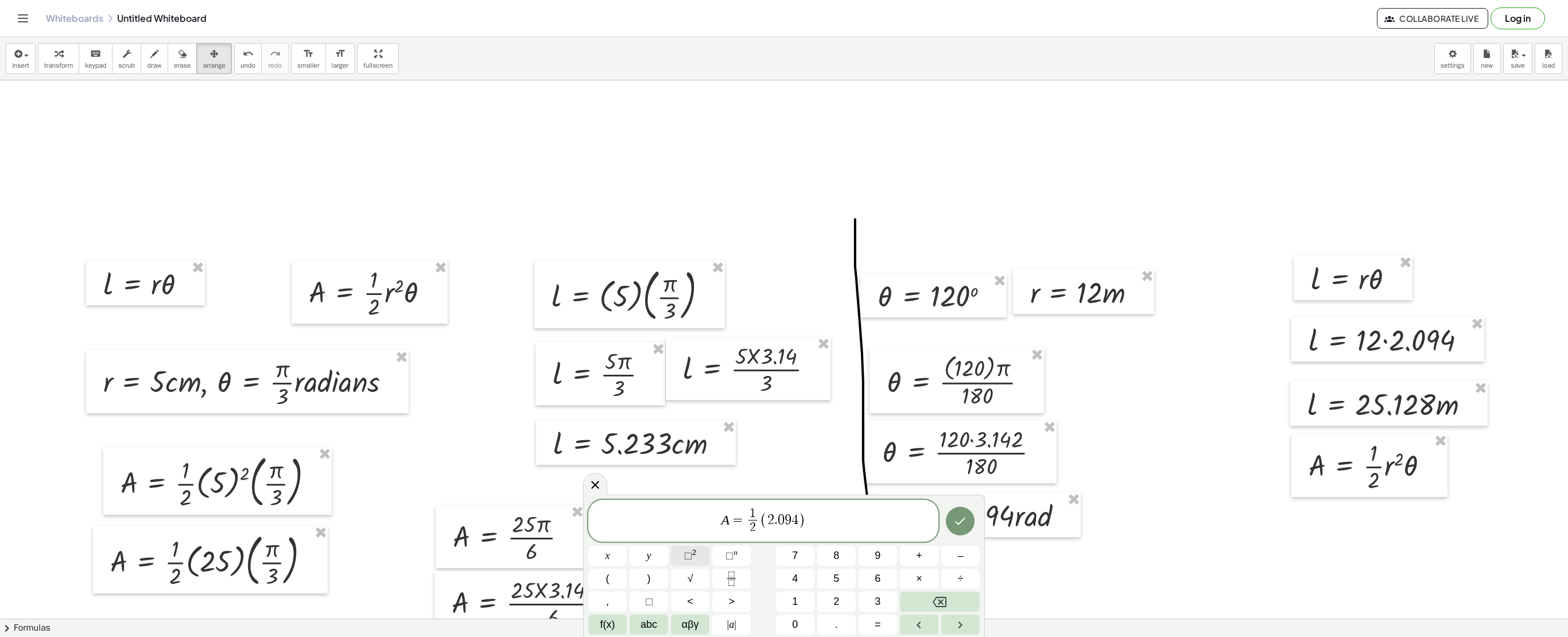 click on "⬚" at bounding box center [688, 556] 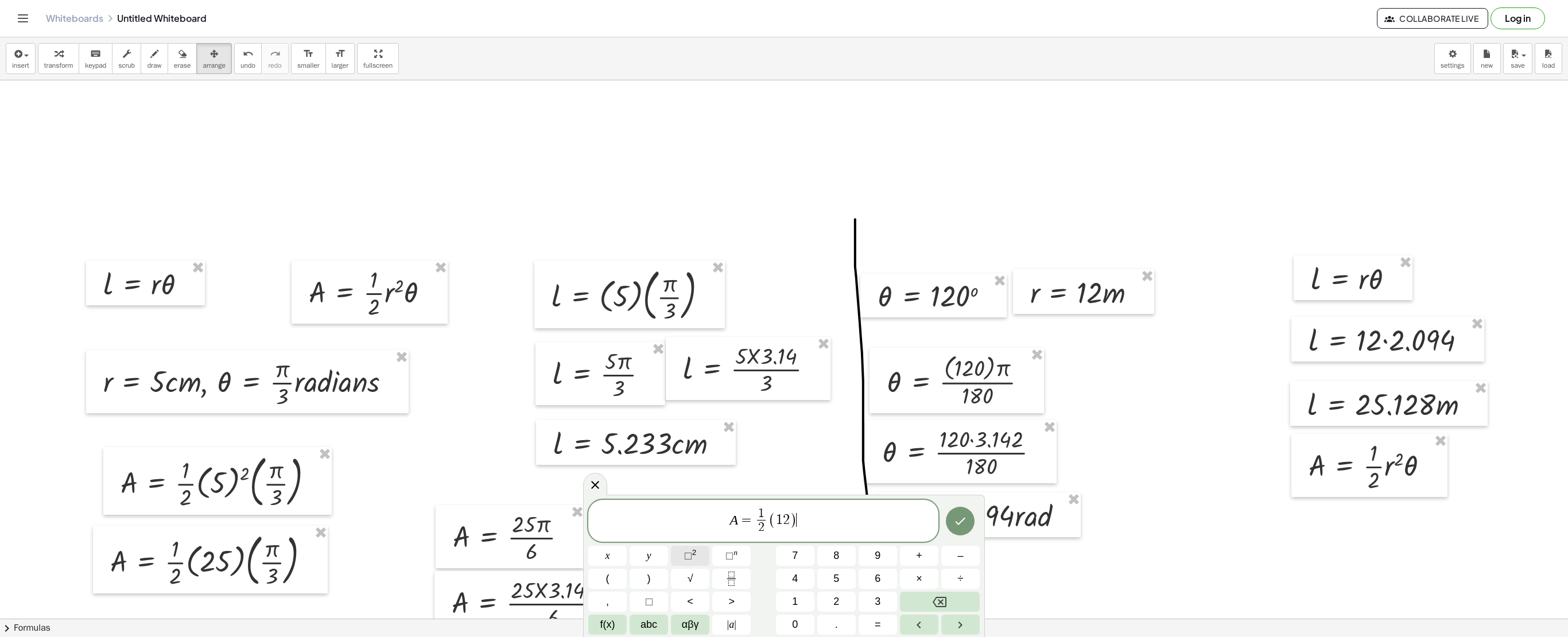 click on "⬚" at bounding box center (688, 556) 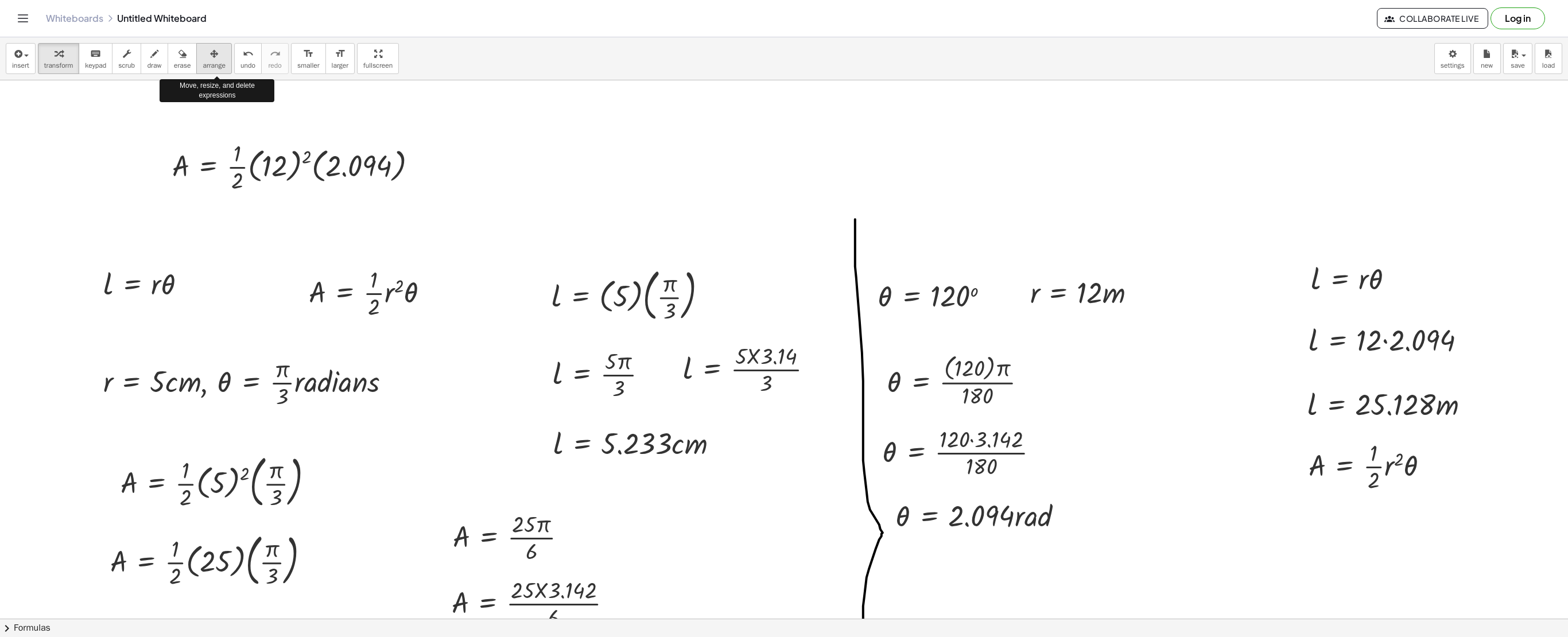 click on "arrange" at bounding box center [214, 59] 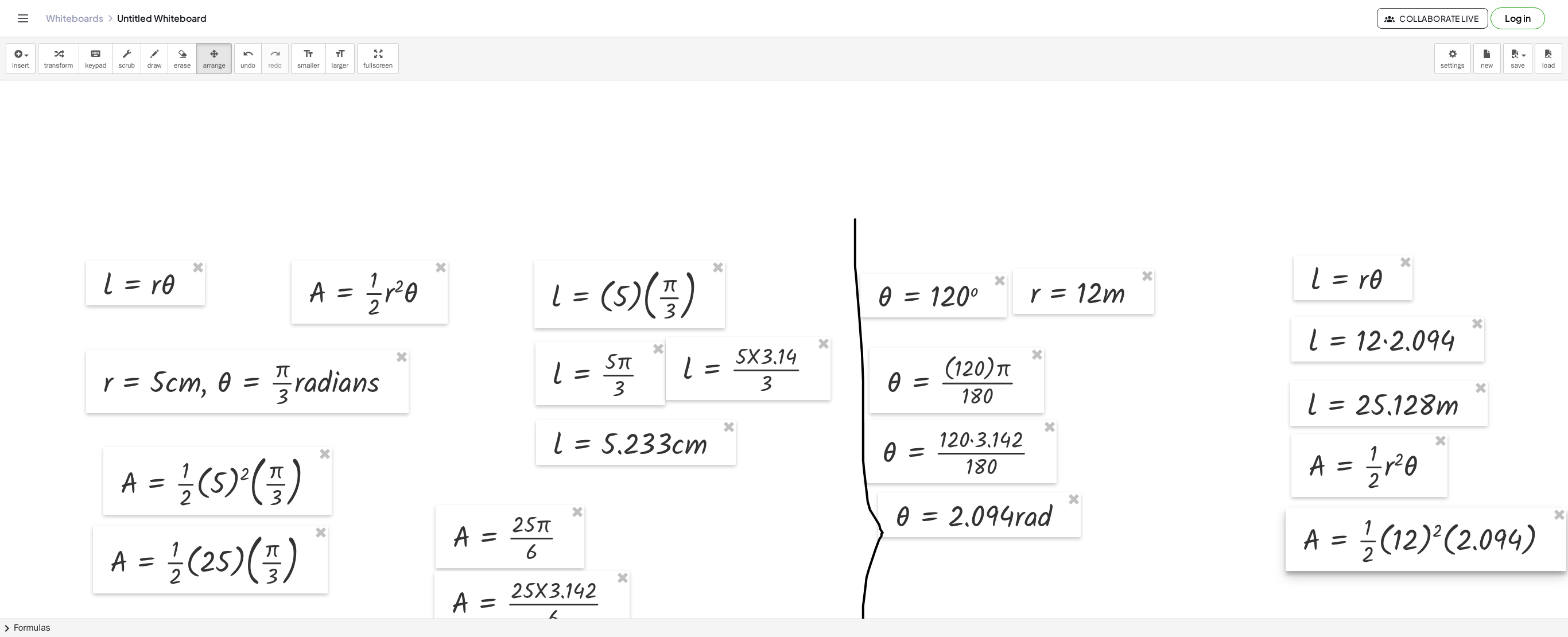 drag, startPoint x: 273, startPoint y: 168, endPoint x: 1403, endPoint y: 541, distance: 1189.9702 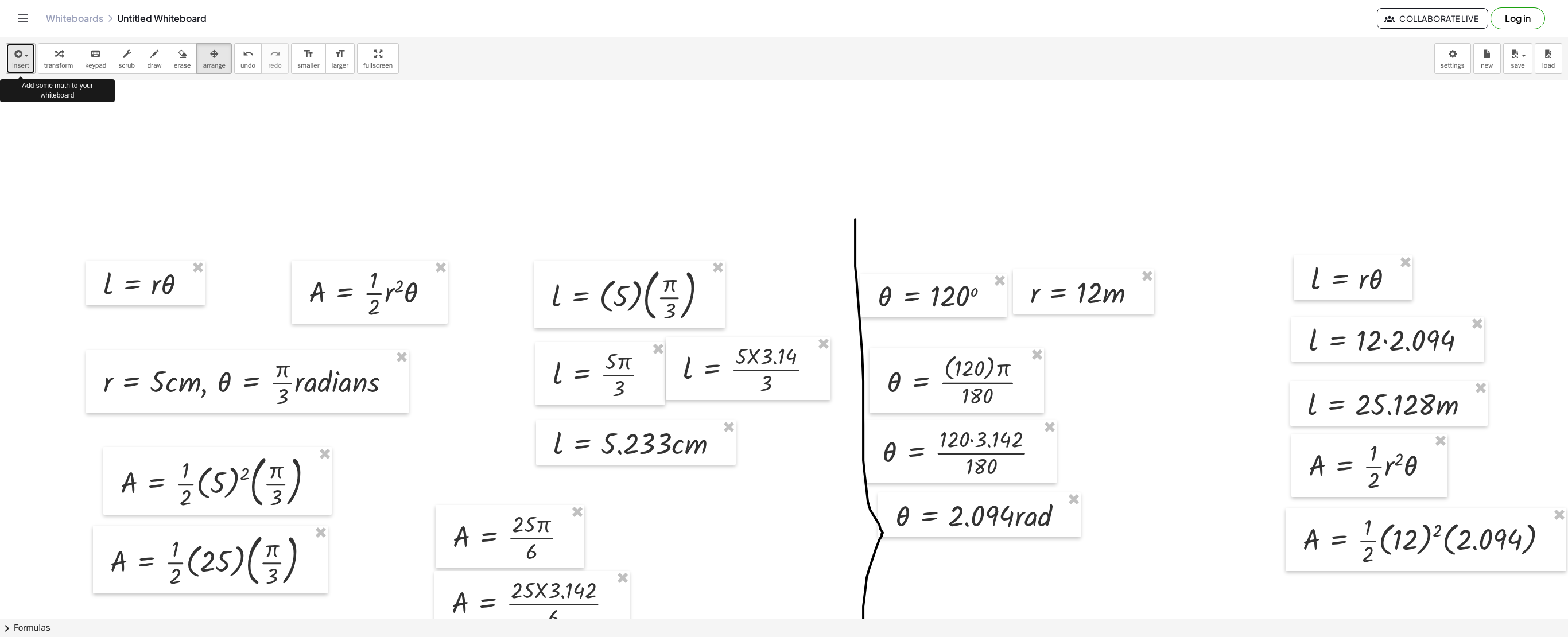 click at bounding box center [17, 54] 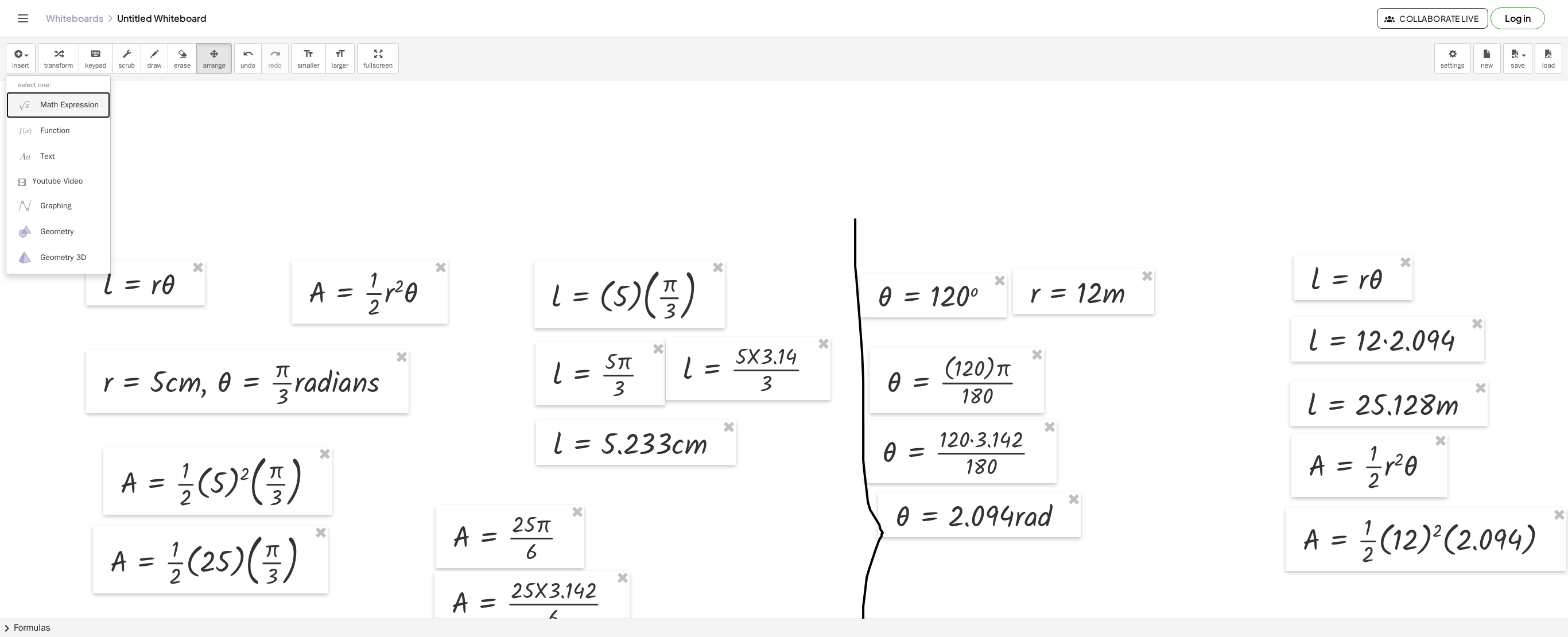 click on "Math Expression" at bounding box center [58, 104] 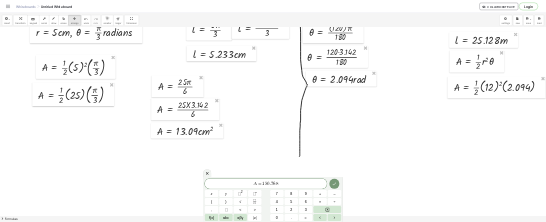 scroll, scrollTop: 606, scrollLeft: 0, axis: vertical 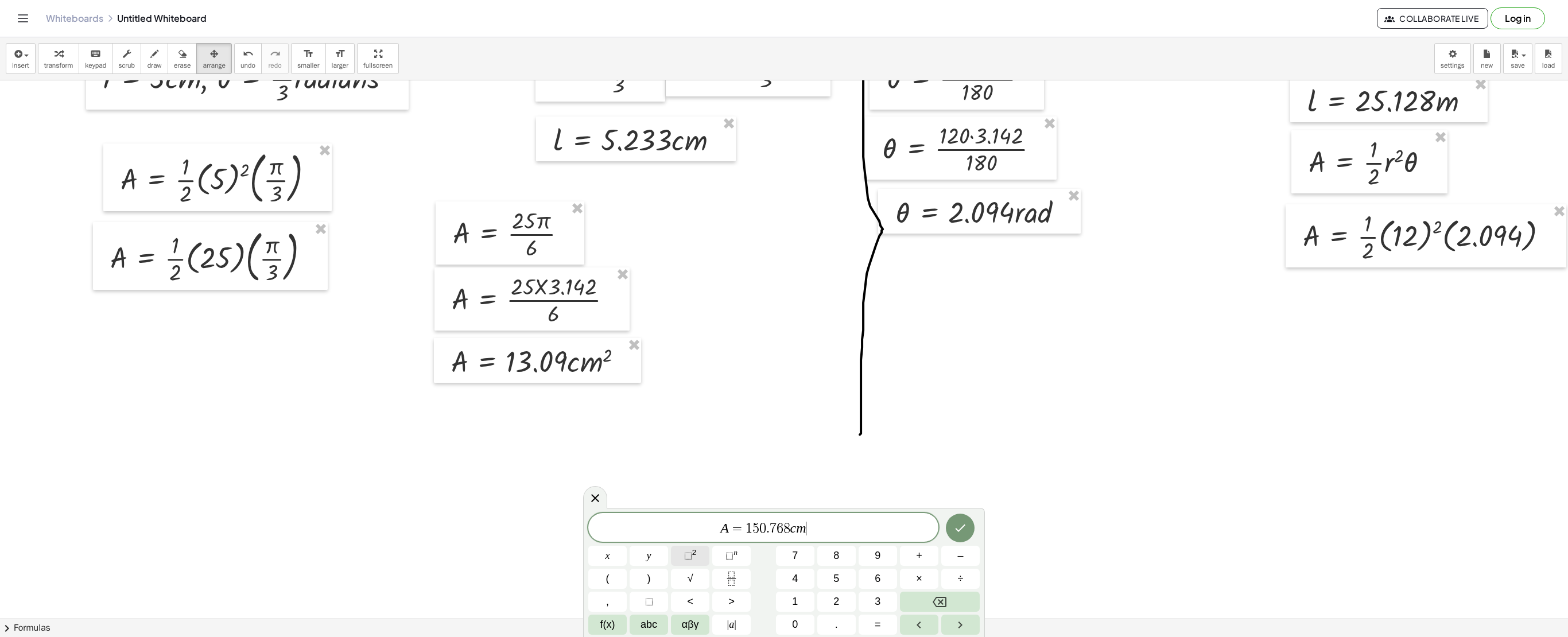click on "⬚" at bounding box center (688, 556) 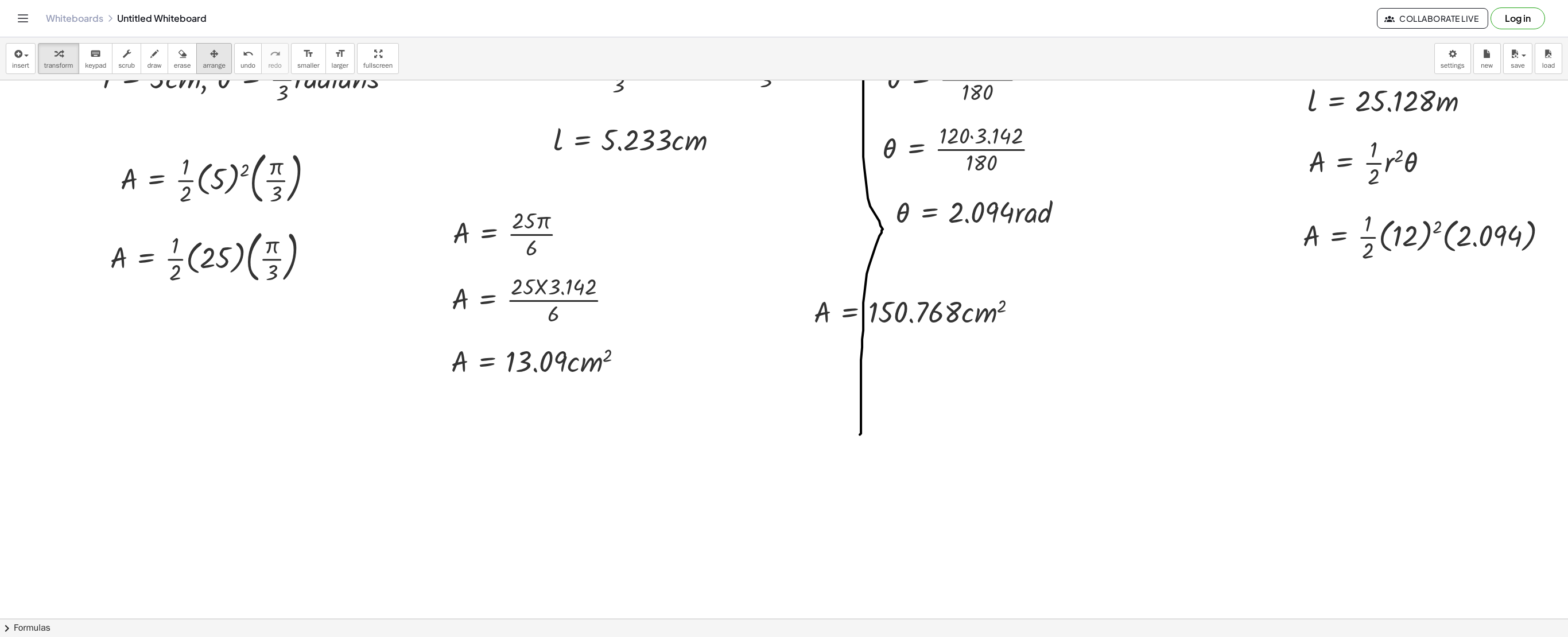 click at bounding box center [214, 53] 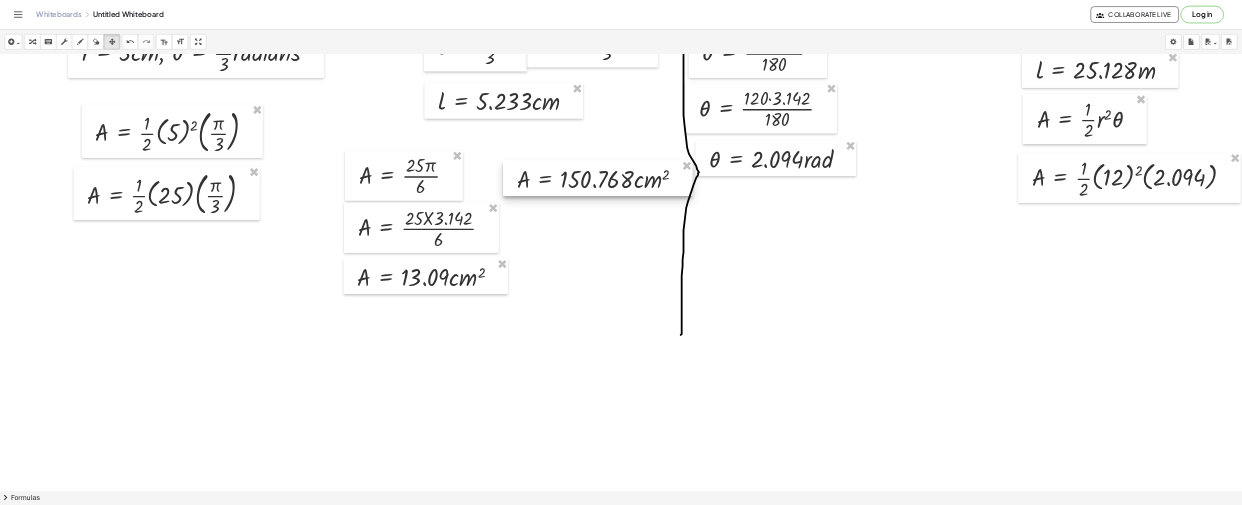scroll, scrollTop: 606, scrollLeft: 0, axis: vertical 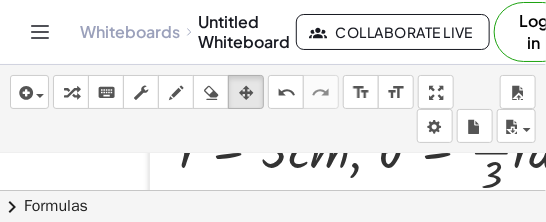 drag, startPoint x: 1568, startPoint y: 542, endPoint x: 1287, endPoint y: 412, distance: 309.6143 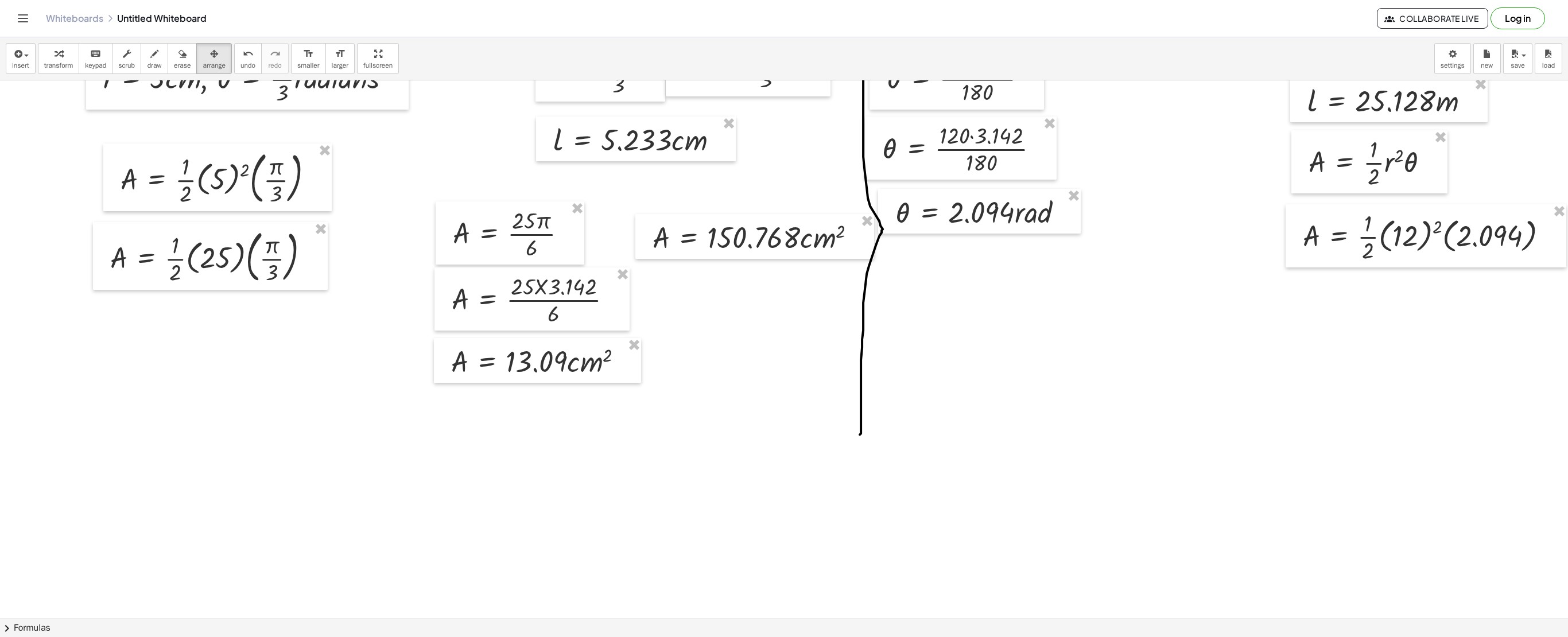 scroll, scrollTop: 348, scrollLeft: 0, axis: vertical 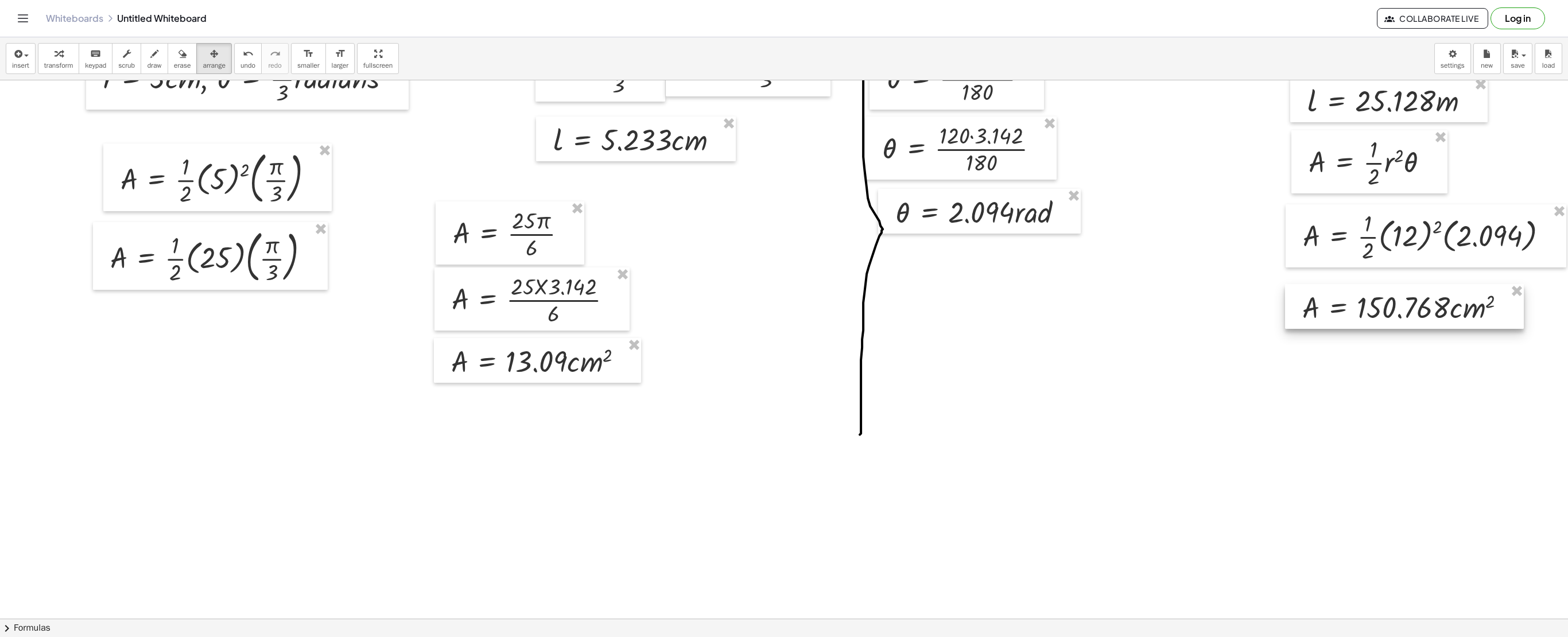 drag, startPoint x: 724, startPoint y: 240, endPoint x: 1374, endPoint y: 310, distance: 653.7584 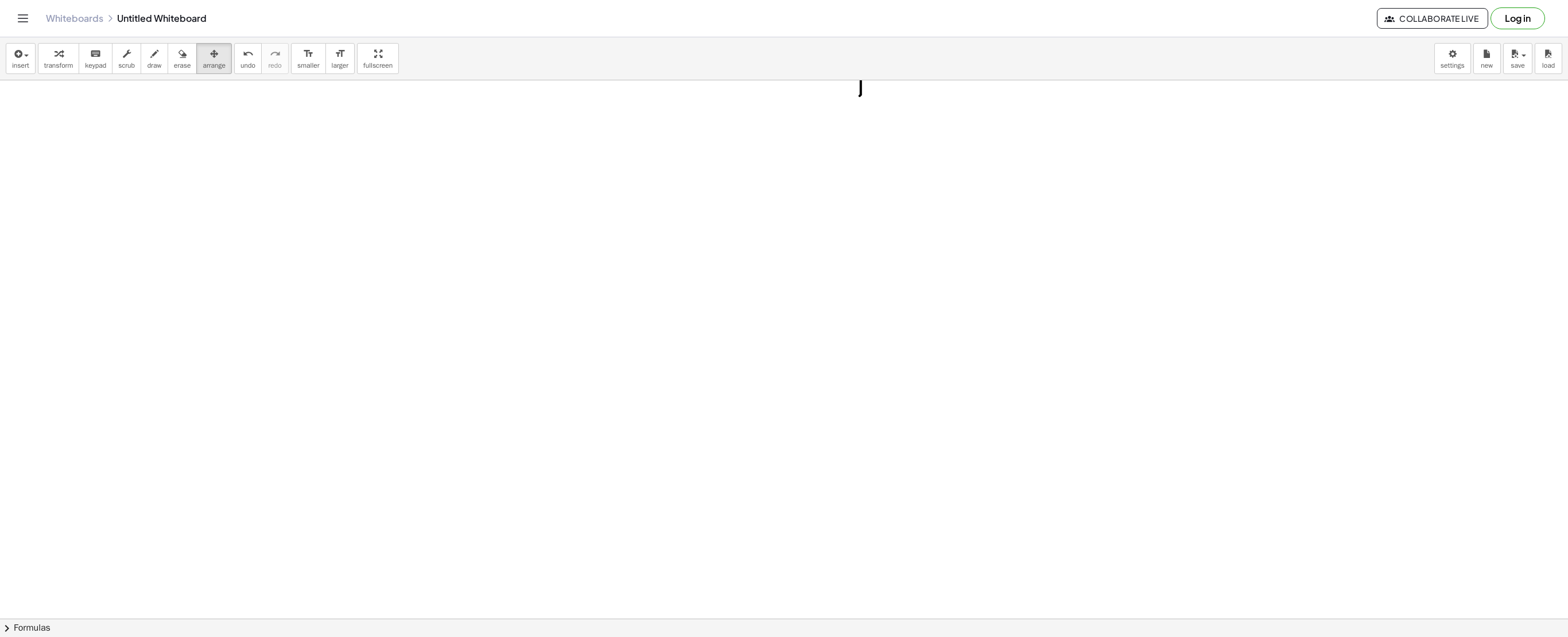 scroll, scrollTop: 690, scrollLeft: 0, axis: vertical 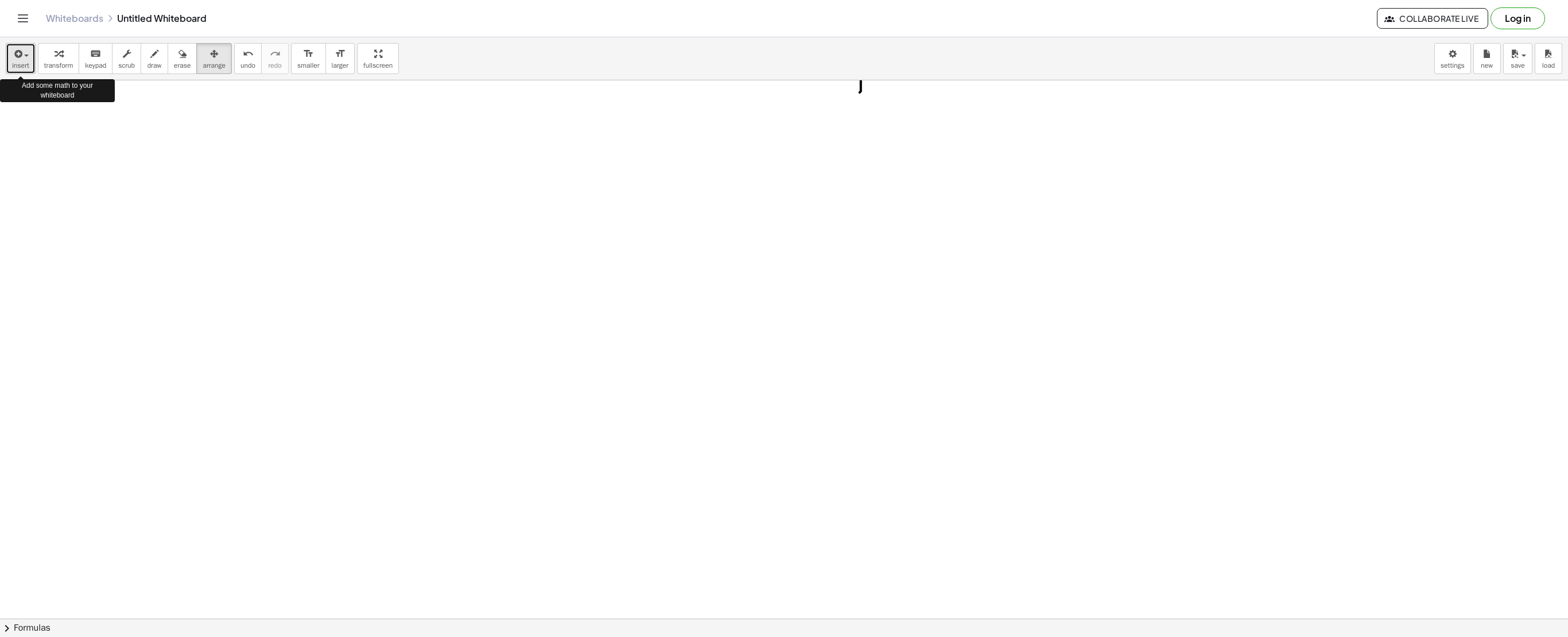 click at bounding box center (17, 54) 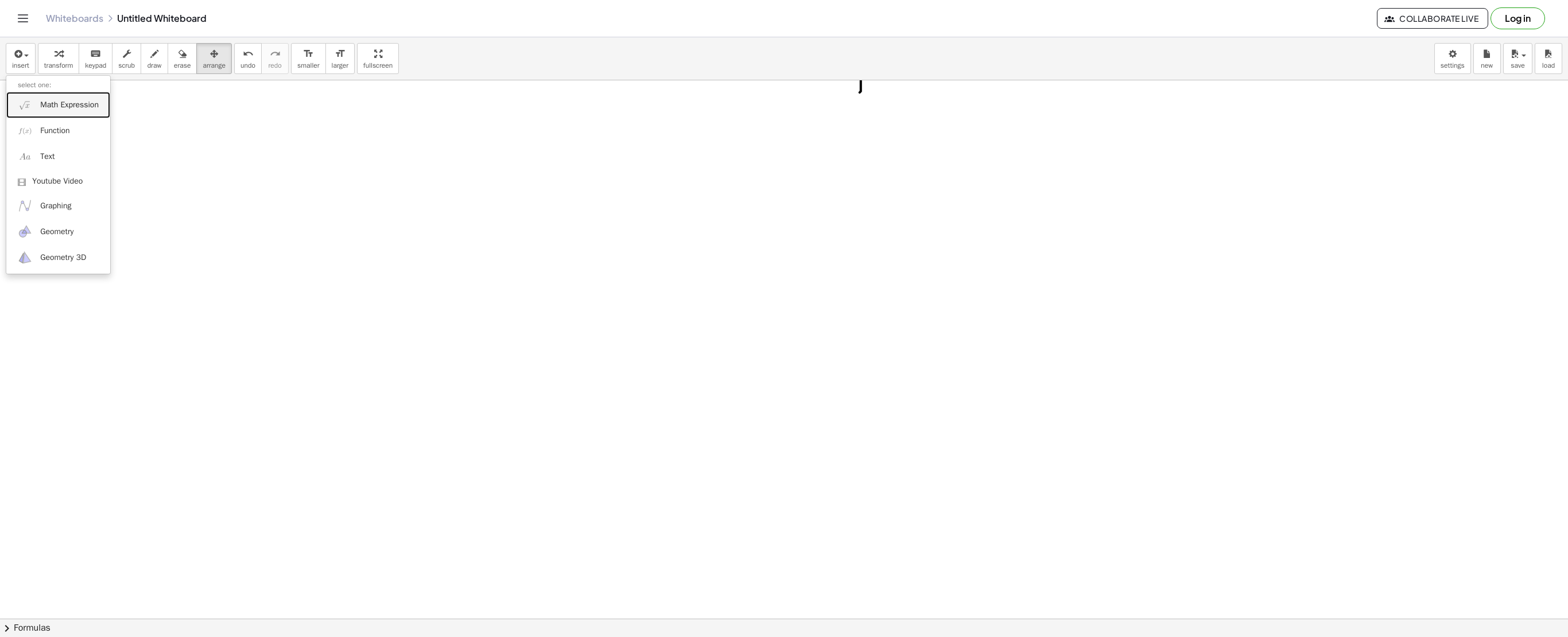 click on "Math Expression" at bounding box center (58, 104) 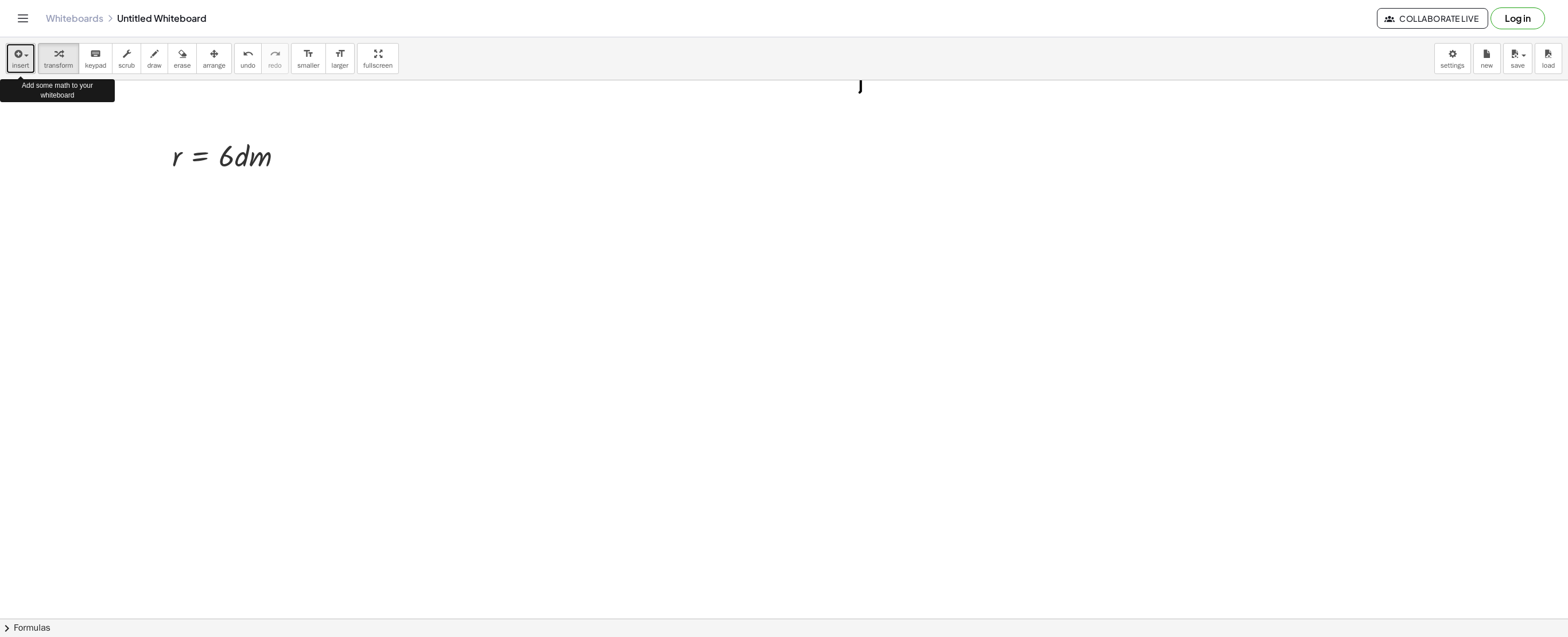 click on "insert" at bounding box center [21, 59] 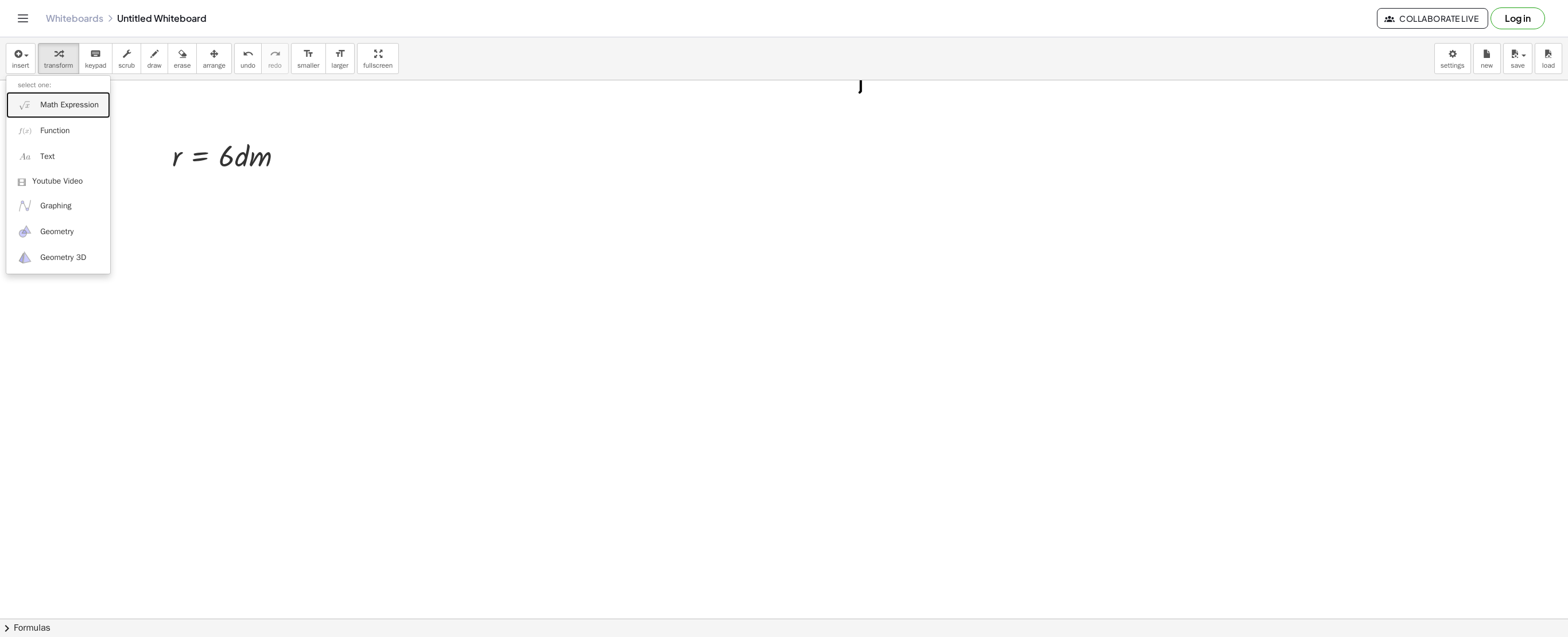 click on "Math Expression" at bounding box center [58, 104] 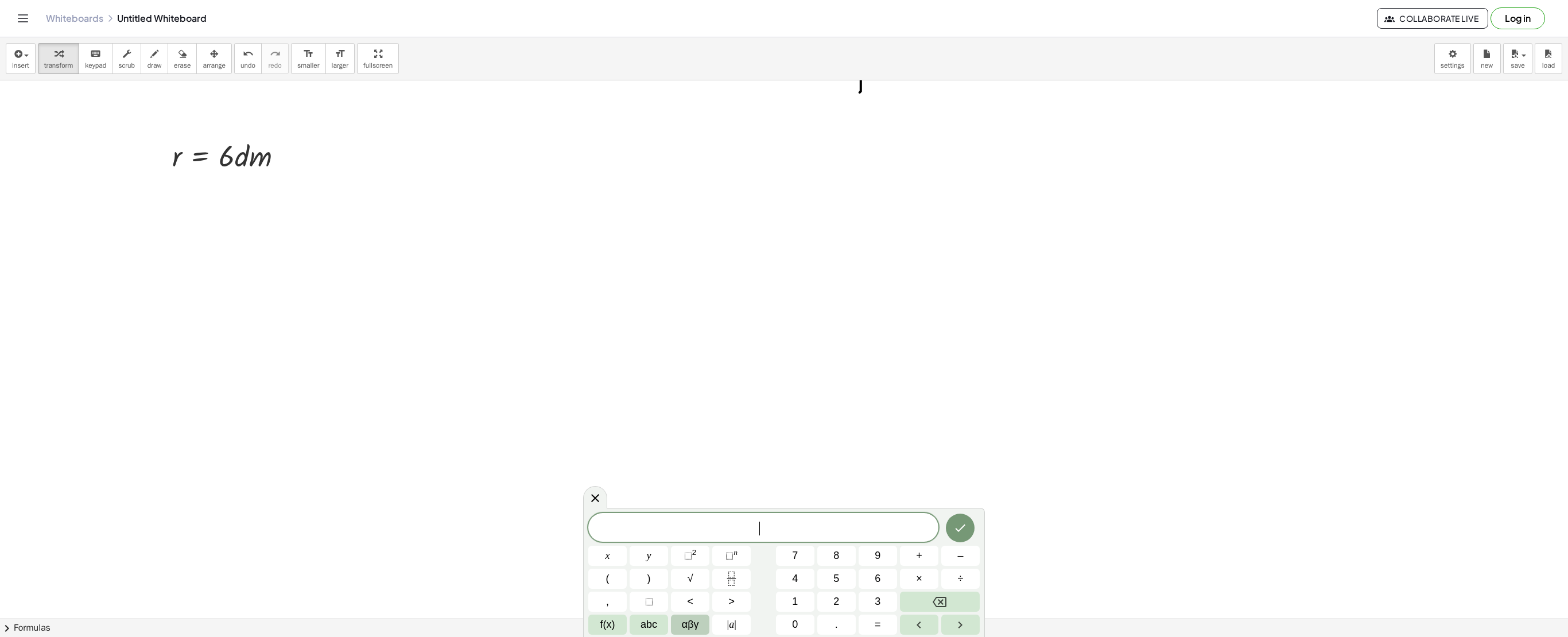 click on "αβγ" at bounding box center [690, 624] 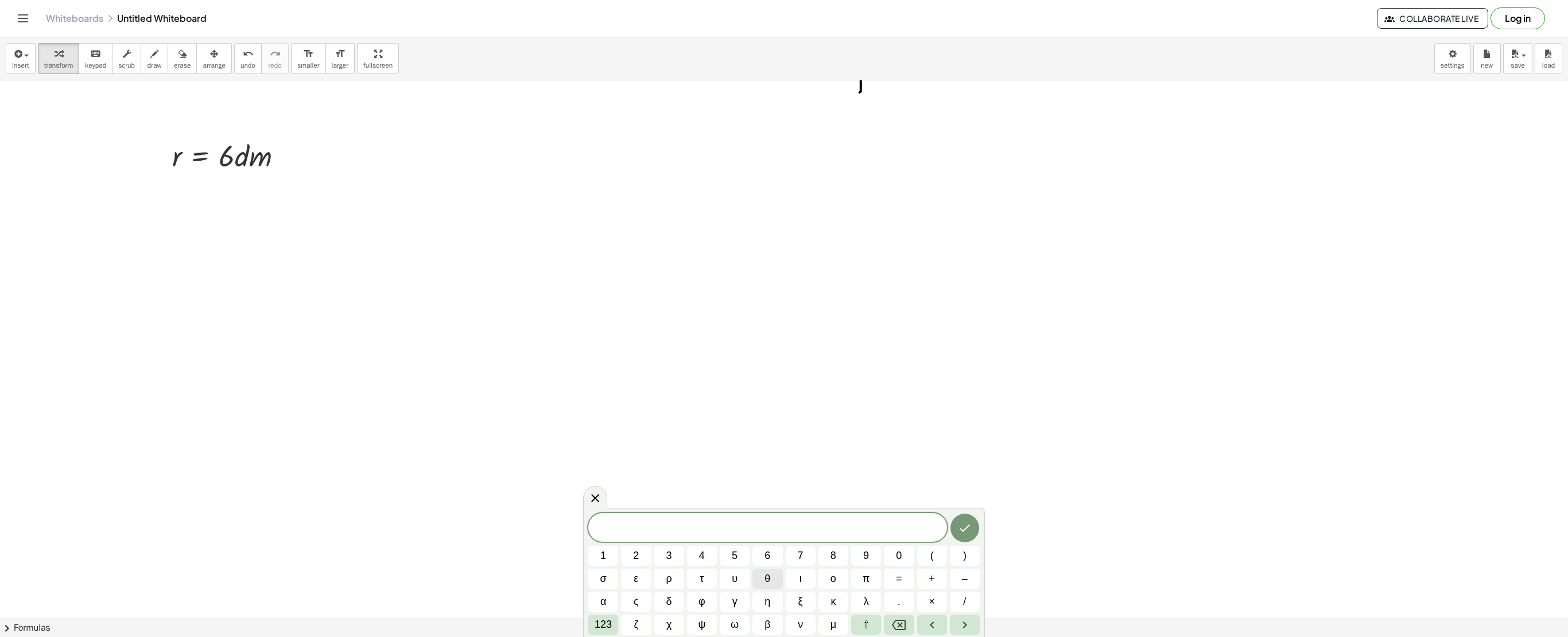 click on "θ" at bounding box center [767, 578] 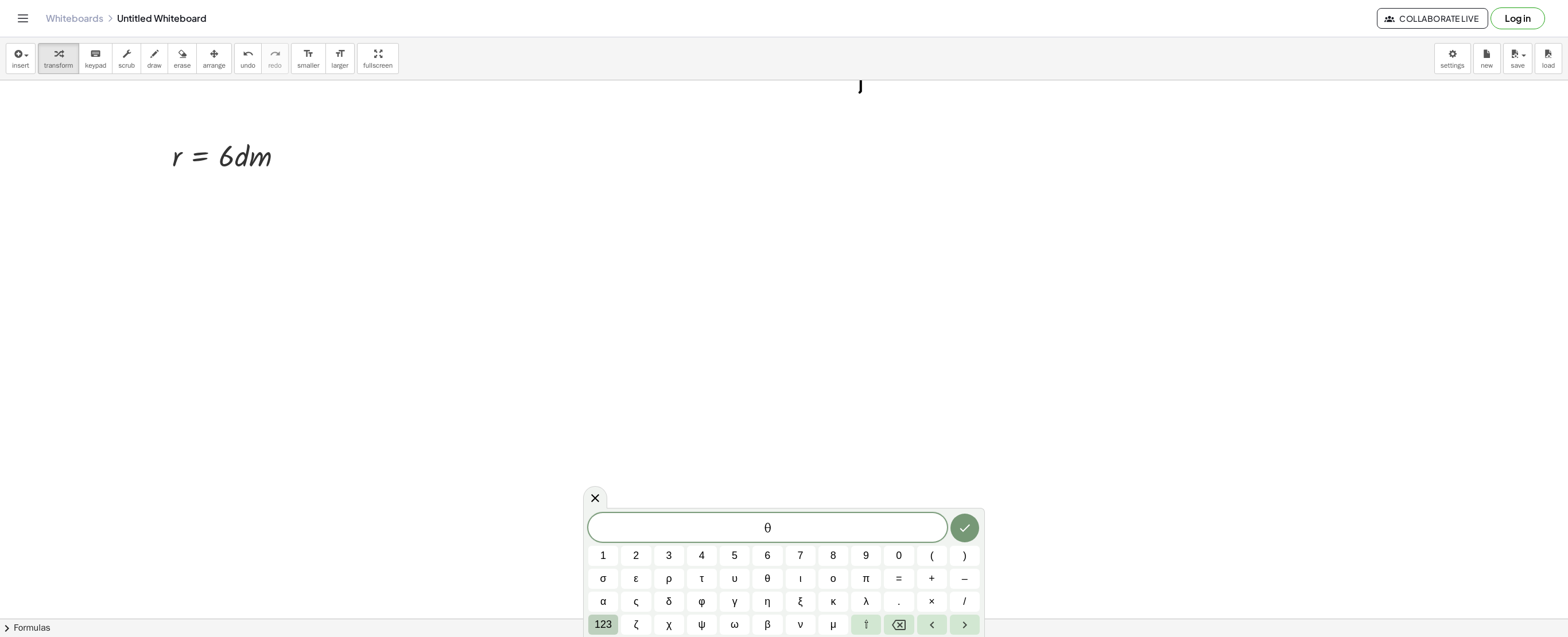 click on "123" at bounding box center [603, 624] 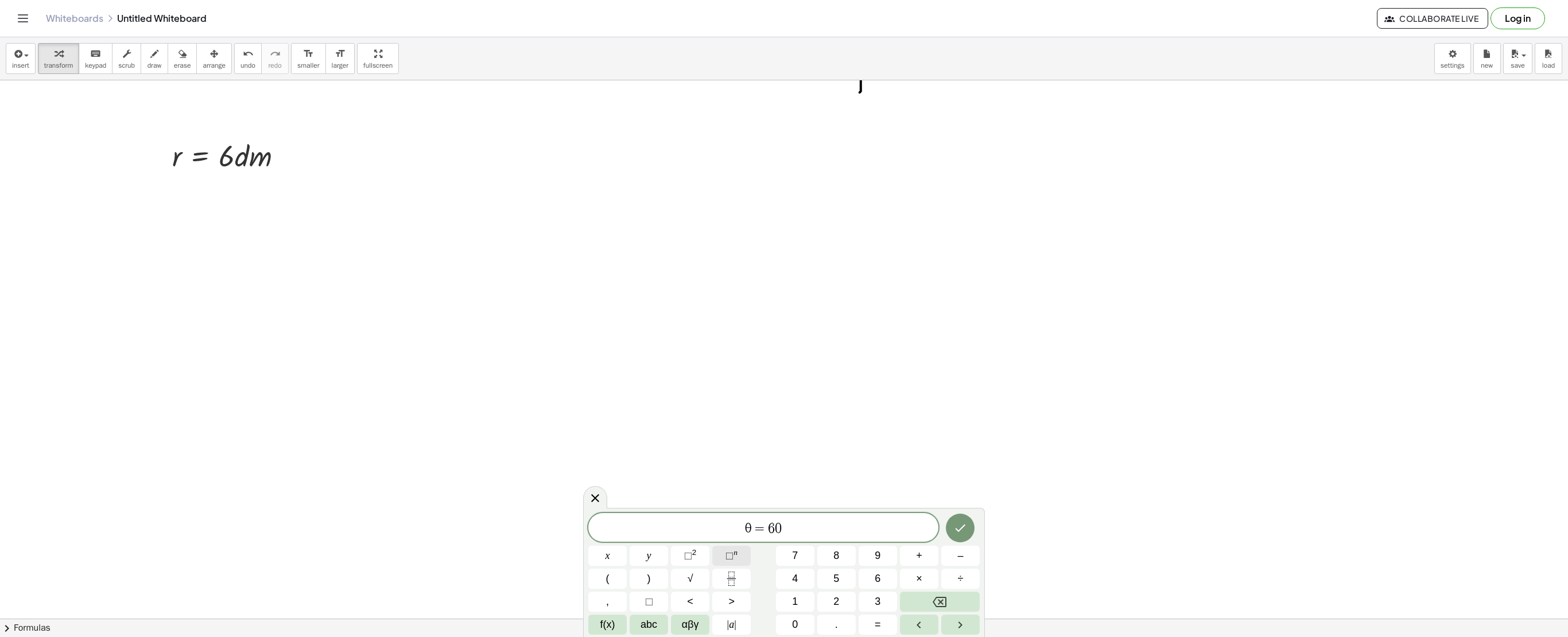click on "n" at bounding box center [735, 552] 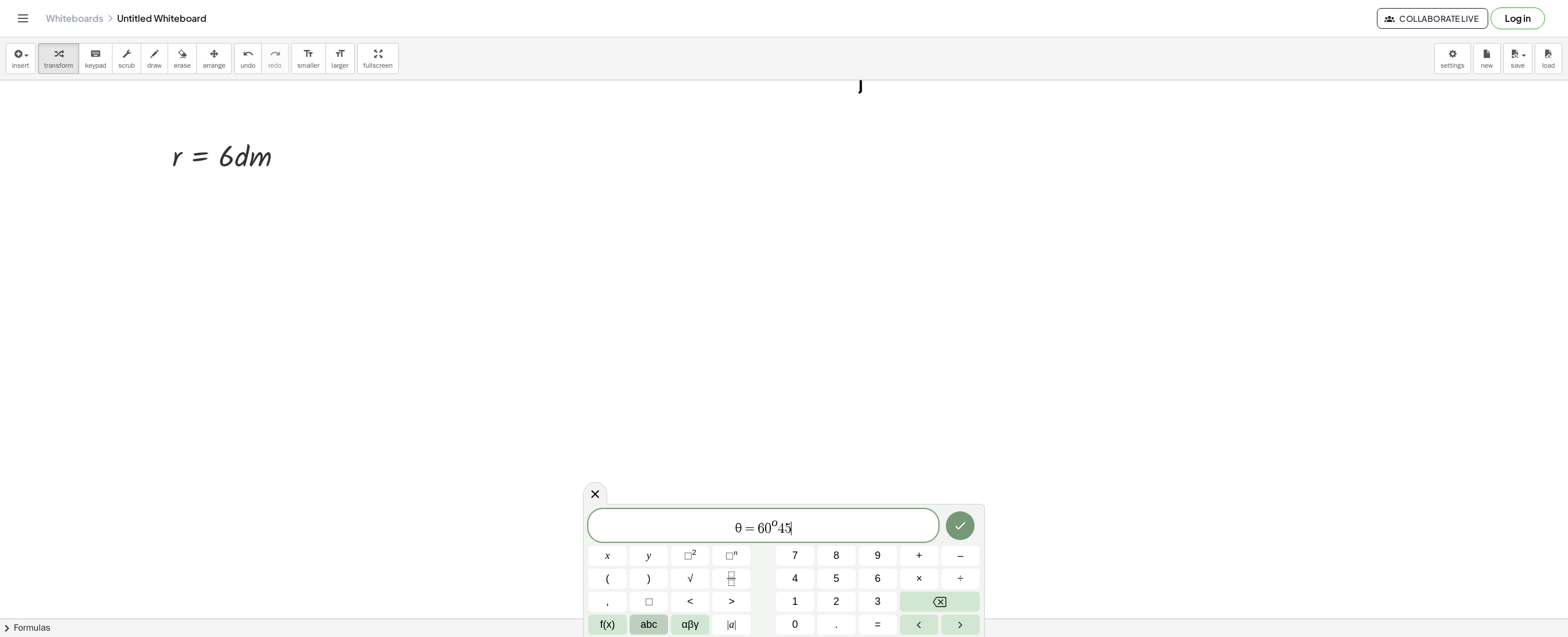 click on "abc" at bounding box center (649, 624) 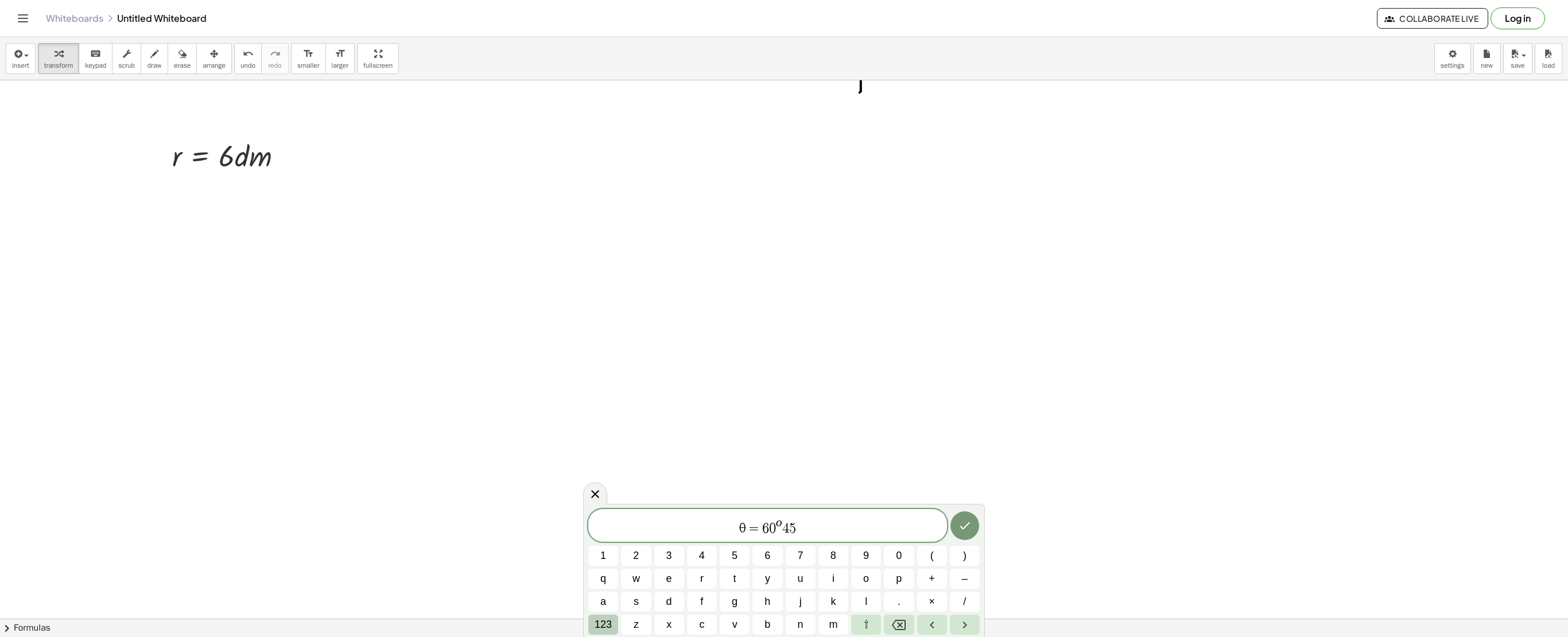 click on "123" at bounding box center (603, 624) 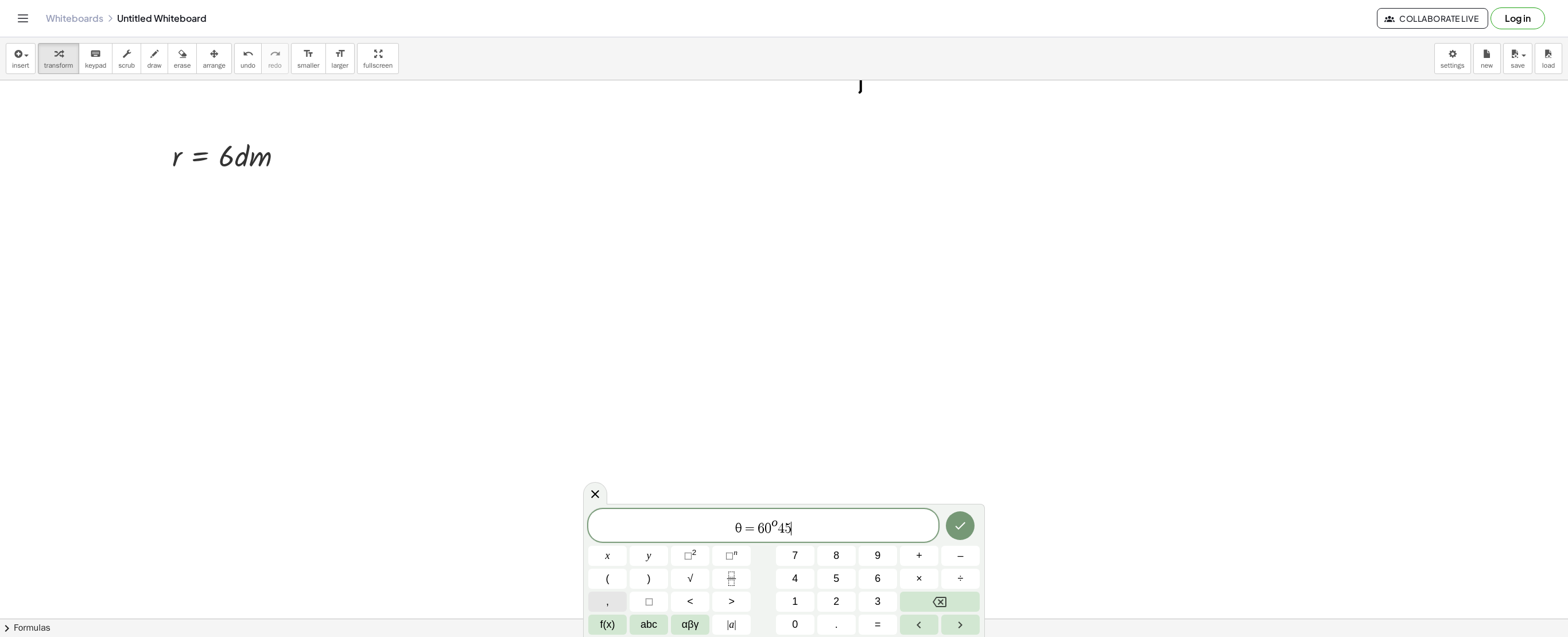 click on "," at bounding box center [607, 601] 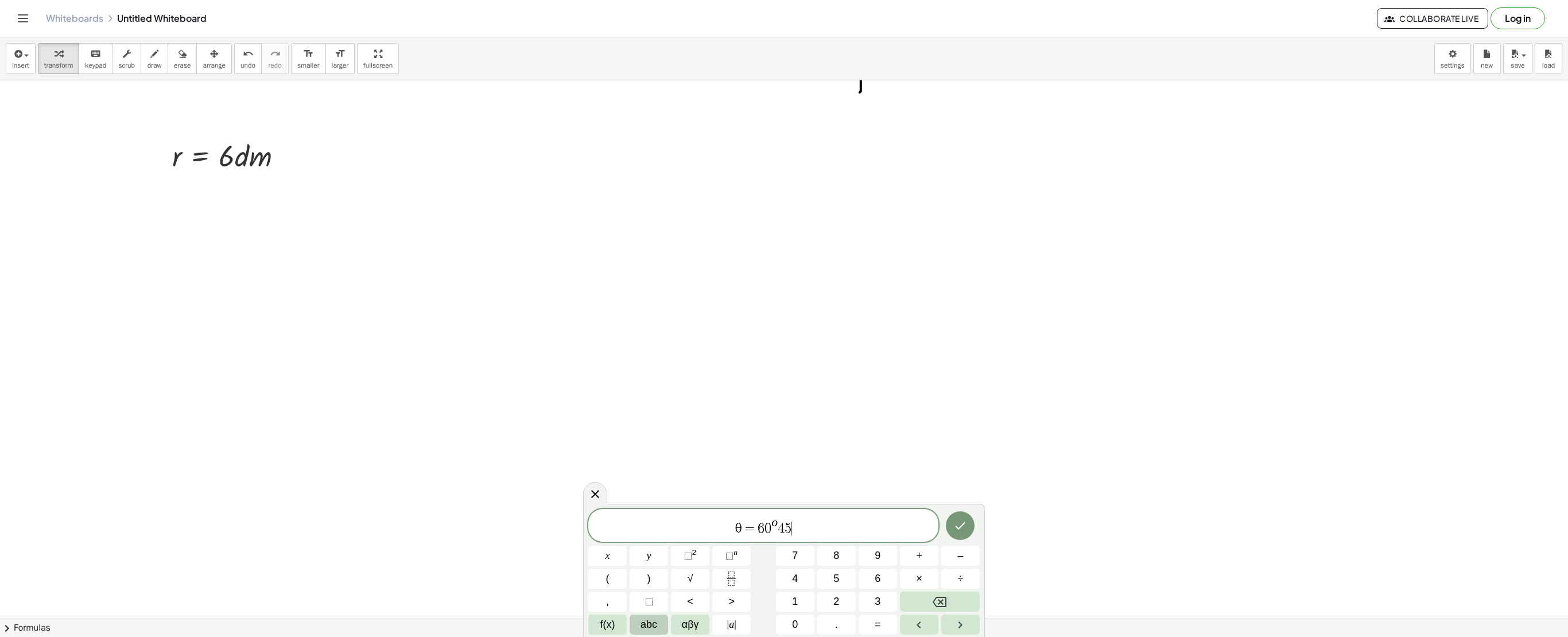 click on "abc" at bounding box center (649, 624) 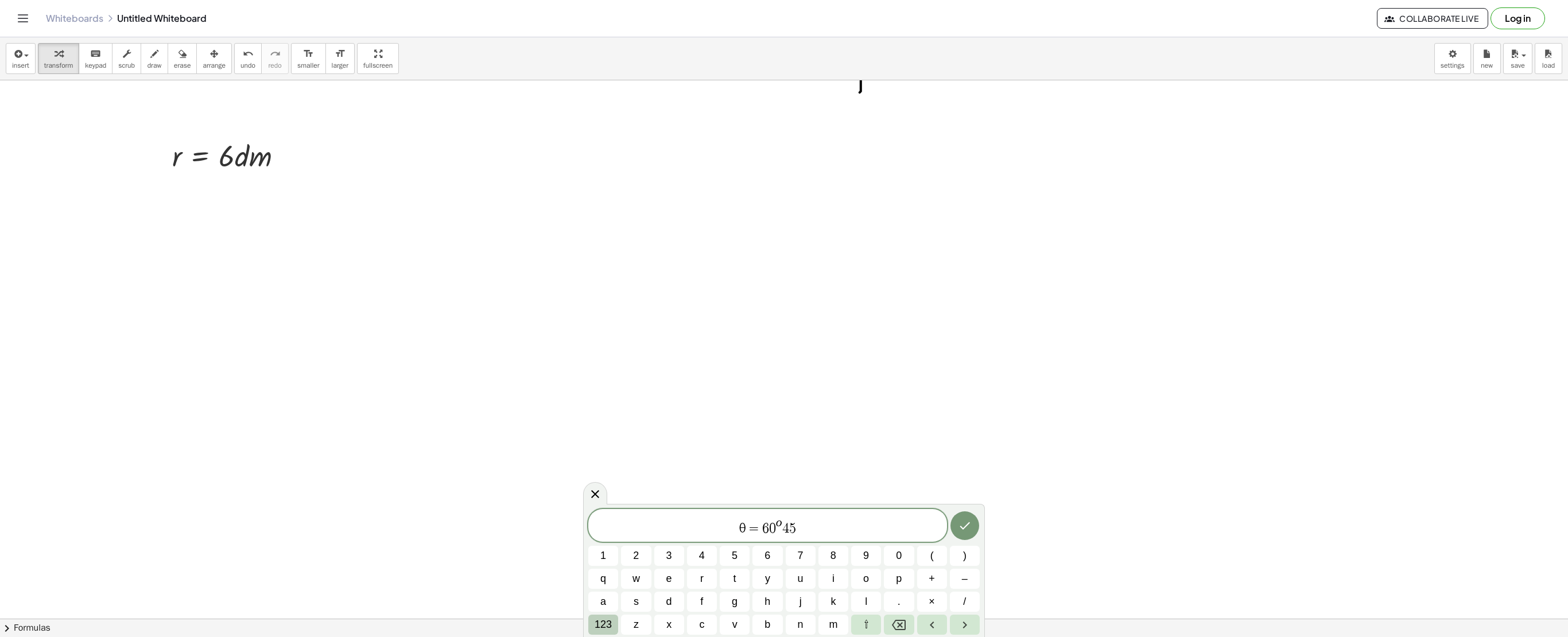click on "123" at bounding box center [603, 624] 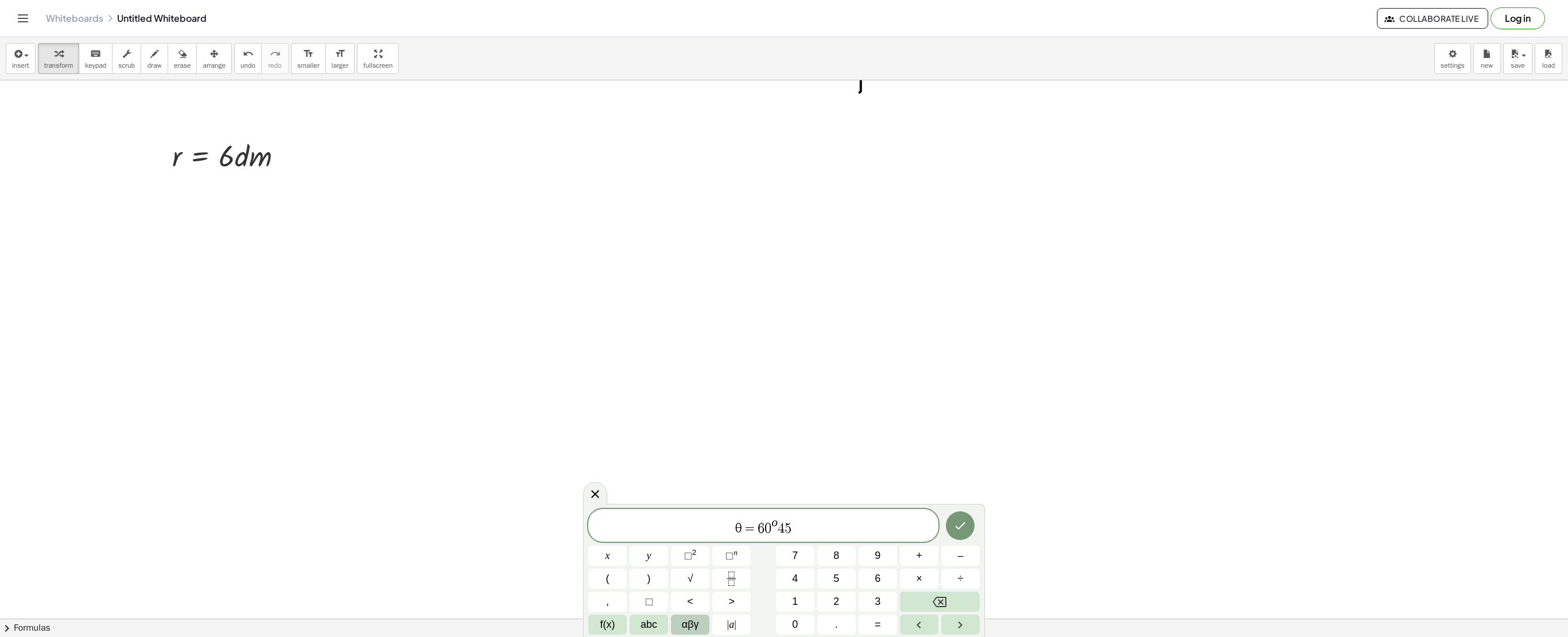 click on "αβγ" at bounding box center [690, 624] 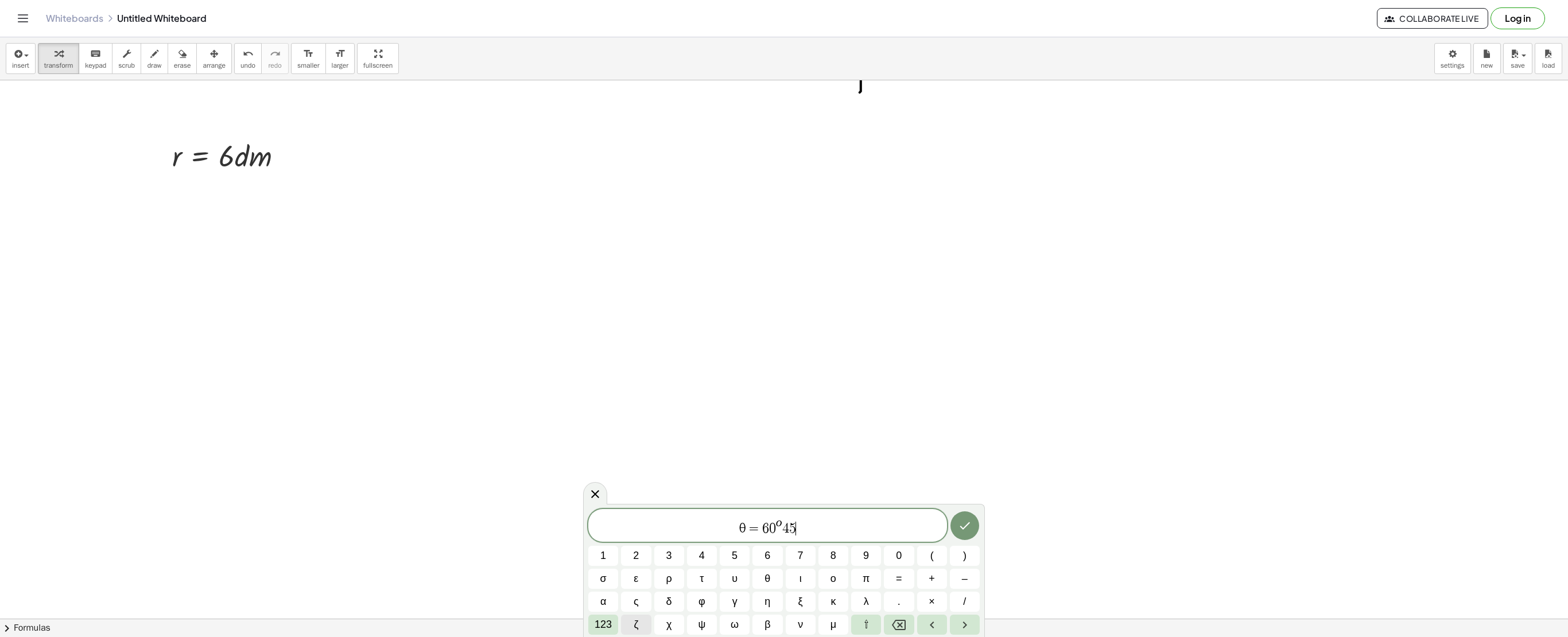 click on "ζ" at bounding box center (636, 624) 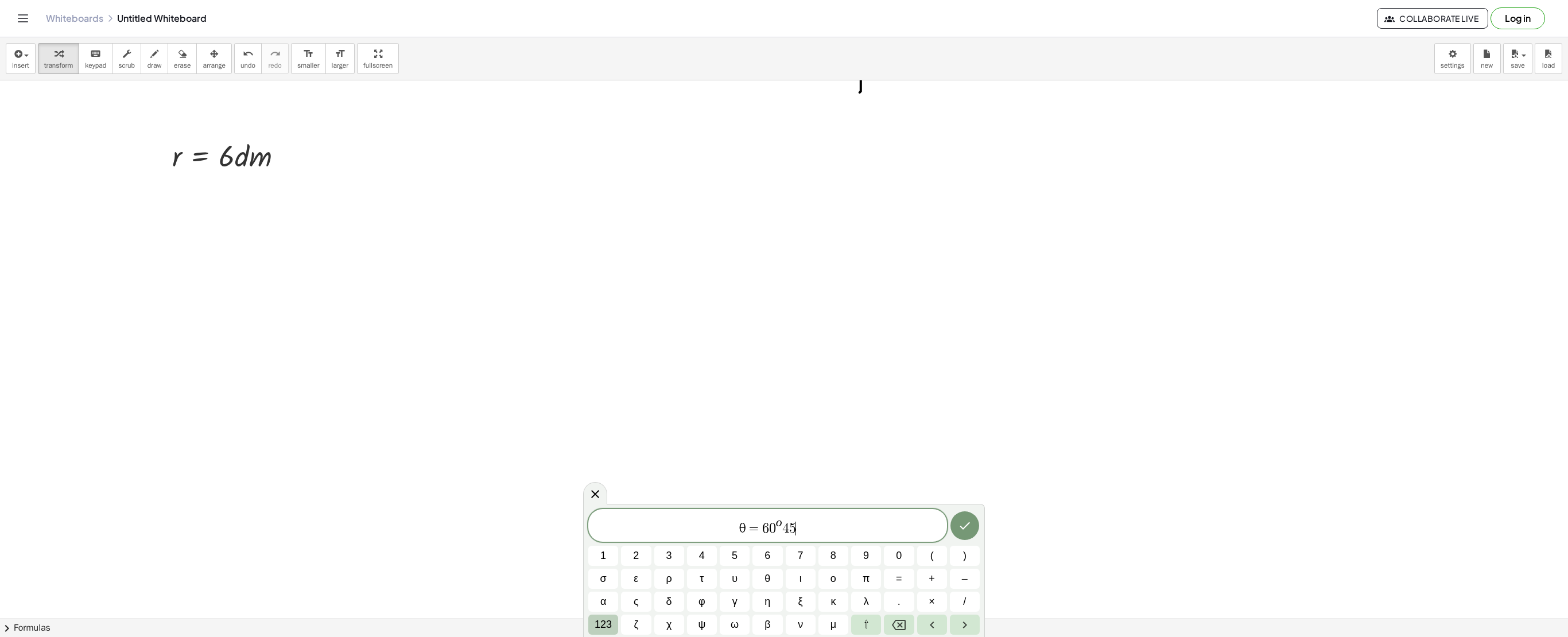 click on "123" at bounding box center (603, 624) 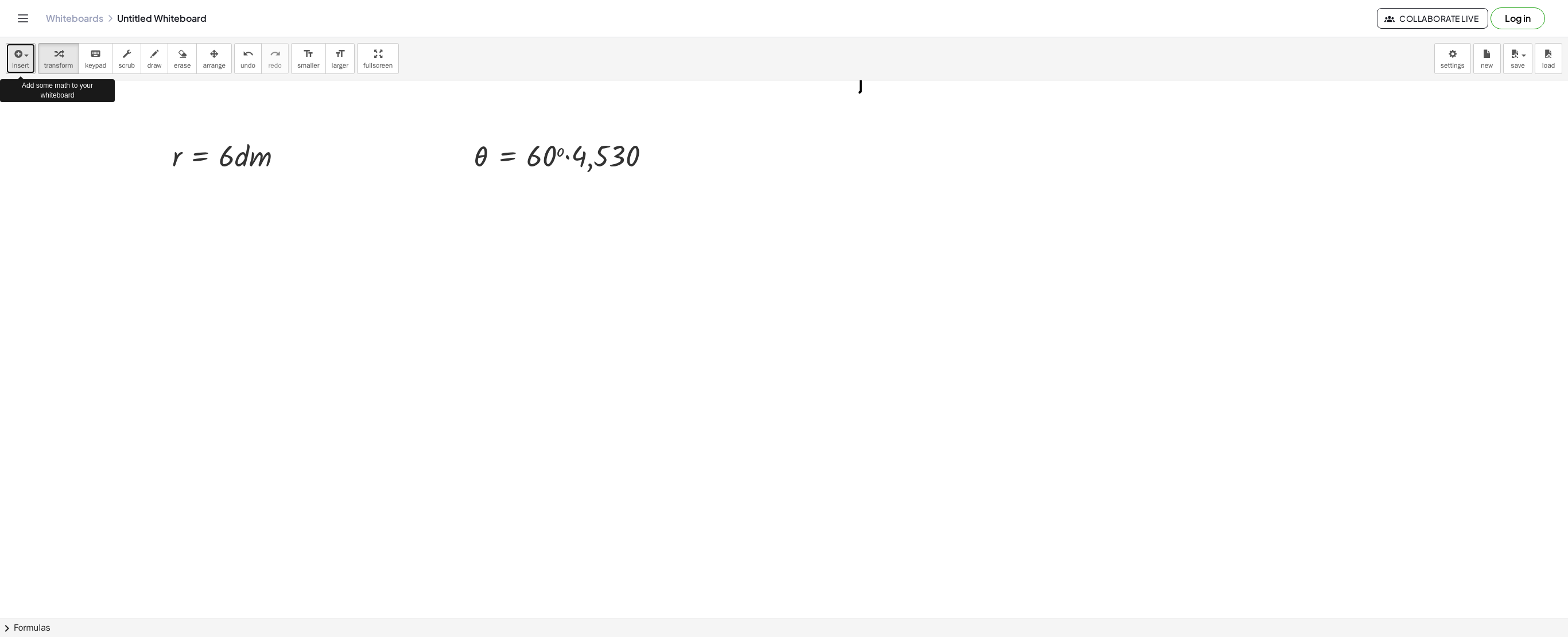 click on "insert" at bounding box center (21, 65) 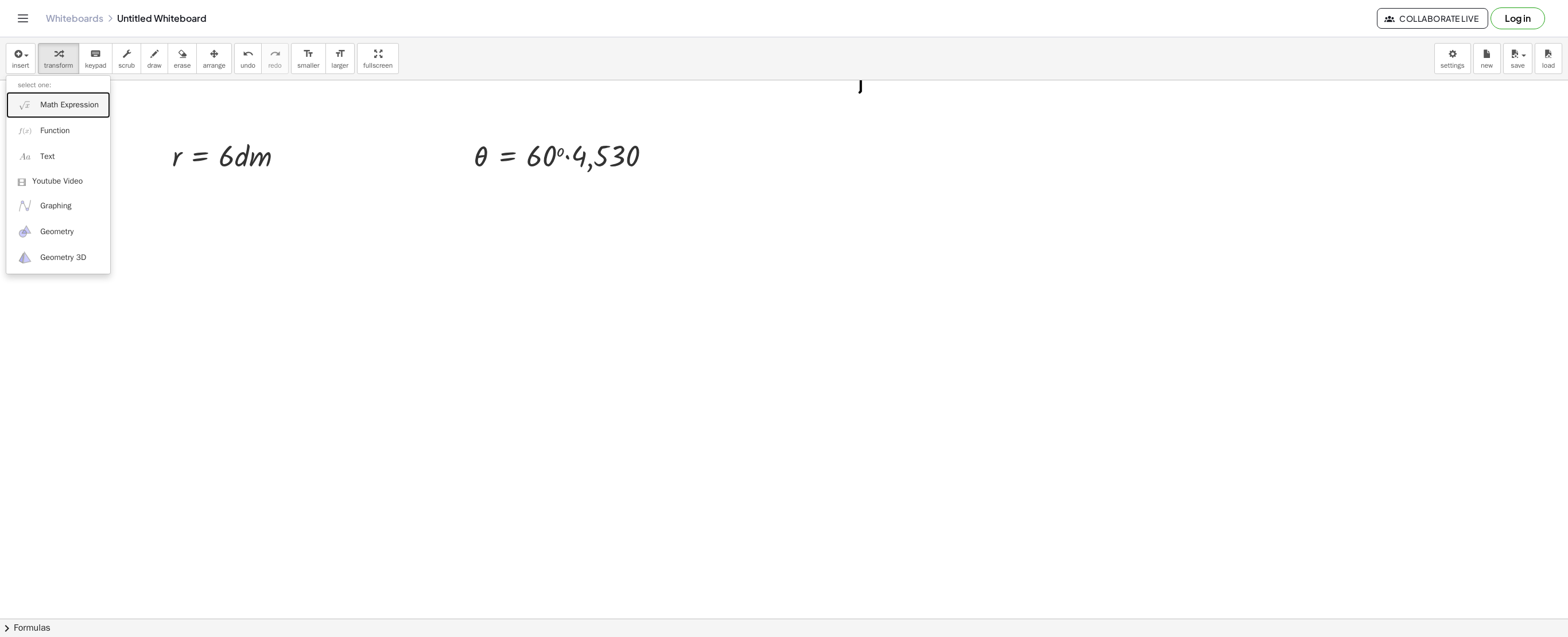 click at bounding box center (25, 104) 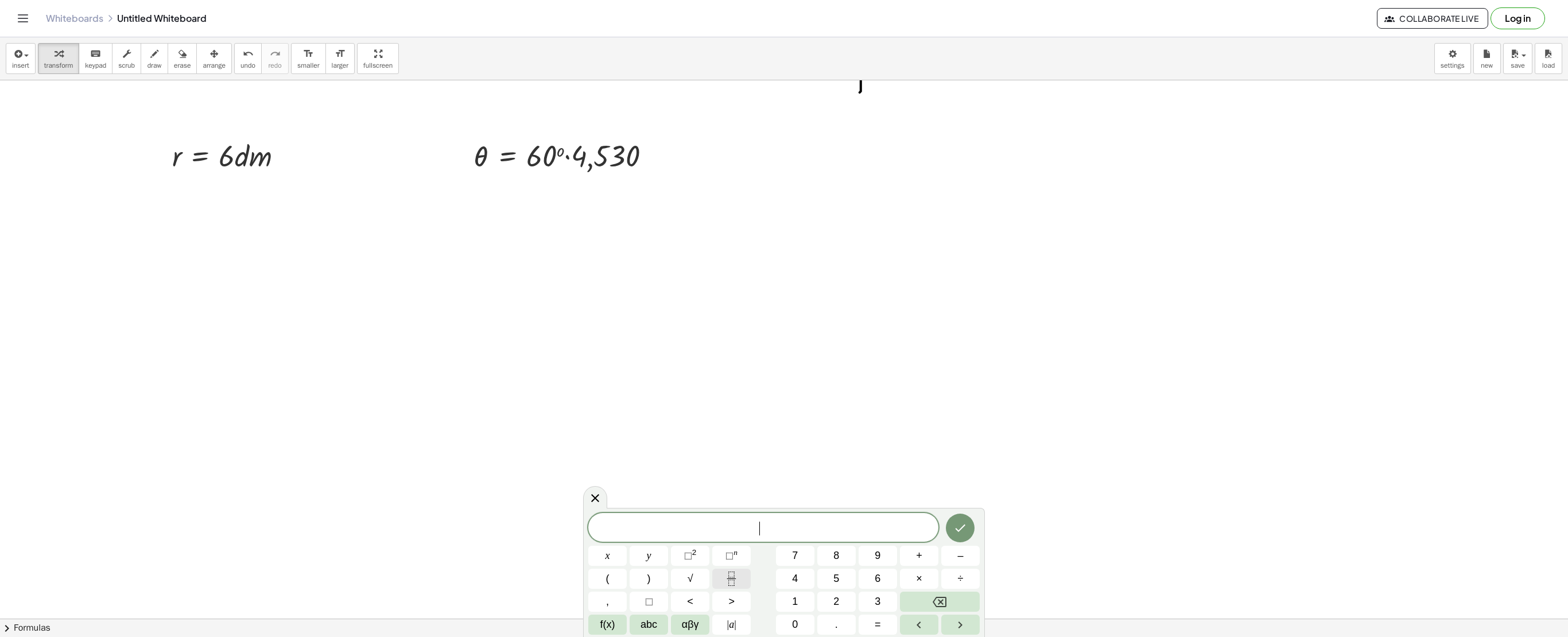 click 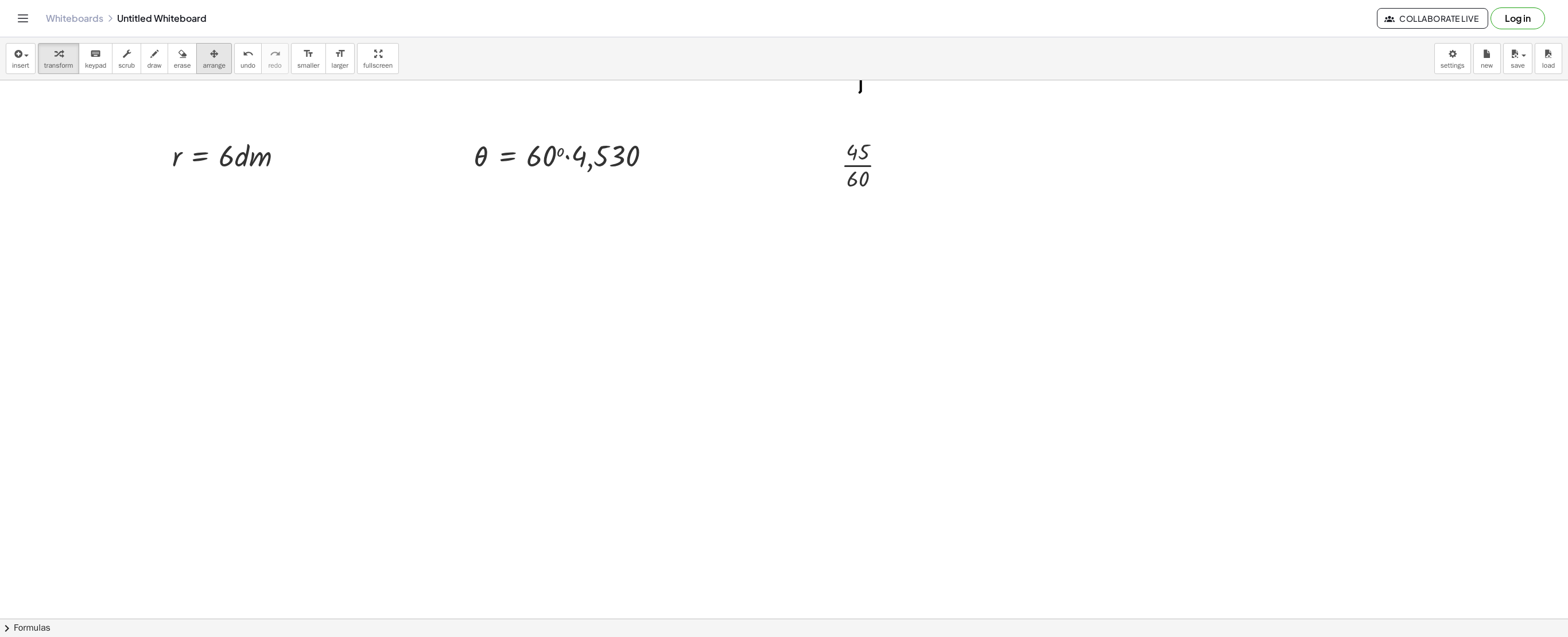 click on "arrange" at bounding box center [214, 59] 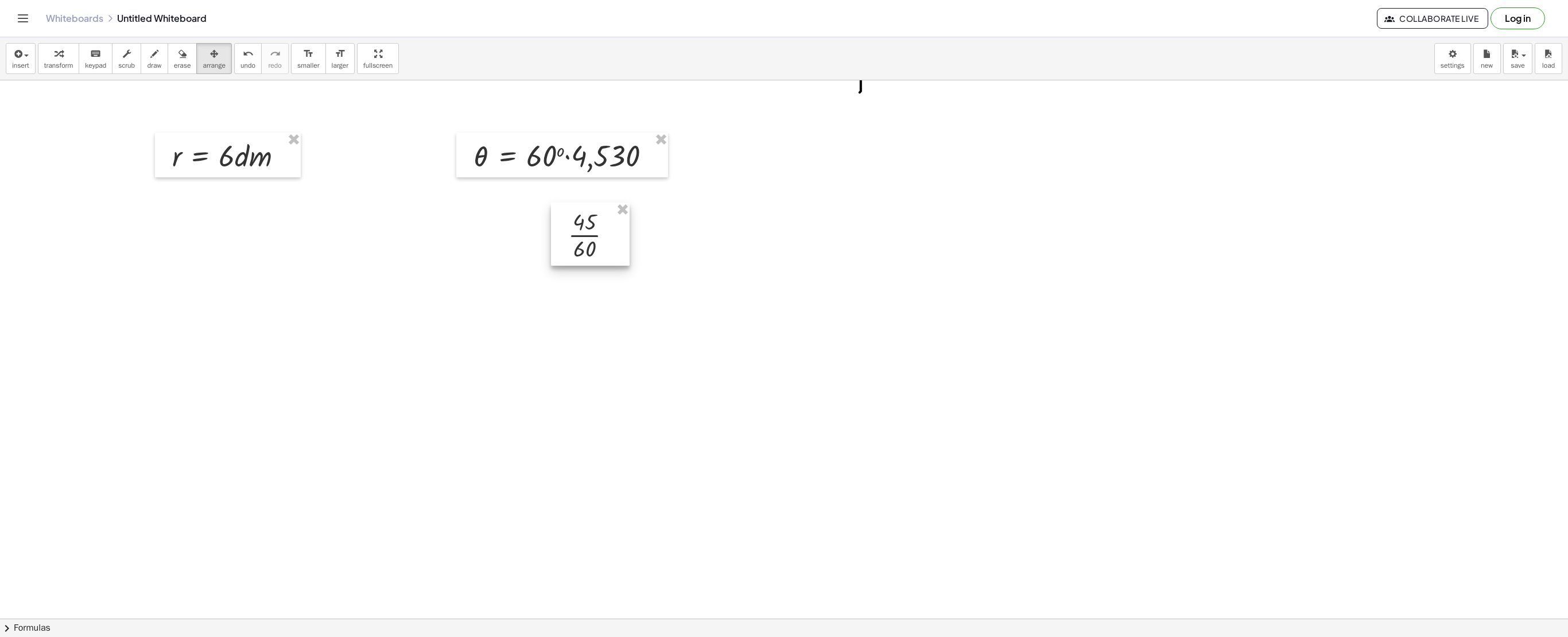 drag, startPoint x: 848, startPoint y: 161, endPoint x: 575, endPoint y: 231, distance: 281.8315 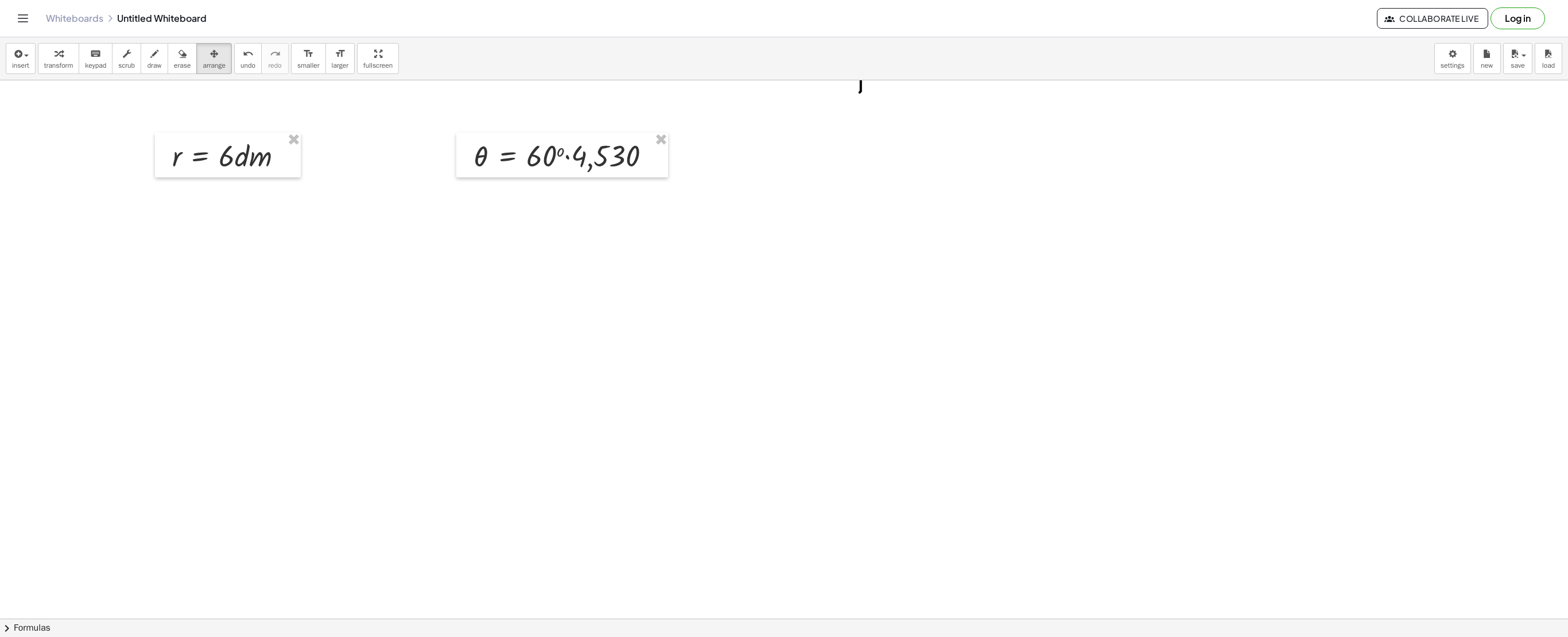click on "insert select one: Math Expression Function Text Youtube Video Graphing Geometry Geometry 3D transform keyboard keypad scrub draw erase arrange undo undo redo redo format_size smaller format_size larger fullscreen load   save new settings" at bounding box center (784, 59) 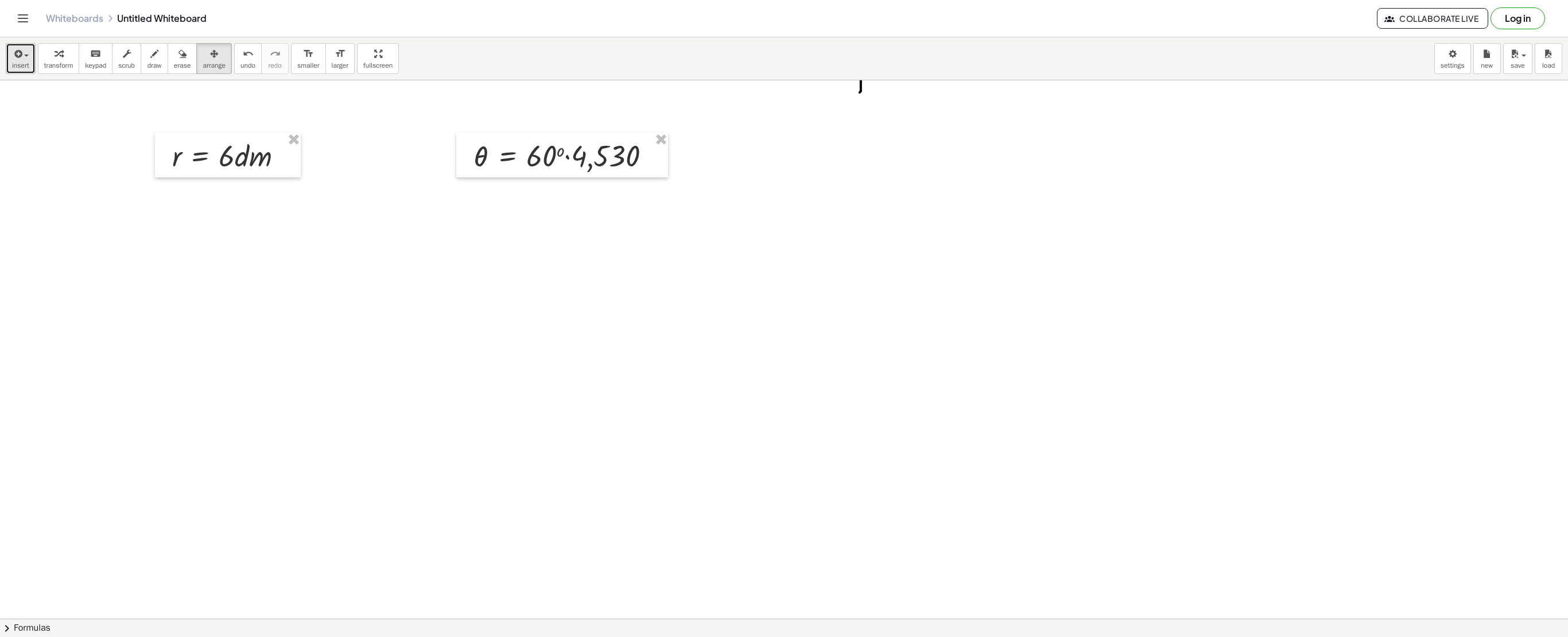 click at bounding box center (17, 54) 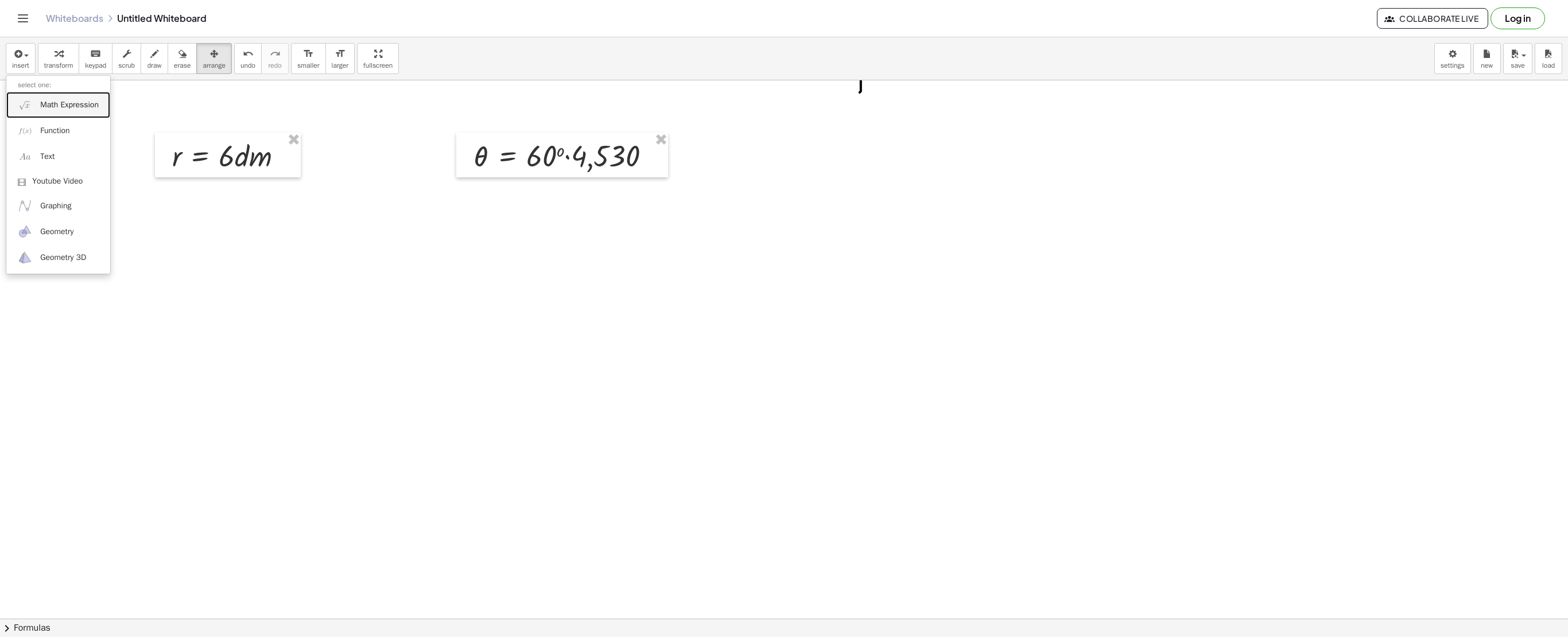 click at bounding box center [25, 104] 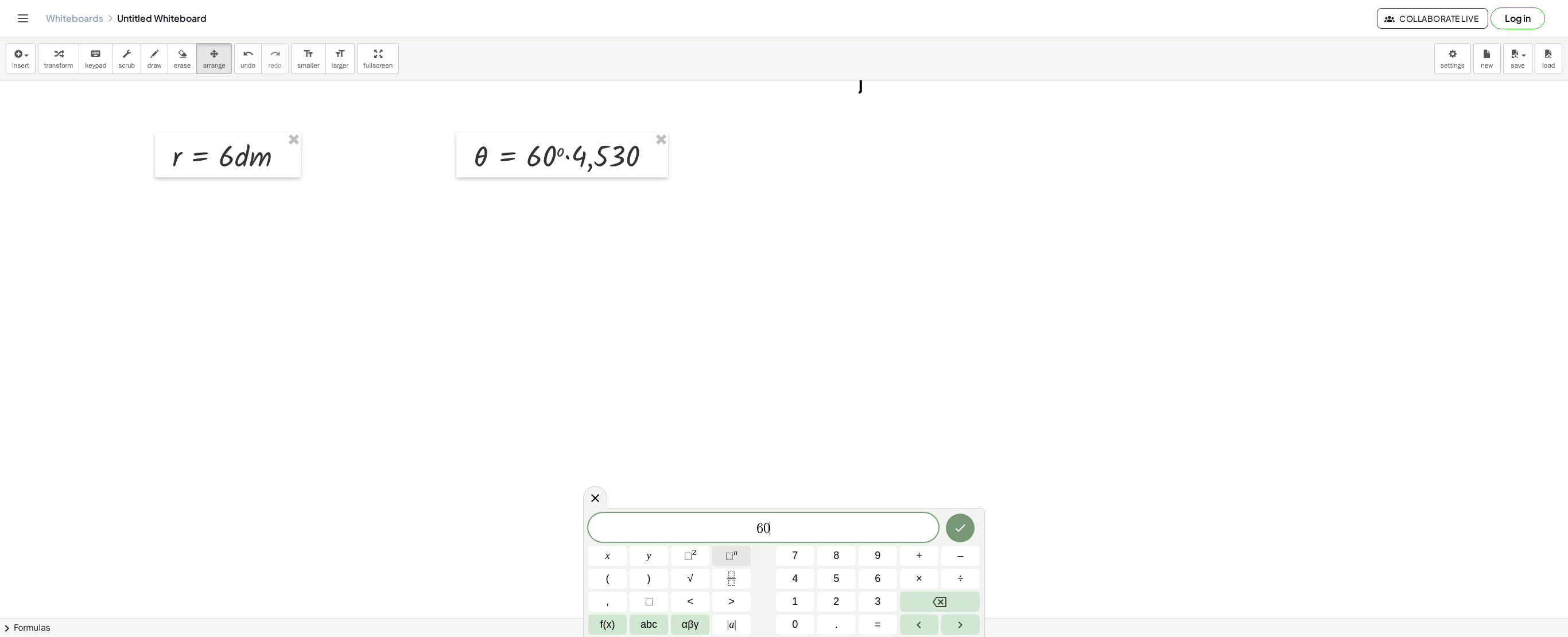 click on "⬚" at bounding box center (729, 556) 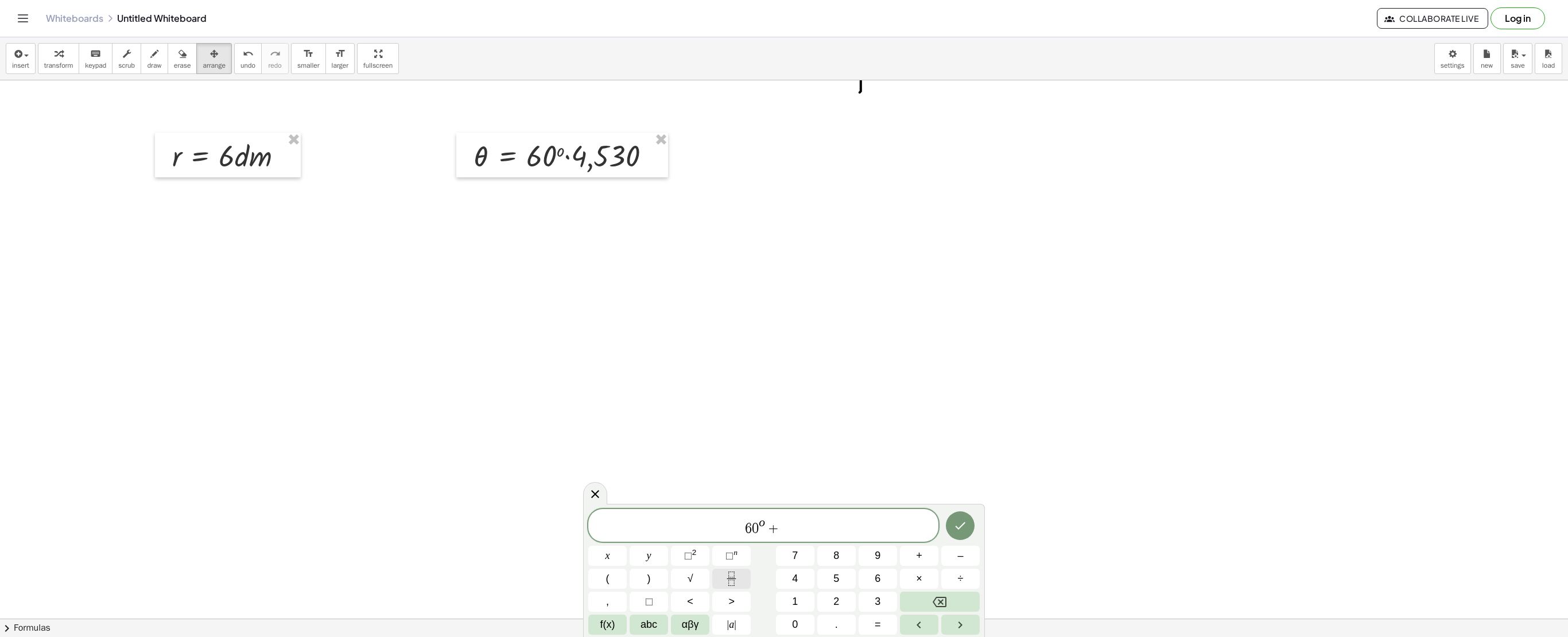 click at bounding box center [731, 578] 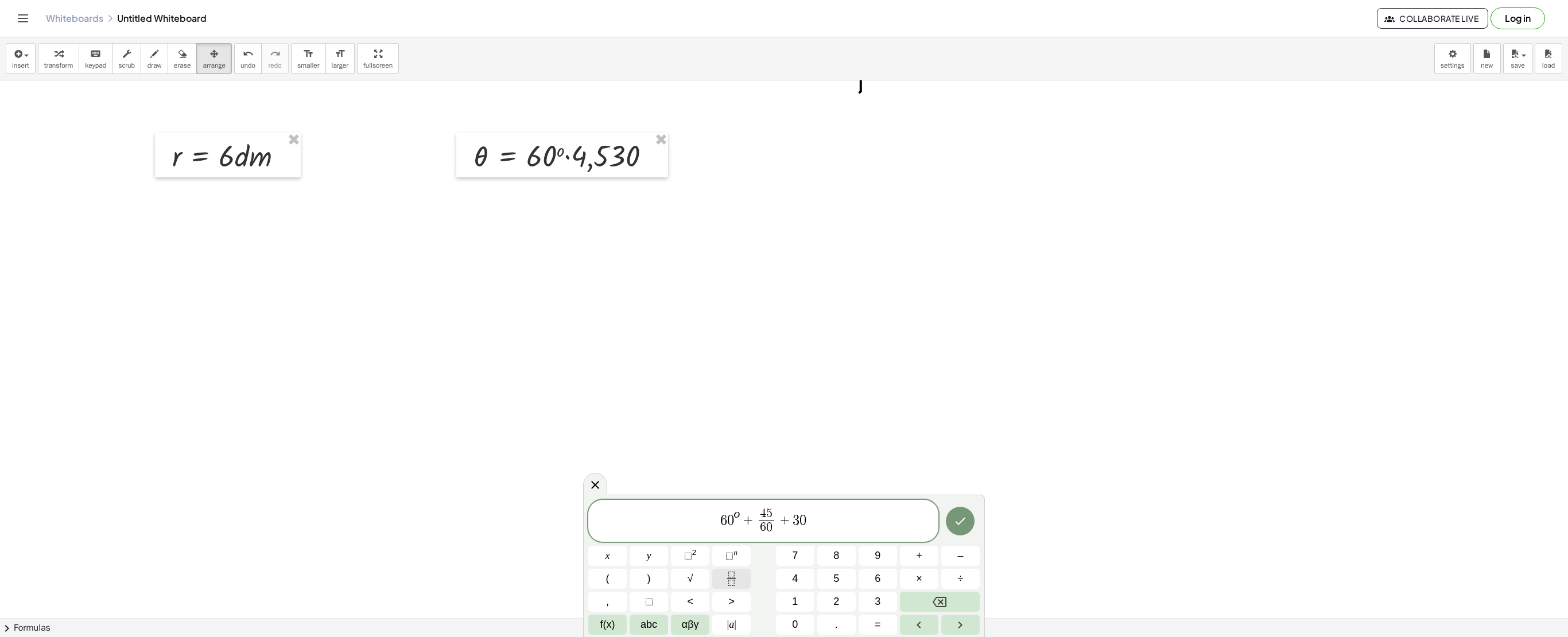 click at bounding box center [731, 578] 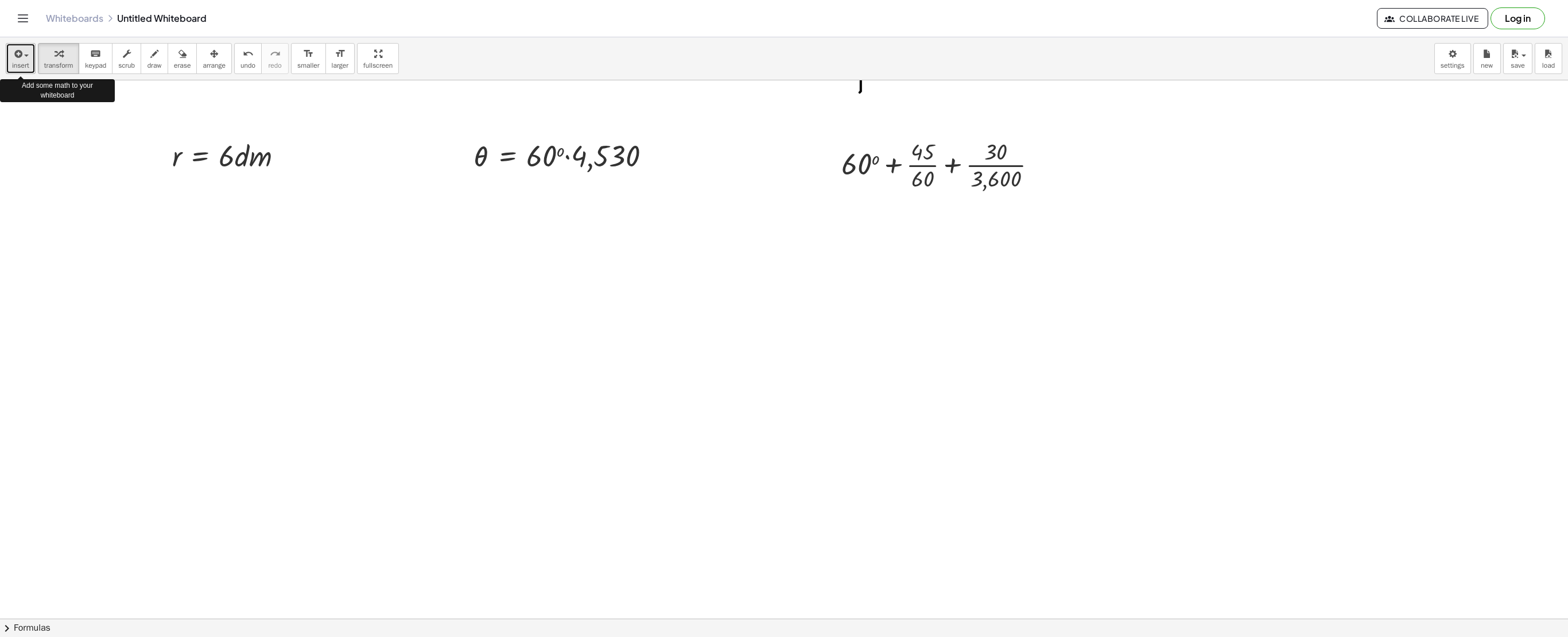 click on "insert" at bounding box center [21, 65] 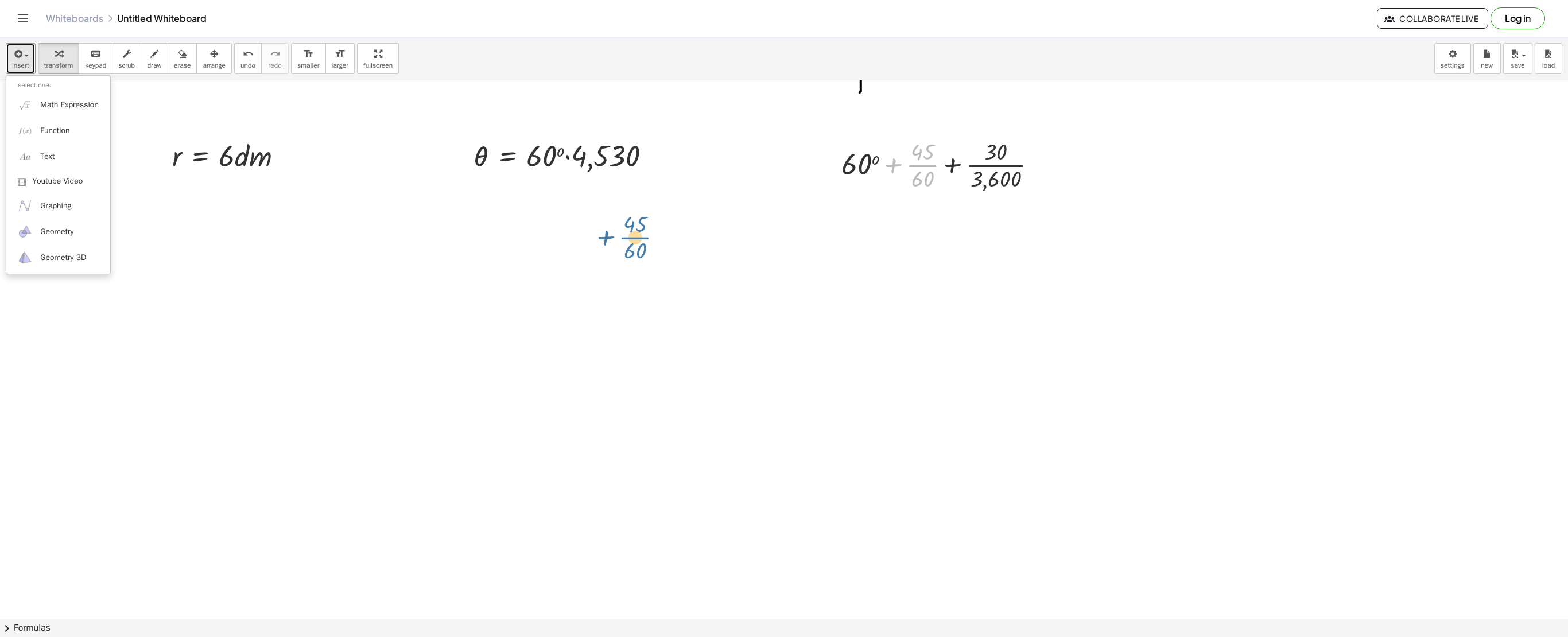 drag, startPoint x: 932, startPoint y: 164, endPoint x: 615, endPoint y: 240, distance: 325.98313 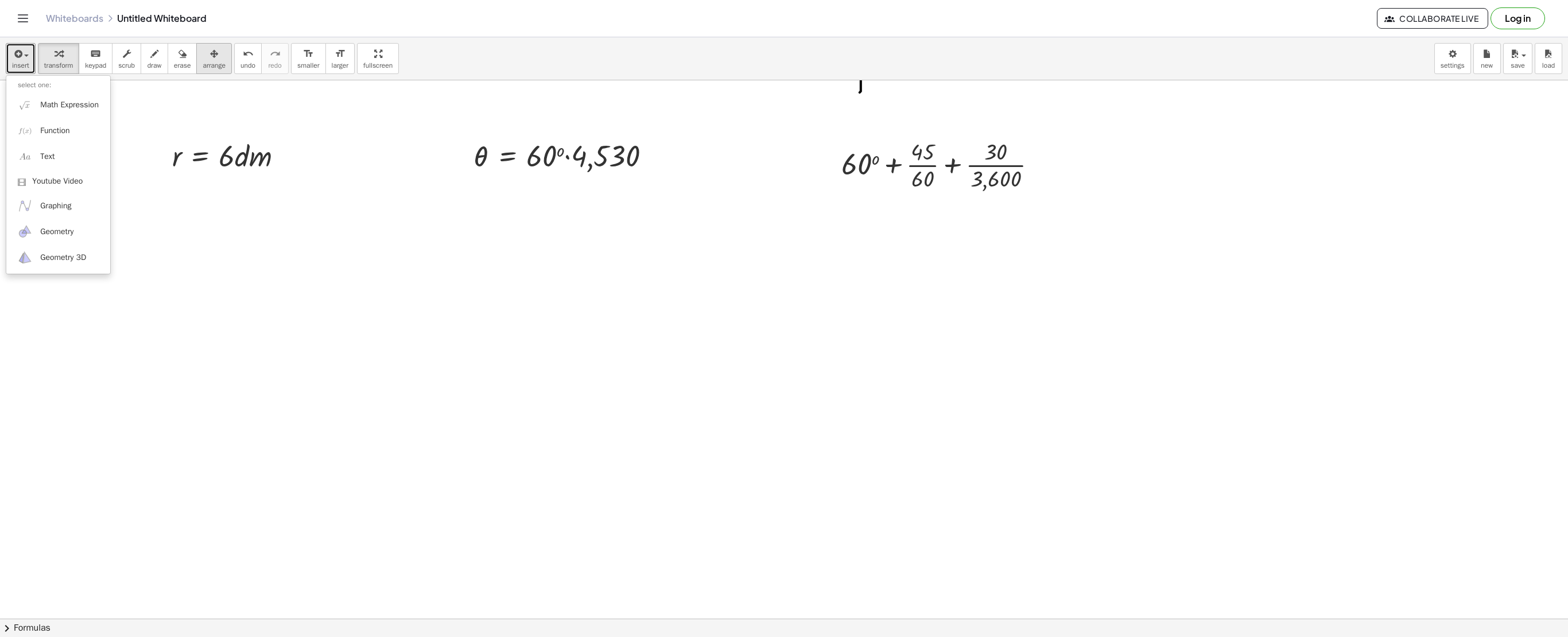 click on "arrange" at bounding box center [214, 59] 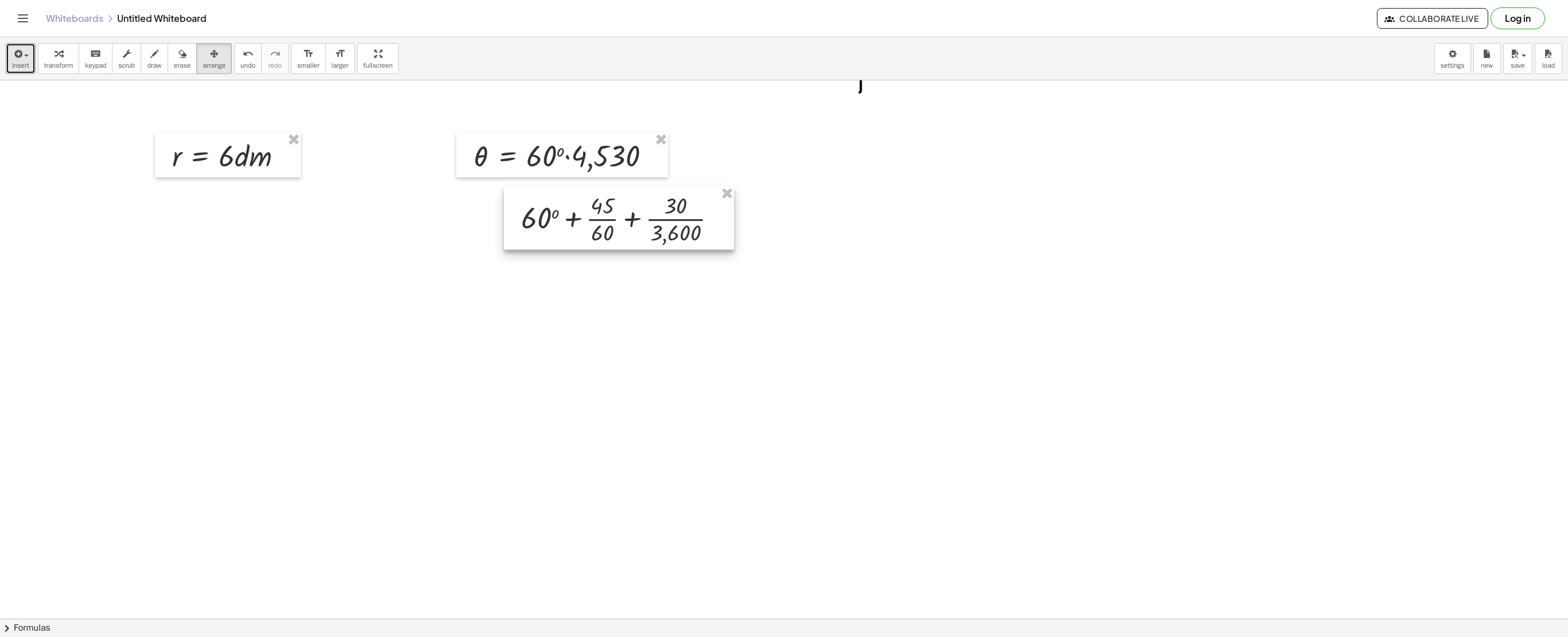 drag, startPoint x: 921, startPoint y: 156, endPoint x: 603, endPoint y: 210, distance: 322.55232 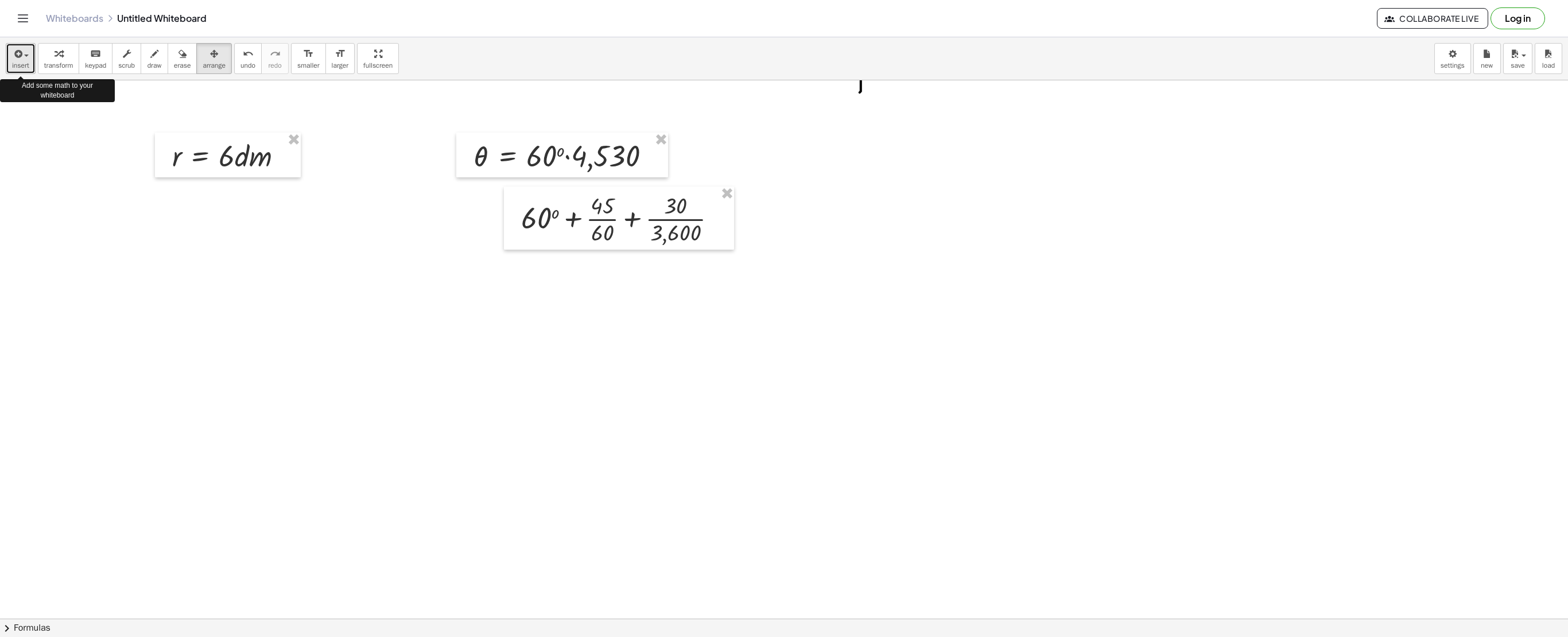 click on "insert" at bounding box center [21, 59] 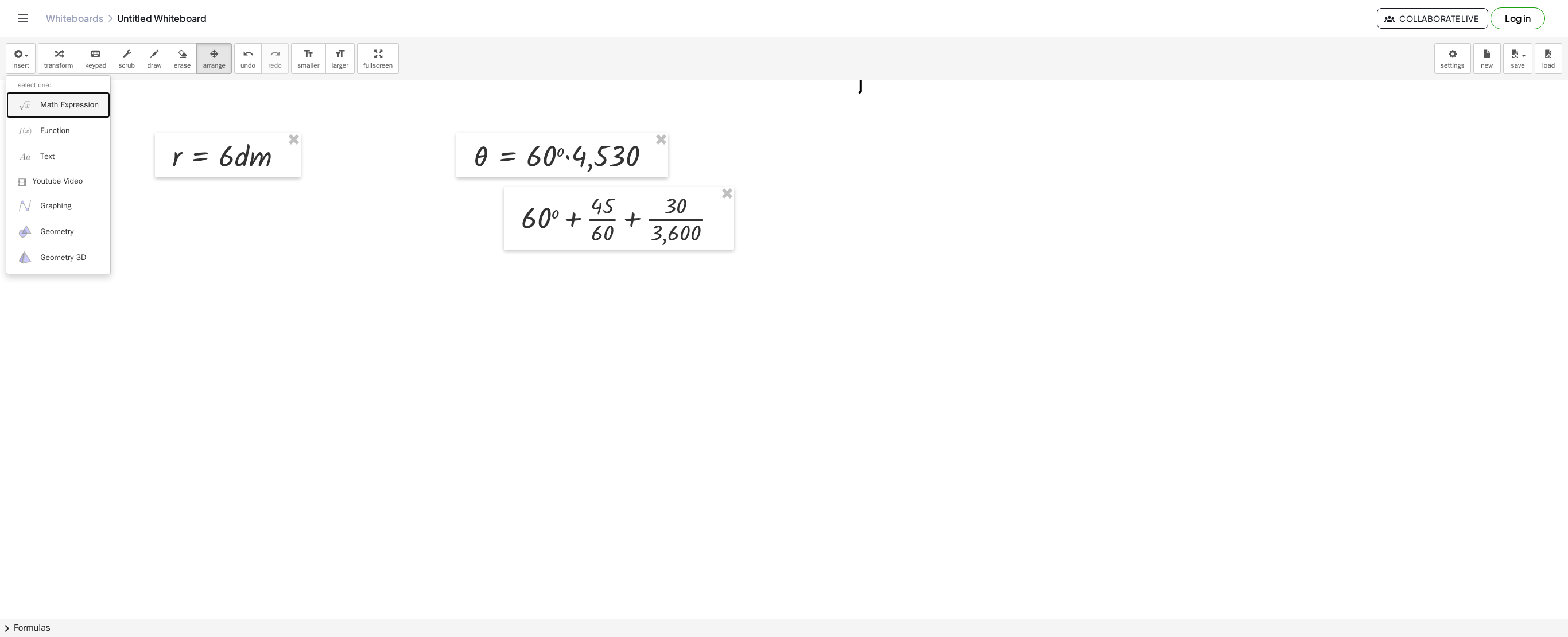click at bounding box center [25, 104] 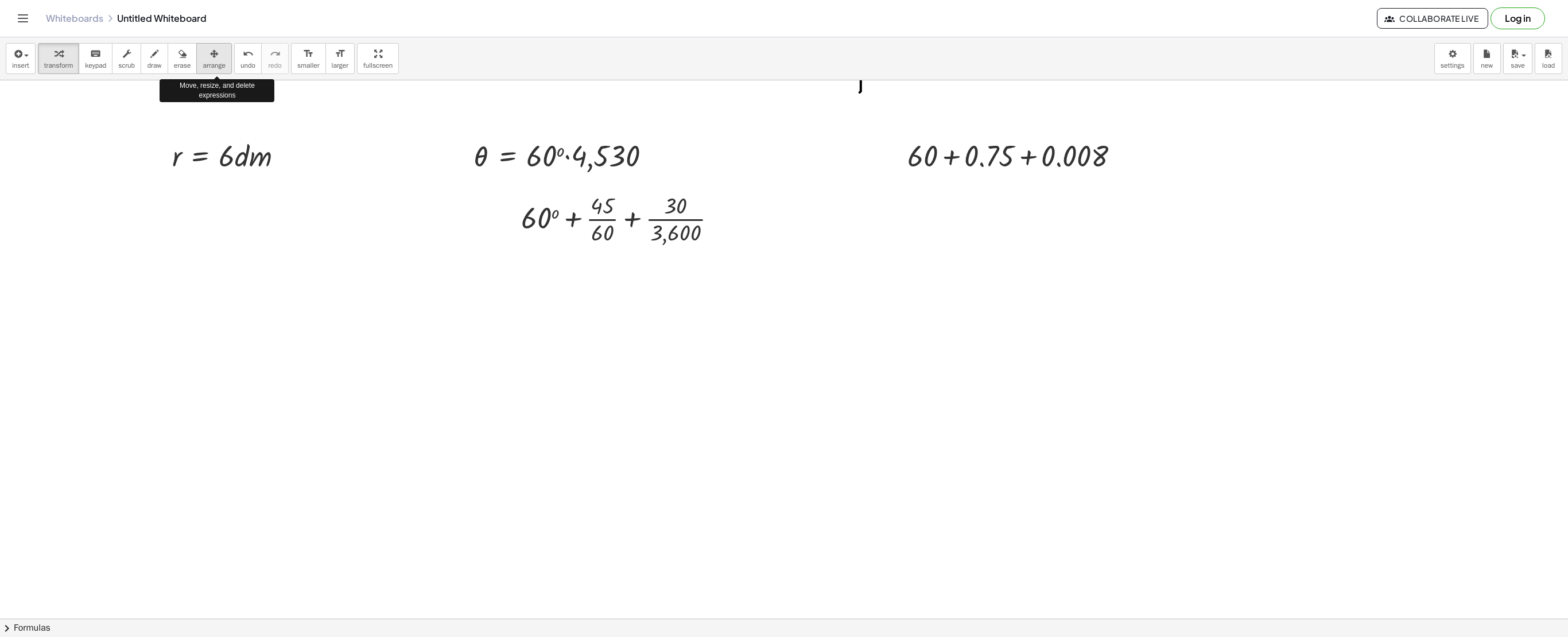 click at bounding box center (214, 53) 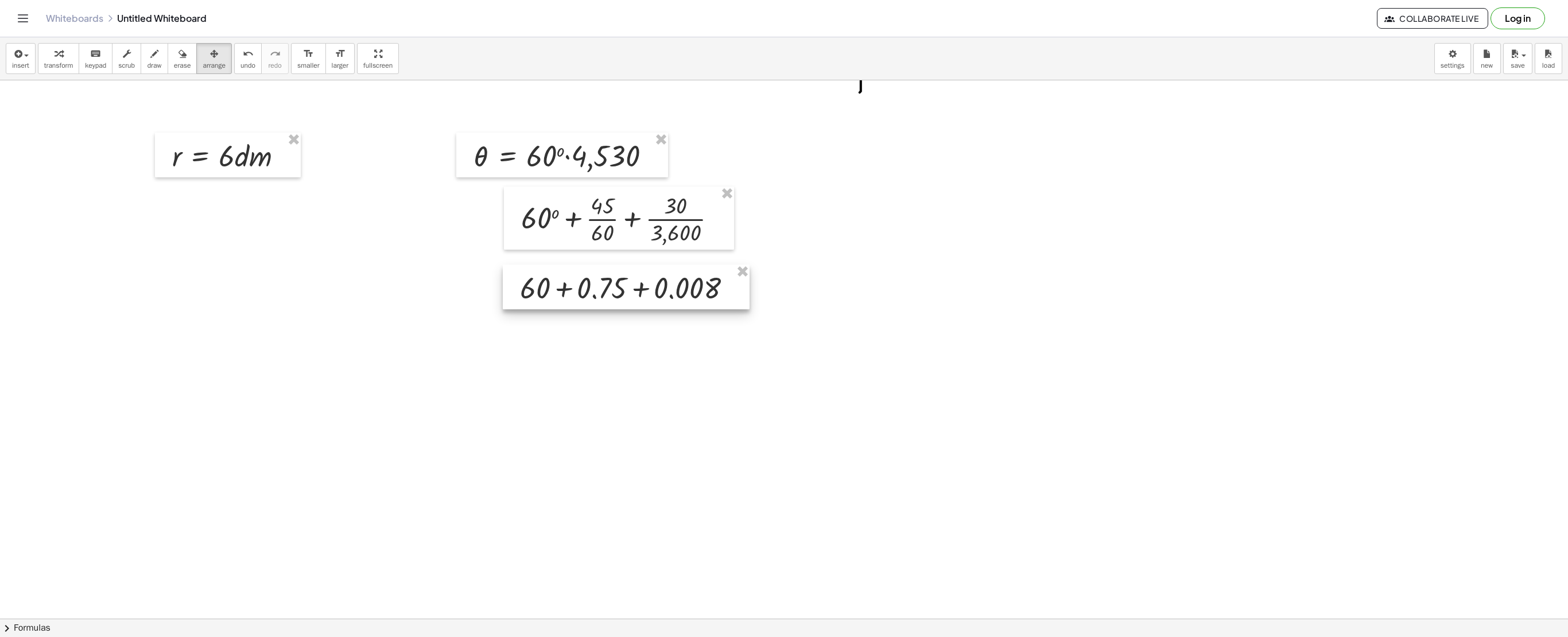 drag, startPoint x: 1009, startPoint y: 164, endPoint x: 623, endPoint y: 296, distance: 407.9461 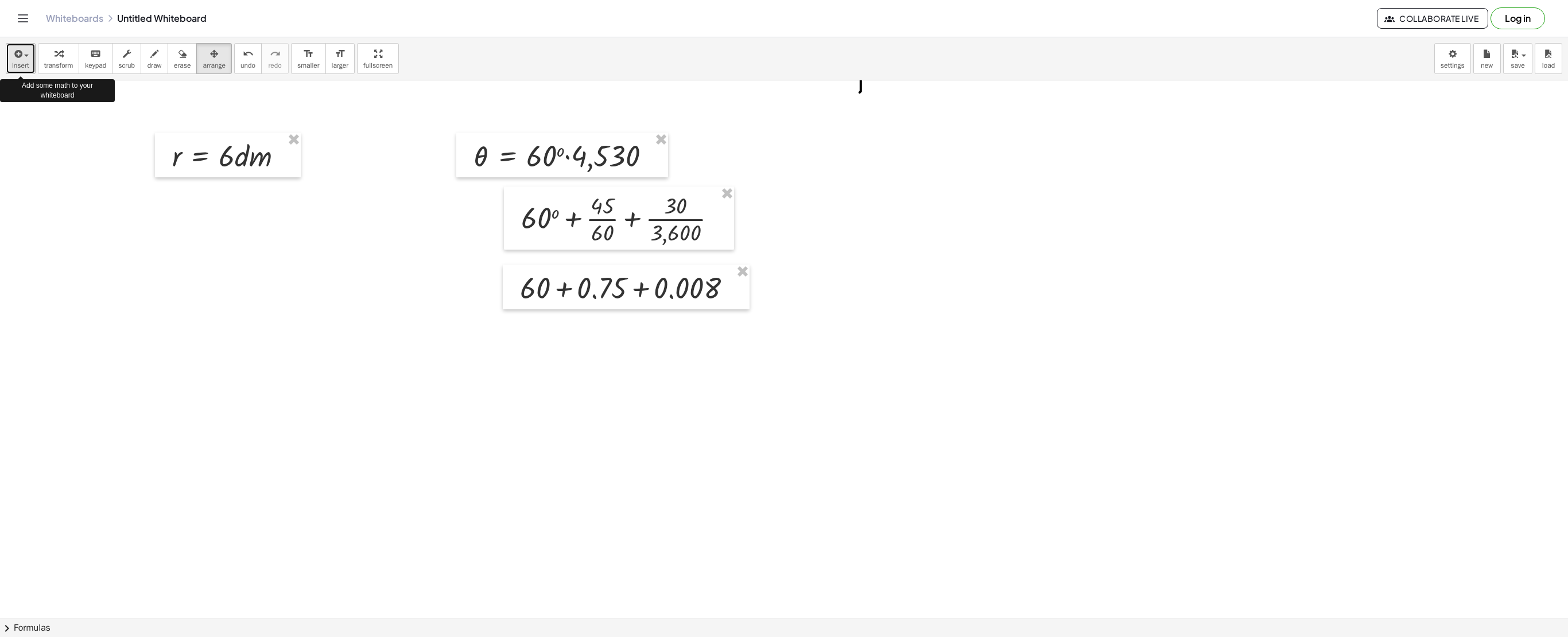 click on "insert" at bounding box center [21, 59] 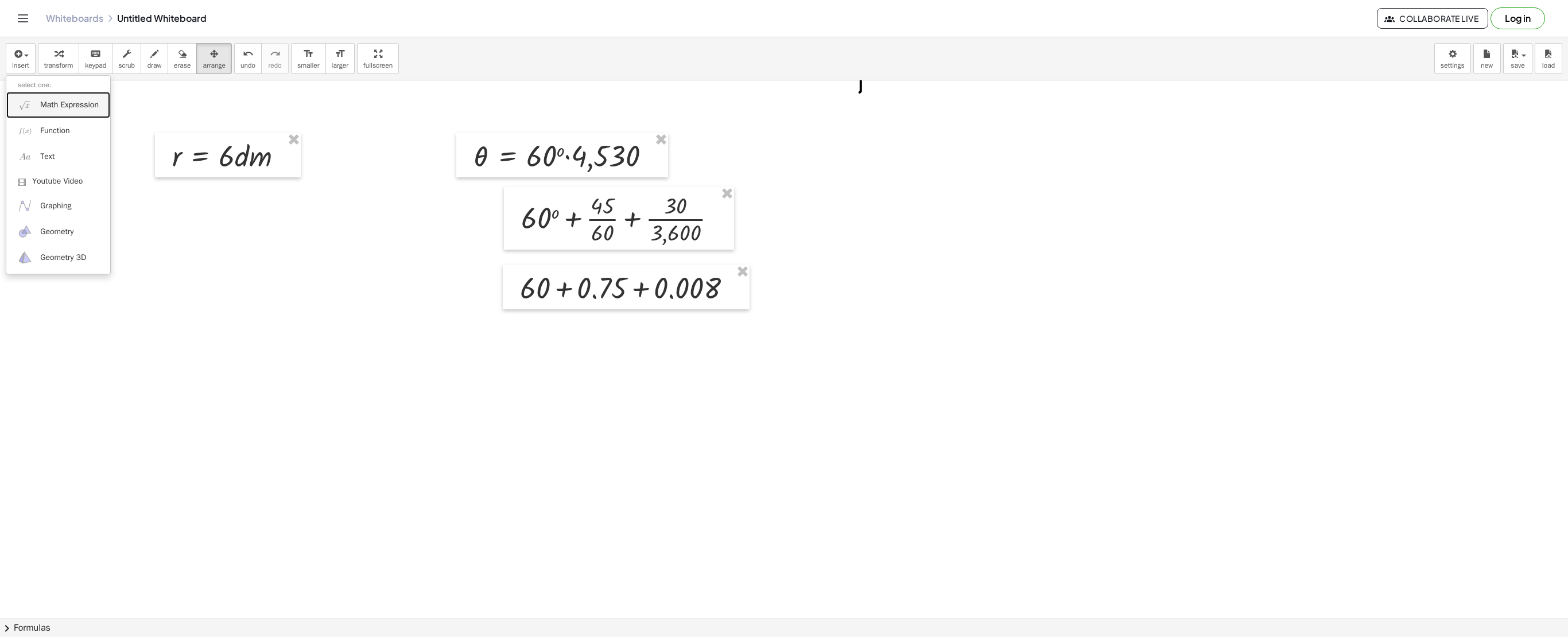 click on "Math Expression" at bounding box center (58, 104) 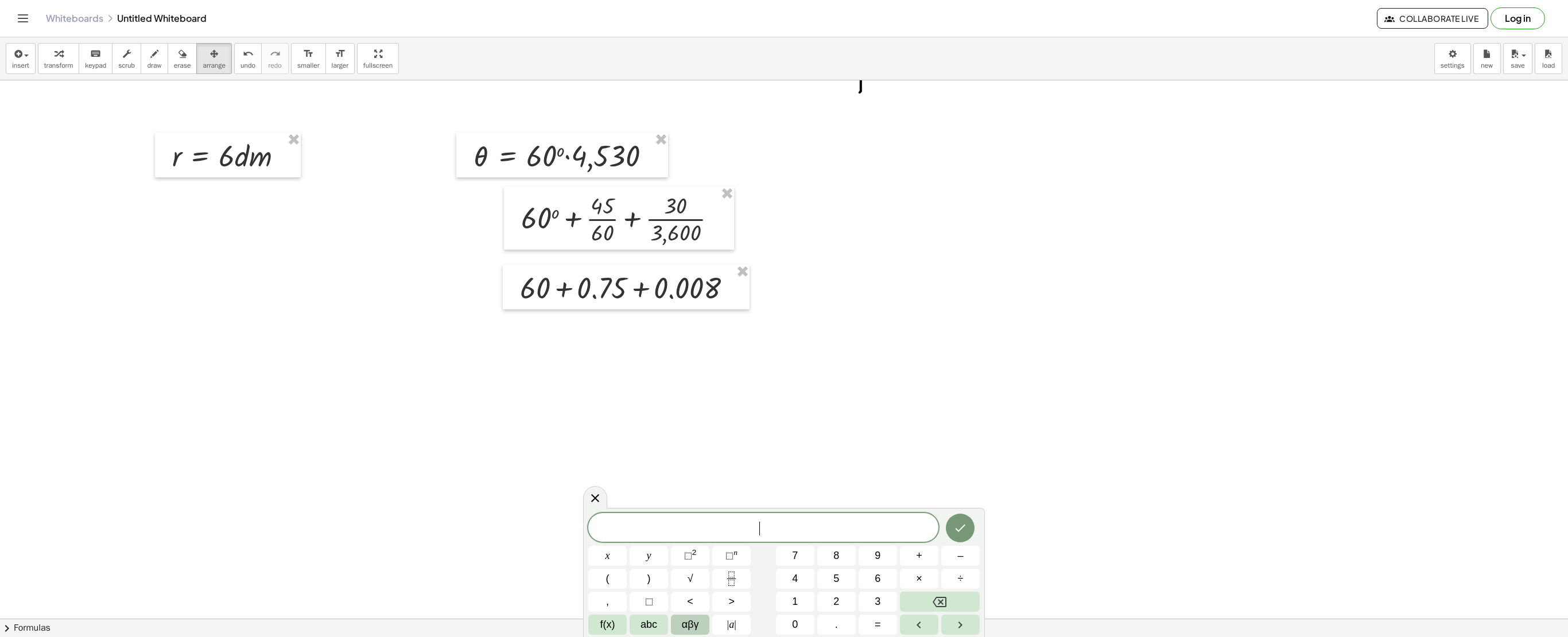 click on "αβγ" at bounding box center [690, 624] 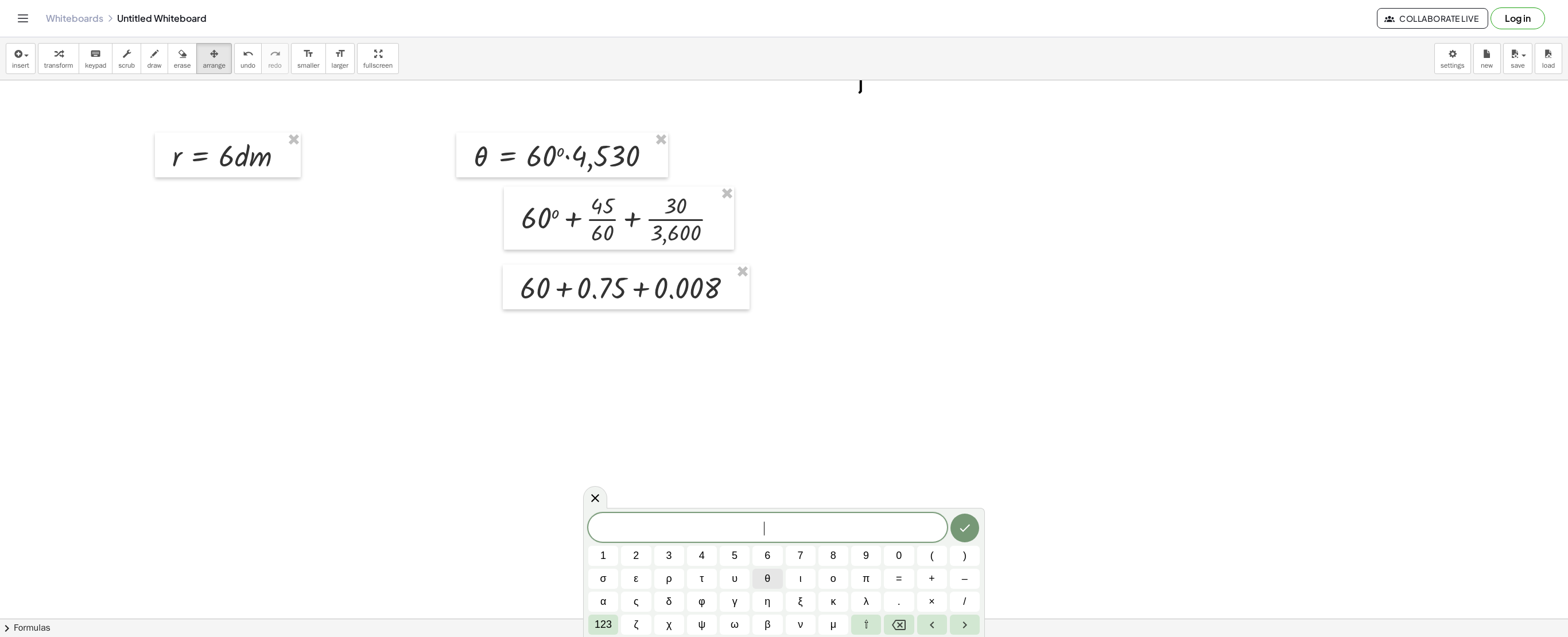 click on "θ" at bounding box center (767, 578) 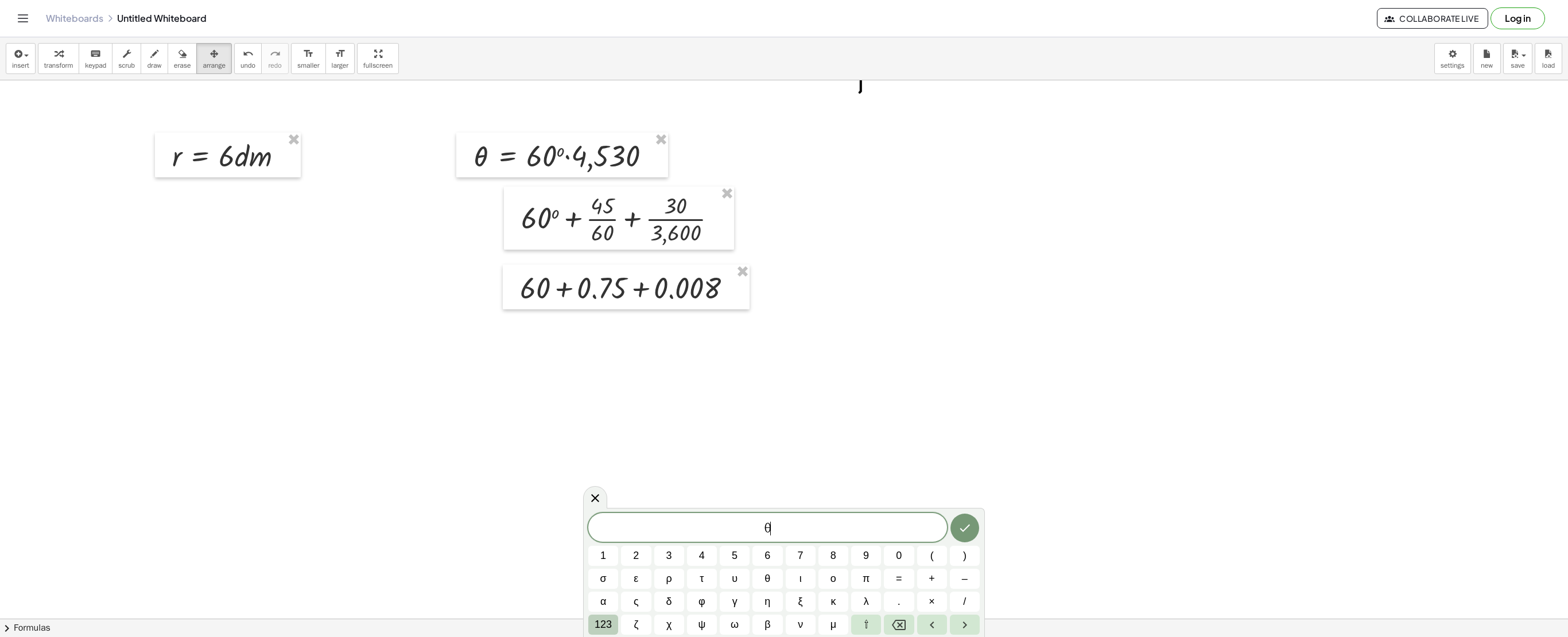 click on "123" at bounding box center [603, 624] 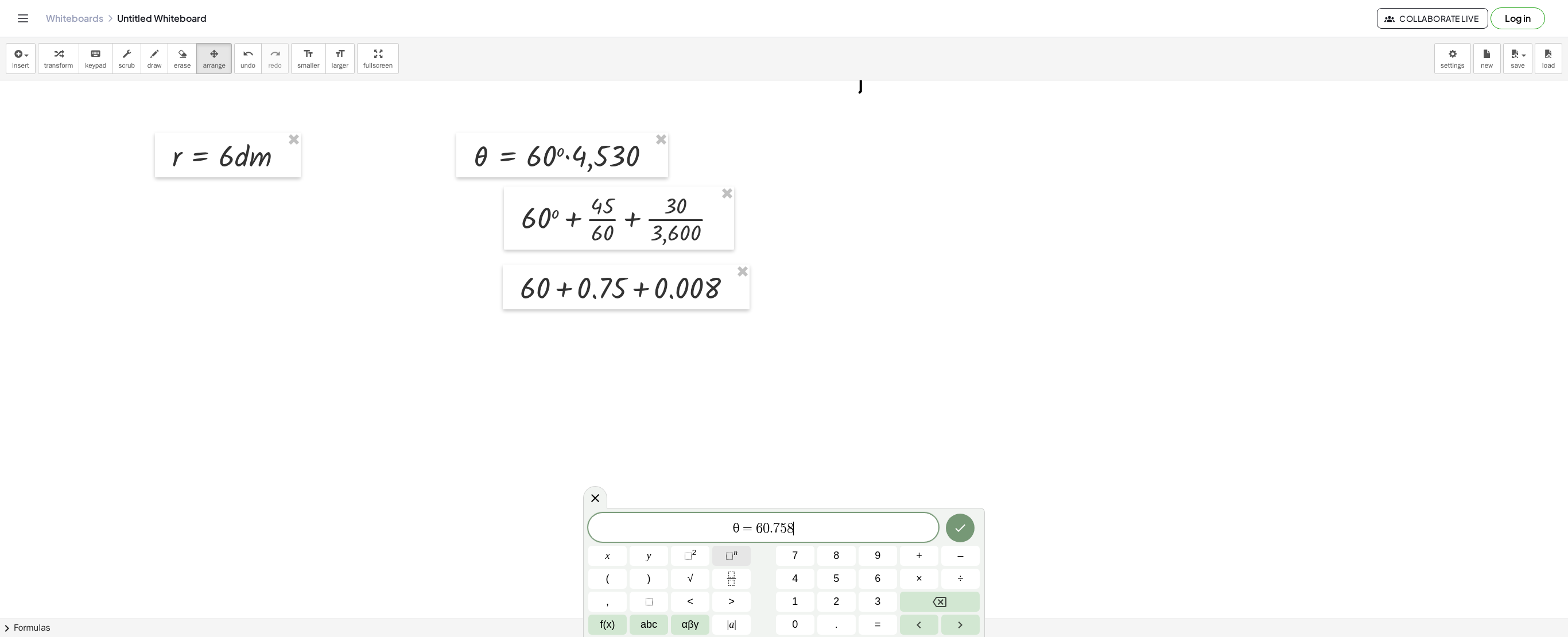 click on "⬚" at bounding box center (729, 556) 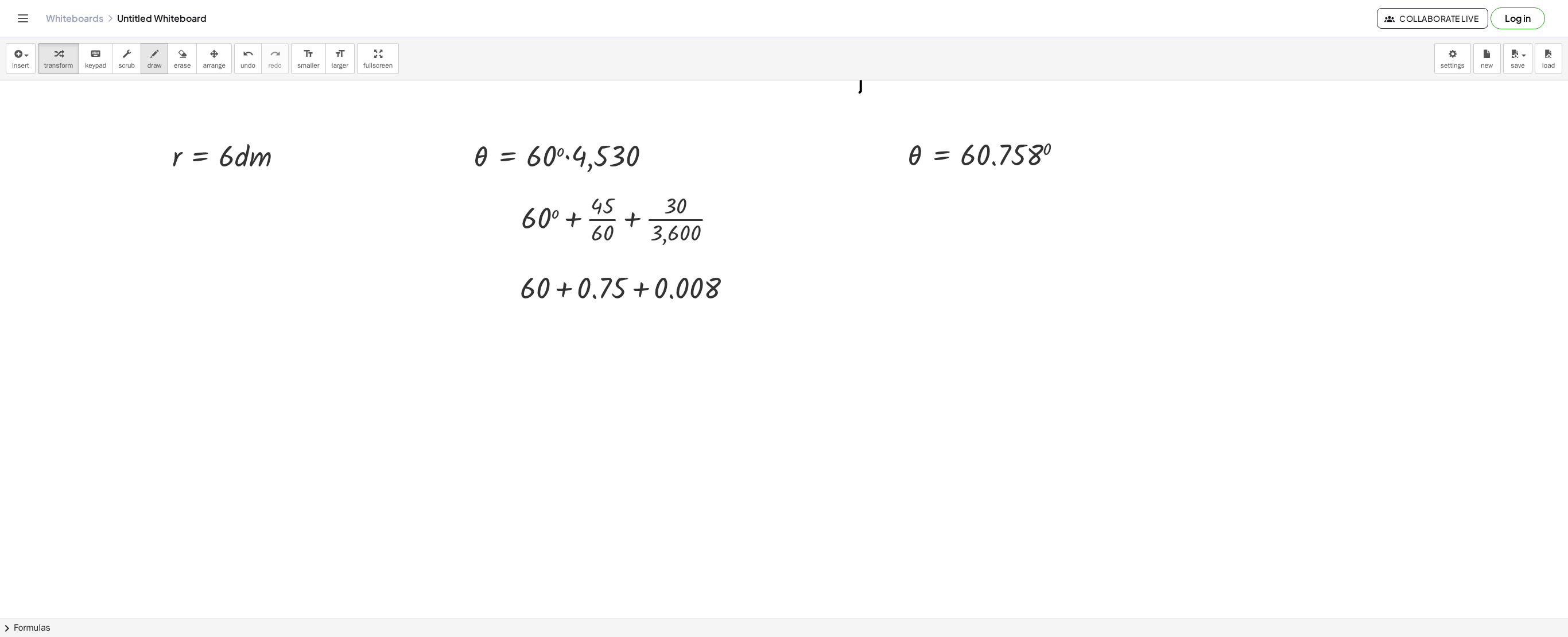 click at bounding box center (154, 54) 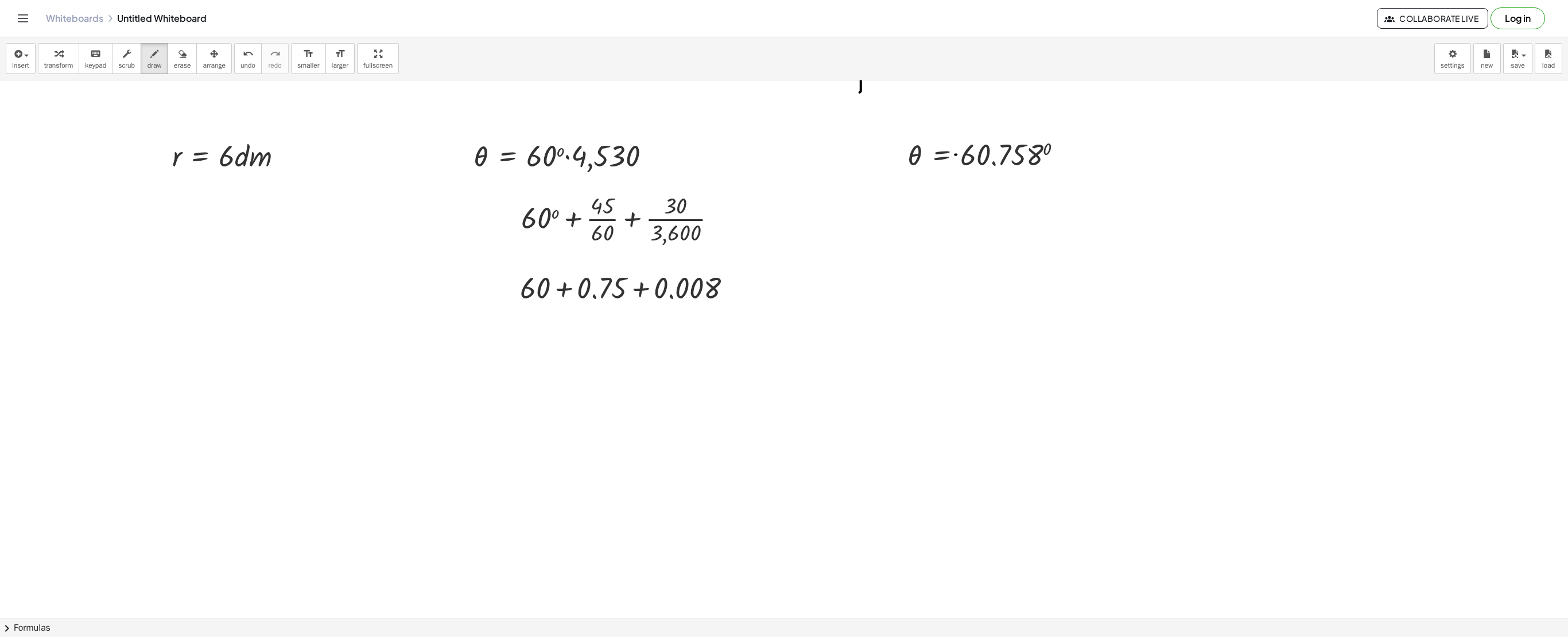 drag, startPoint x: 955, startPoint y: 155, endPoint x: 868, endPoint y: 188, distance: 93.0484 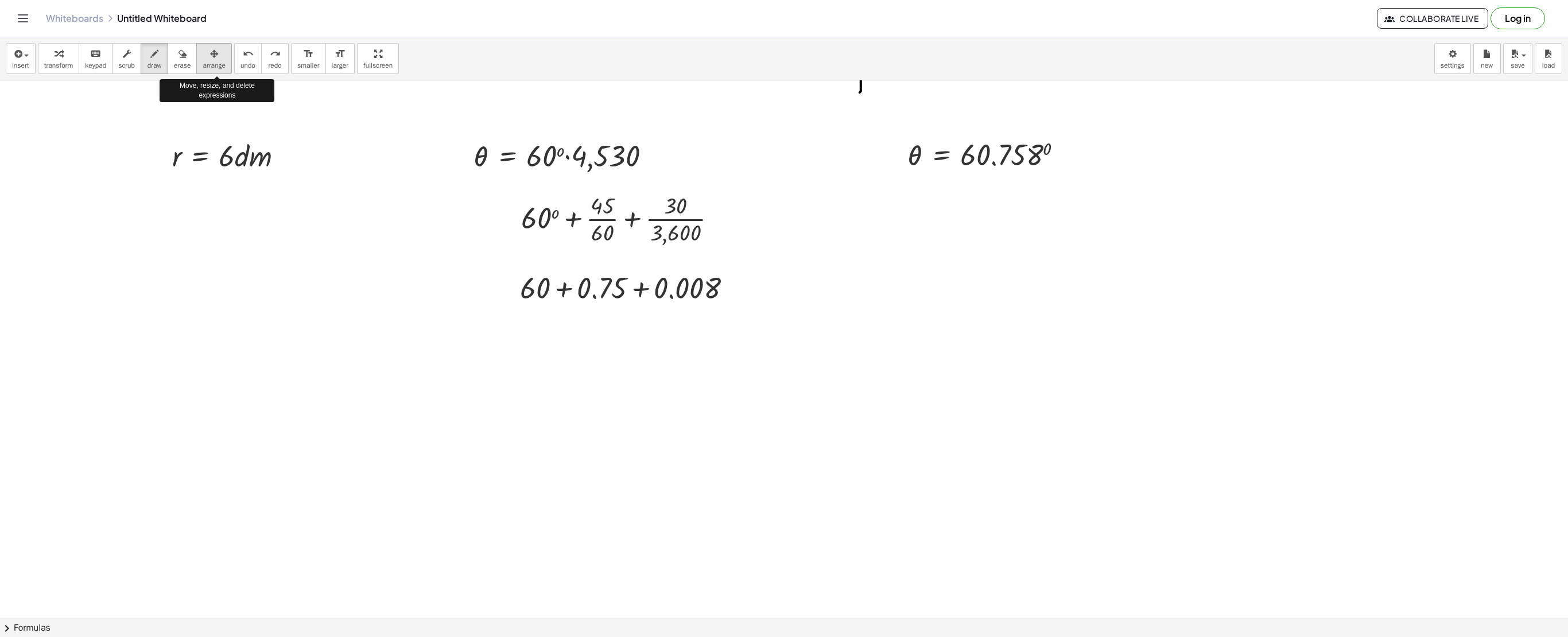 click at bounding box center [214, 54] 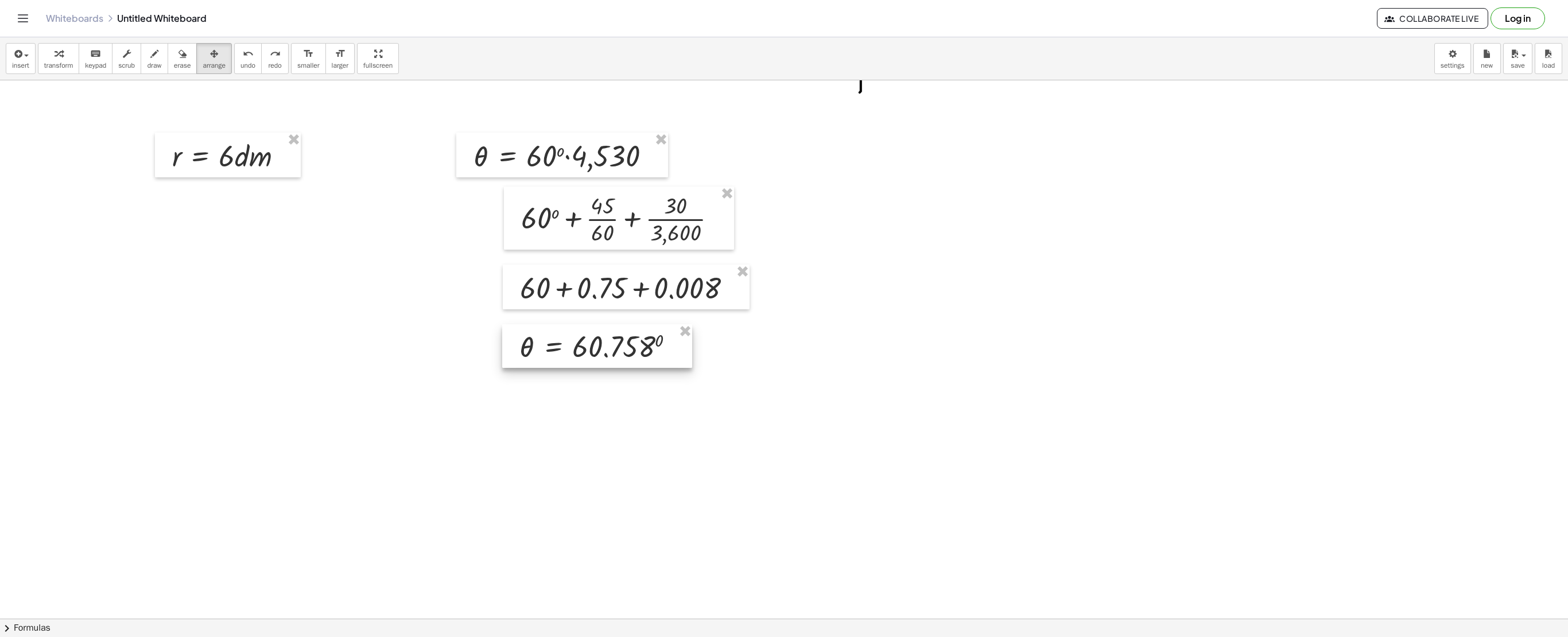 drag, startPoint x: 1014, startPoint y: 156, endPoint x: 642, endPoint y: 348, distance: 418.62633 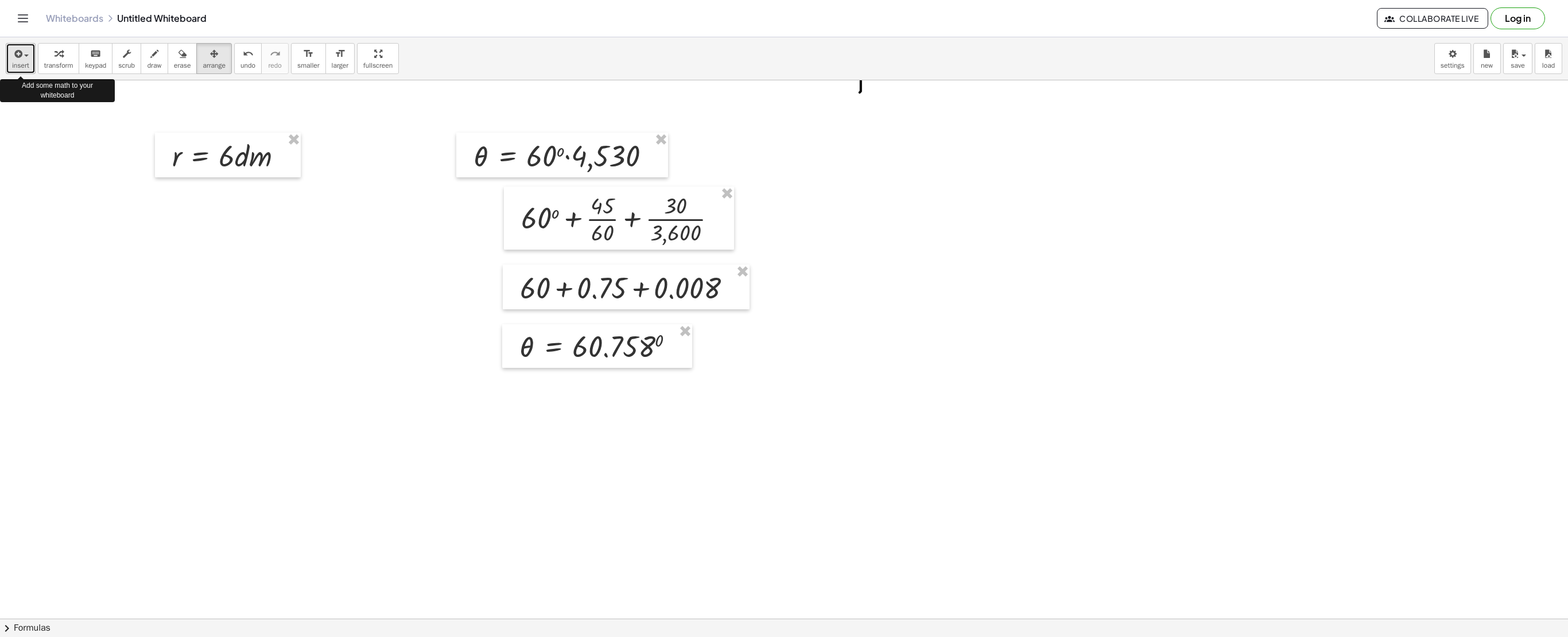 click at bounding box center [17, 54] 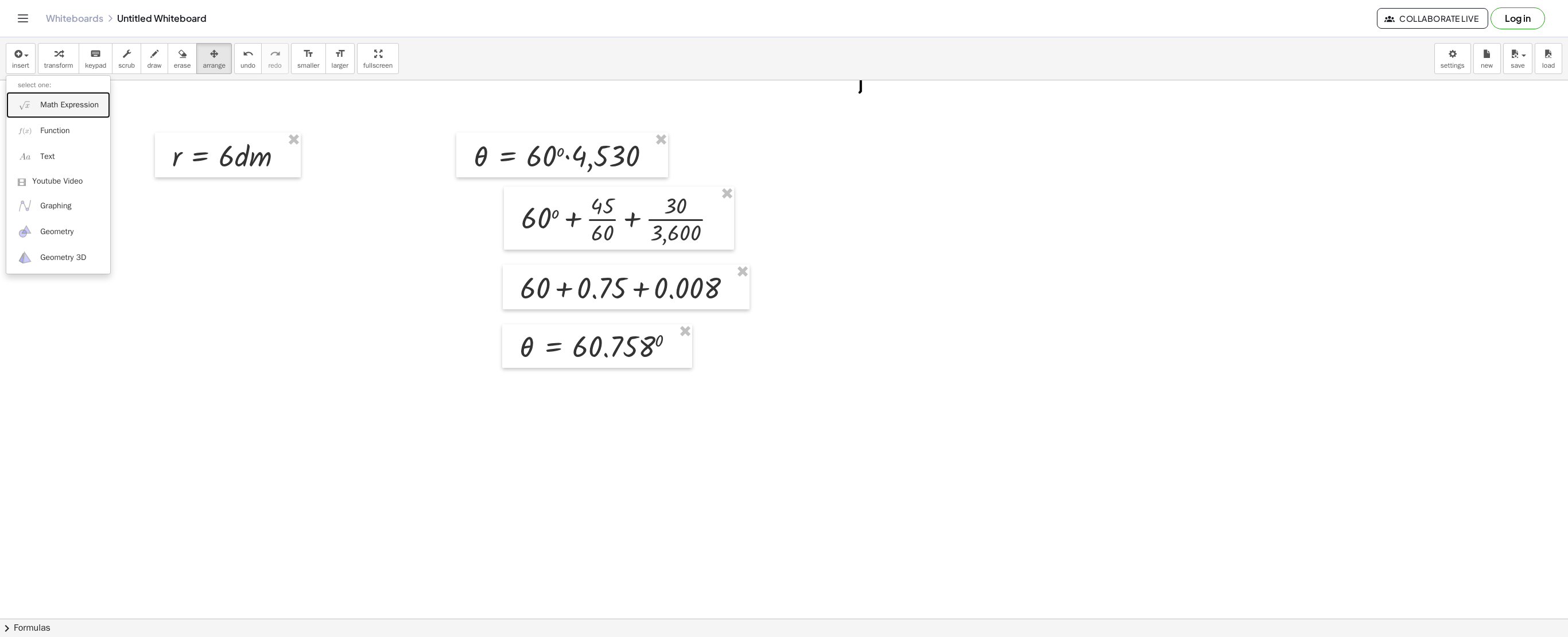 click on "Math Expression" at bounding box center [58, 104] 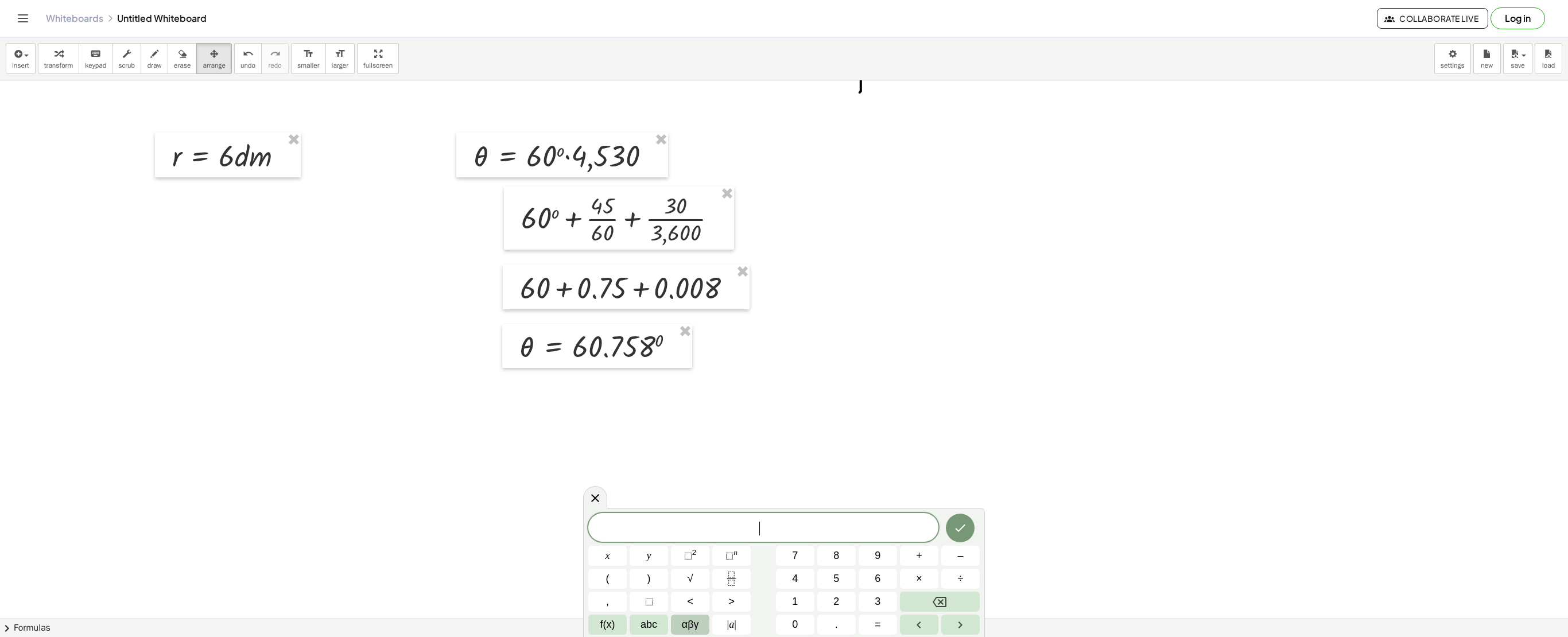 click on "αβγ" at bounding box center (690, 624) 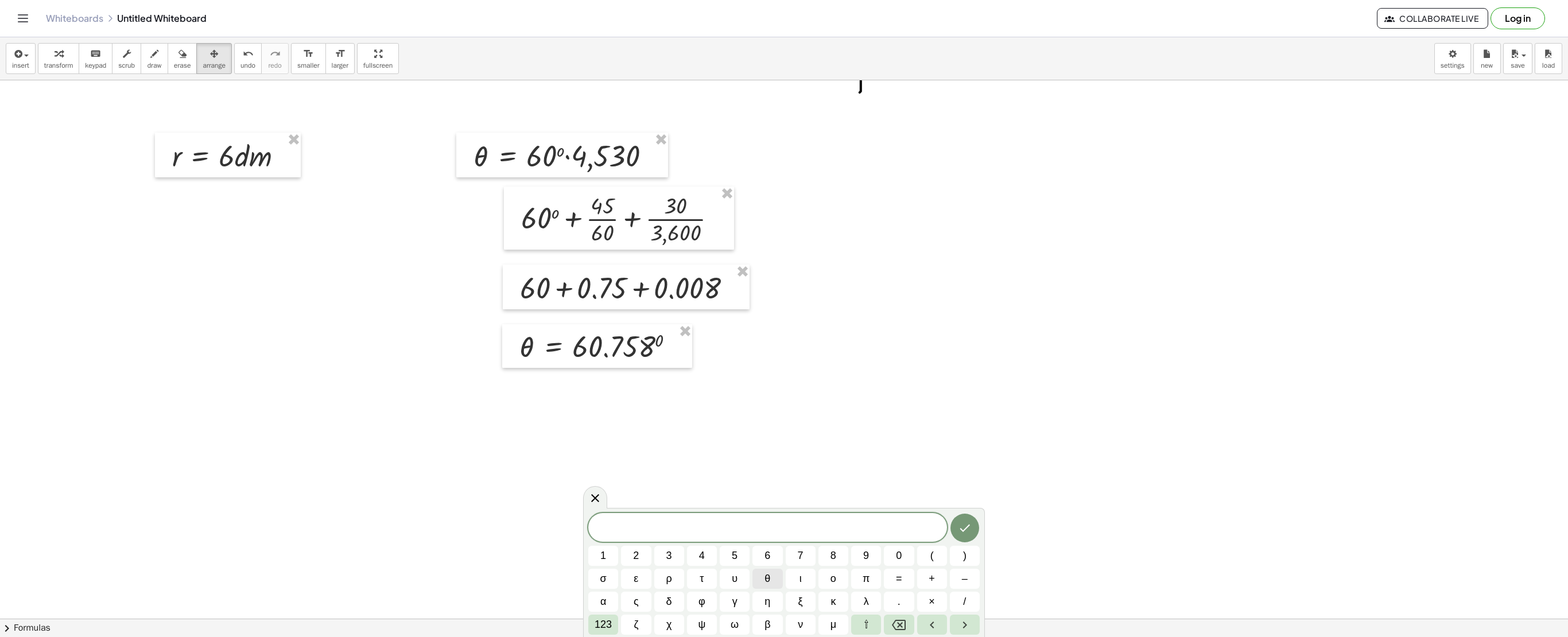 click on "θ" at bounding box center (767, 578) 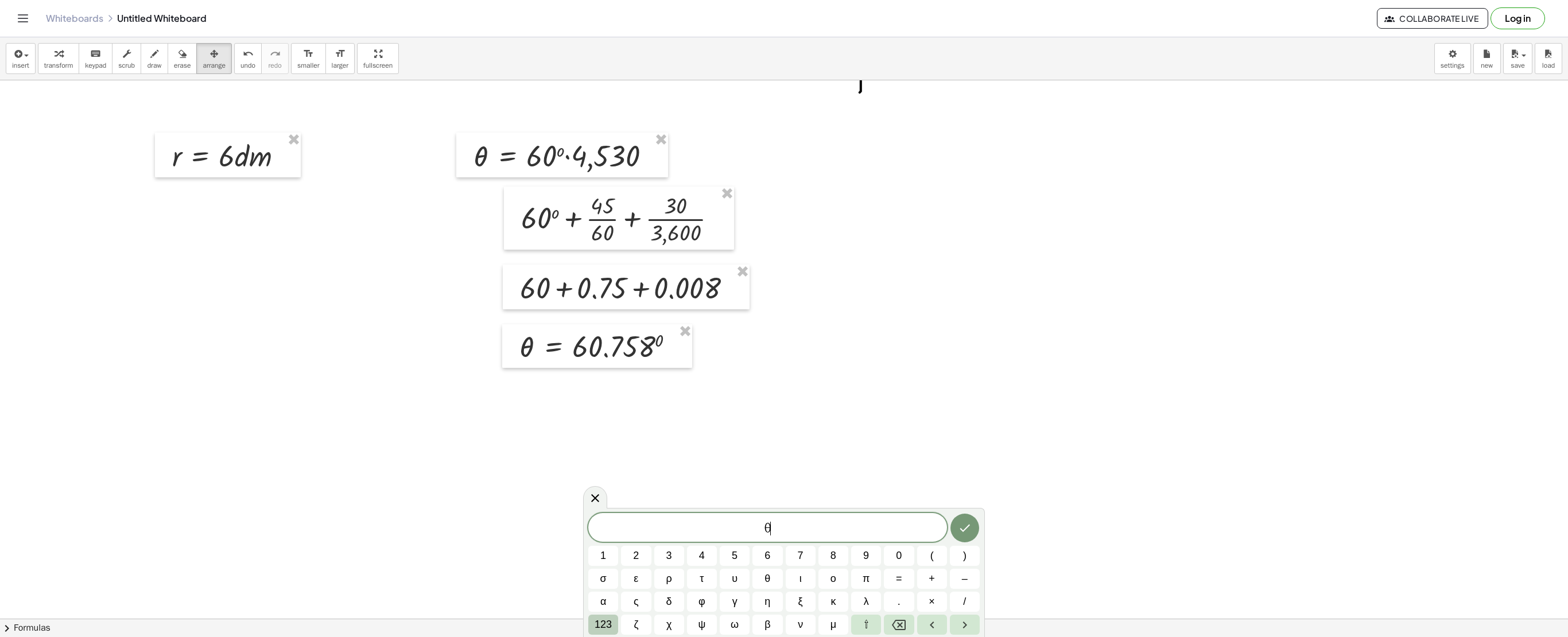 click on "123" at bounding box center [603, 624] 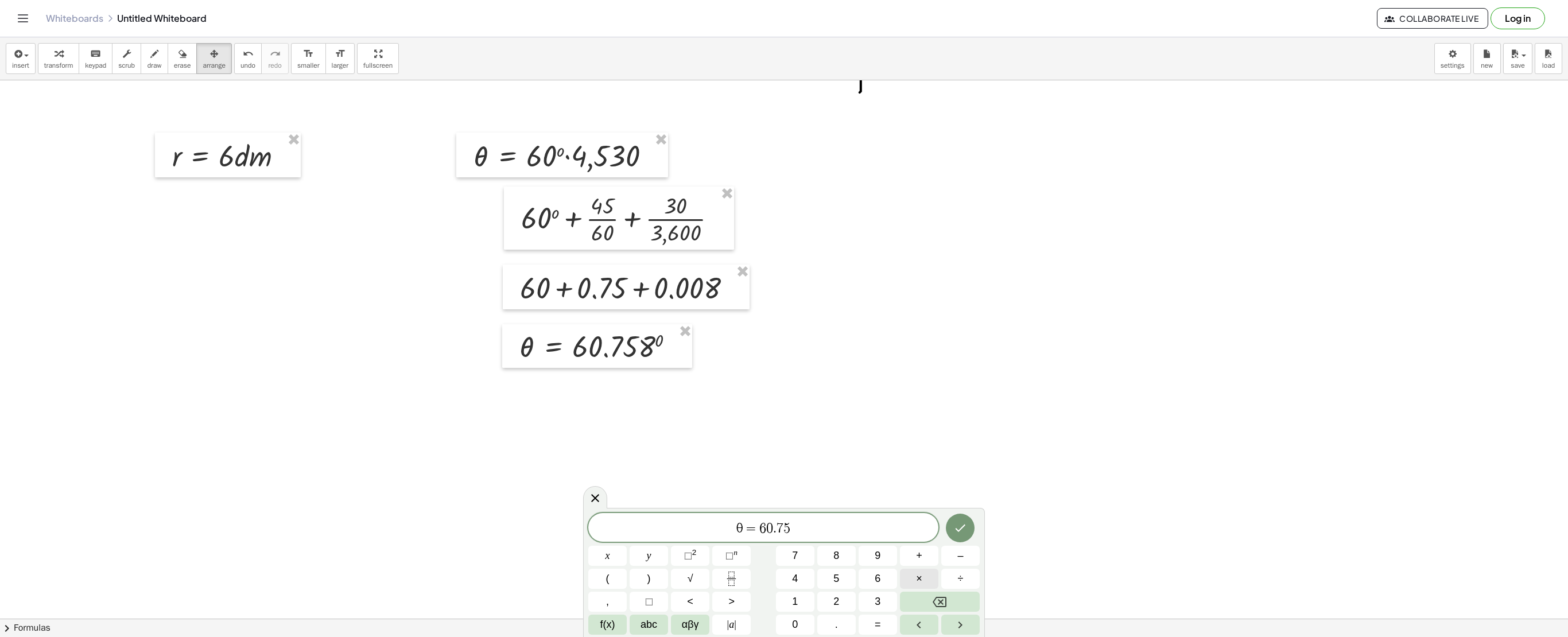 click on "×" at bounding box center [919, 578] 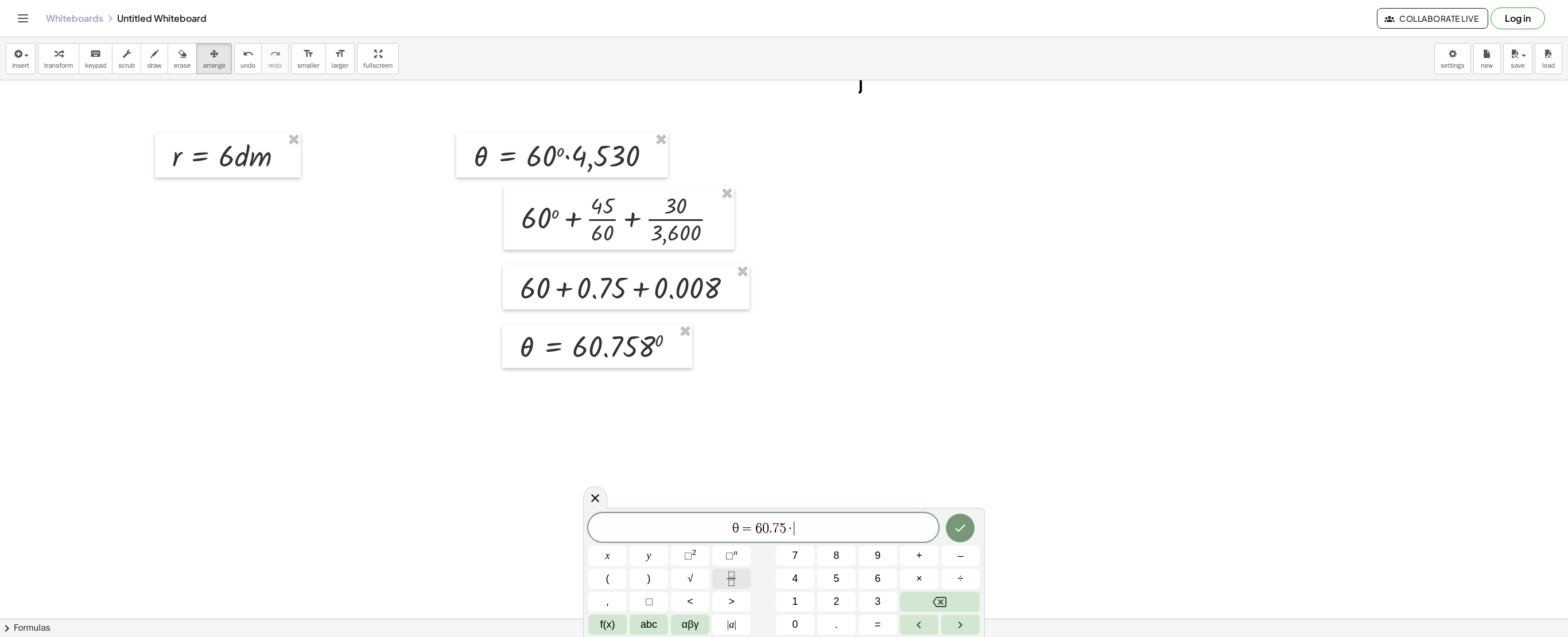 click 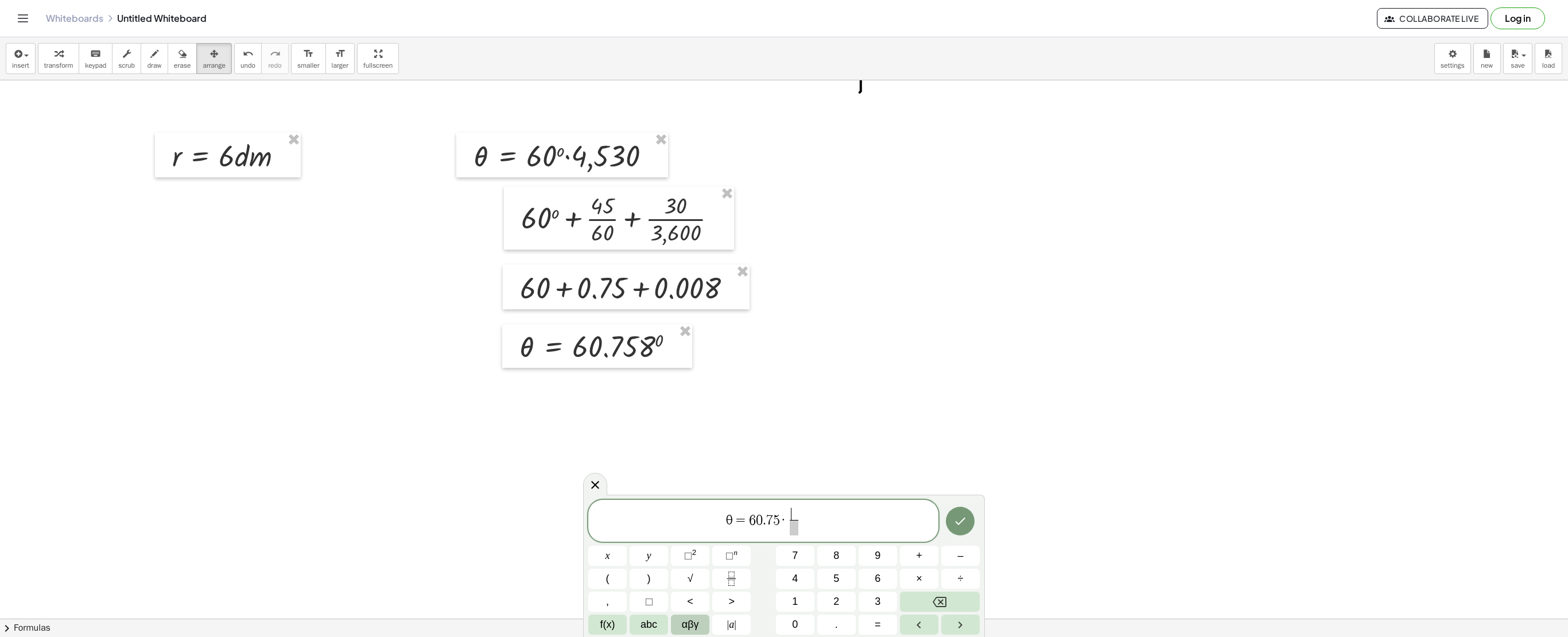 click on "αβγ" at bounding box center [690, 624] 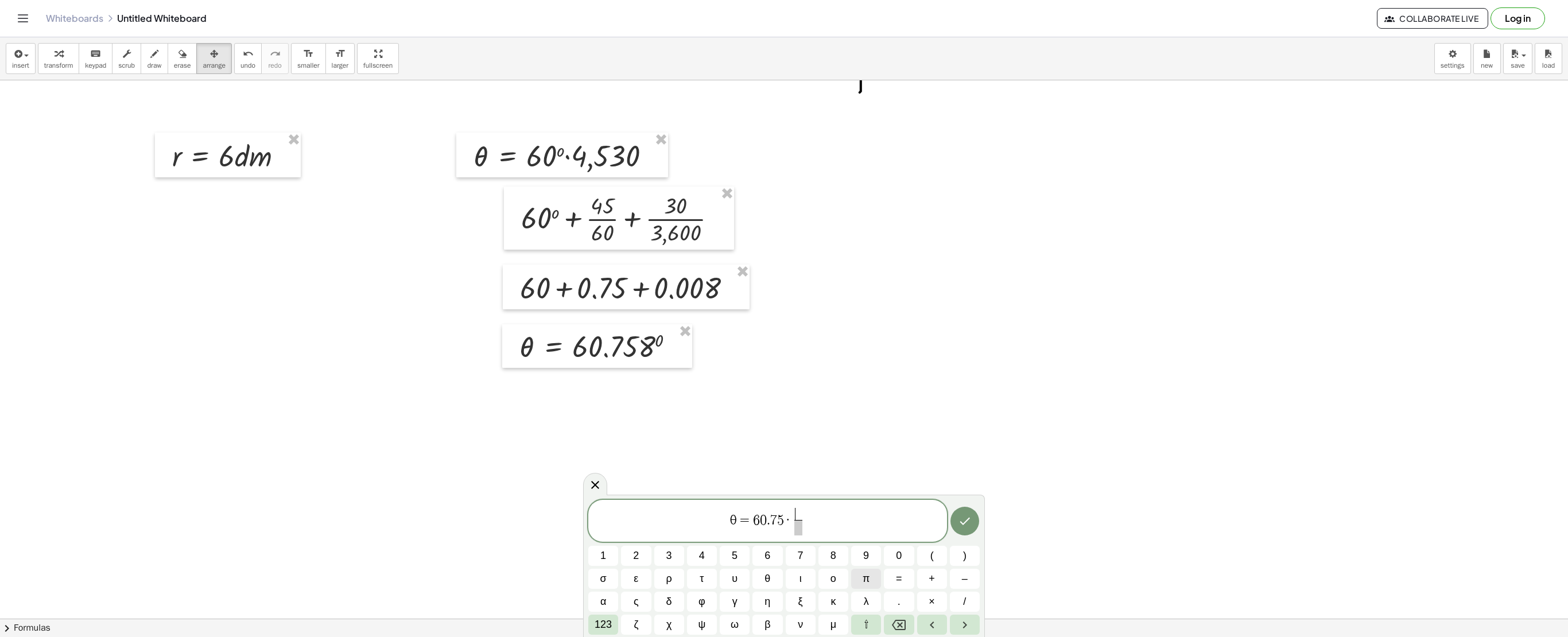 click on "π" at bounding box center (866, 578) 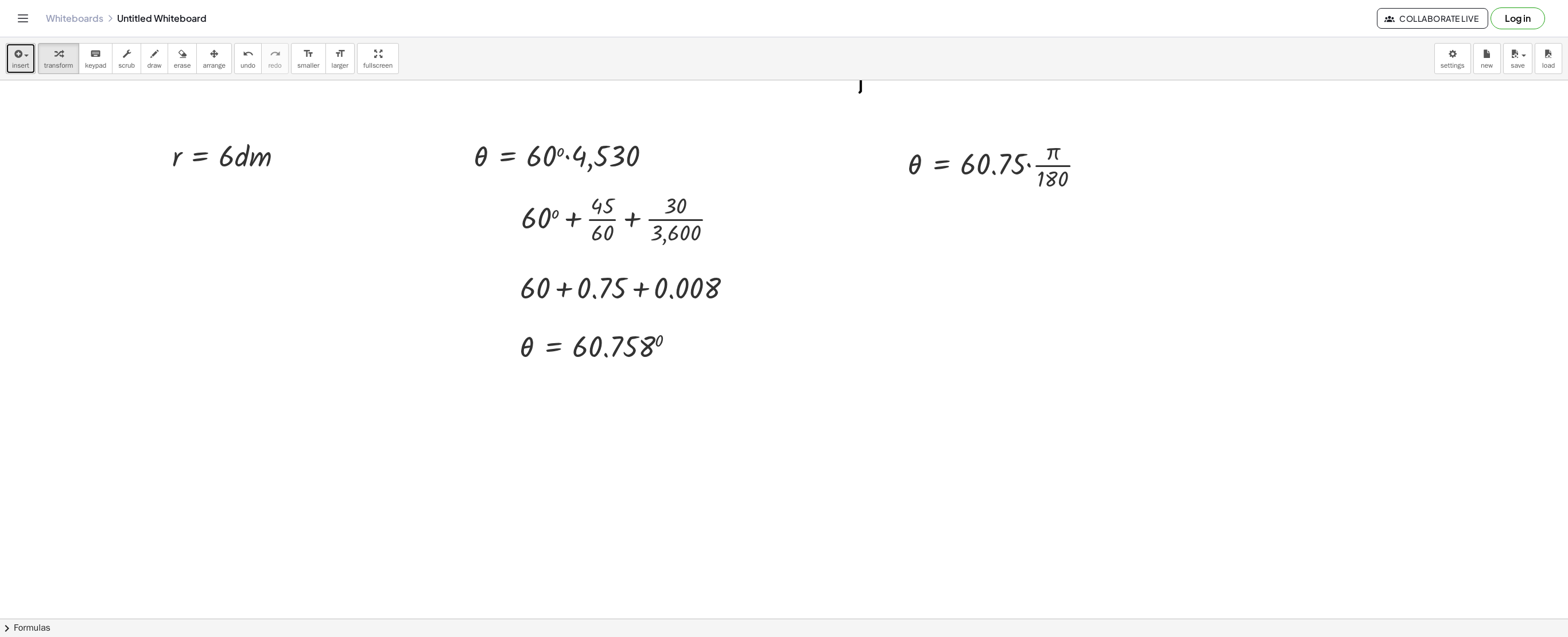 click at bounding box center [21, 53] 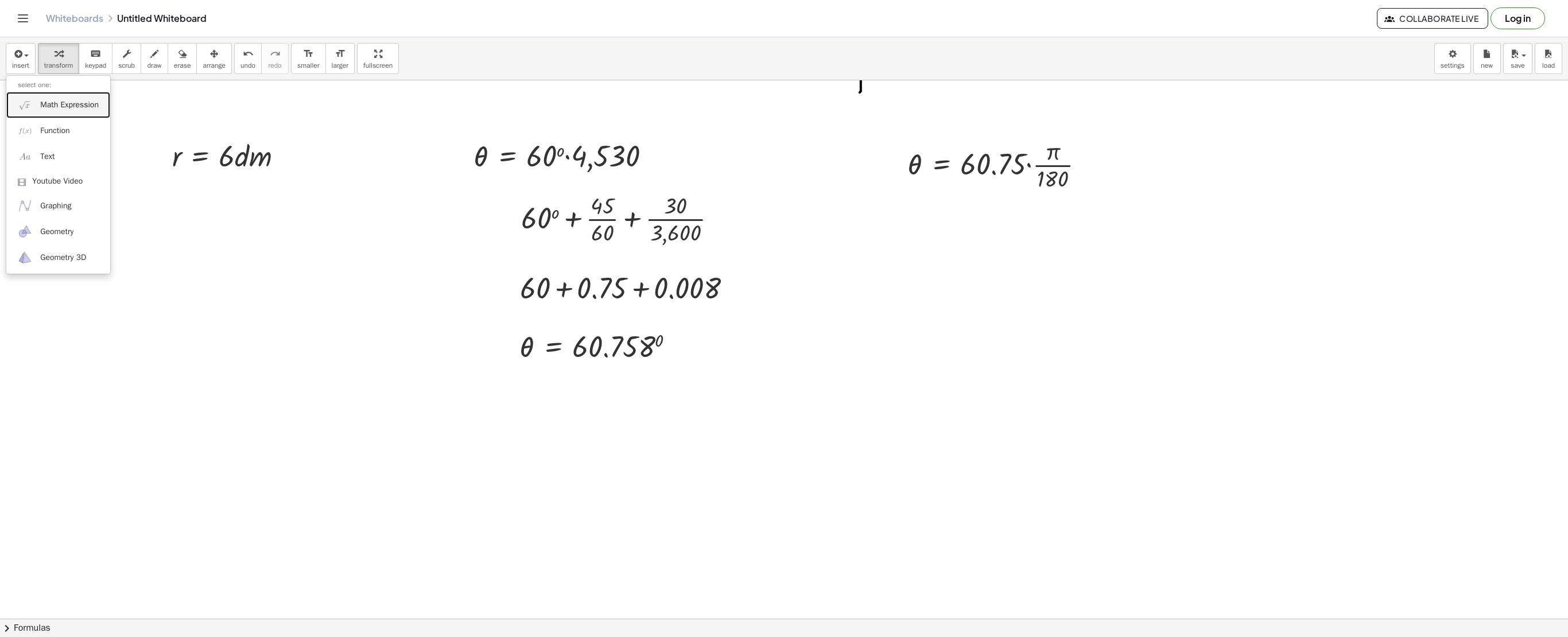 click on "Math Expression" at bounding box center [58, 104] 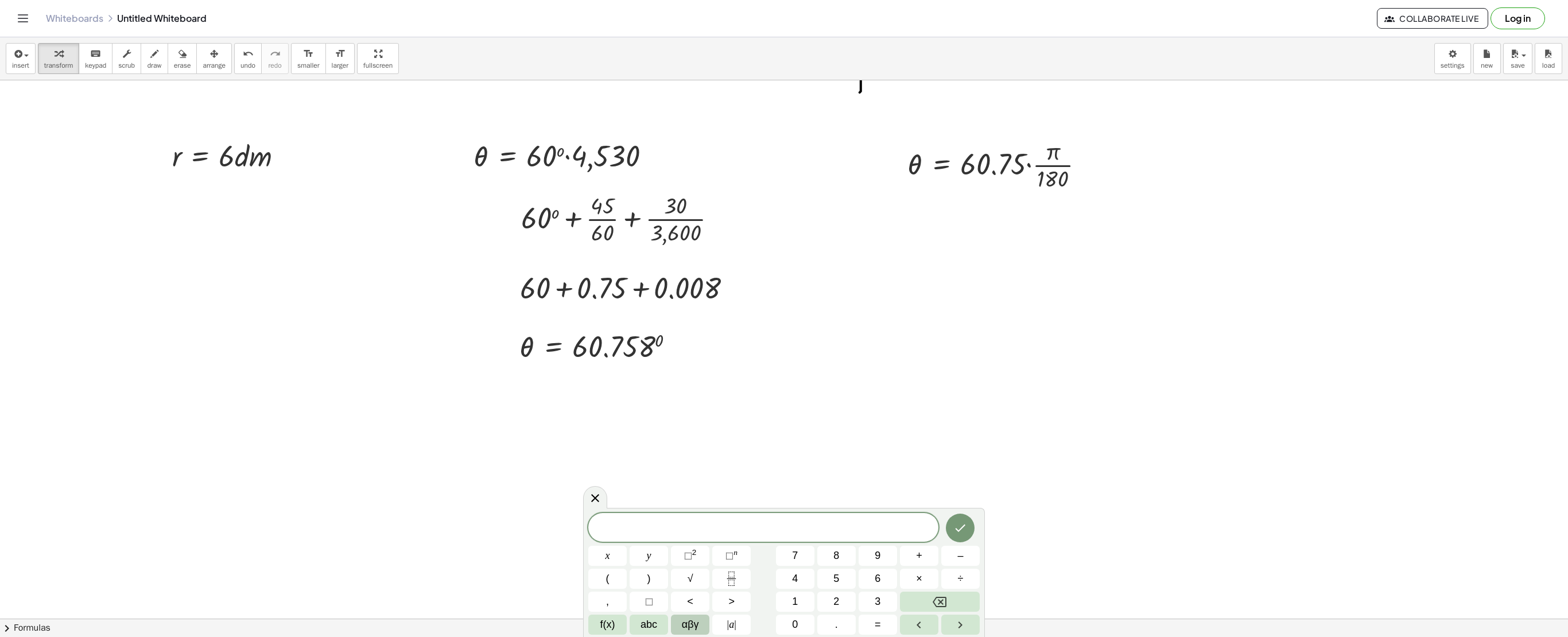 click on "αβγ" at bounding box center [690, 624] 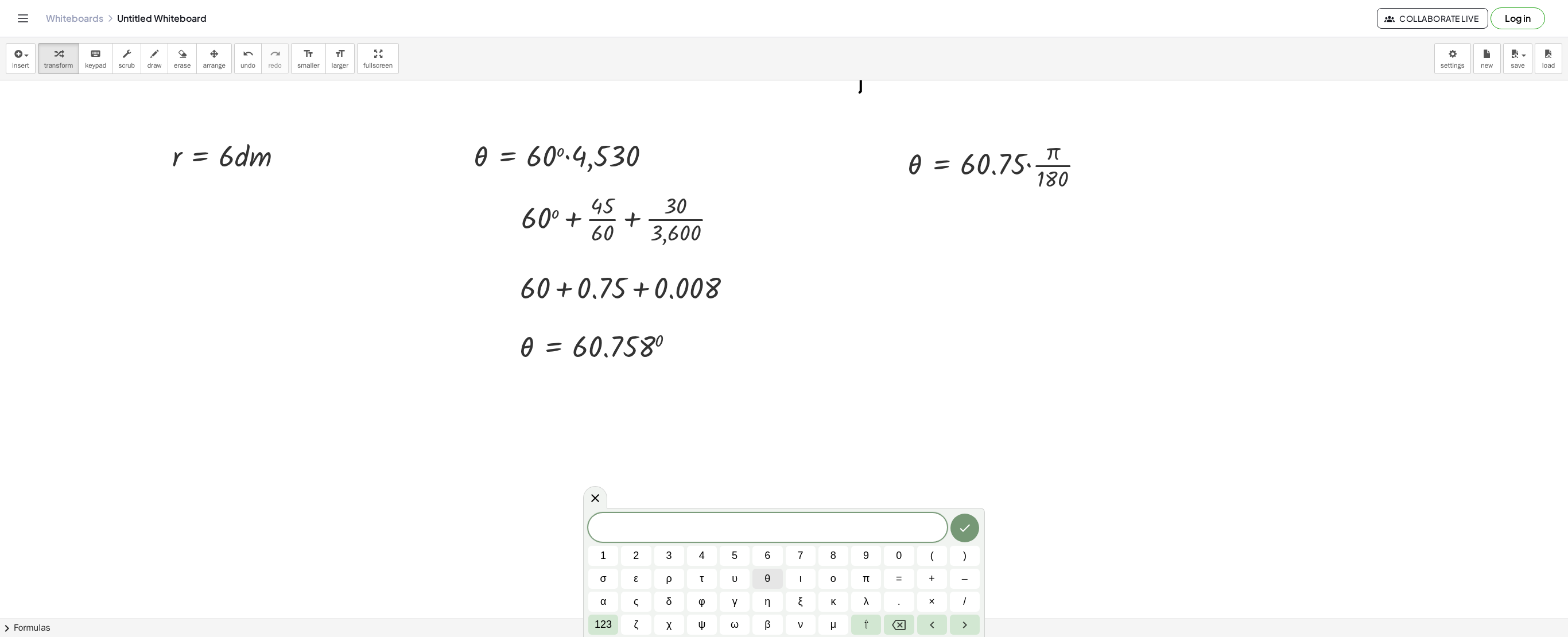 click on "θ" at bounding box center [767, 578] 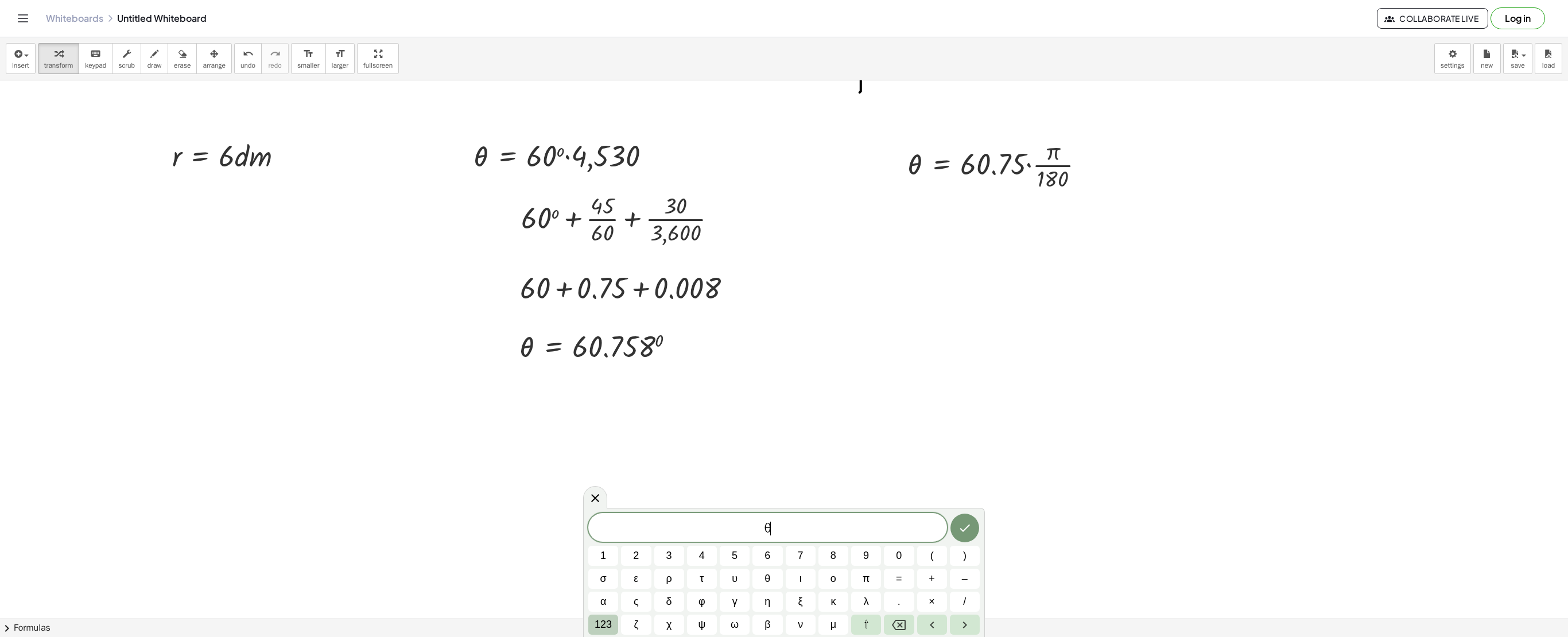 click on "123" at bounding box center [603, 624] 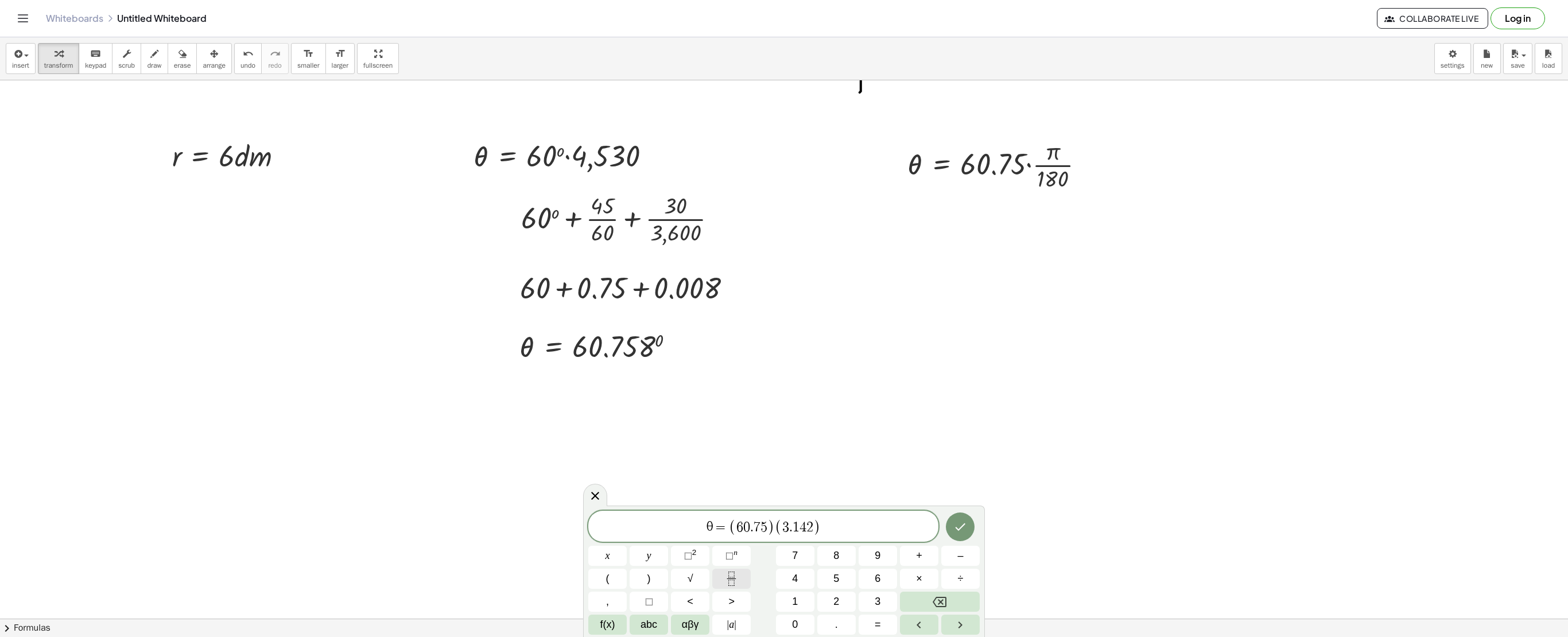 click at bounding box center (731, 578) 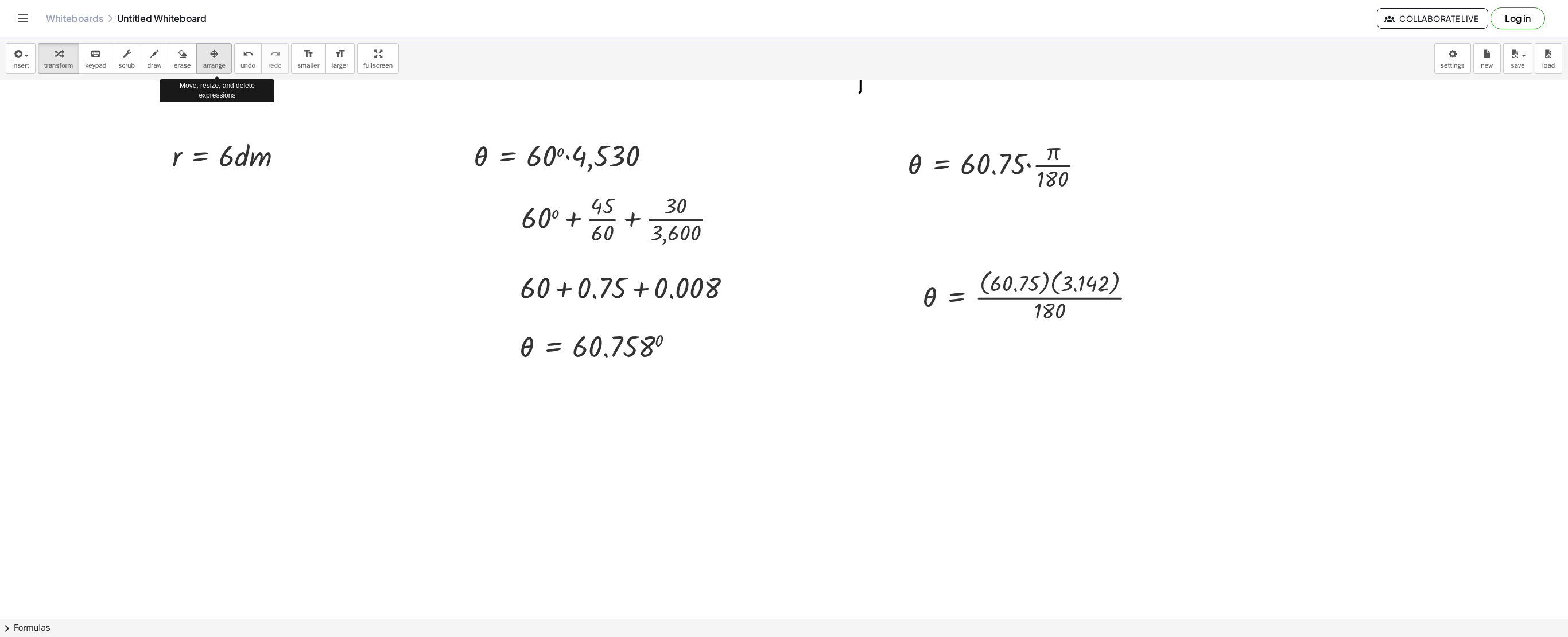 click on "arrange" at bounding box center (214, 59) 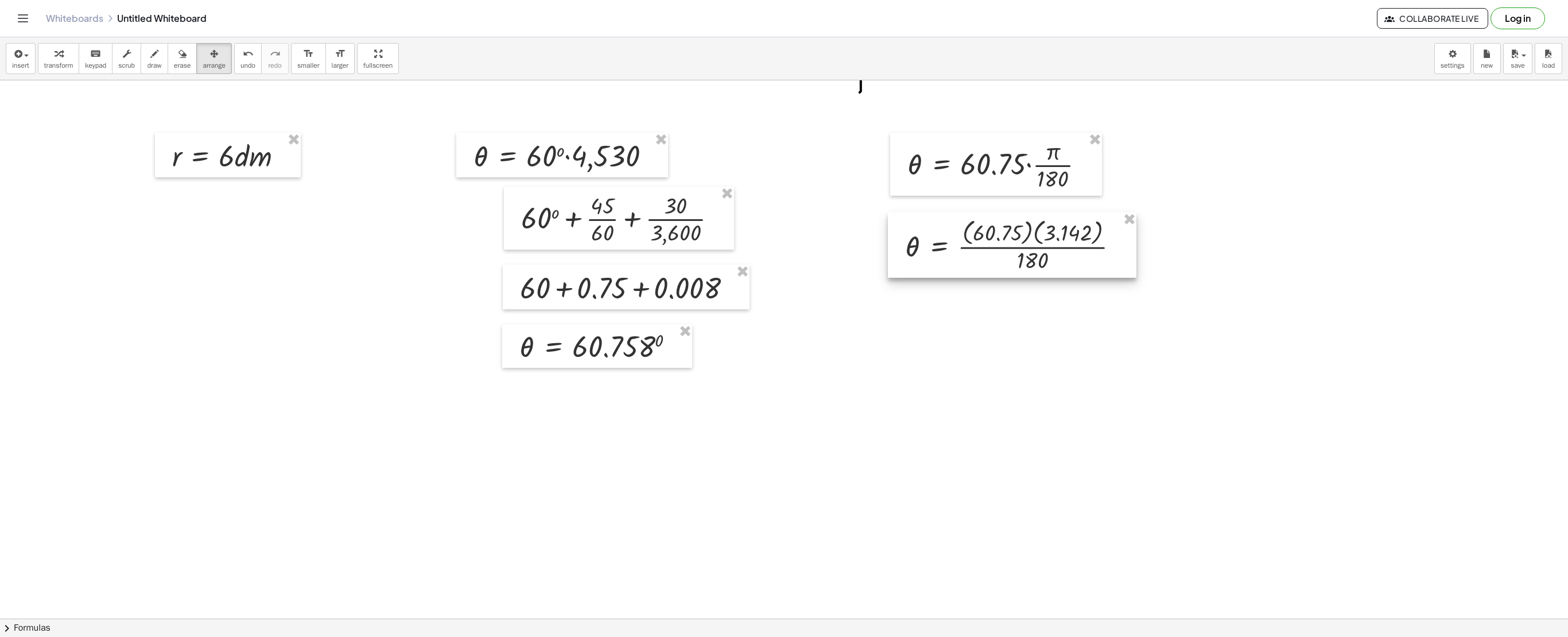 drag, startPoint x: 1051, startPoint y: 302, endPoint x: 1034, endPoint y: 251, distance: 53.75872 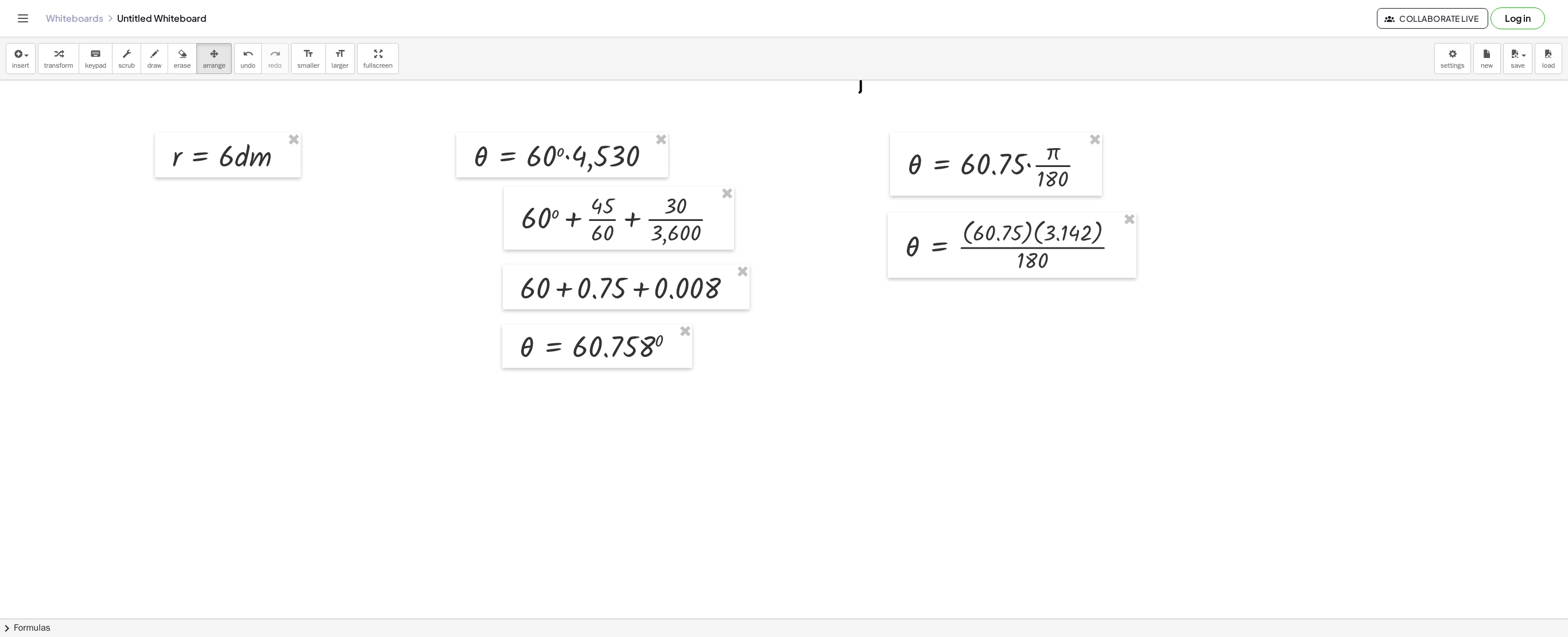 click at bounding box center (785, 197) 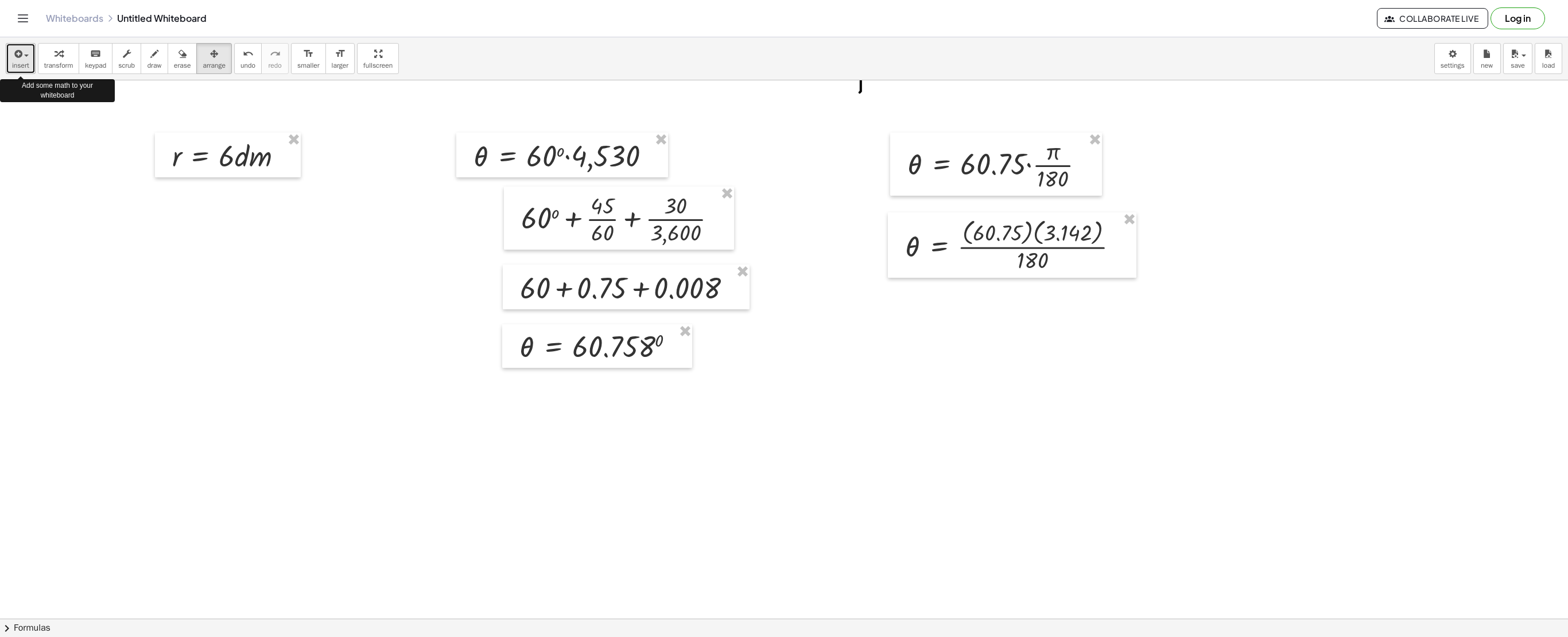click on "insert" at bounding box center (21, 59) 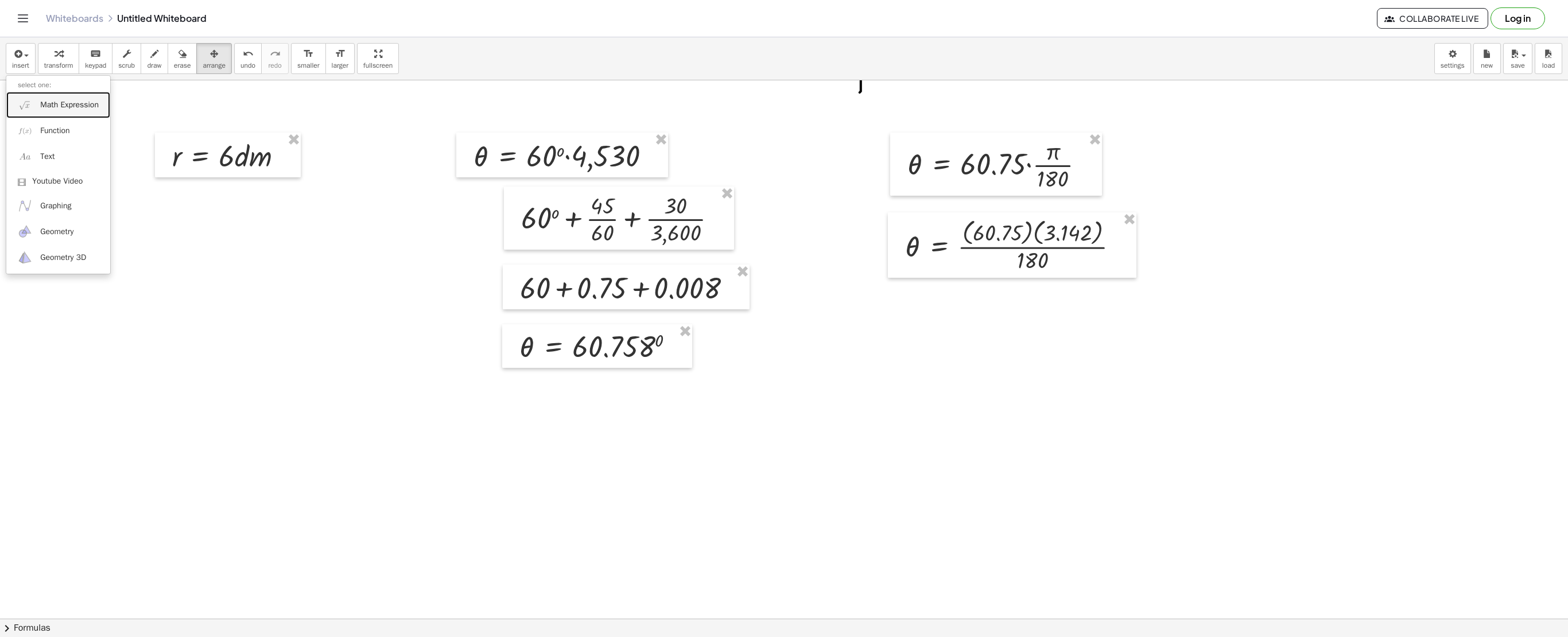 click on "Math Expression" at bounding box center [58, 104] 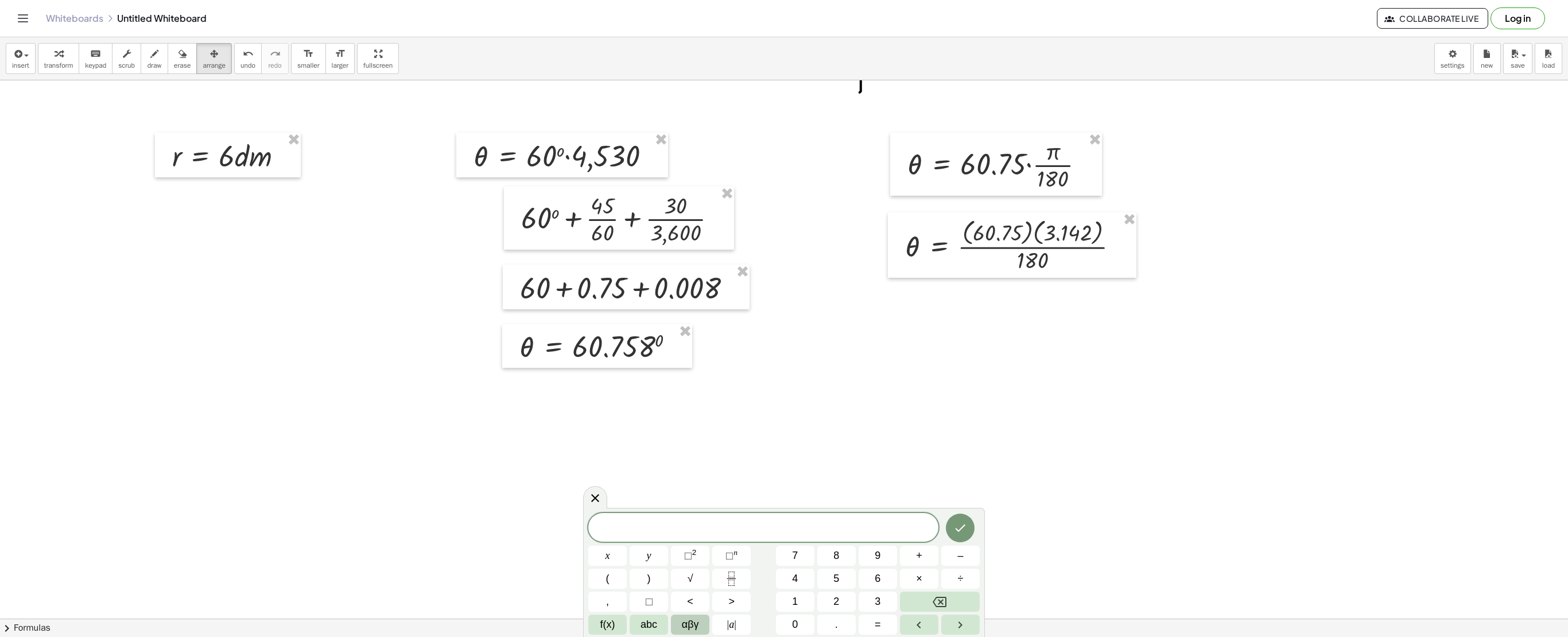 click on "αβγ" at bounding box center (690, 624) 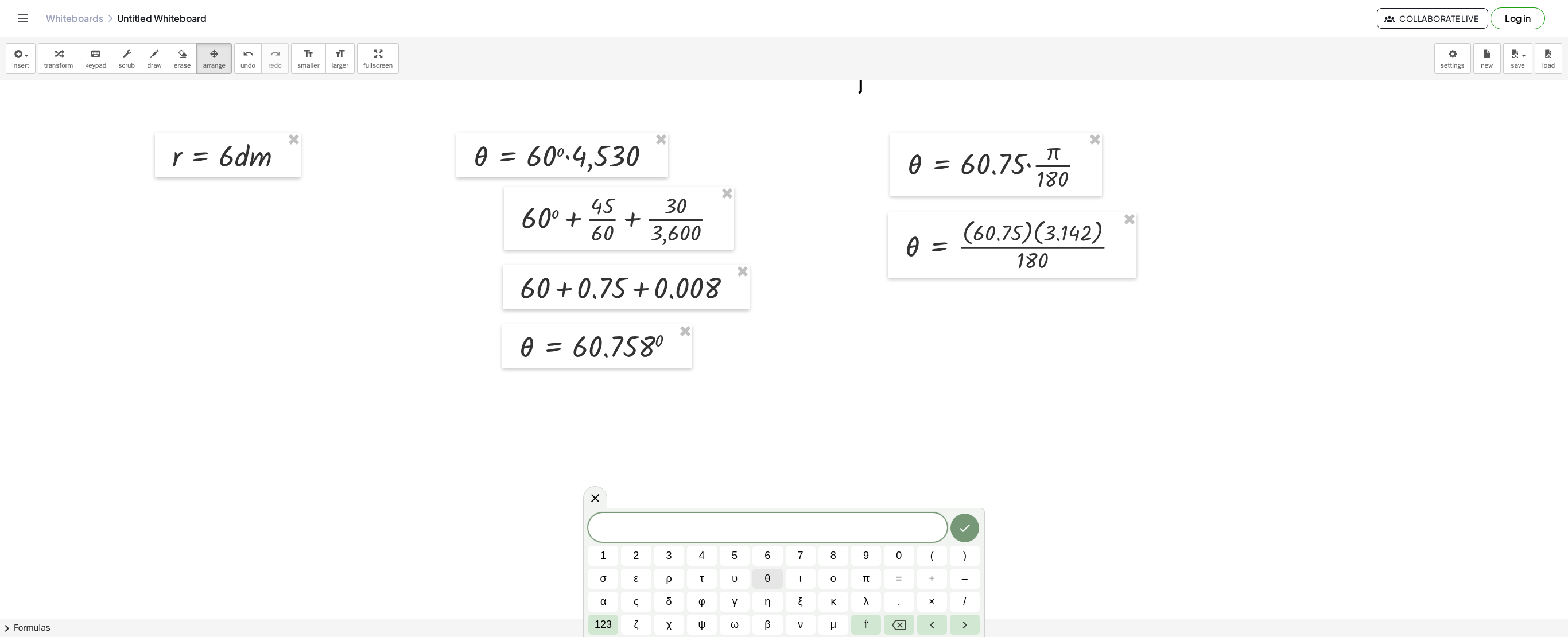 click on "θ" at bounding box center [767, 578] 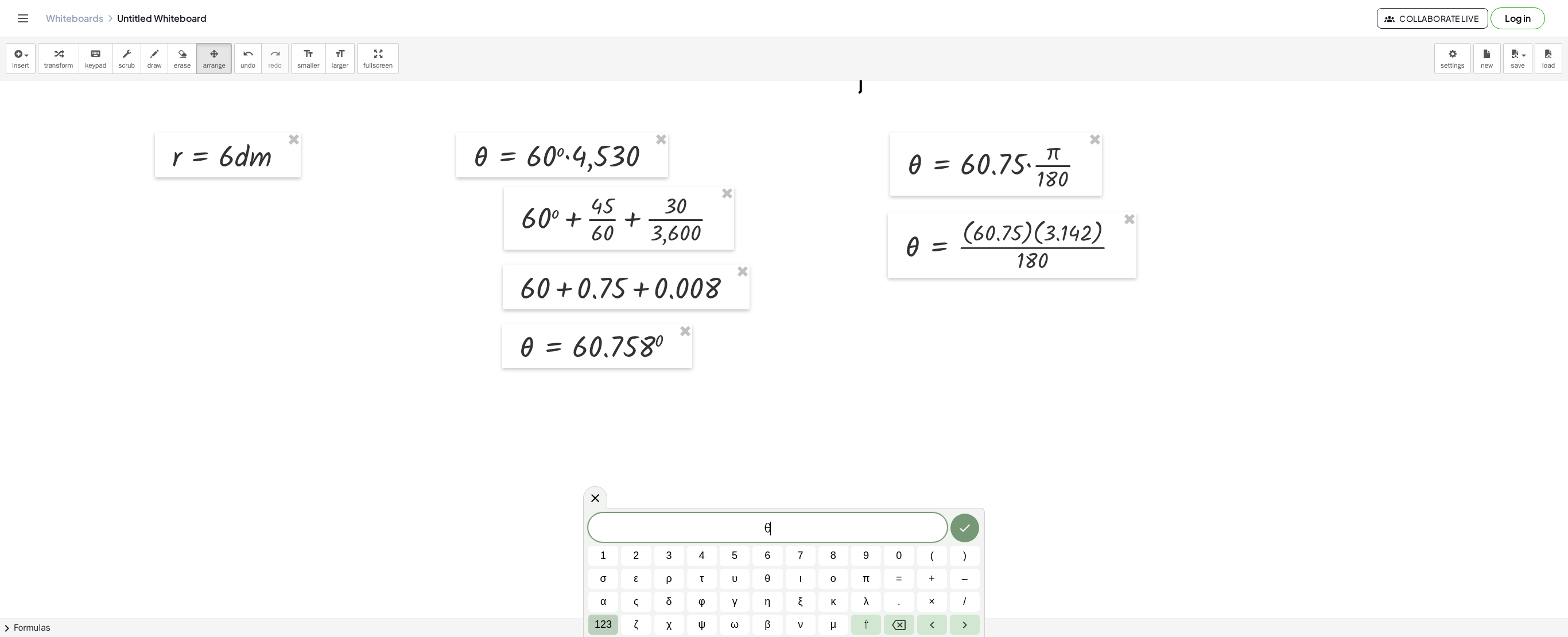 click on "123" at bounding box center (603, 624) 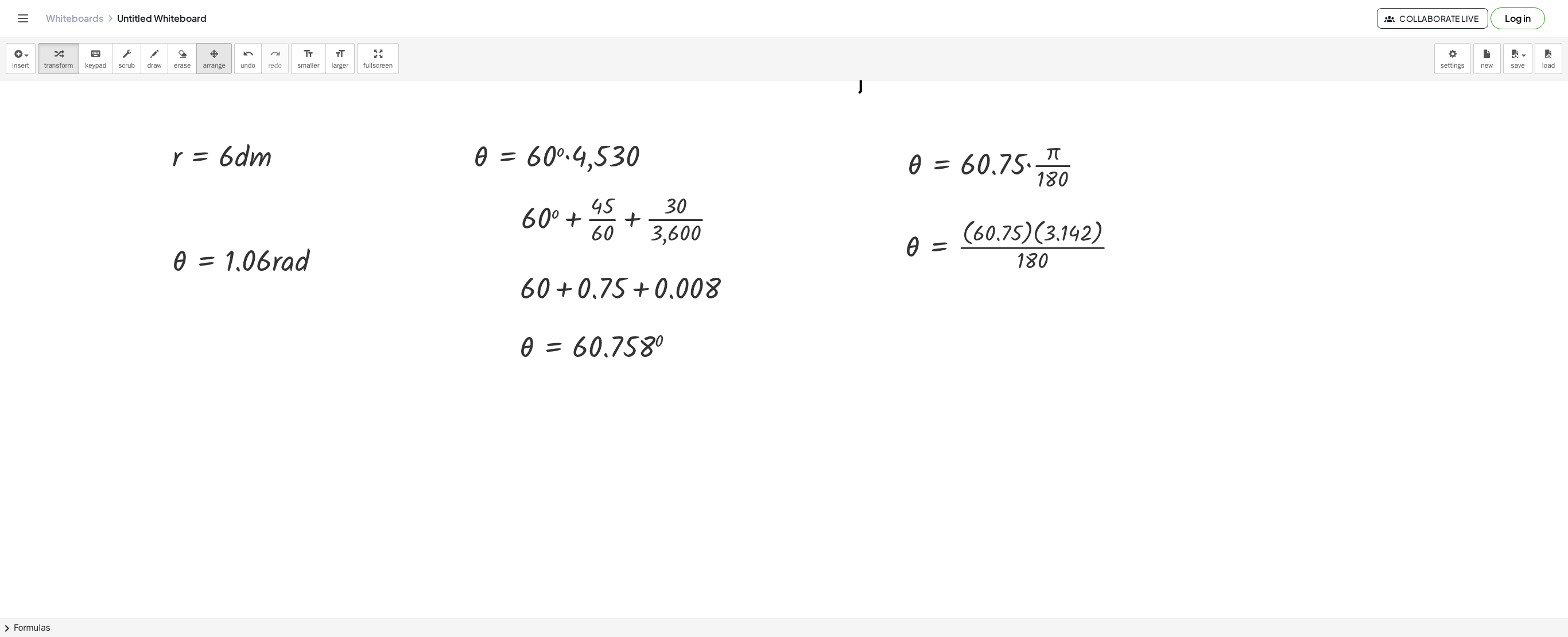 click on "arrange" at bounding box center (214, 65) 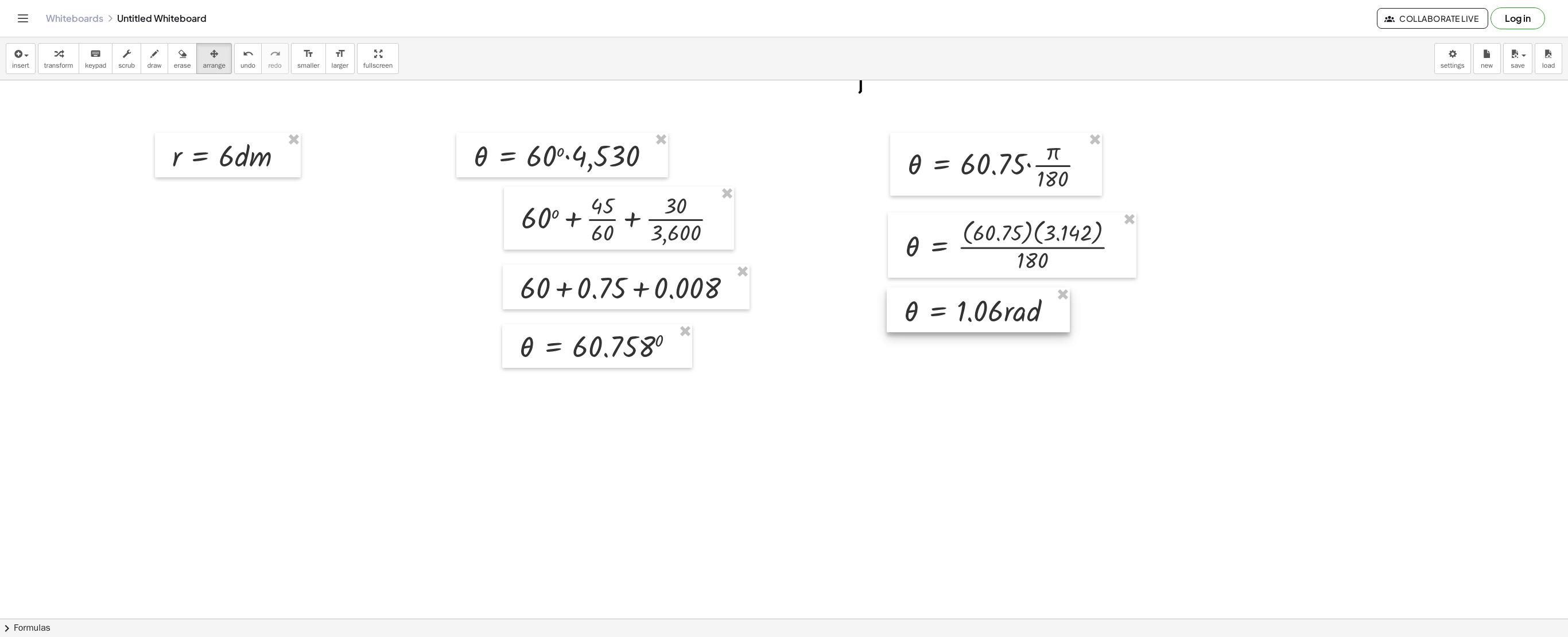 drag, startPoint x: 243, startPoint y: 255, endPoint x: 975, endPoint y: 305, distance: 733.7057 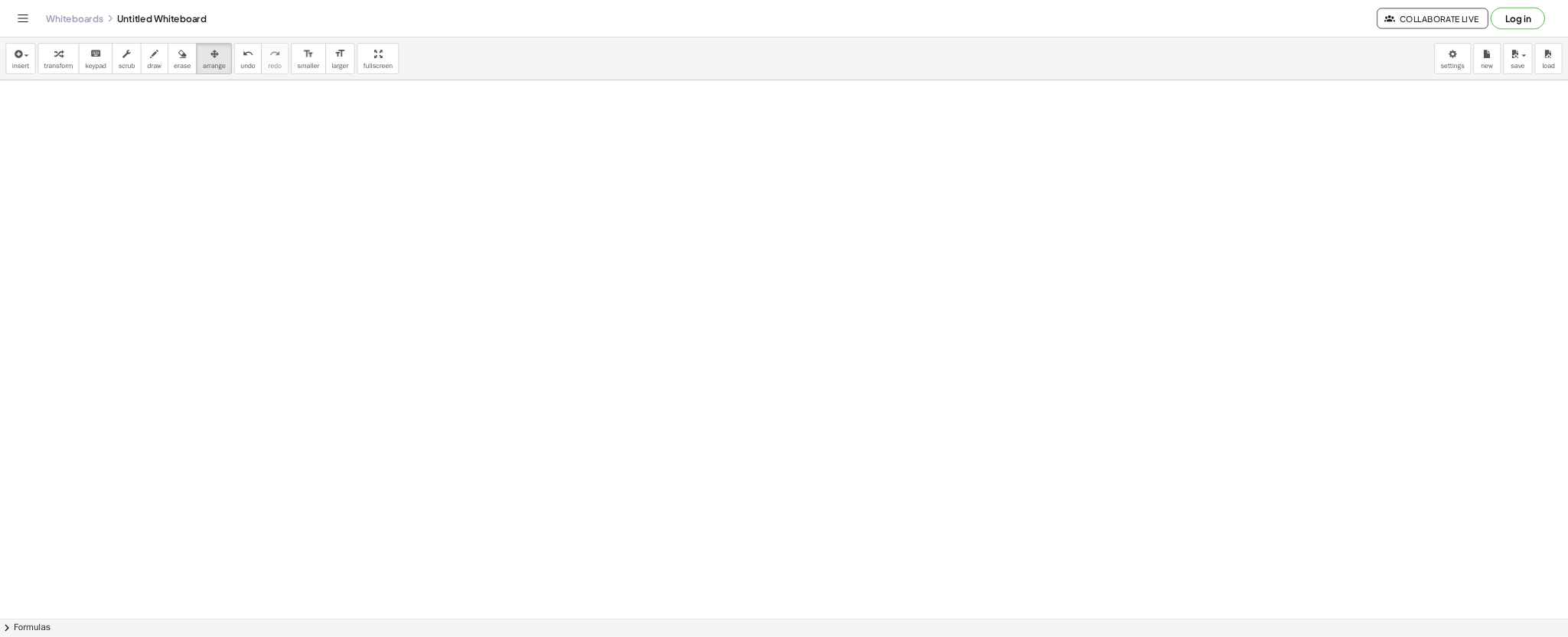 scroll, scrollTop: 1323, scrollLeft: 0, axis: vertical 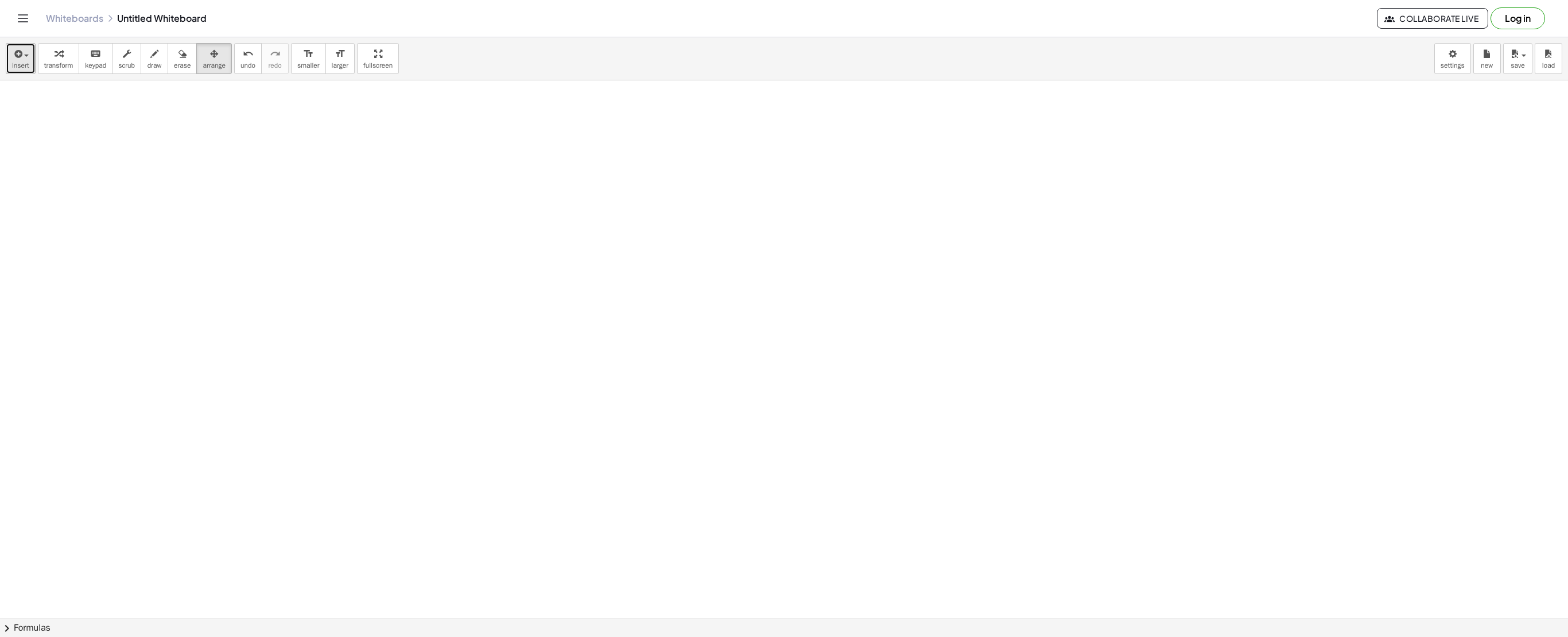 click at bounding box center [17, 54] 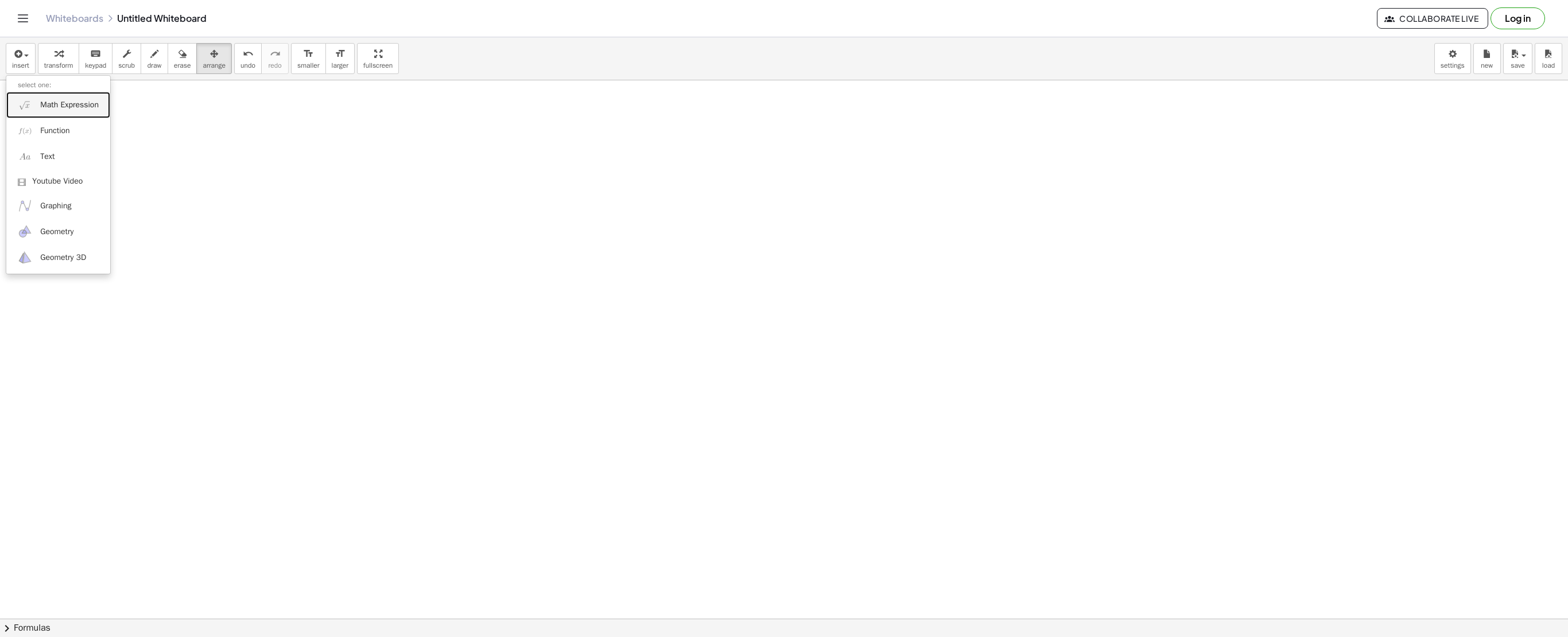 click on "Math Expression" at bounding box center [69, 105] 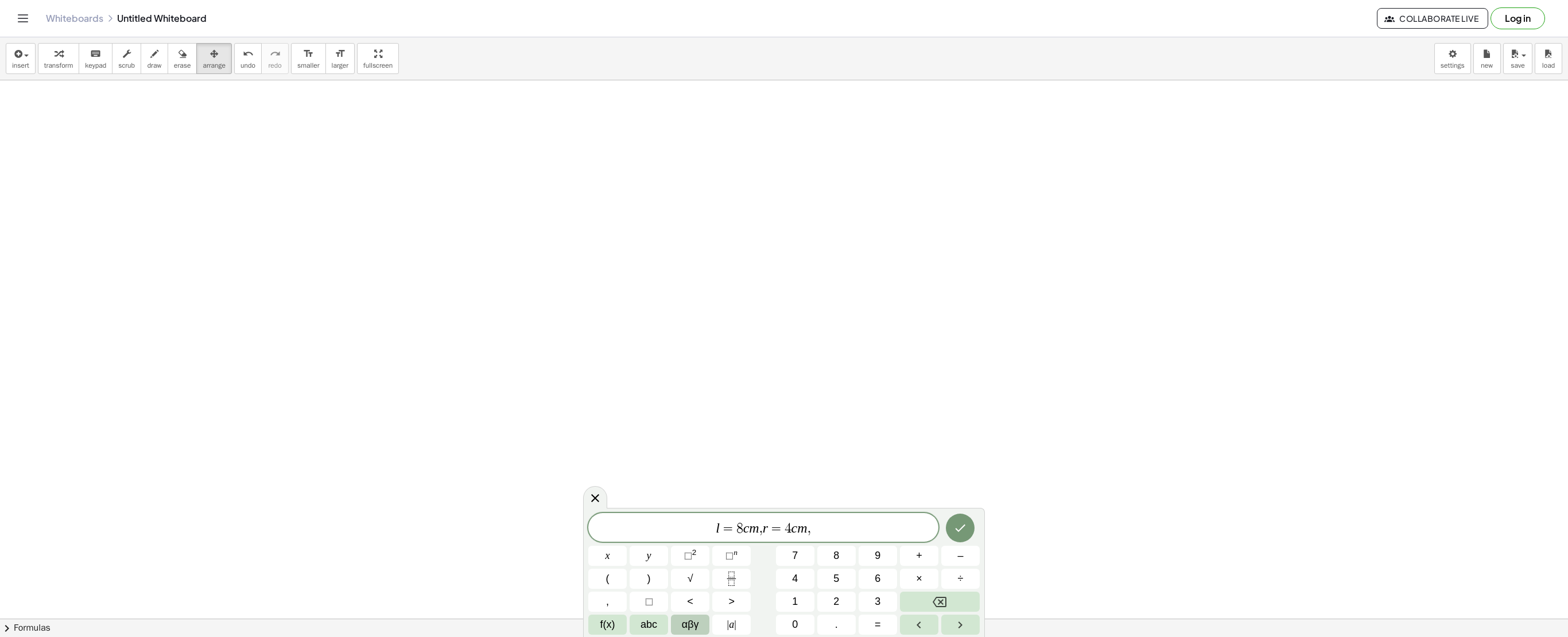 click on "αβγ" at bounding box center [690, 624] 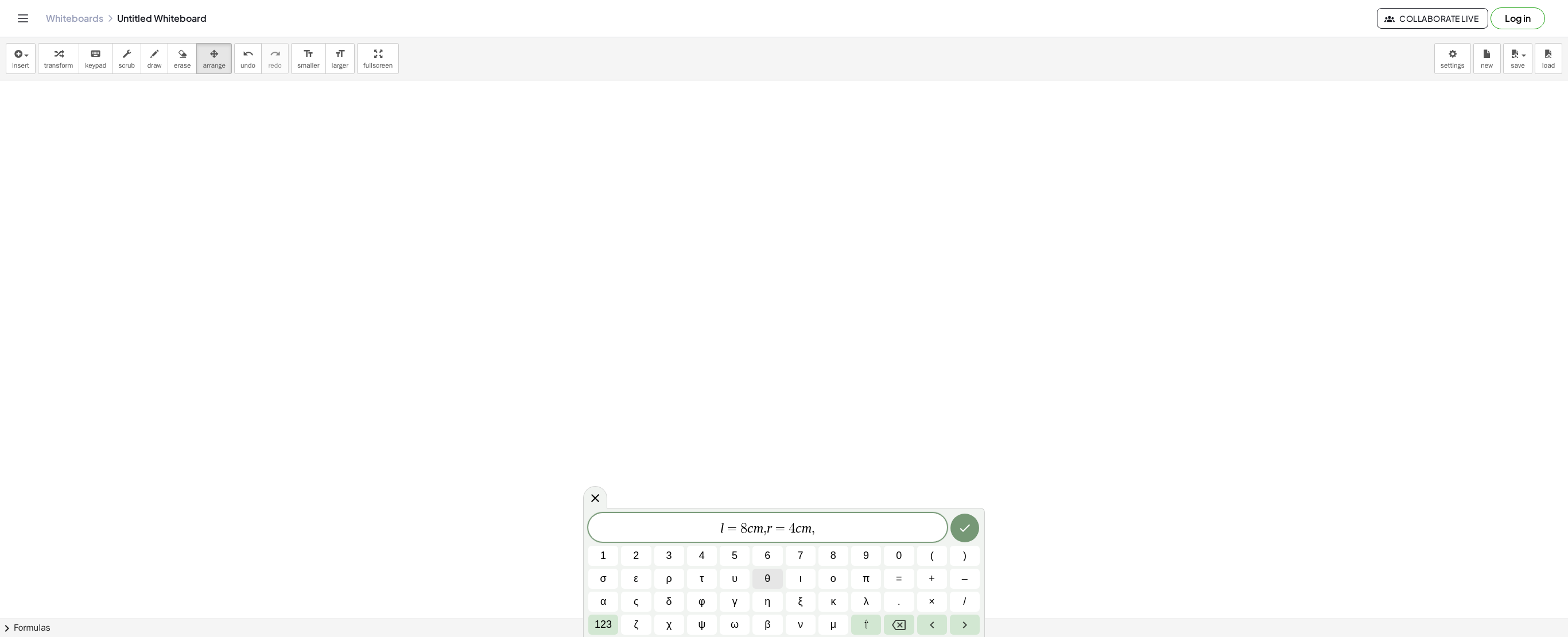 click on "θ" at bounding box center [767, 578] 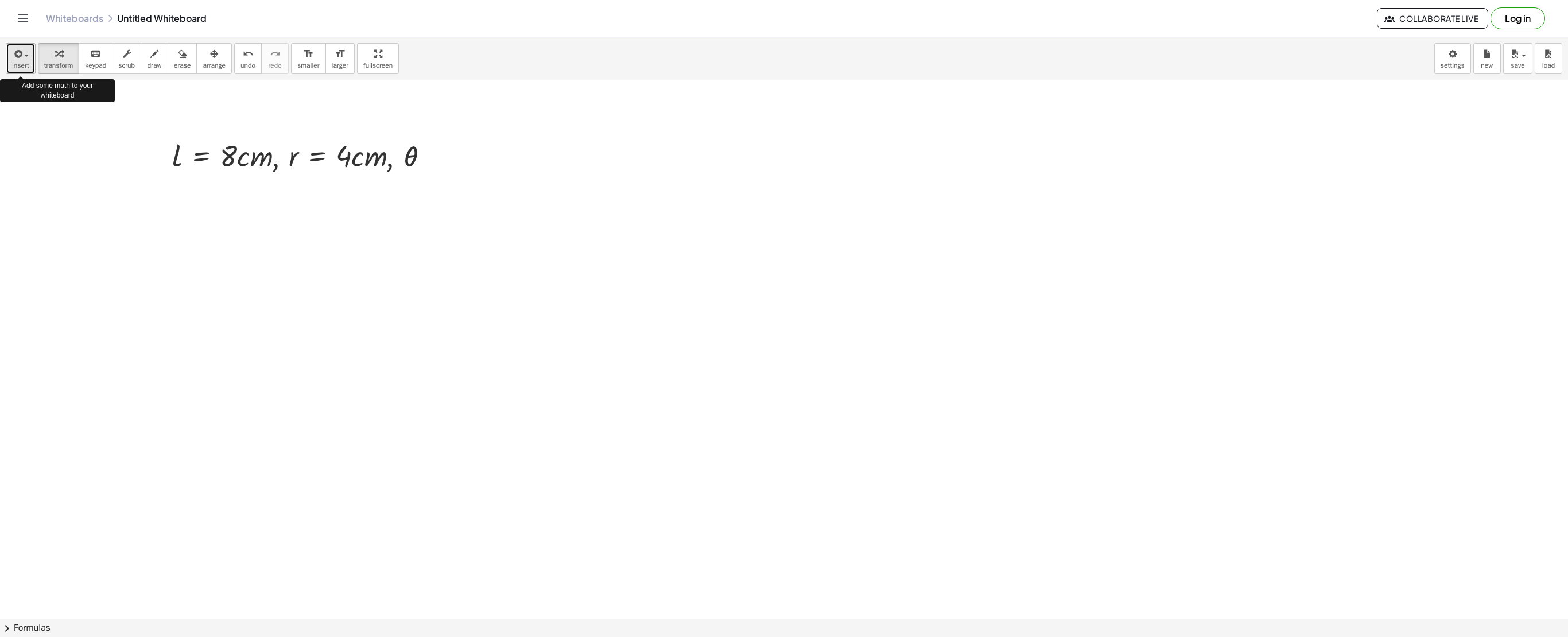 click at bounding box center [17, 54] 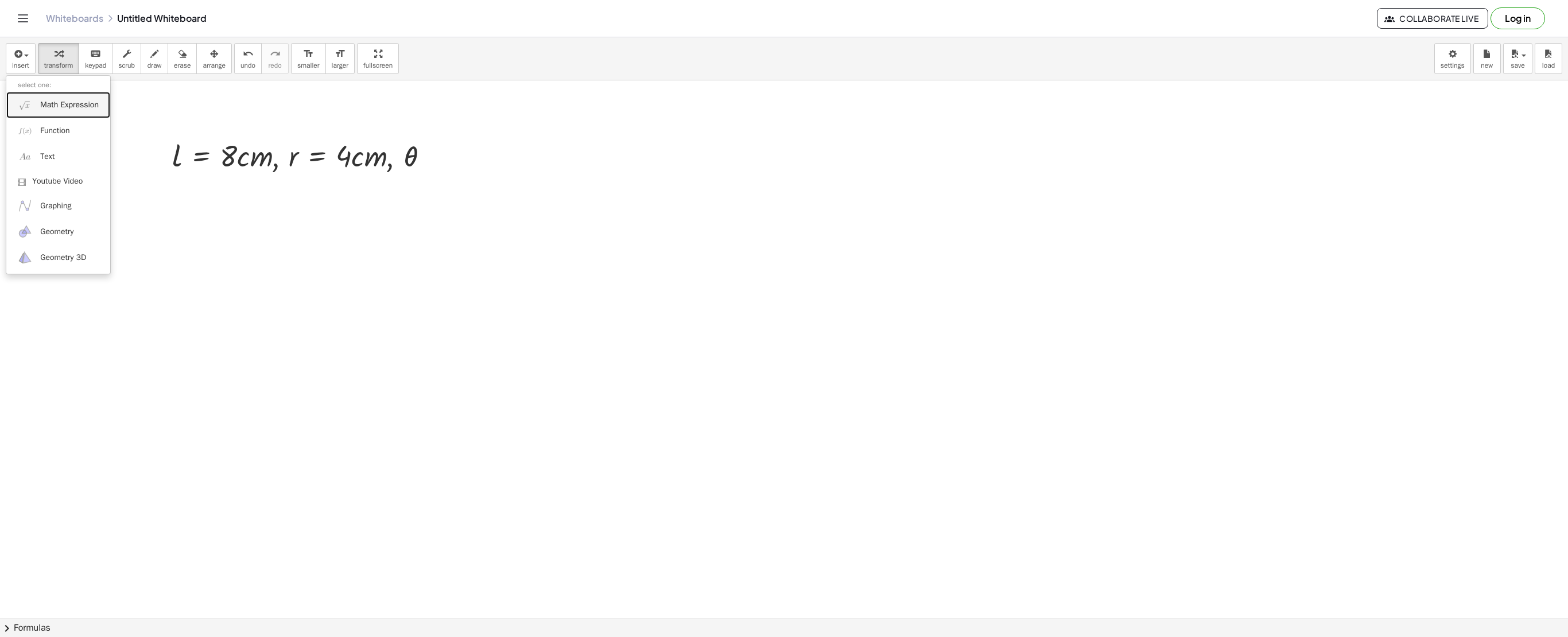 click on "Math Expression" at bounding box center (58, 104) 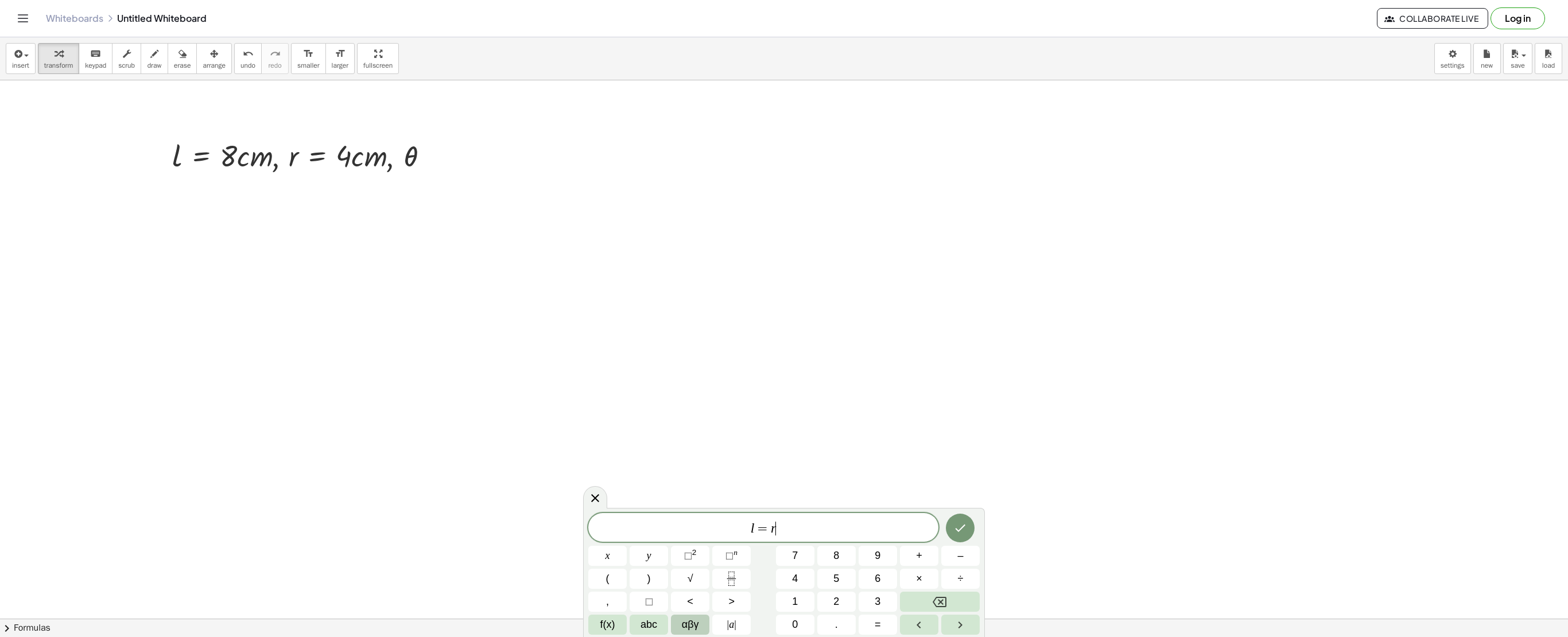 click on "αβγ" at bounding box center (690, 624) 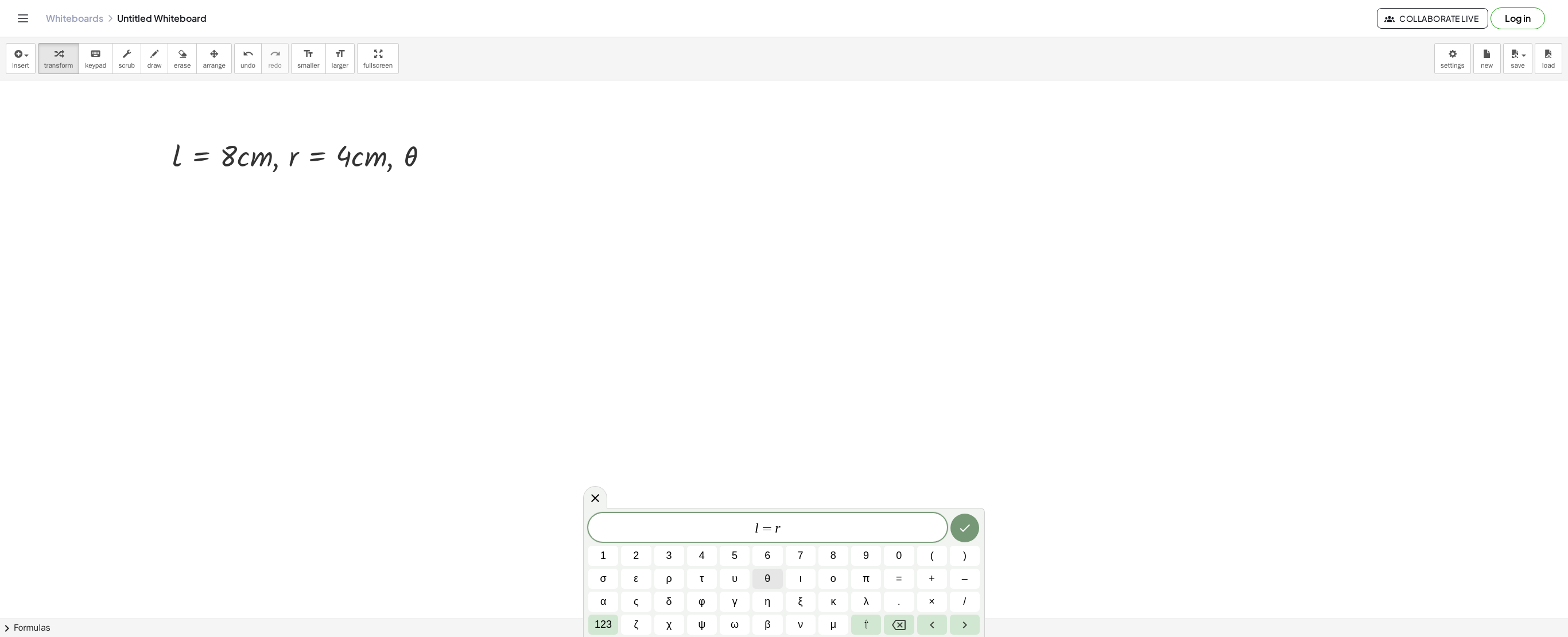 click on "θ" at bounding box center (767, 578) 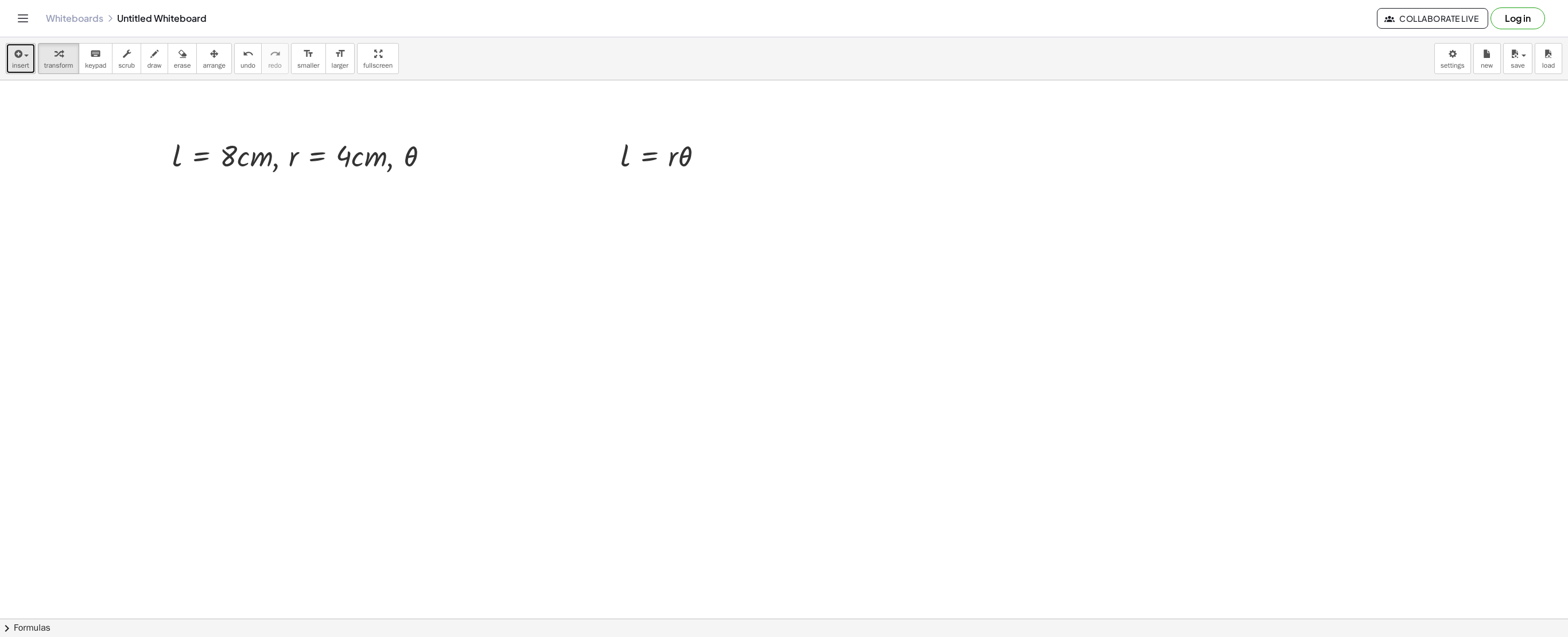 click at bounding box center (17, 54) 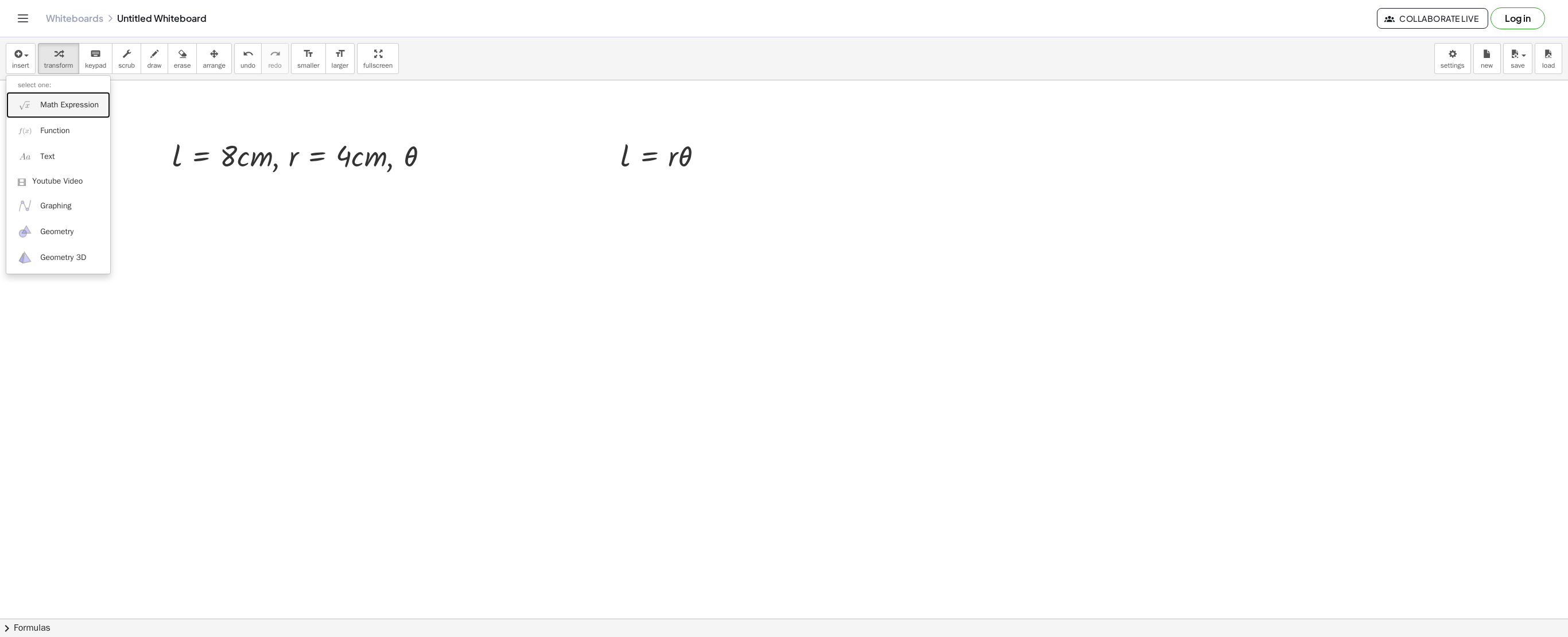 click at bounding box center (25, 104) 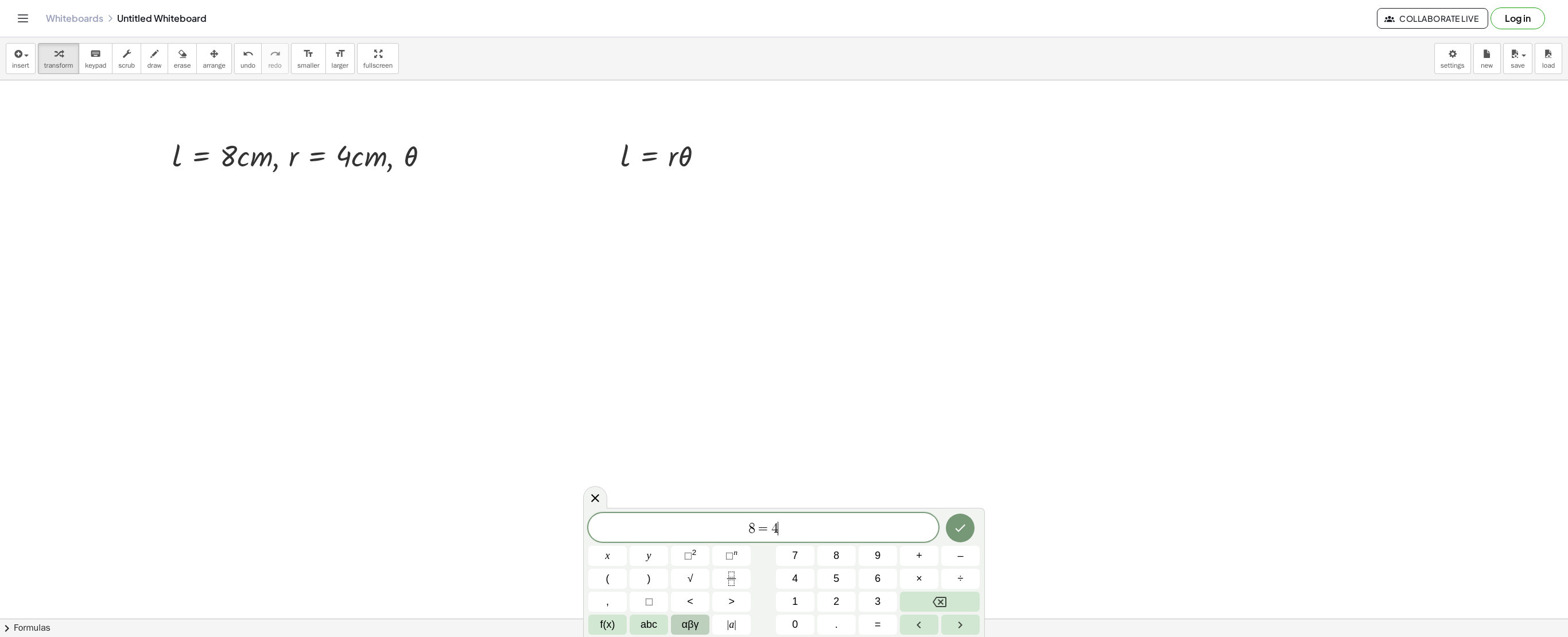 click on "αβγ" at bounding box center [690, 624] 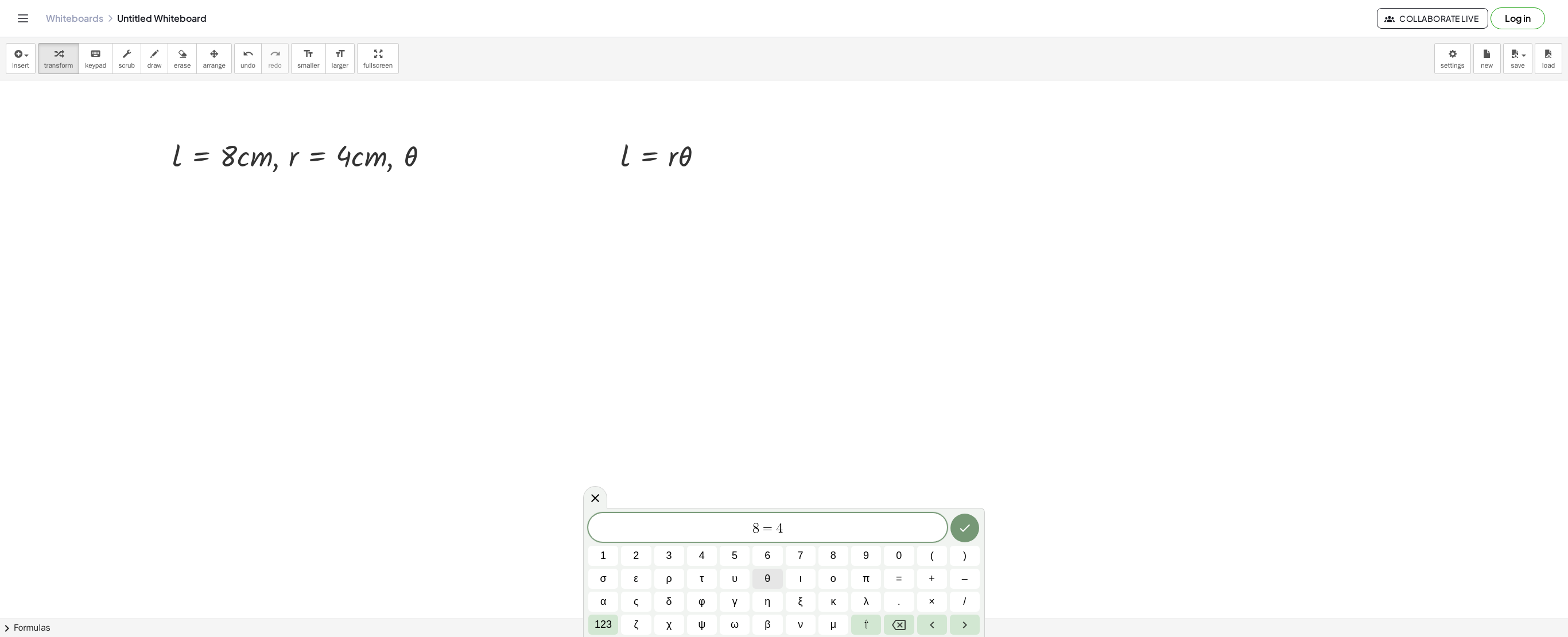 click on "θ" at bounding box center [767, 578] 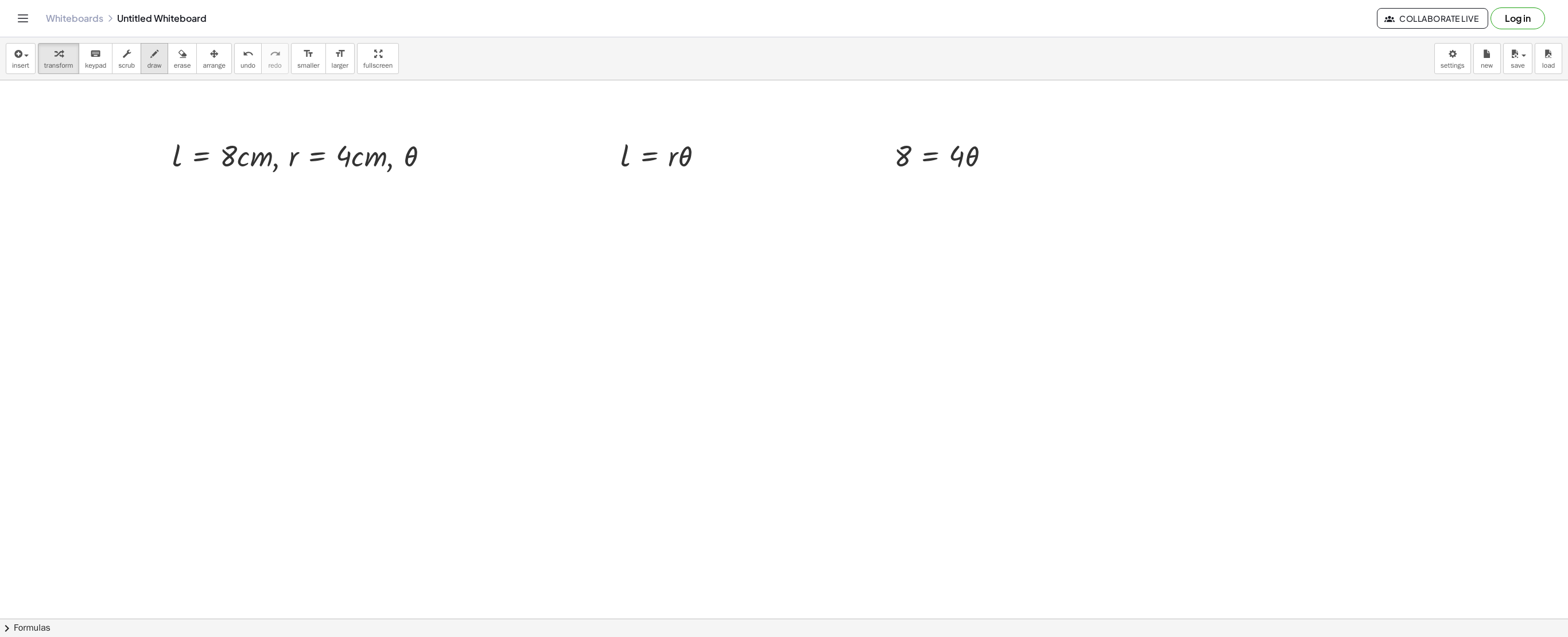 click at bounding box center (154, 54) 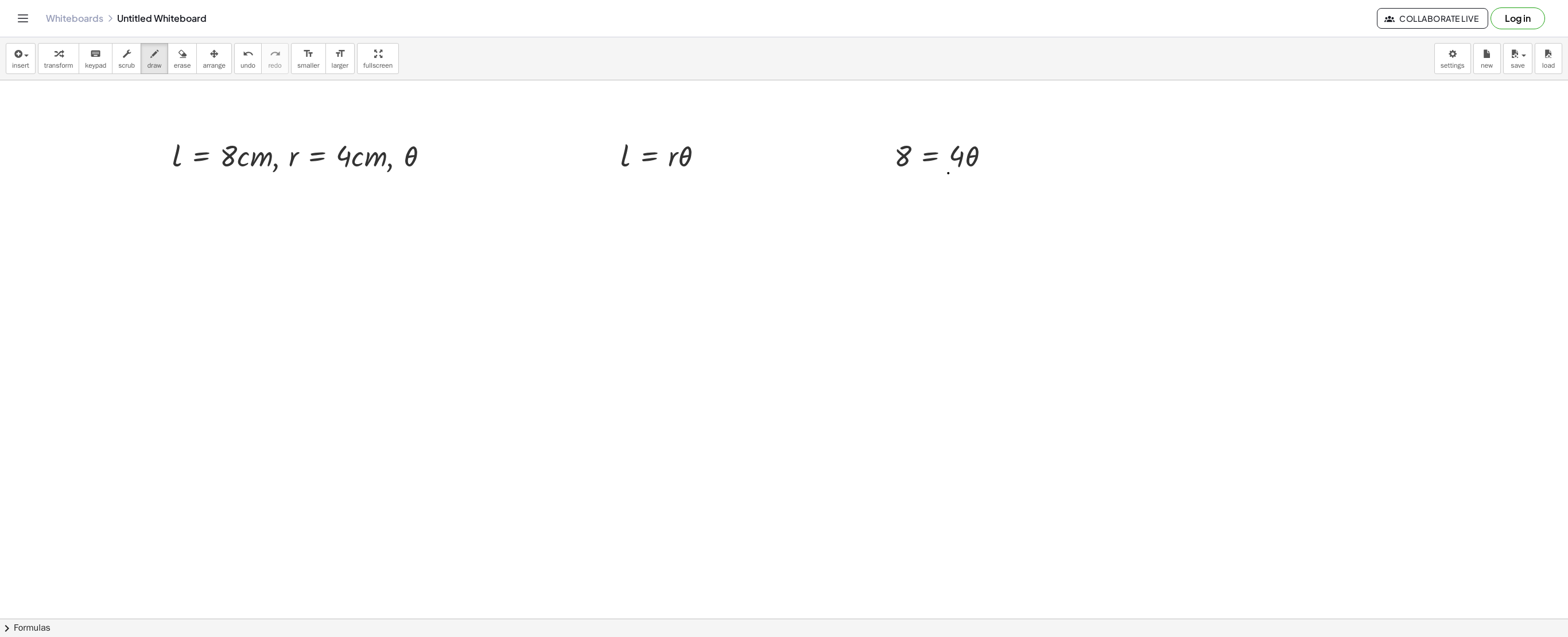 click at bounding box center (785, -106) 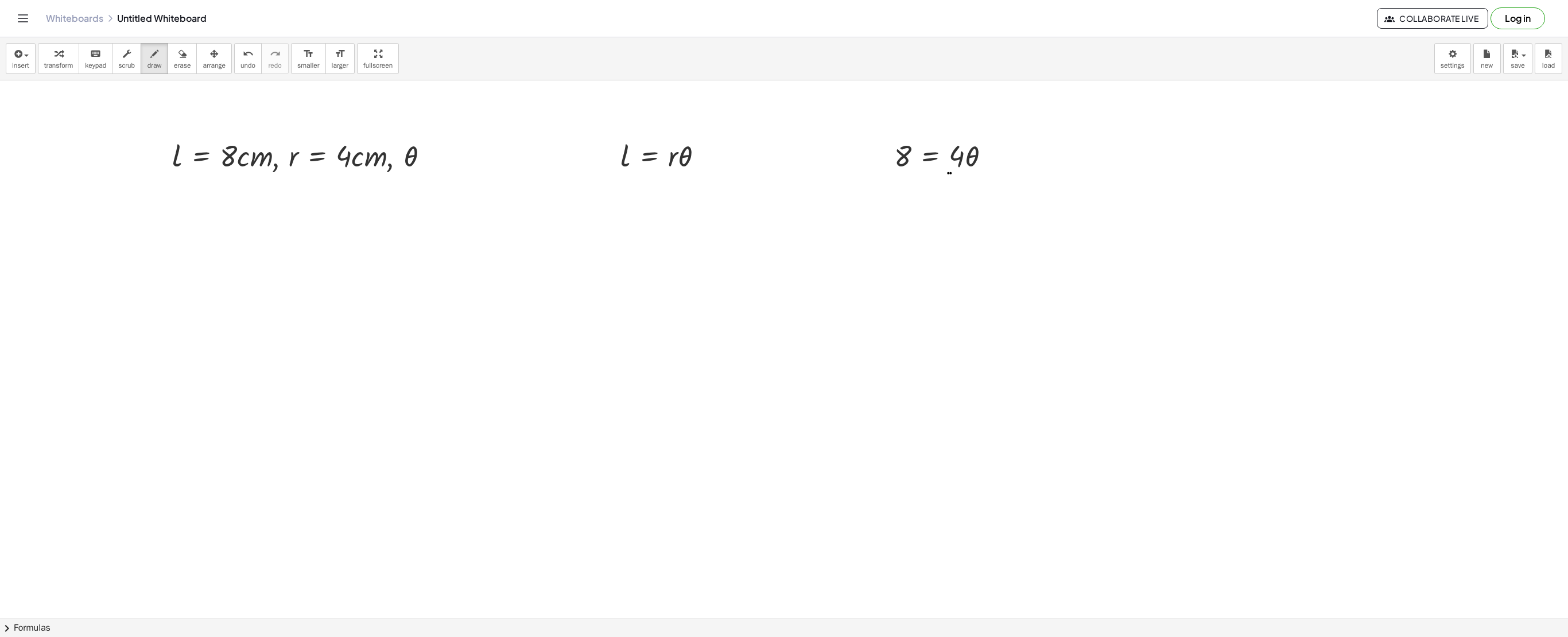 drag, startPoint x: 950, startPoint y: 173, endPoint x: 713, endPoint y: 130, distance: 240.86926 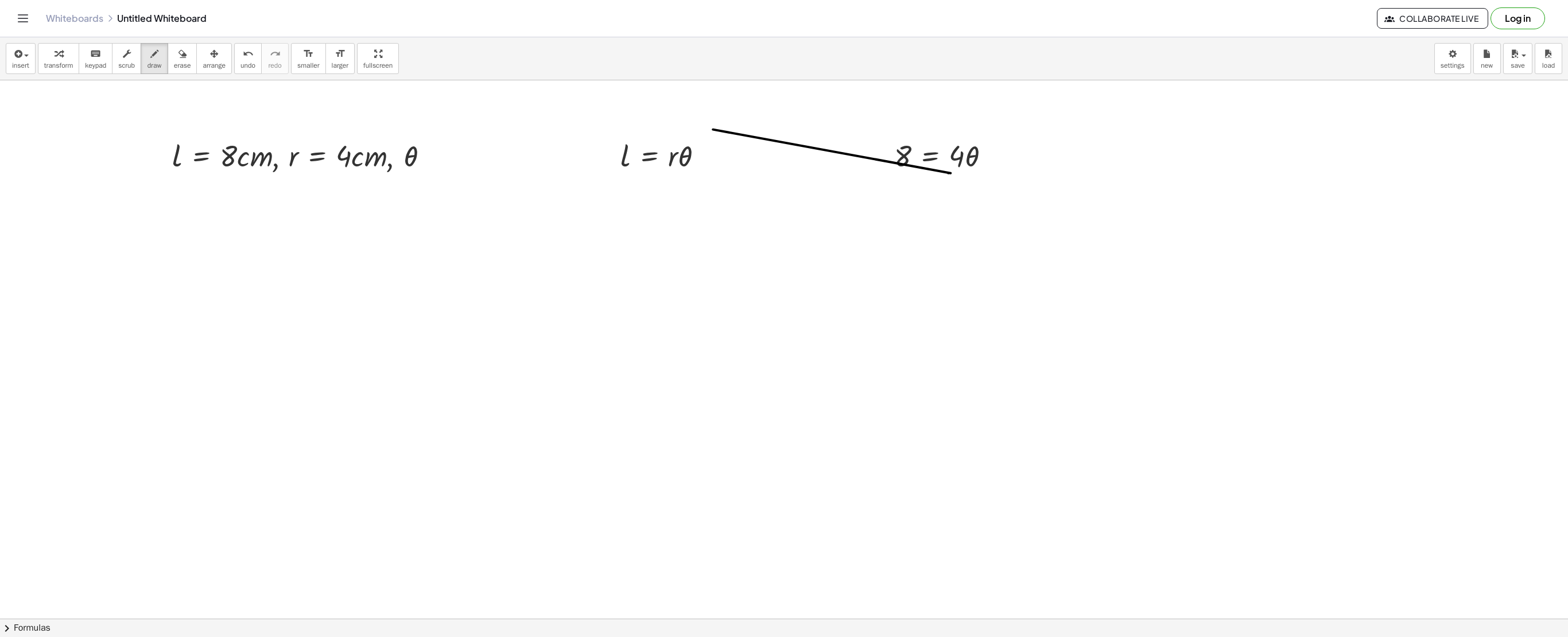 scroll, scrollTop: 993, scrollLeft: 0, axis: vertical 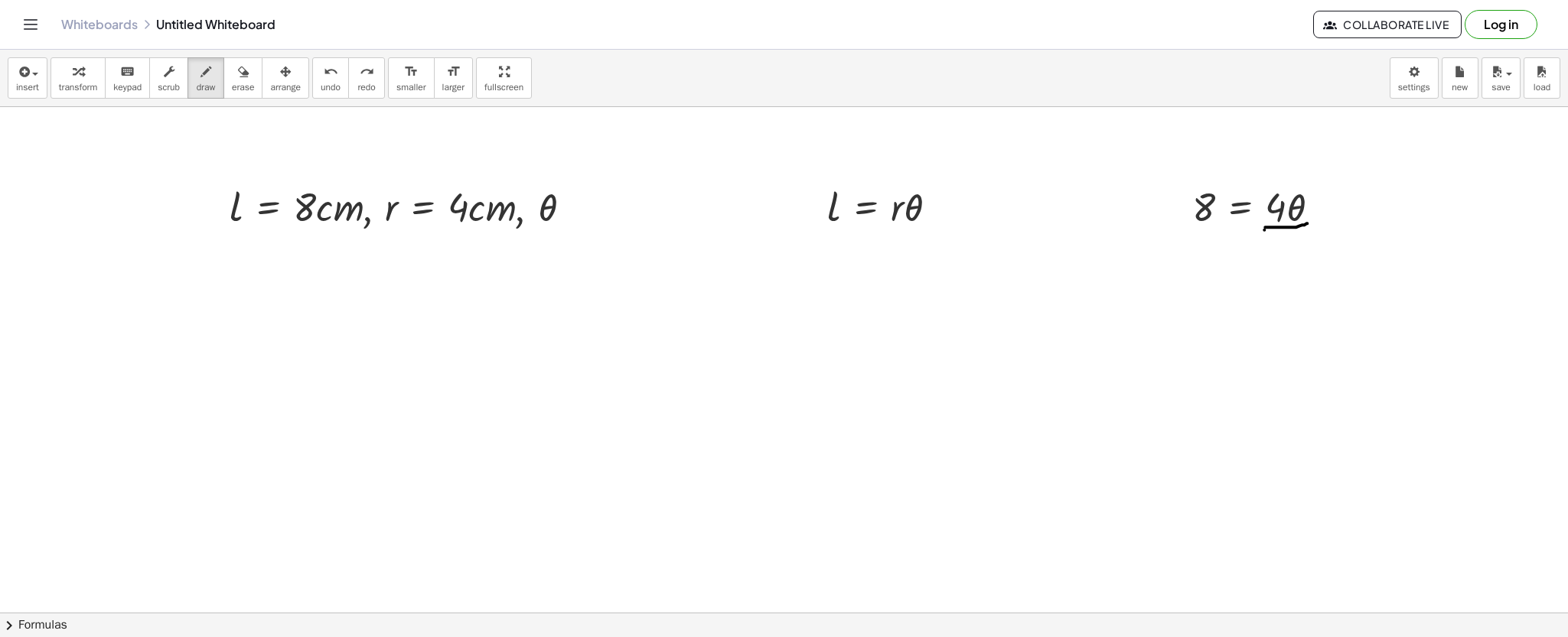 drag, startPoint x: 1267, startPoint y: 227, endPoint x: 1307, endPoint y: 223, distance: 40.1995 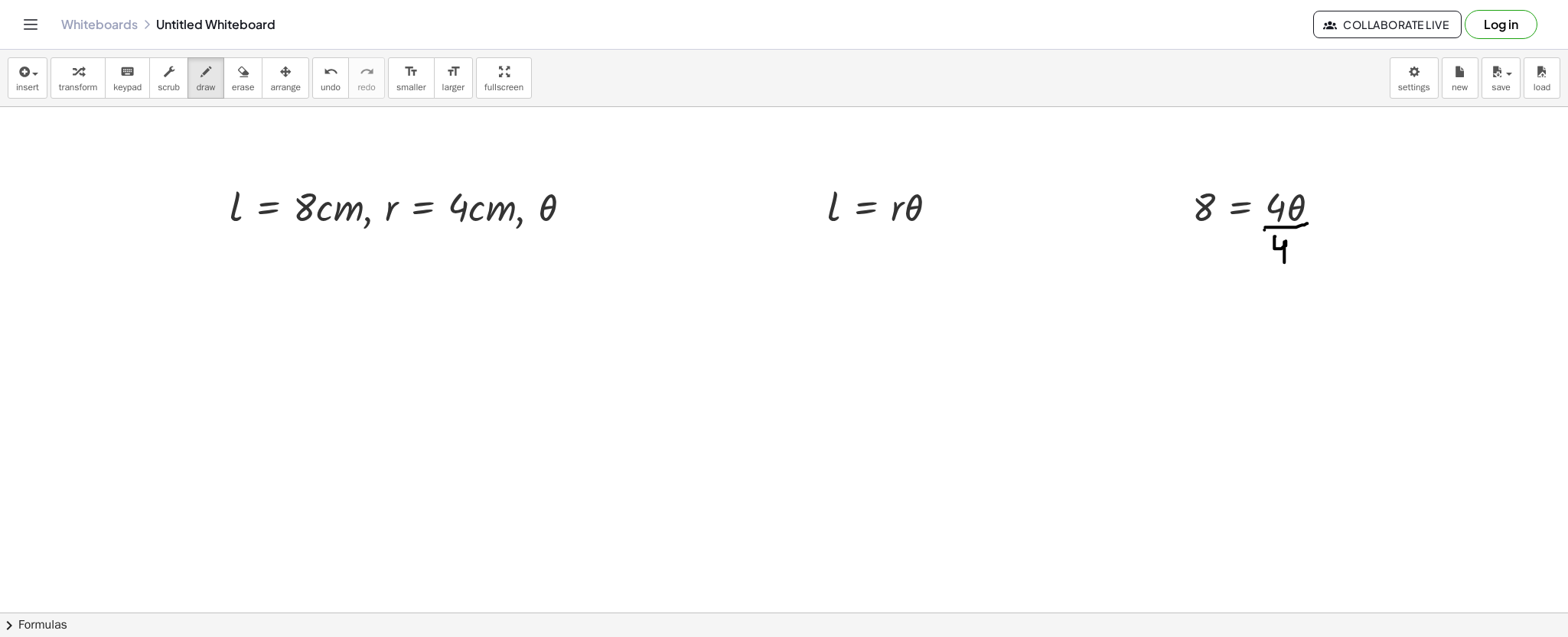 drag, startPoint x: 1274, startPoint y: 236, endPoint x: 1284, endPoint y: 262, distance: 27.85678 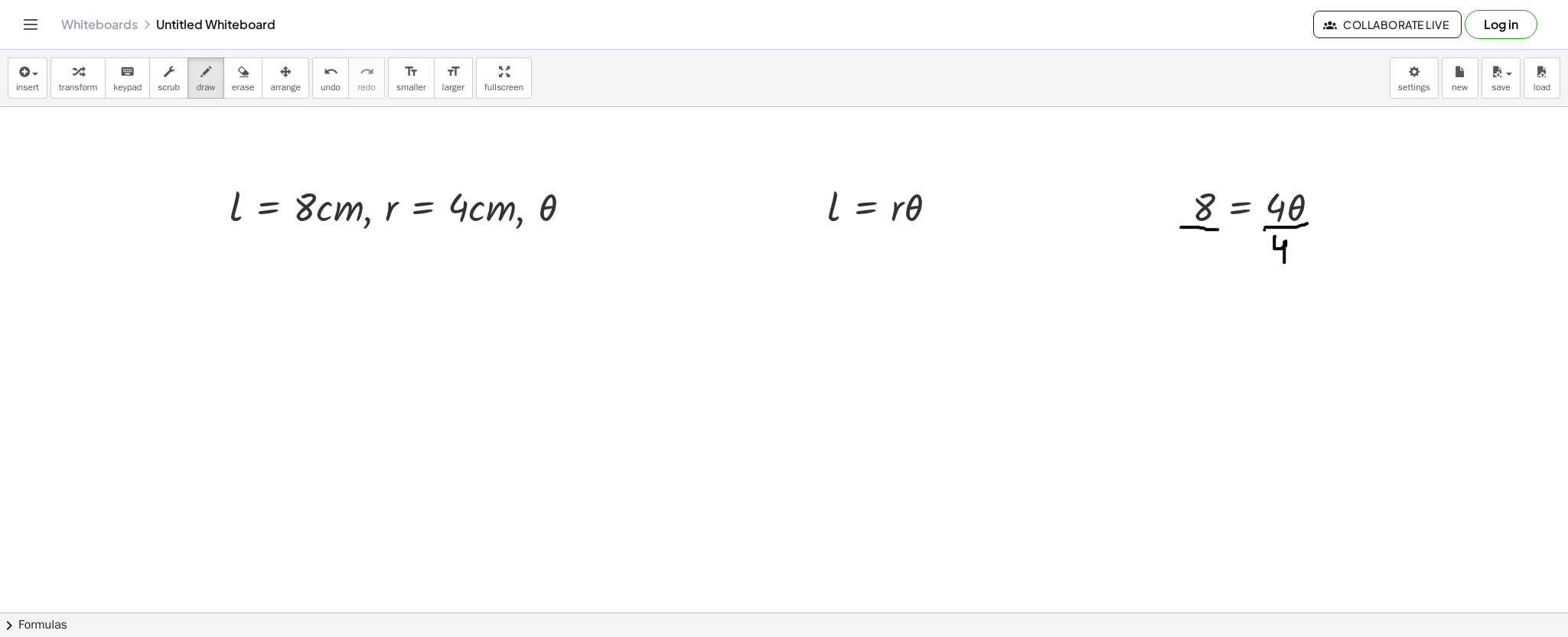drag, startPoint x: 1190, startPoint y: 227, endPoint x: 1220, endPoint y: 229, distance: 30.066593 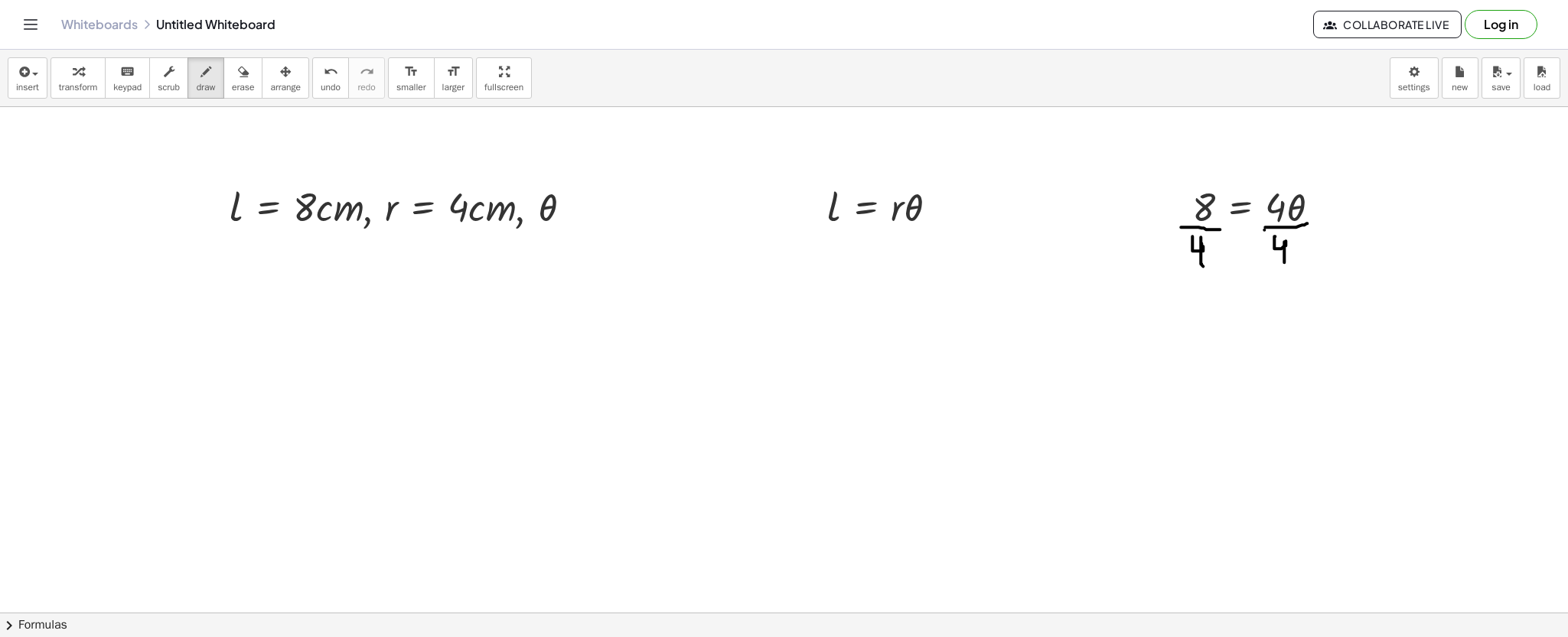 drag, startPoint x: 1192, startPoint y: 237, endPoint x: 1203, endPoint y: 267, distance: 31.9531 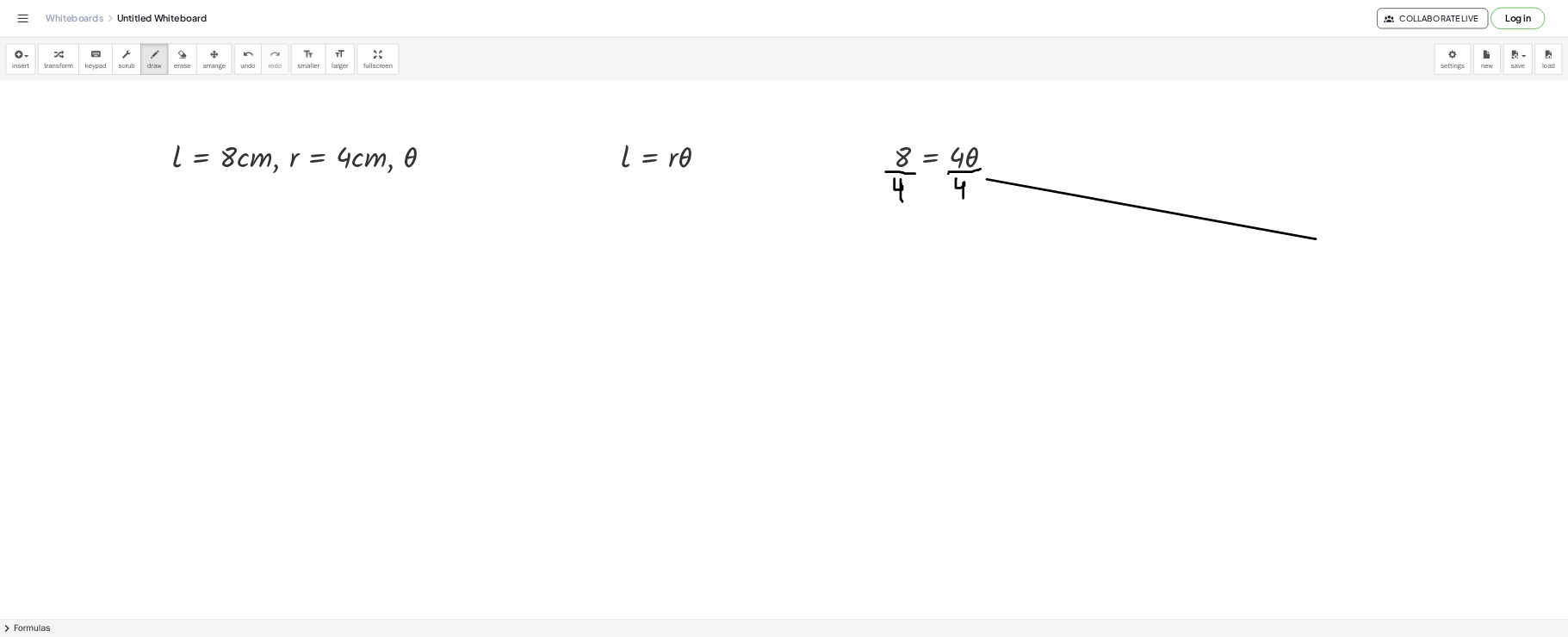 scroll, scrollTop: 1283, scrollLeft: 0, axis: vertical 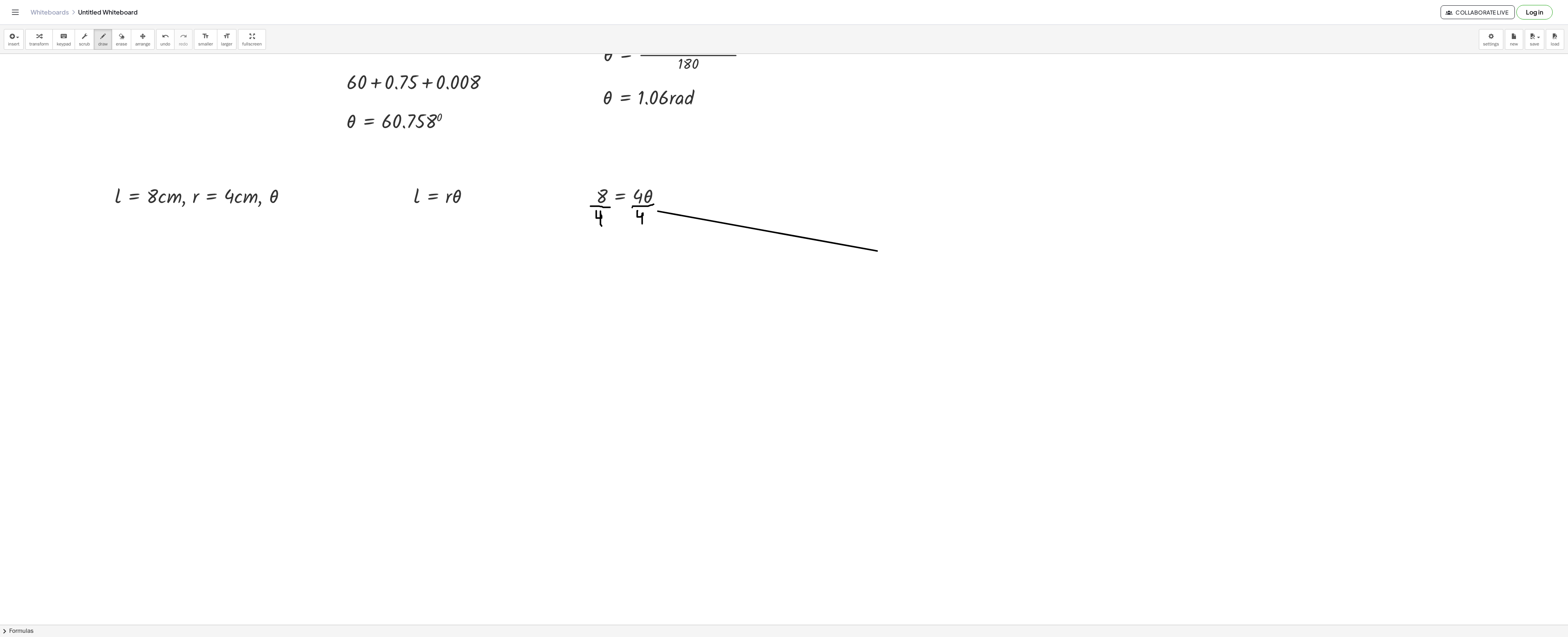 drag, startPoint x: 658, startPoint y: 119, endPoint x: 877, endPoint y: 158, distance: 222.4455 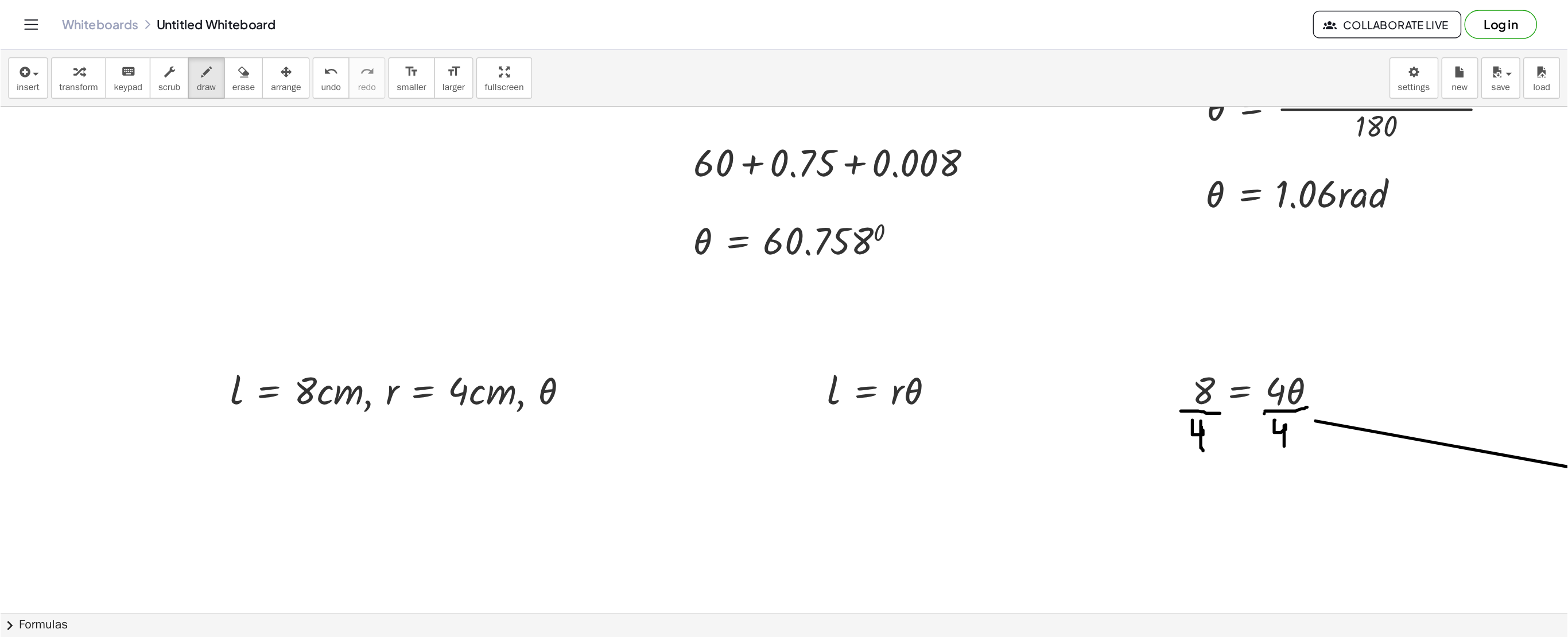 scroll, scrollTop: 855, scrollLeft: 0, axis: vertical 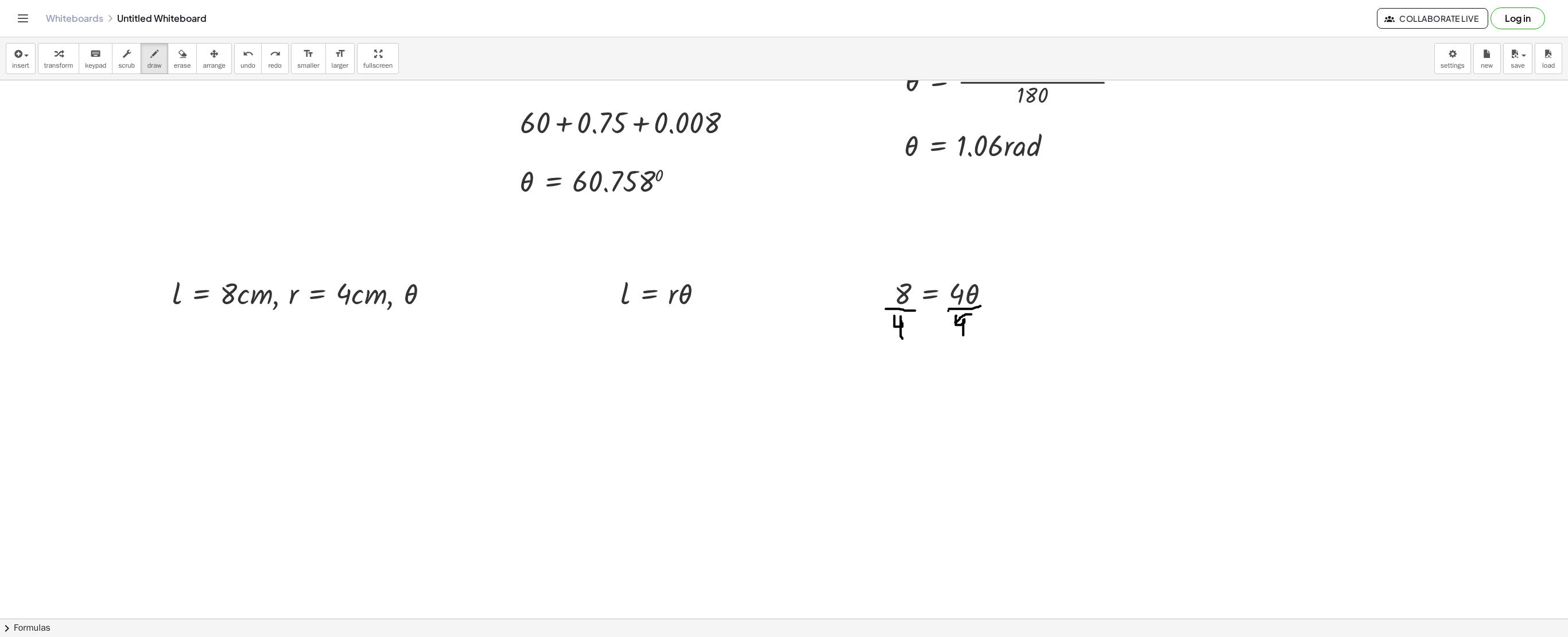 drag, startPoint x: 971, startPoint y: 314, endPoint x: 954, endPoint y: 325, distance: 20.24846 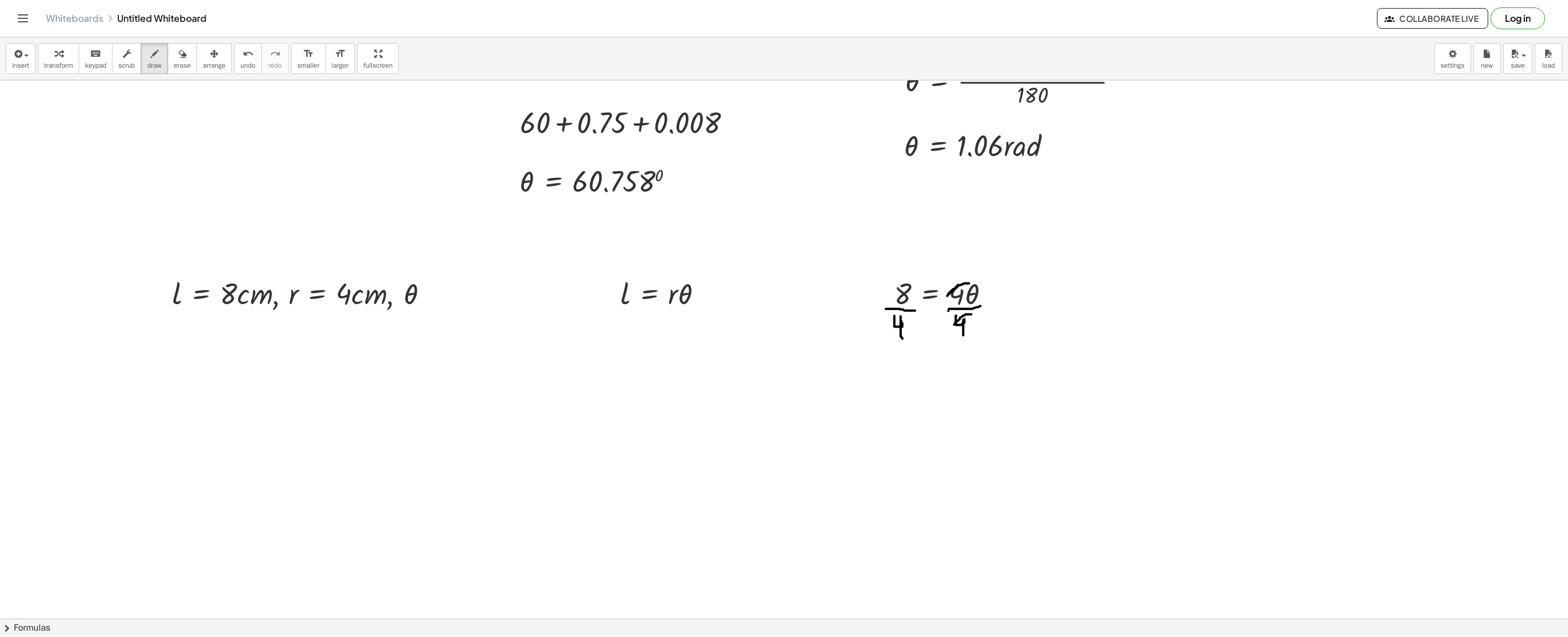 drag, startPoint x: 969, startPoint y: 283, endPoint x: 946, endPoint y: 296, distance: 26.41969 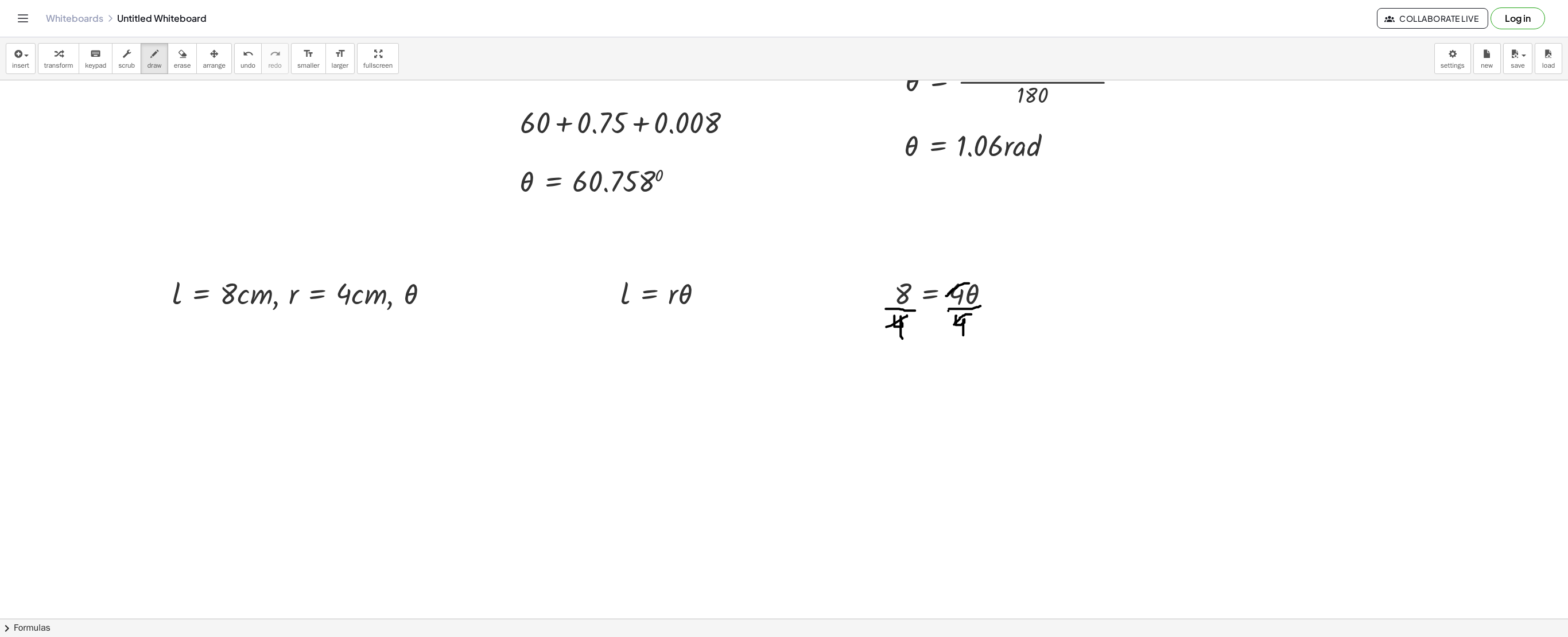 drag, startPoint x: 907, startPoint y: 316, endPoint x: 876, endPoint y: 332, distance: 34.885527 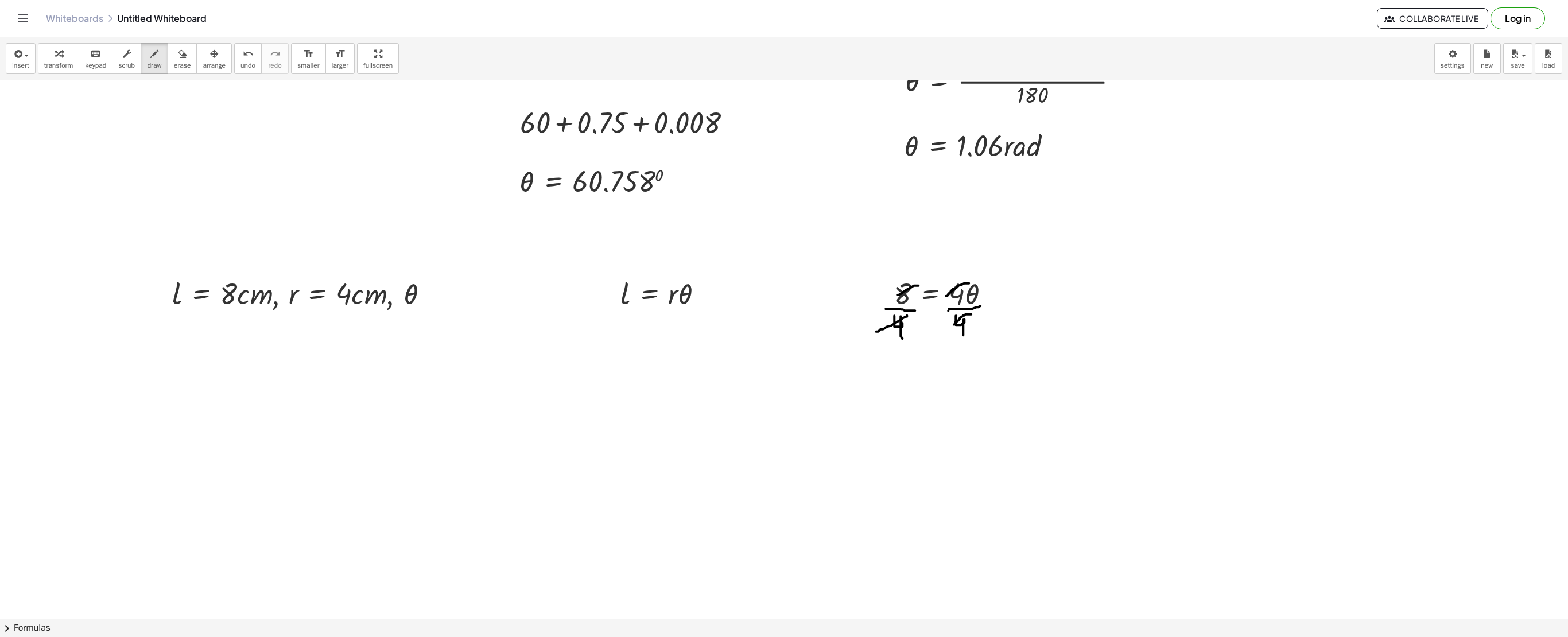 drag, startPoint x: 918, startPoint y: 286, endPoint x: 898, endPoint y: 295, distance: 21.93171 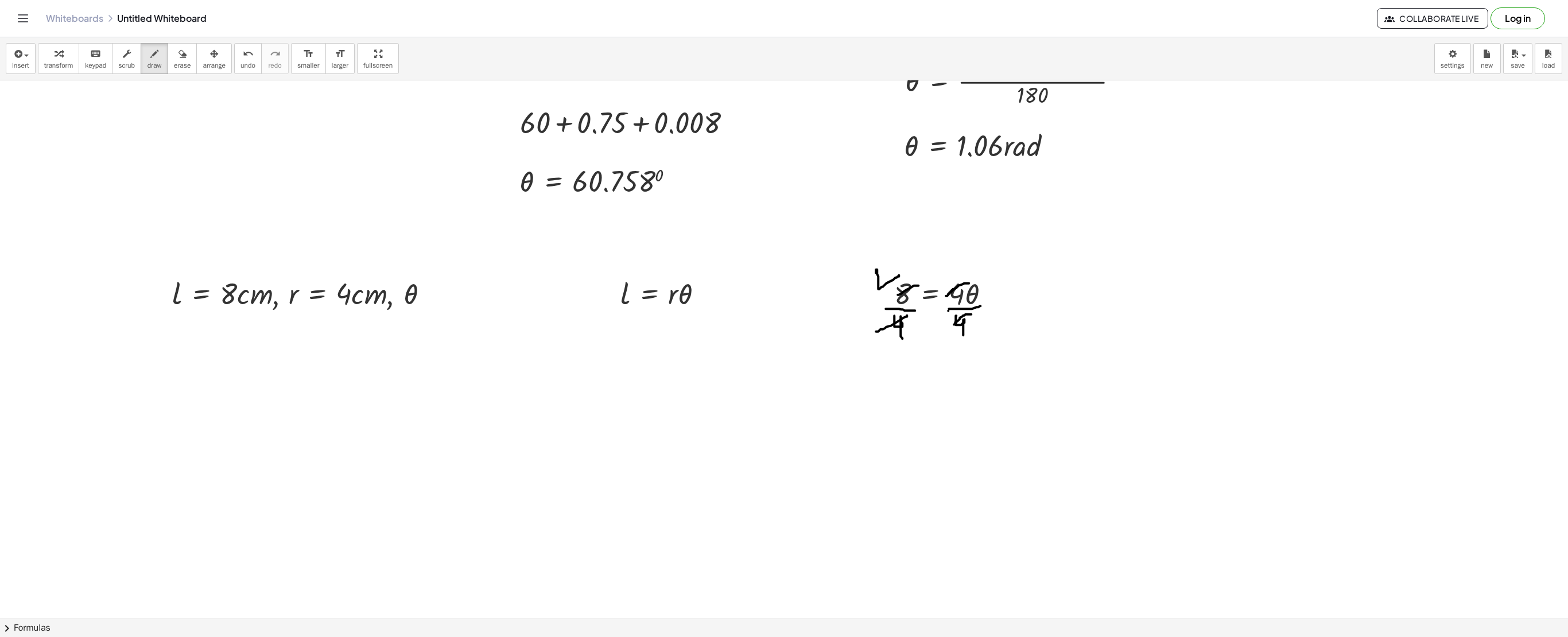 drag, startPoint x: 876, startPoint y: 271, endPoint x: 899, endPoint y: 275, distance: 23.345235 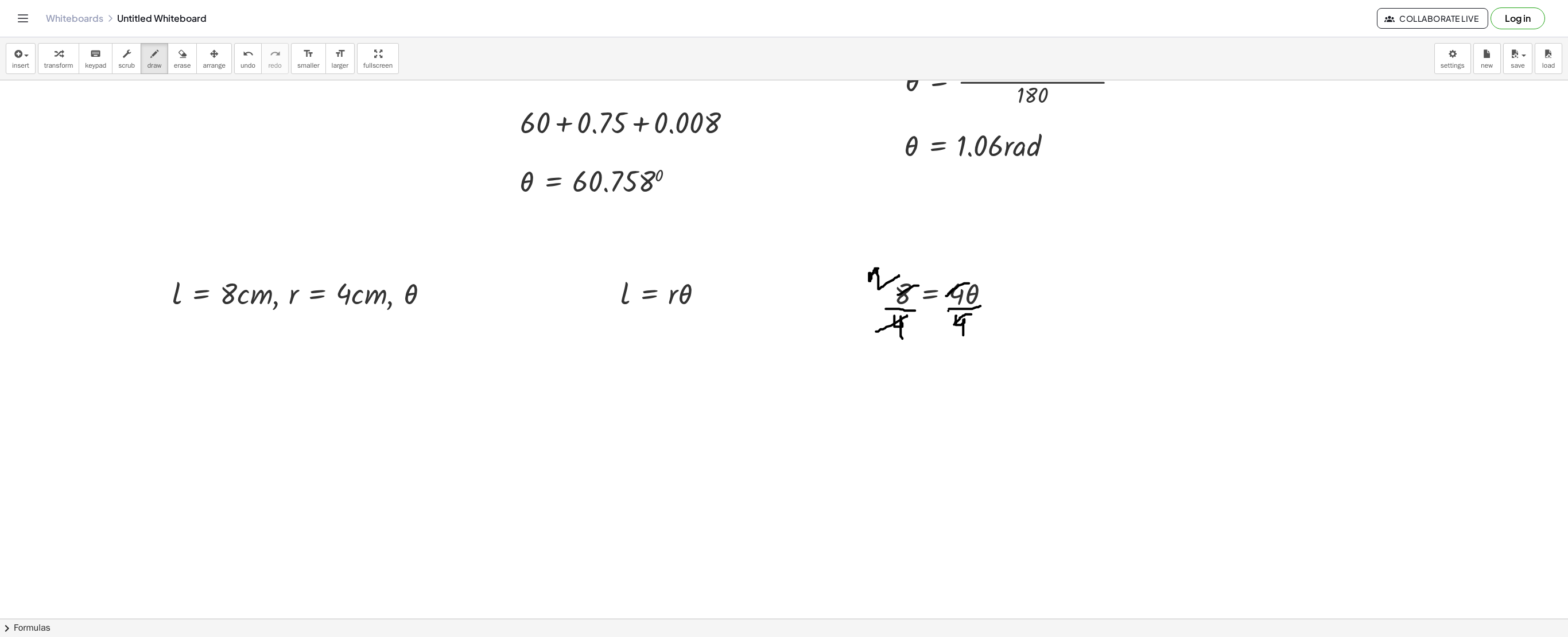 drag, startPoint x: 870, startPoint y: 274, endPoint x: 878, endPoint y: 269, distance: 9.43398 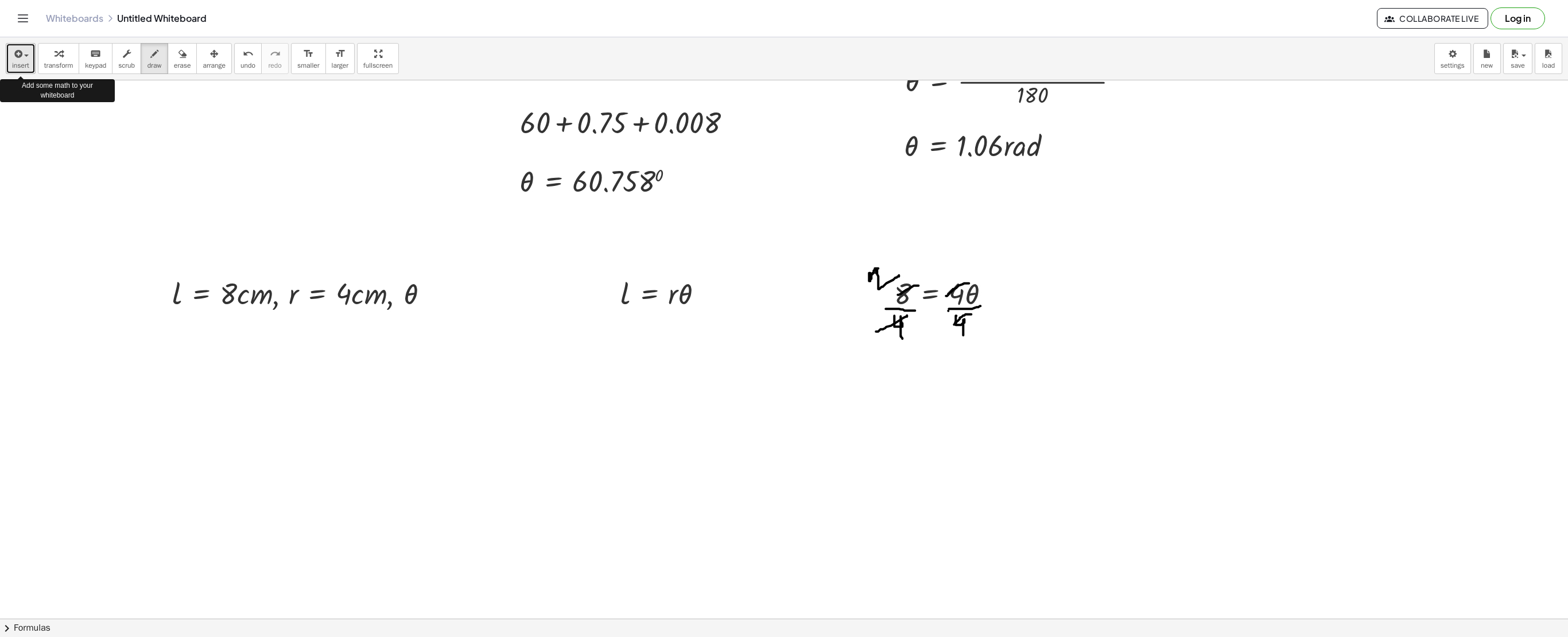 click at bounding box center (17, 54) 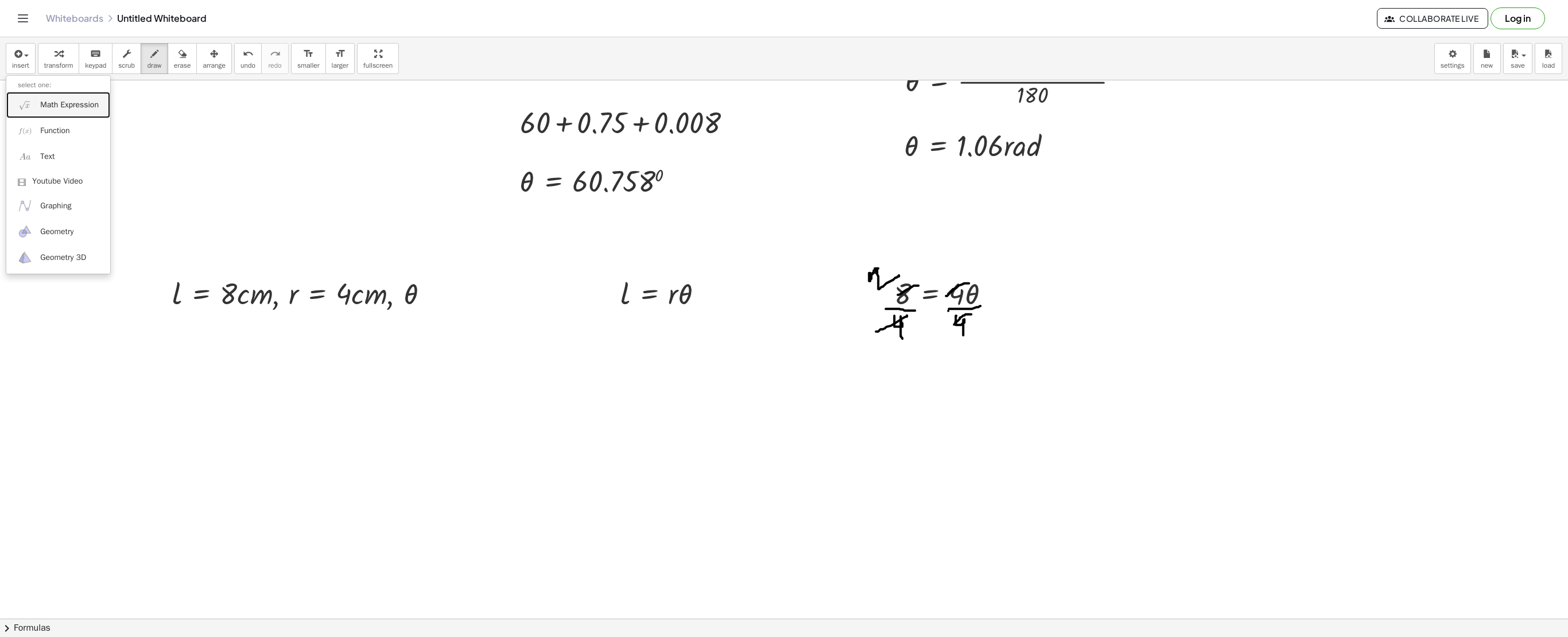 click at bounding box center (25, 104) 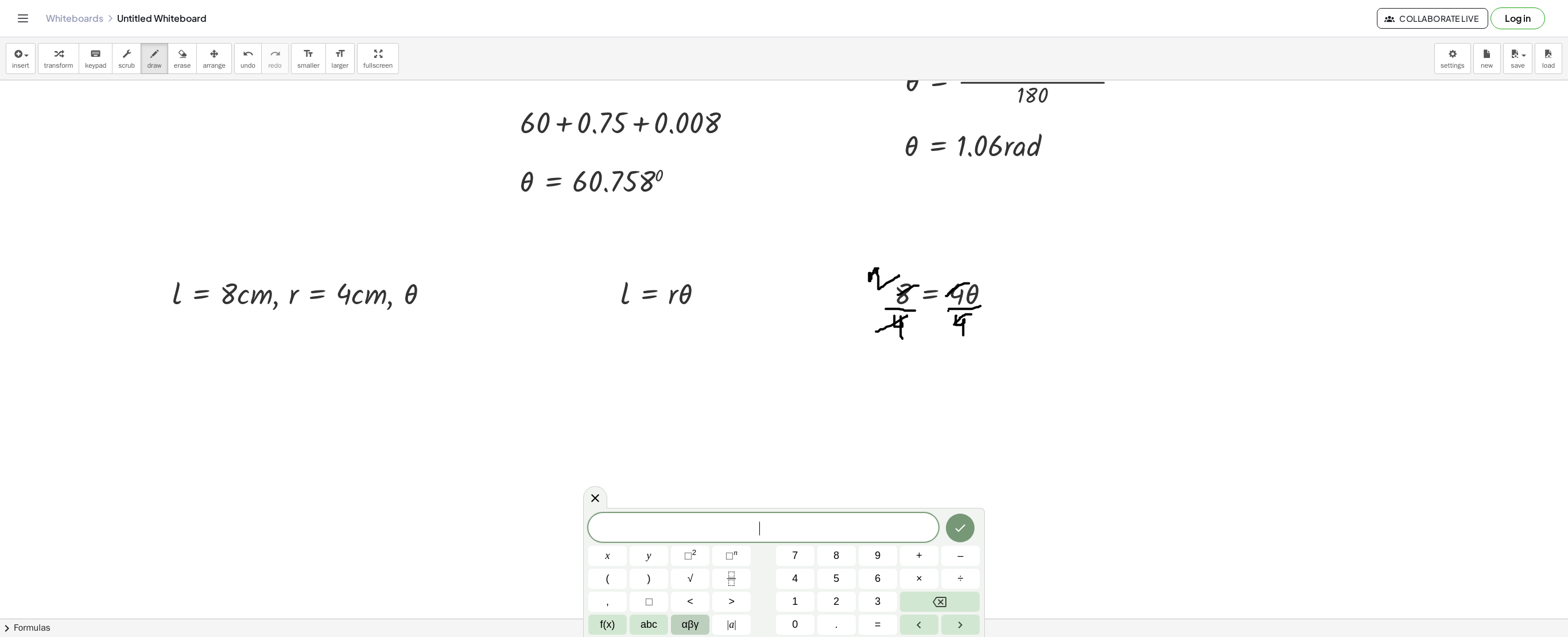 click on "αβγ" at bounding box center (690, 624) 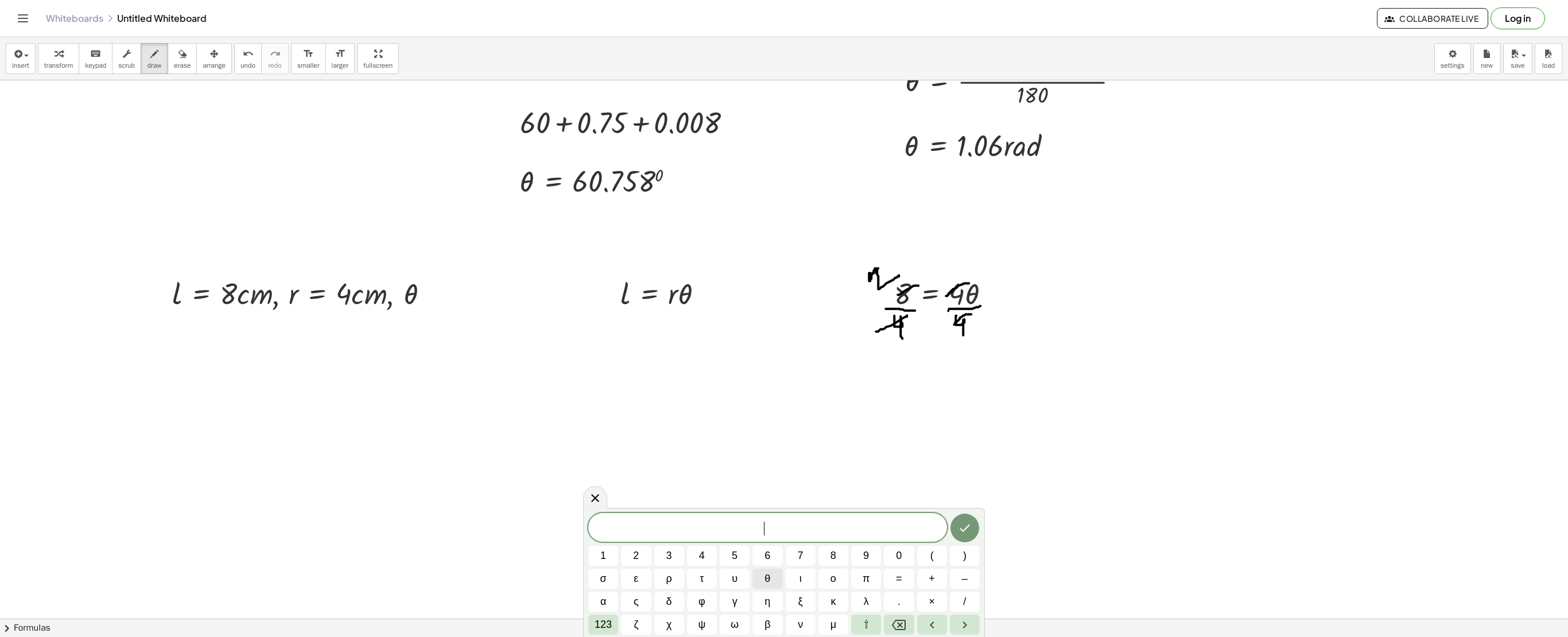 click on "θ" at bounding box center (767, 578) 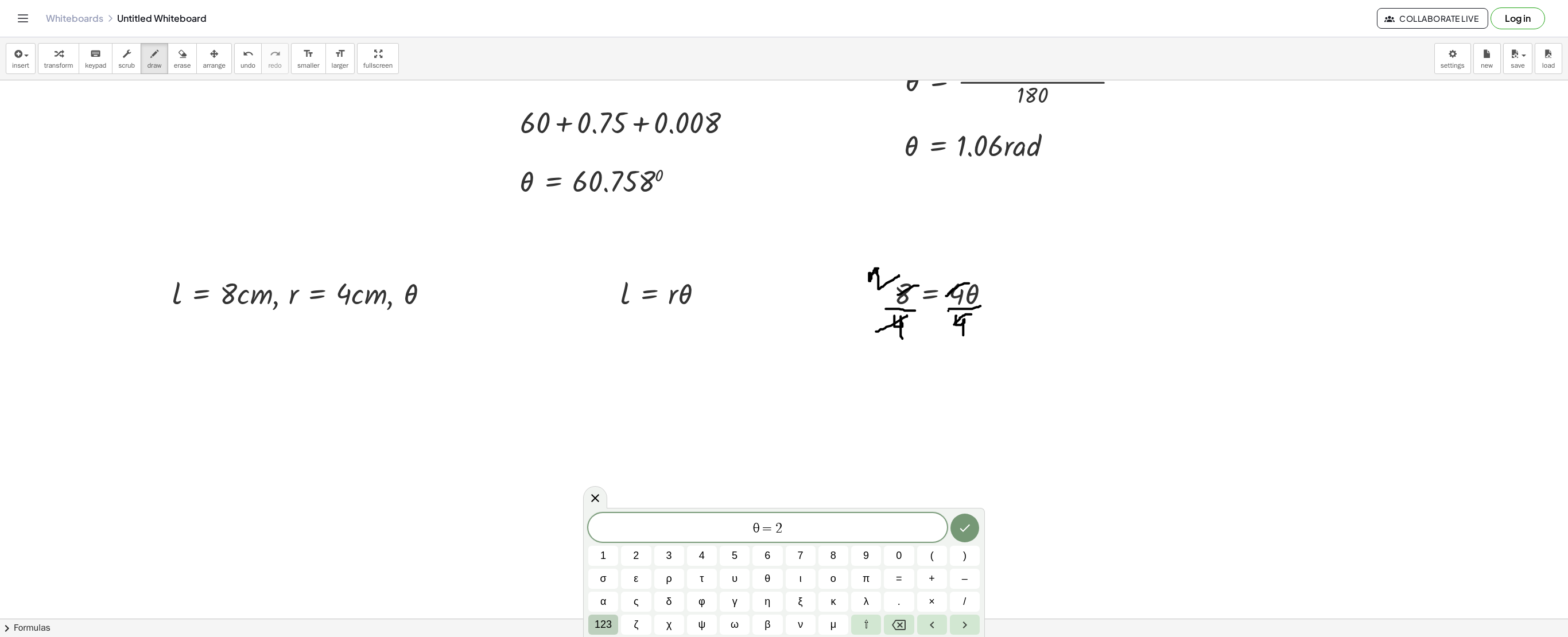 click on "123" at bounding box center (603, 624) 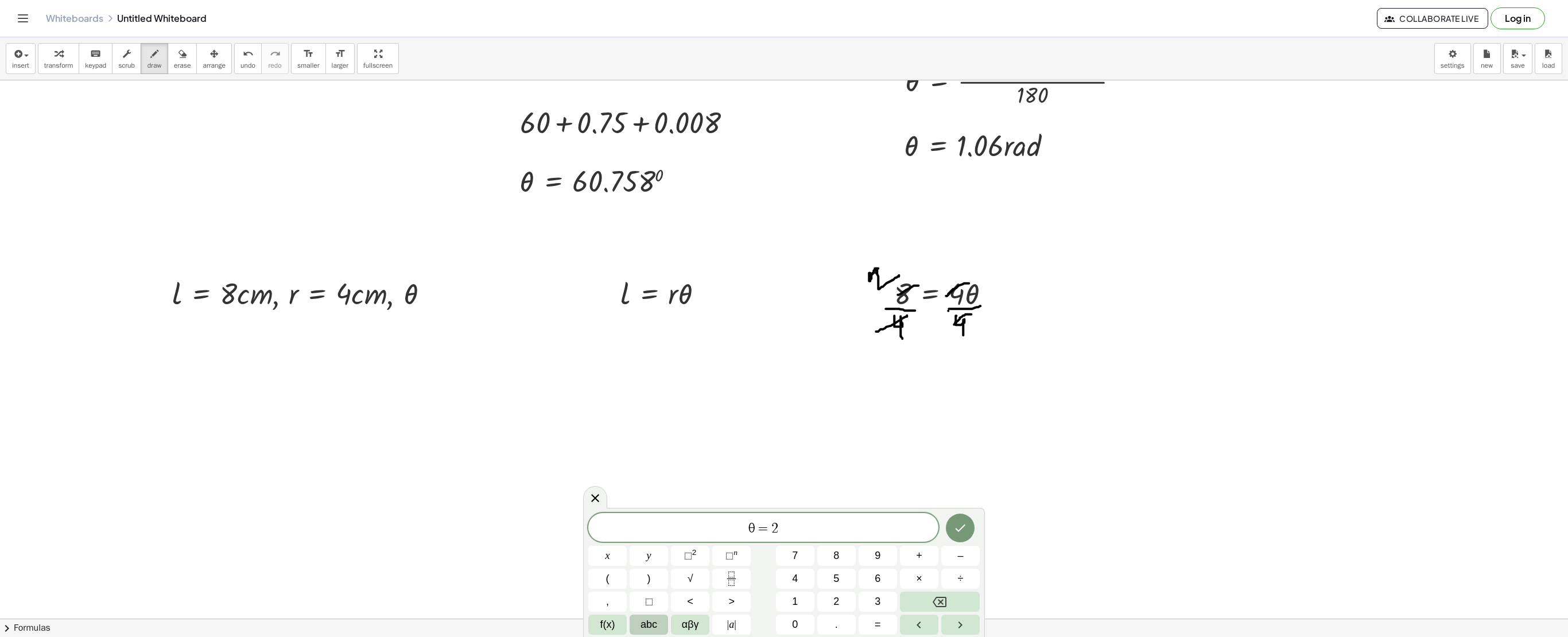 click on "abc" at bounding box center [649, 624] 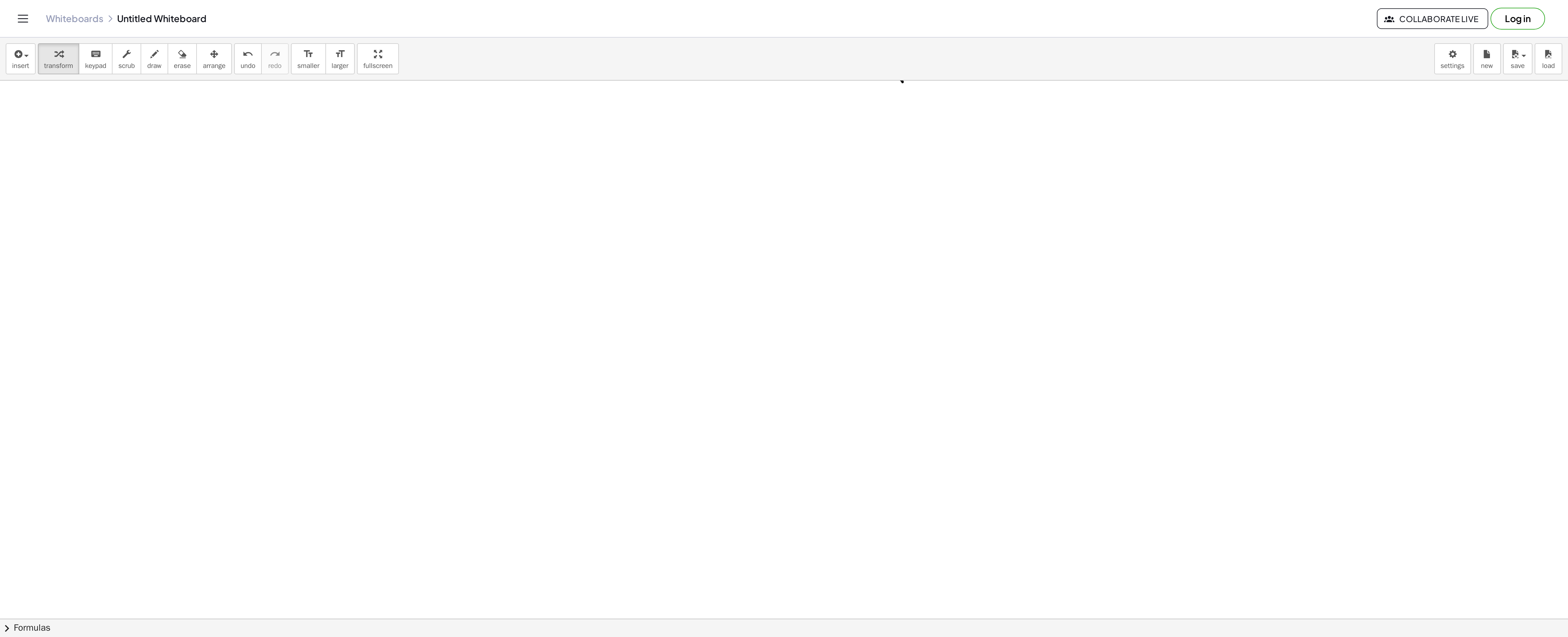 scroll, scrollTop: 611, scrollLeft: 0, axis: vertical 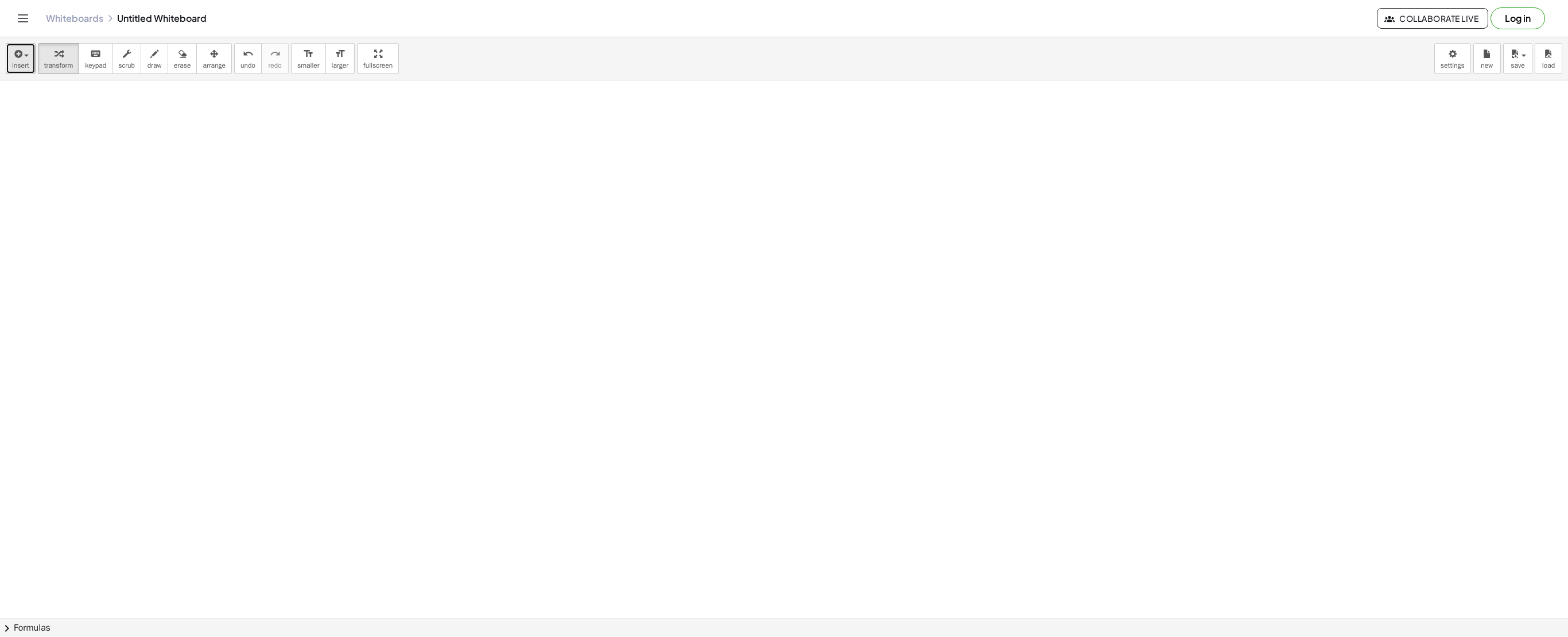 click at bounding box center [17, 54] 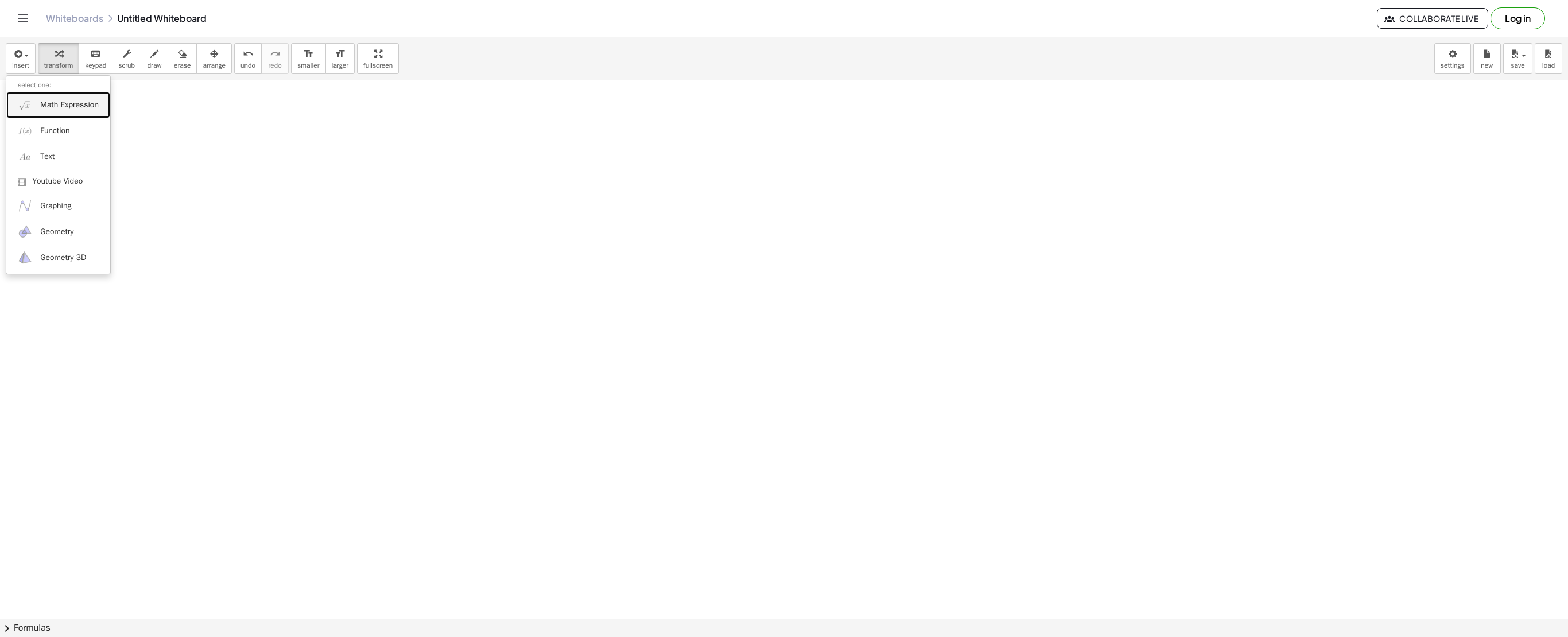 click at bounding box center [25, 104] 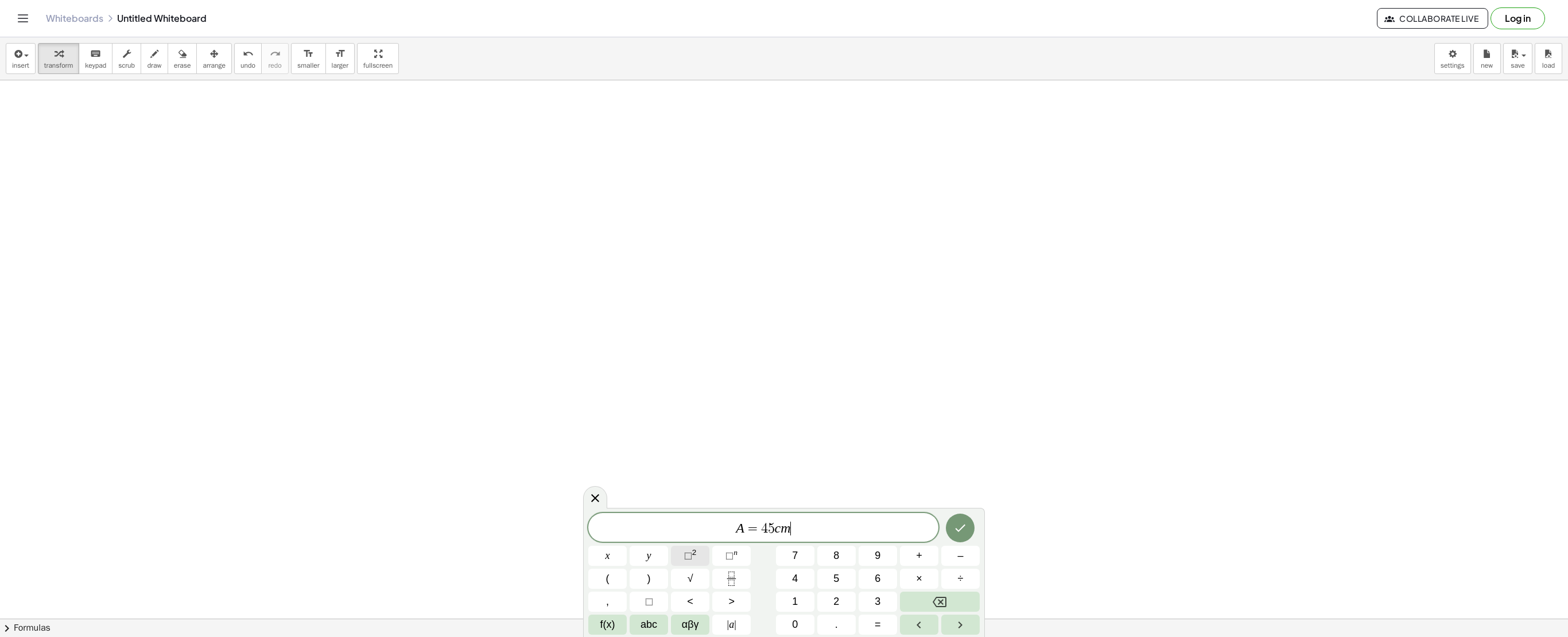 click on "⬚ 2" at bounding box center [690, 556] 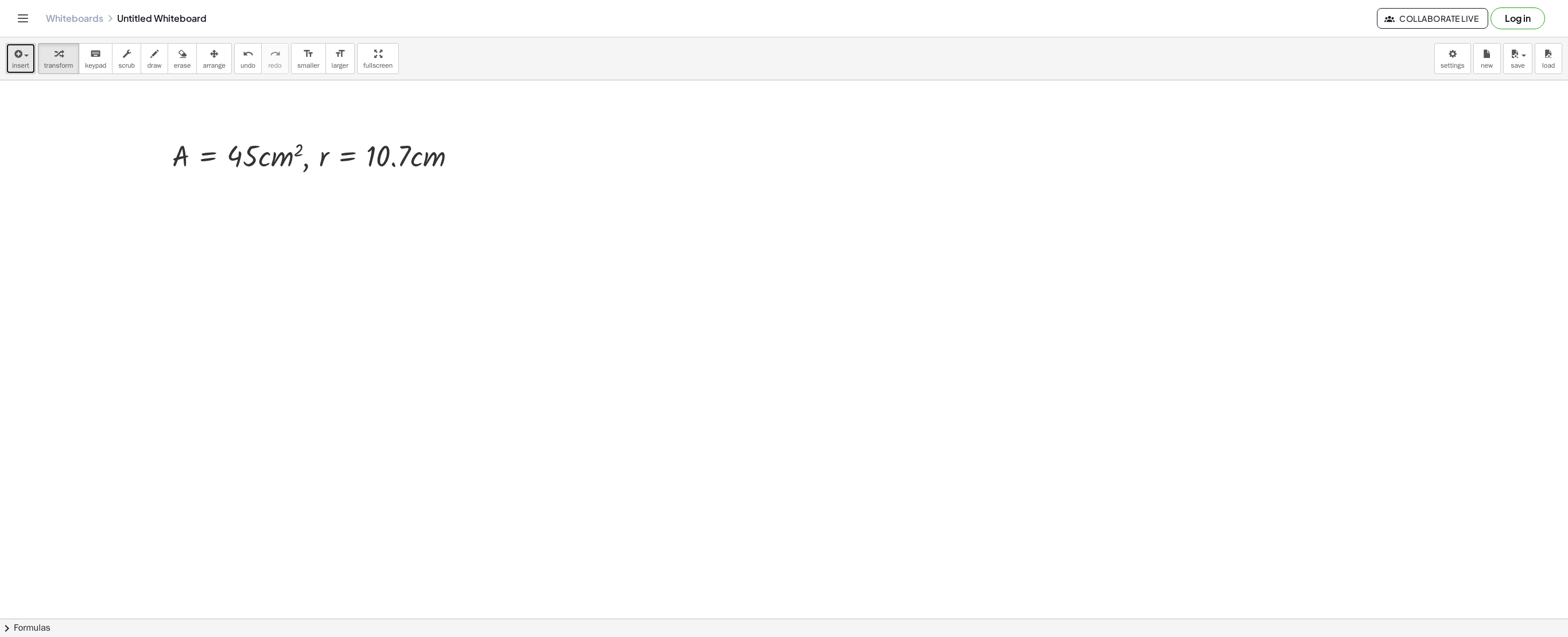 click on "insert" at bounding box center (21, 59) 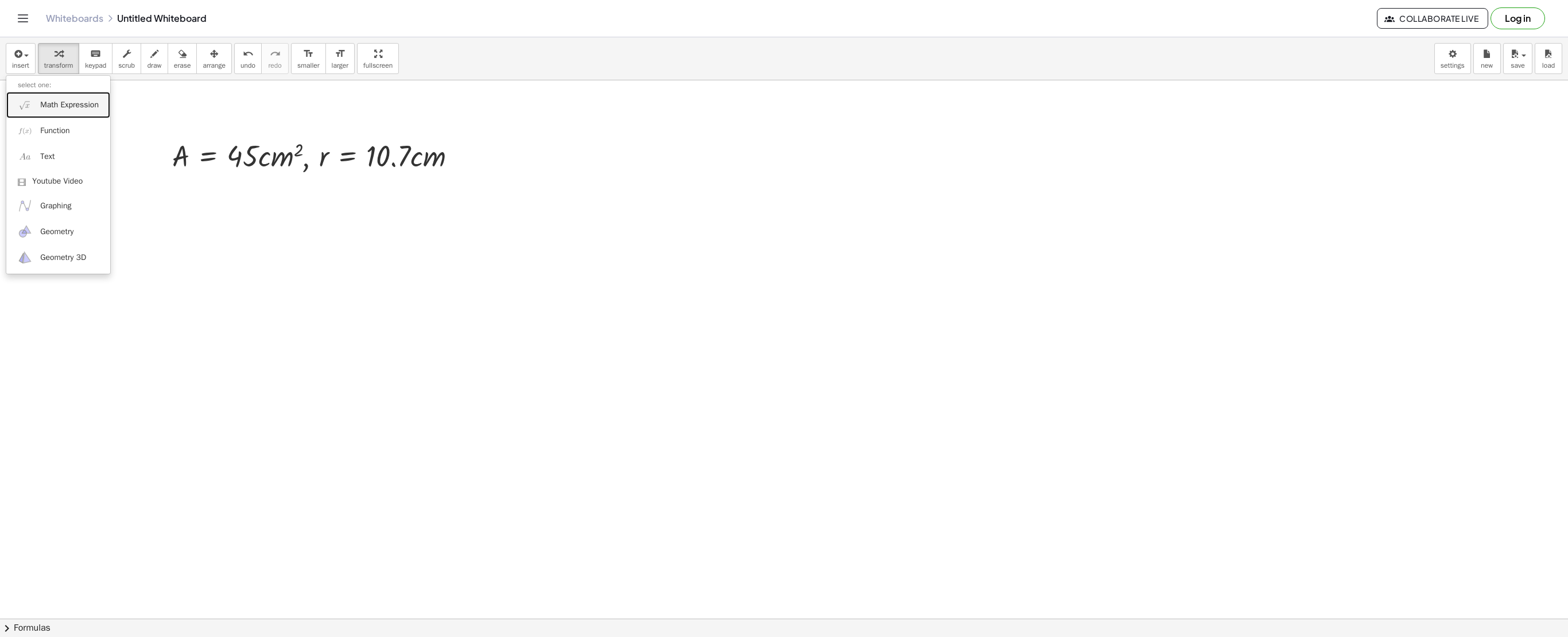 click on "Math Expression" at bounding box center [58, 104] 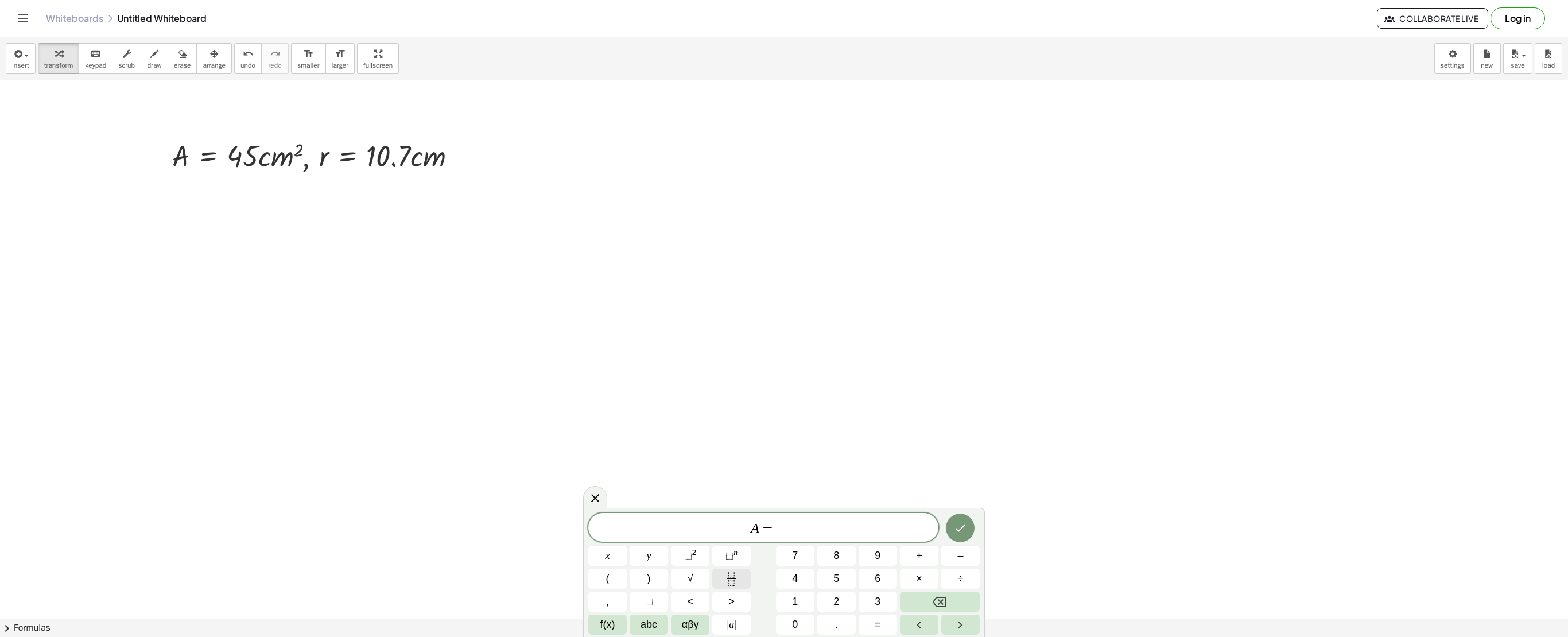 click at bounding box center (731, 578) 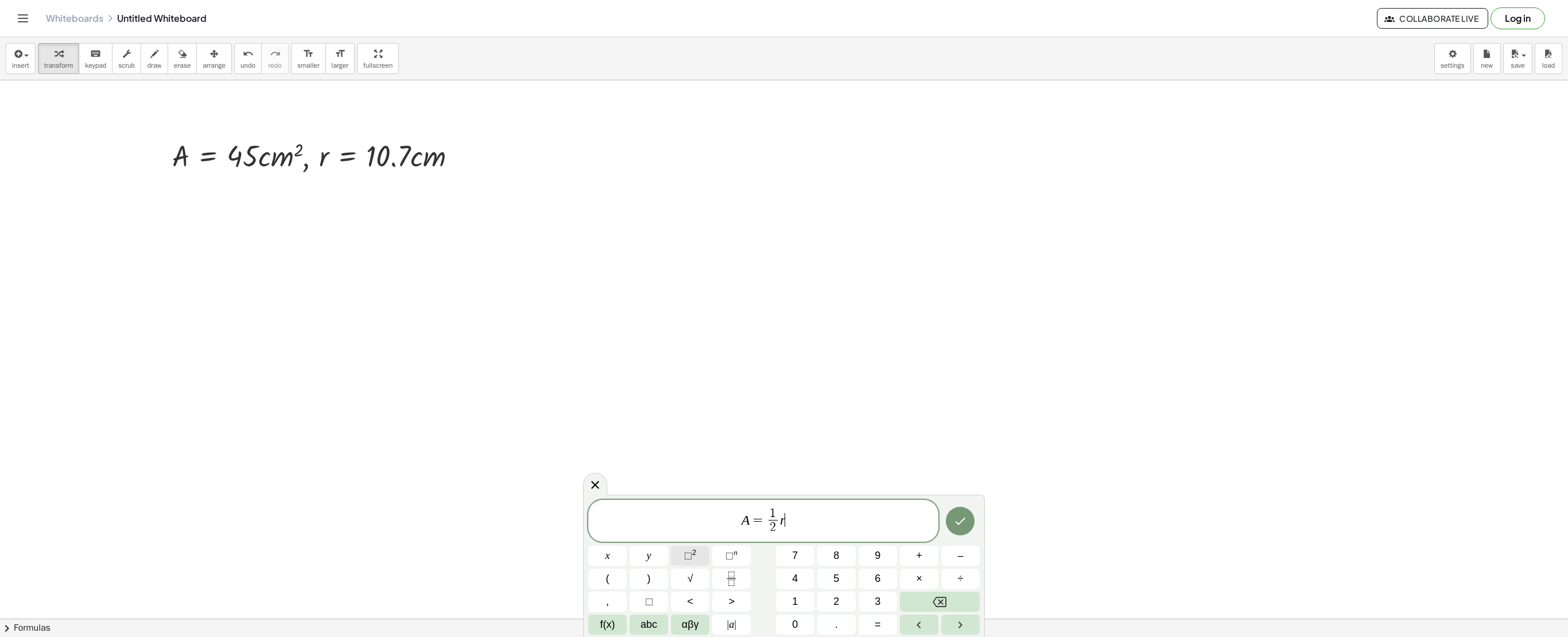 click on "⬚ 2" at bounding box center (690, 556) 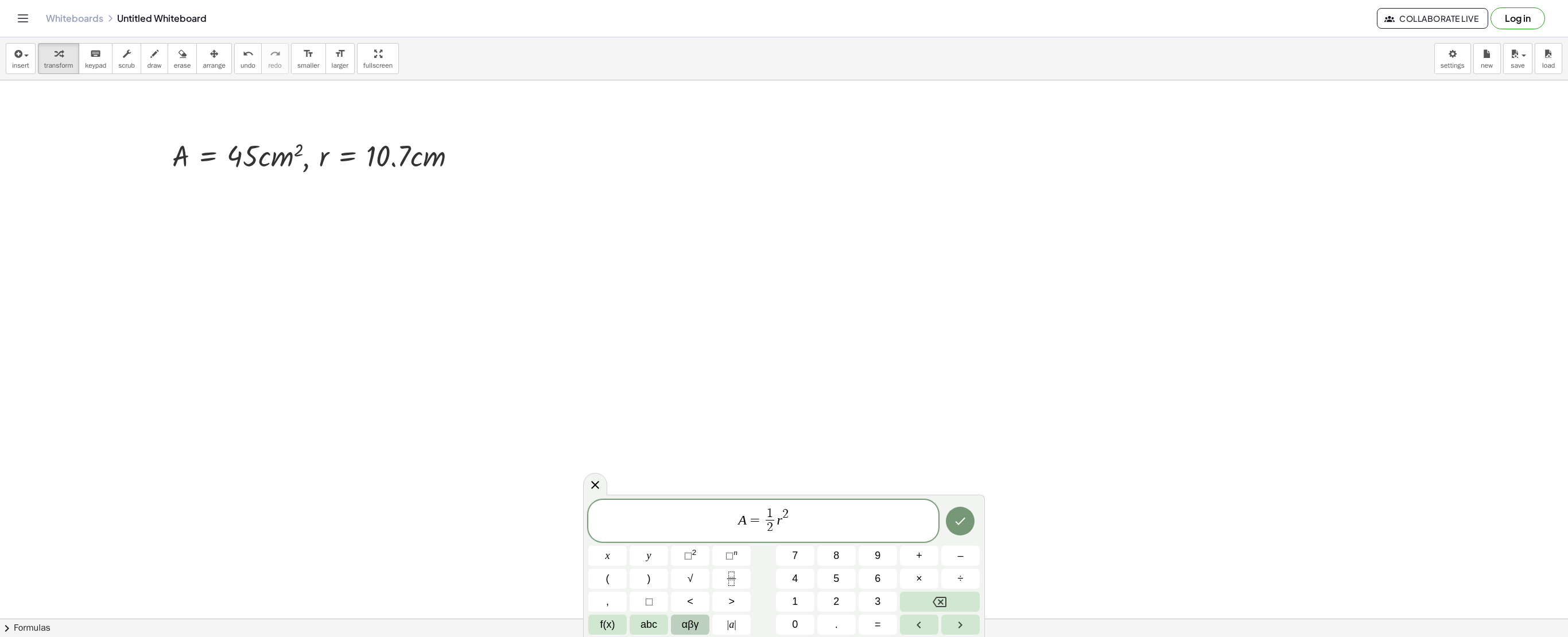 click on "αβγ" at bounding box center [690, 624] 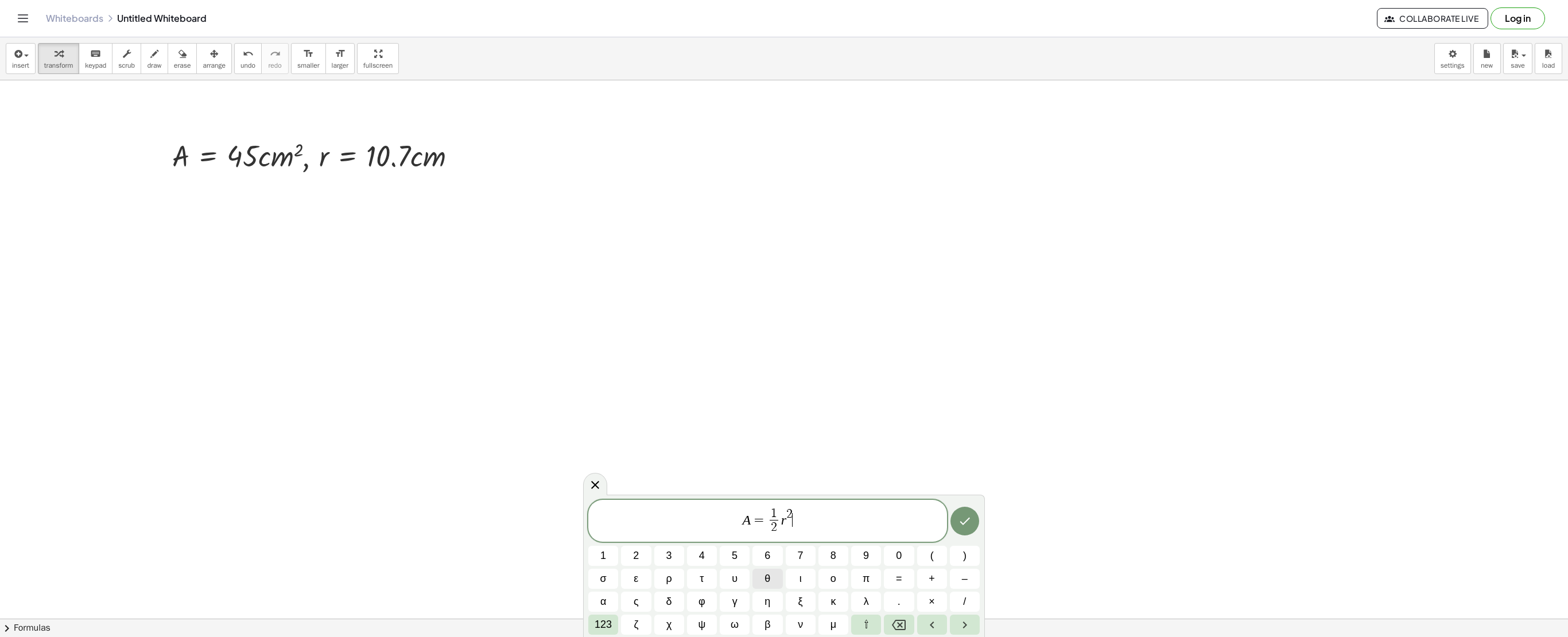 click on "θ" at bounding box center [767, 578] 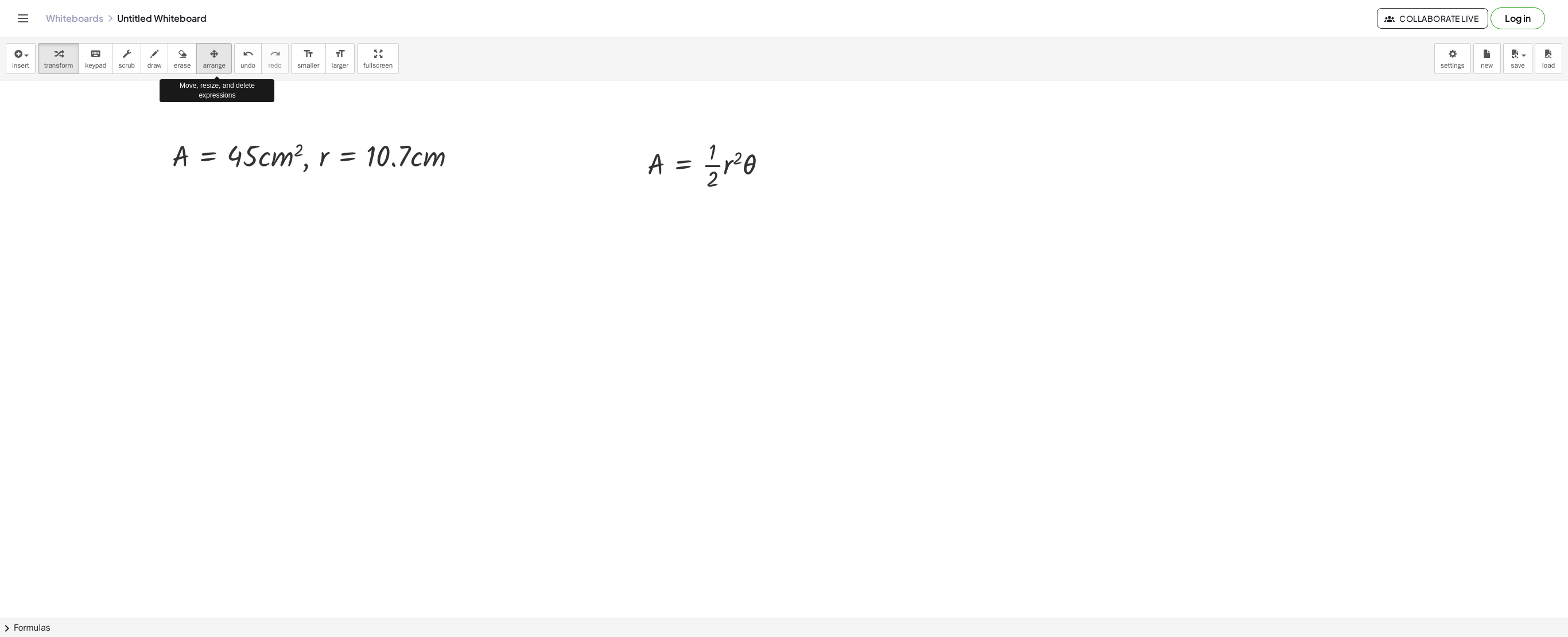 click on "arrange" at bounding box center [214, 59] 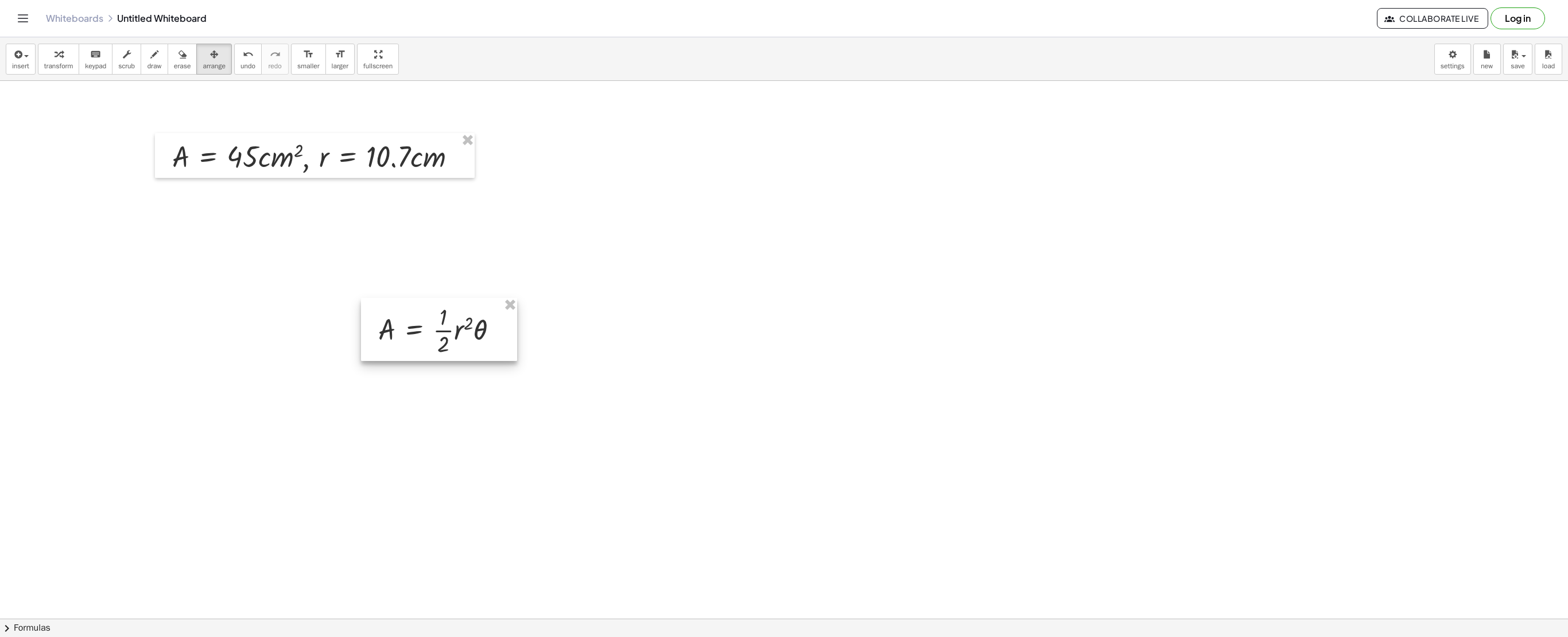 drag, startPoint x: 691, startPoint y: 171, endPoint x: 422, endPoint y: 336, distance: 315.5725 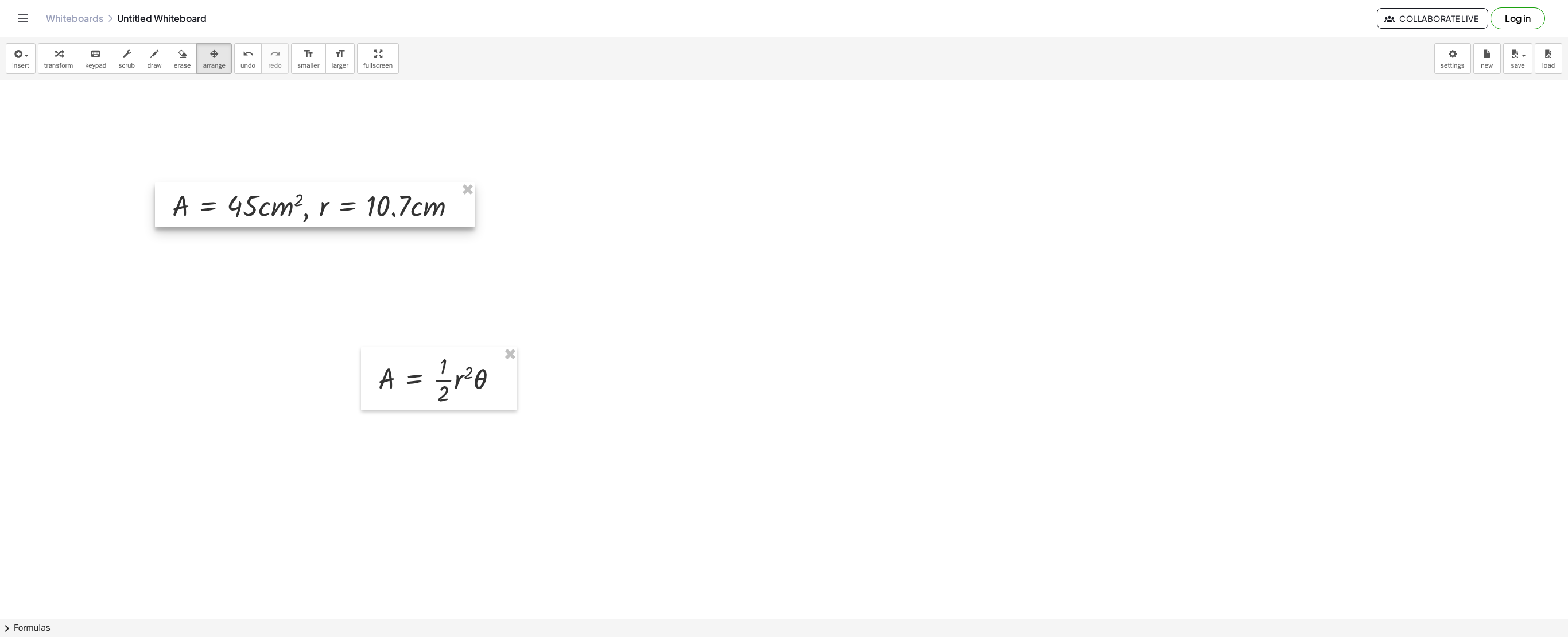 scroll, scrollTop: 1172, scrollLeft: 0, axis: vertical 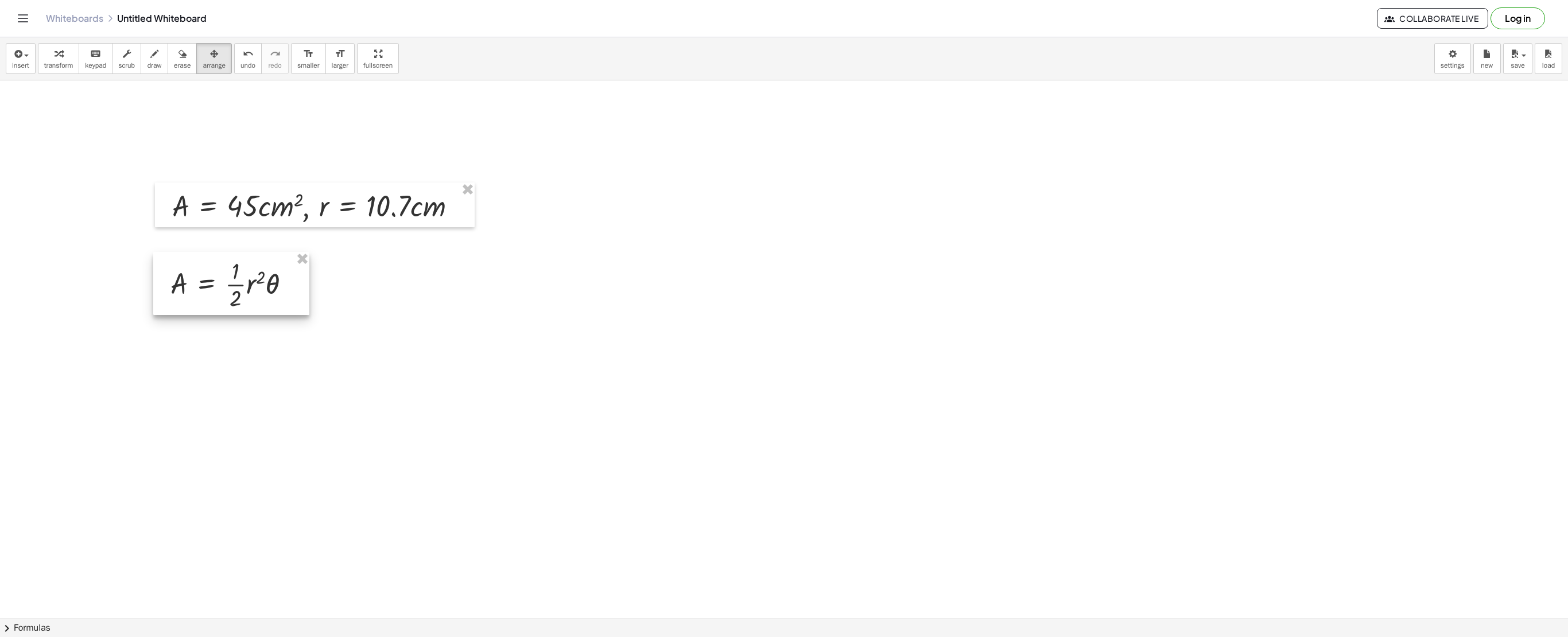 drag, startPoint x: 487, startPoint y: 386, endPoint x: 285, endPoint y: 290, distance: 223.65151 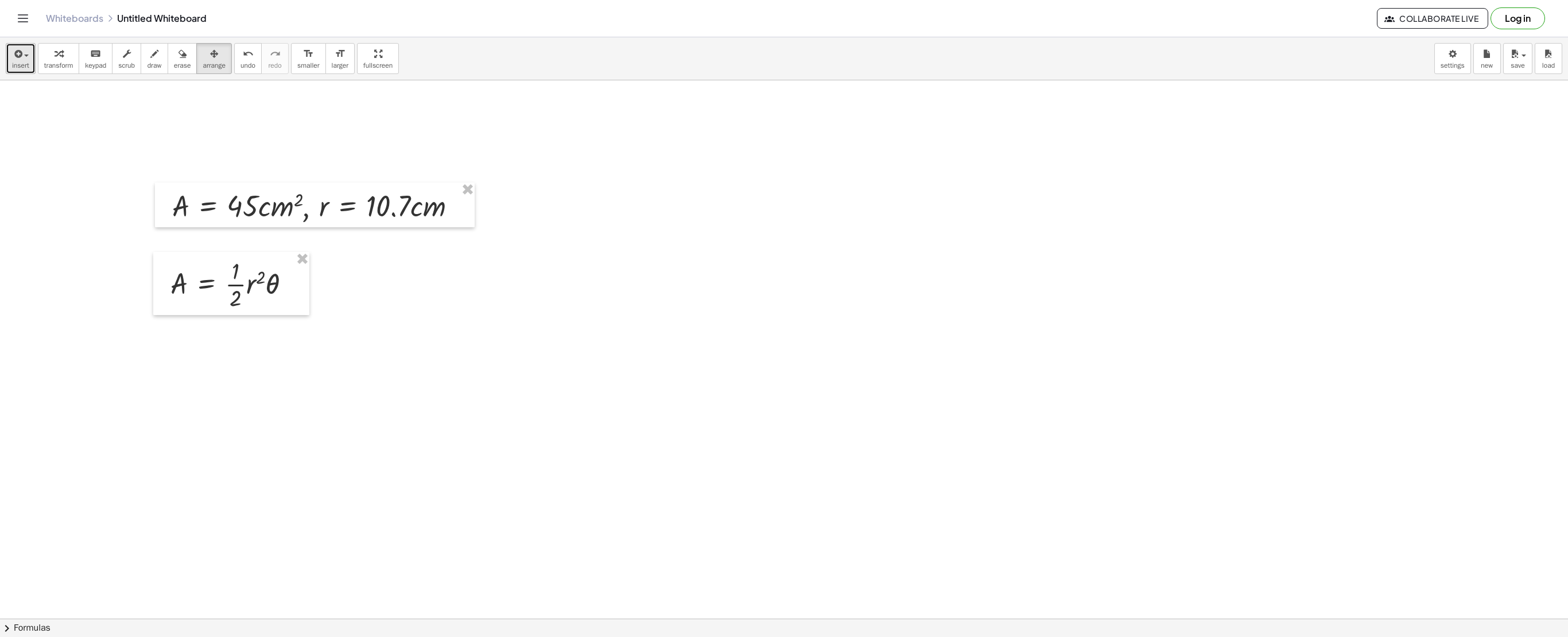 click at bounding box center (17, 54) 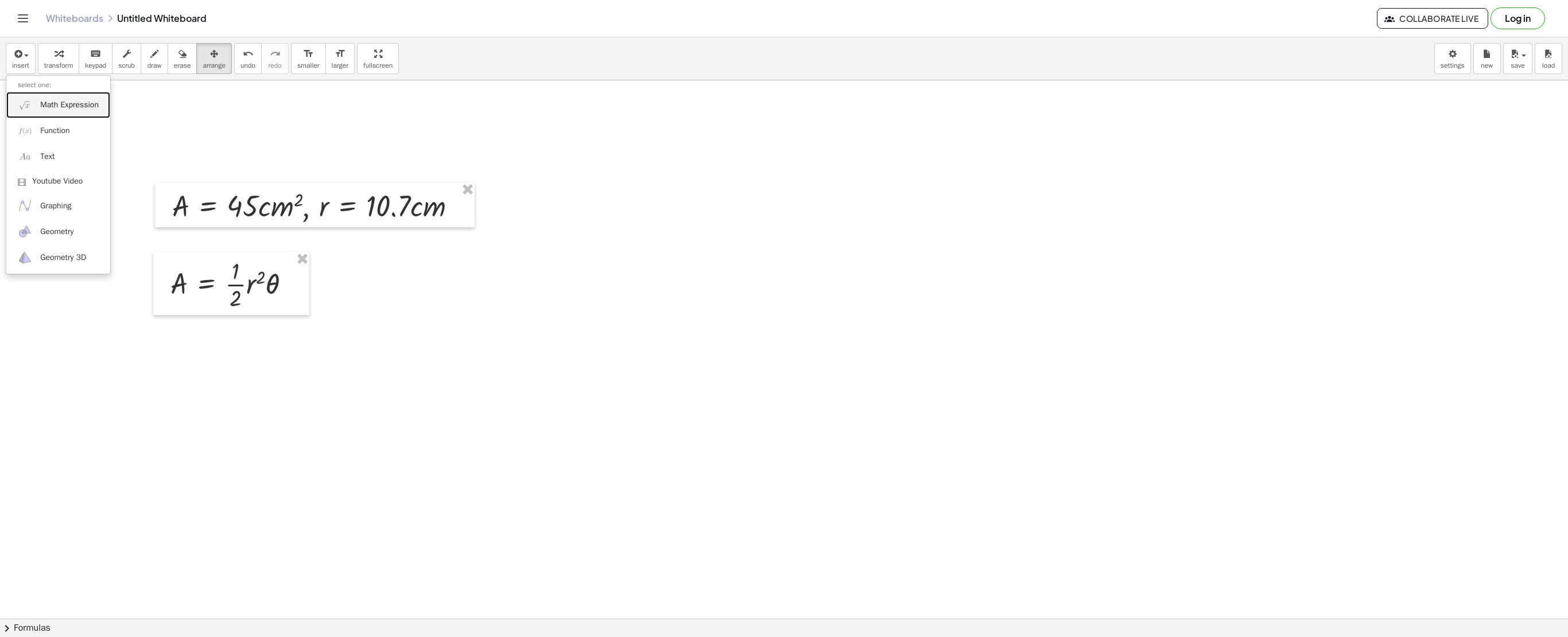 click on "Math Expression" at bounding box center [69, 105] 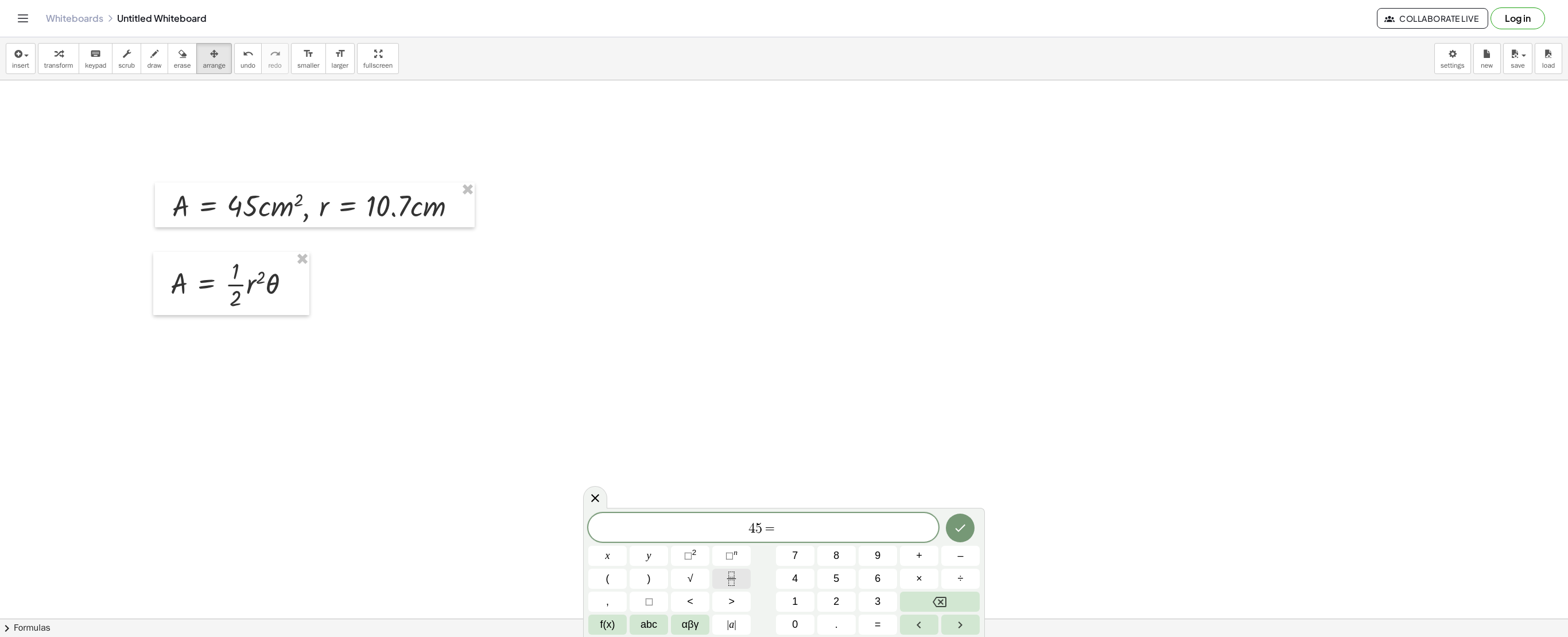 click at bounding box center (731, 578) 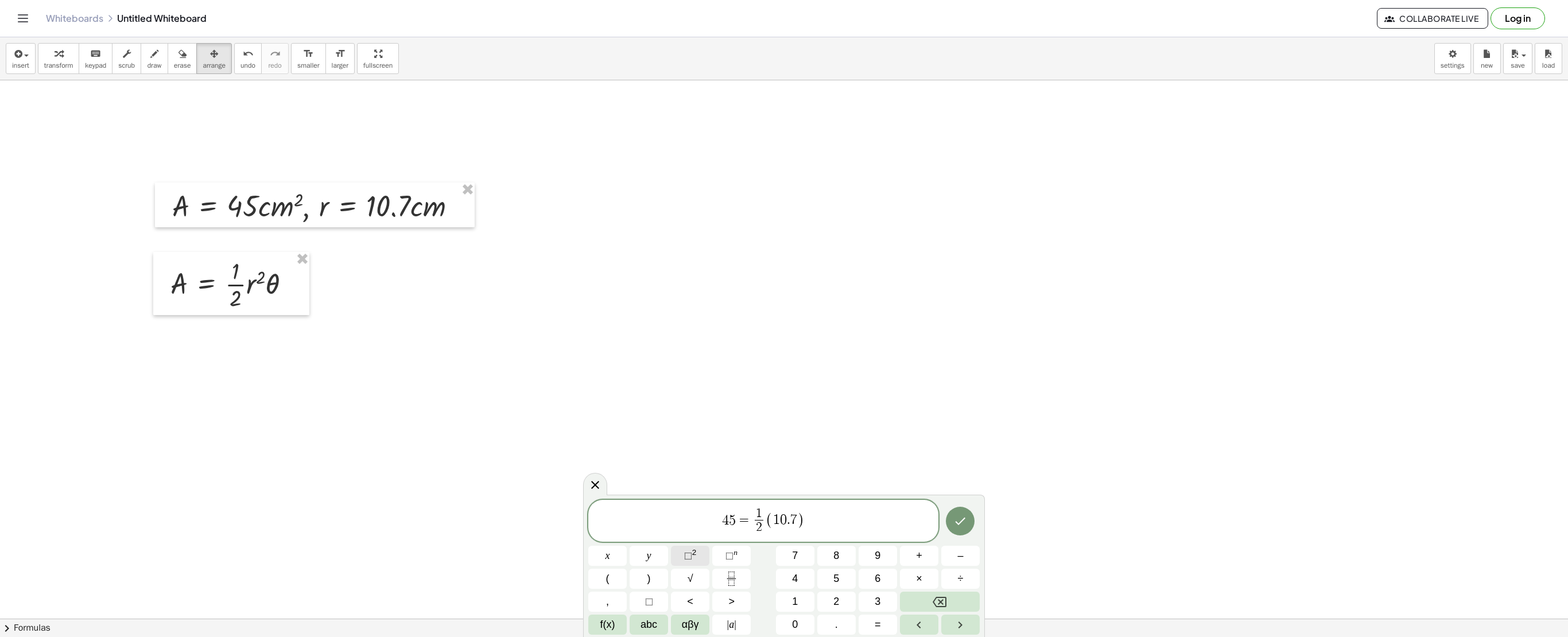 click on "2" at bounding box center [694, 552] 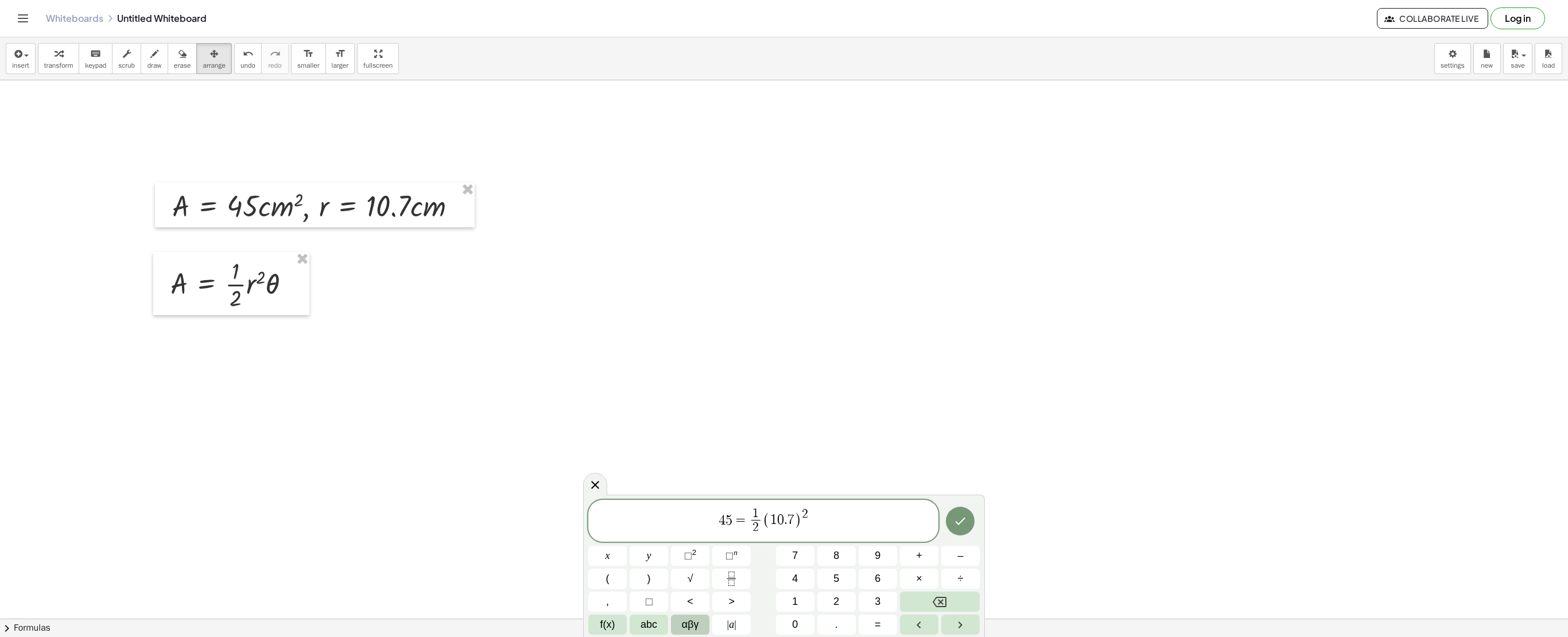 click on "αβγ" at bounding box center [690, 624] 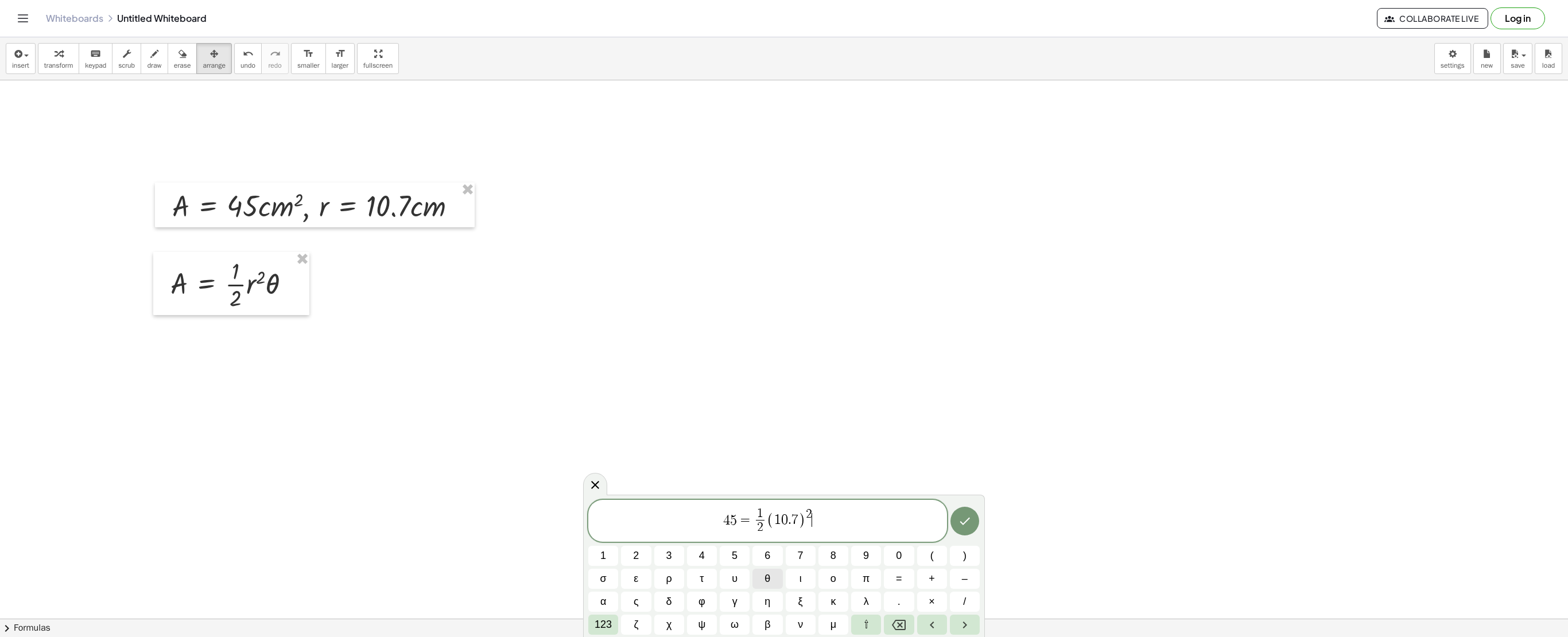 click on "θ" at bounding box center [767, 578] 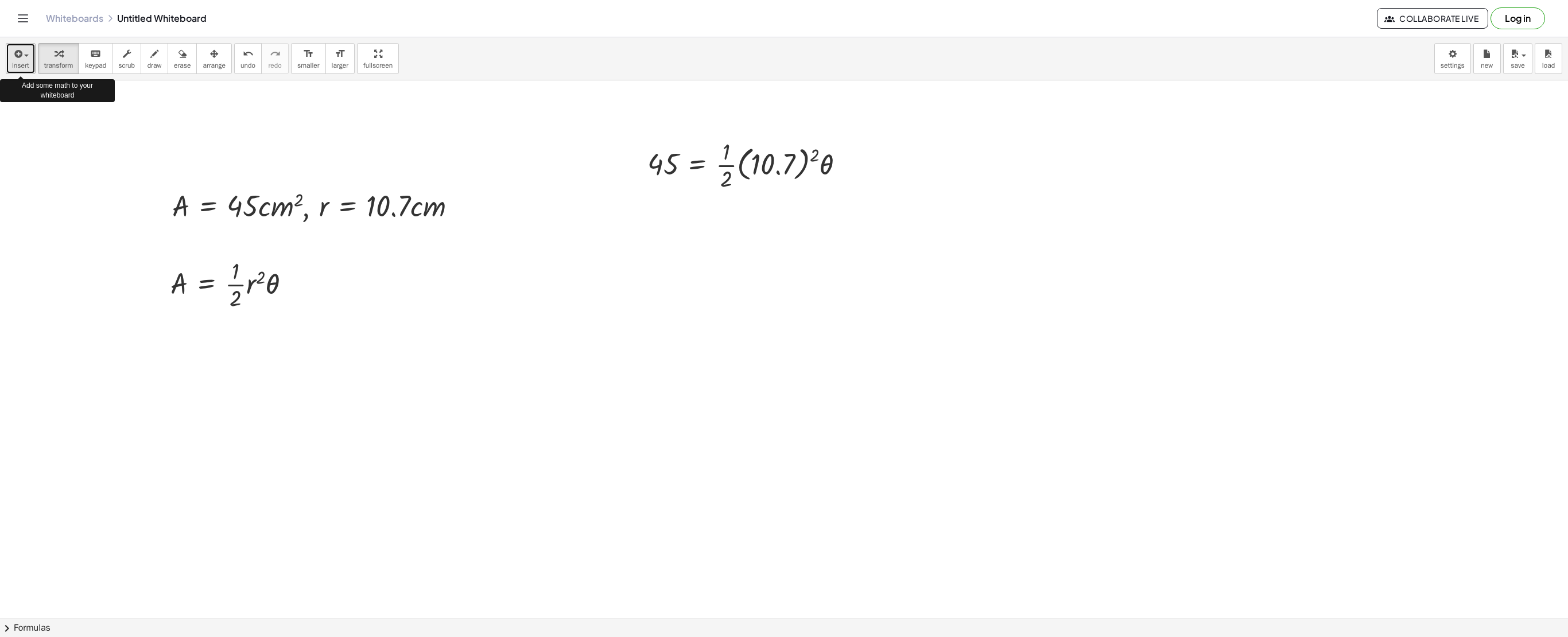 click at bounding box center [17, 54] 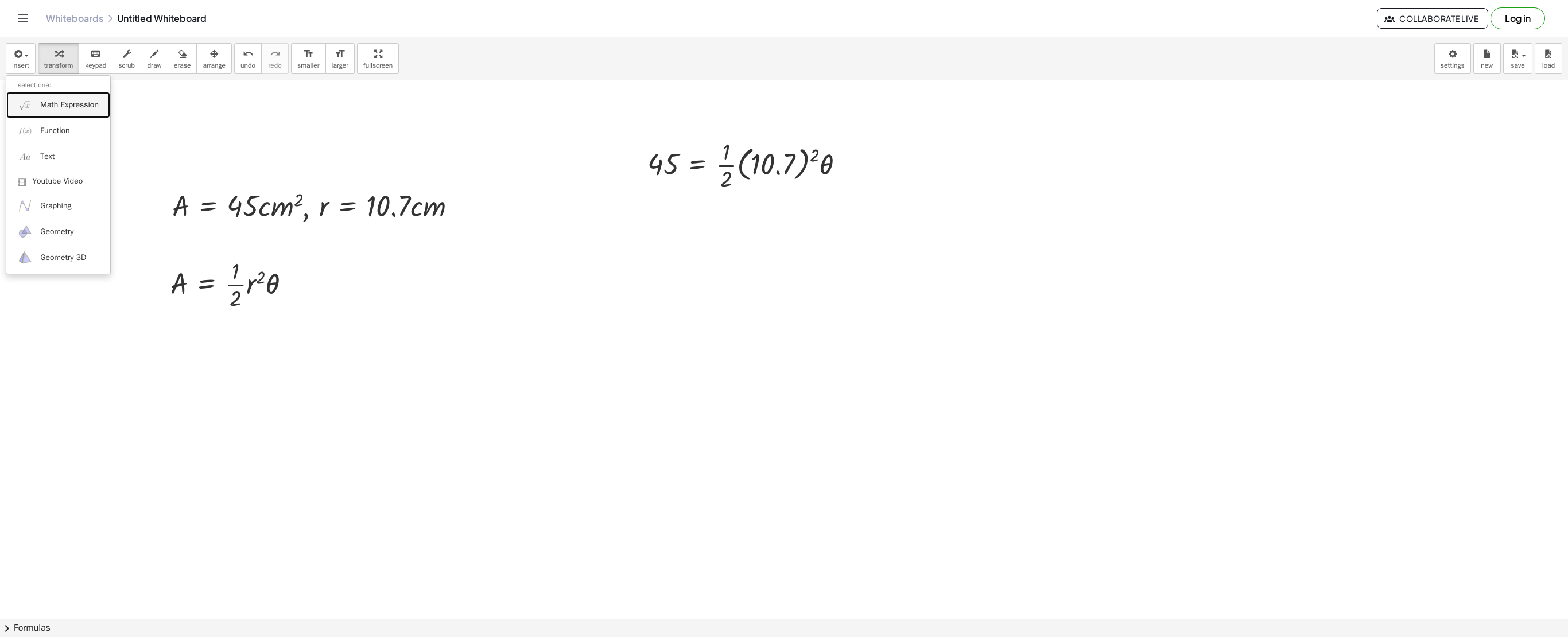 click on "Math Expression" at bounding box center (69, 105) 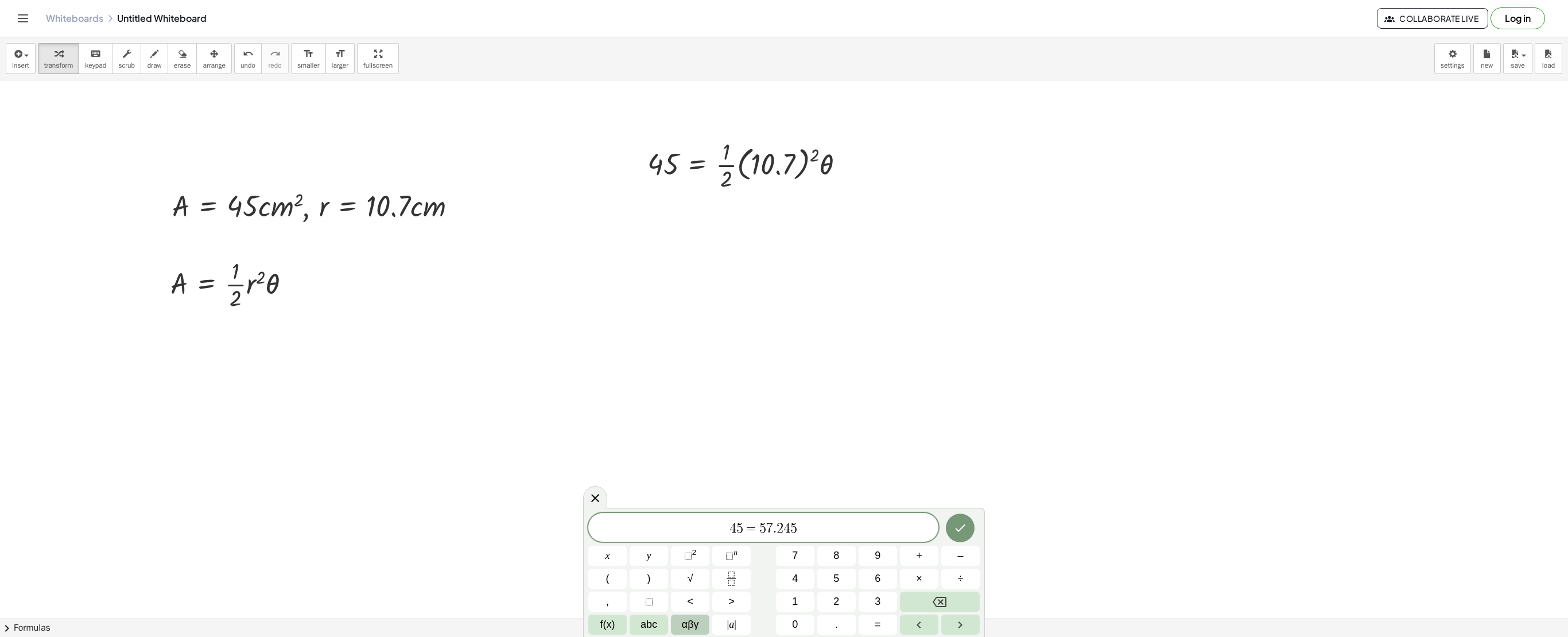click on "αβγ" at bounding box center [690, 624] 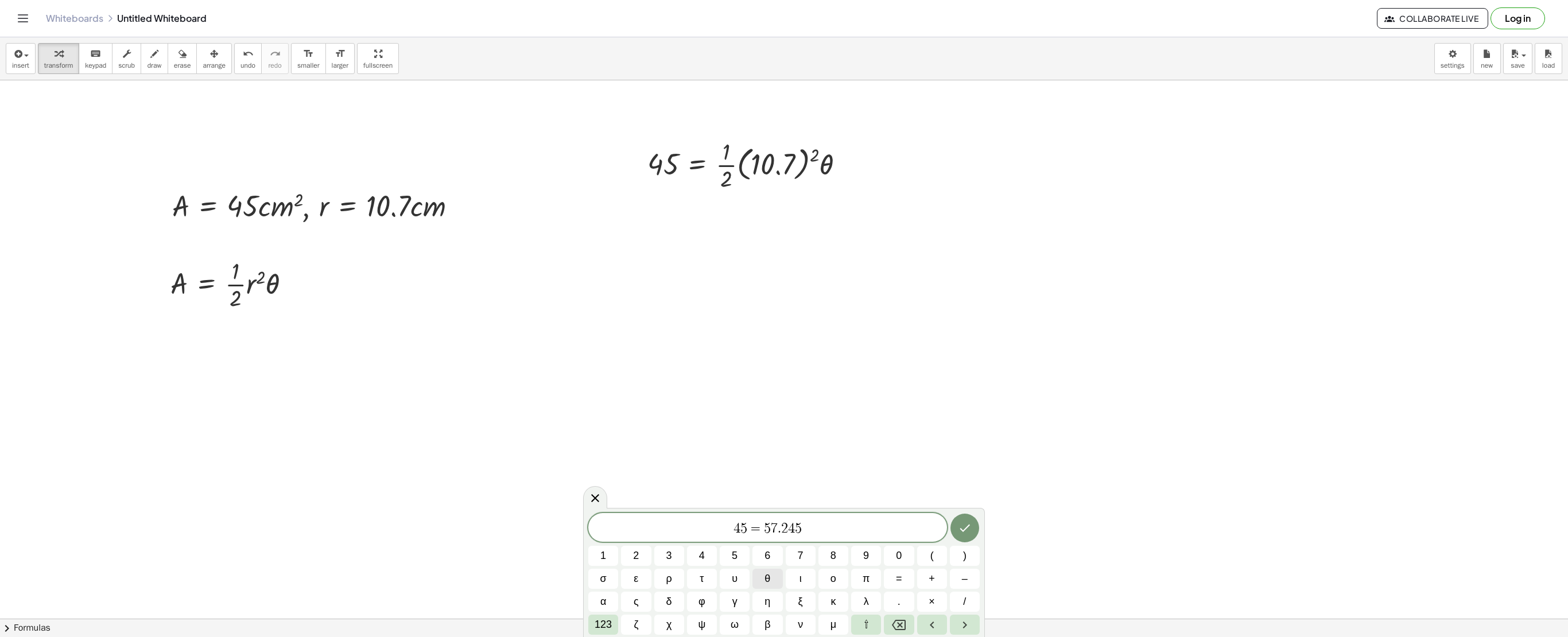click on "θ" at bounding box center (767, 578) 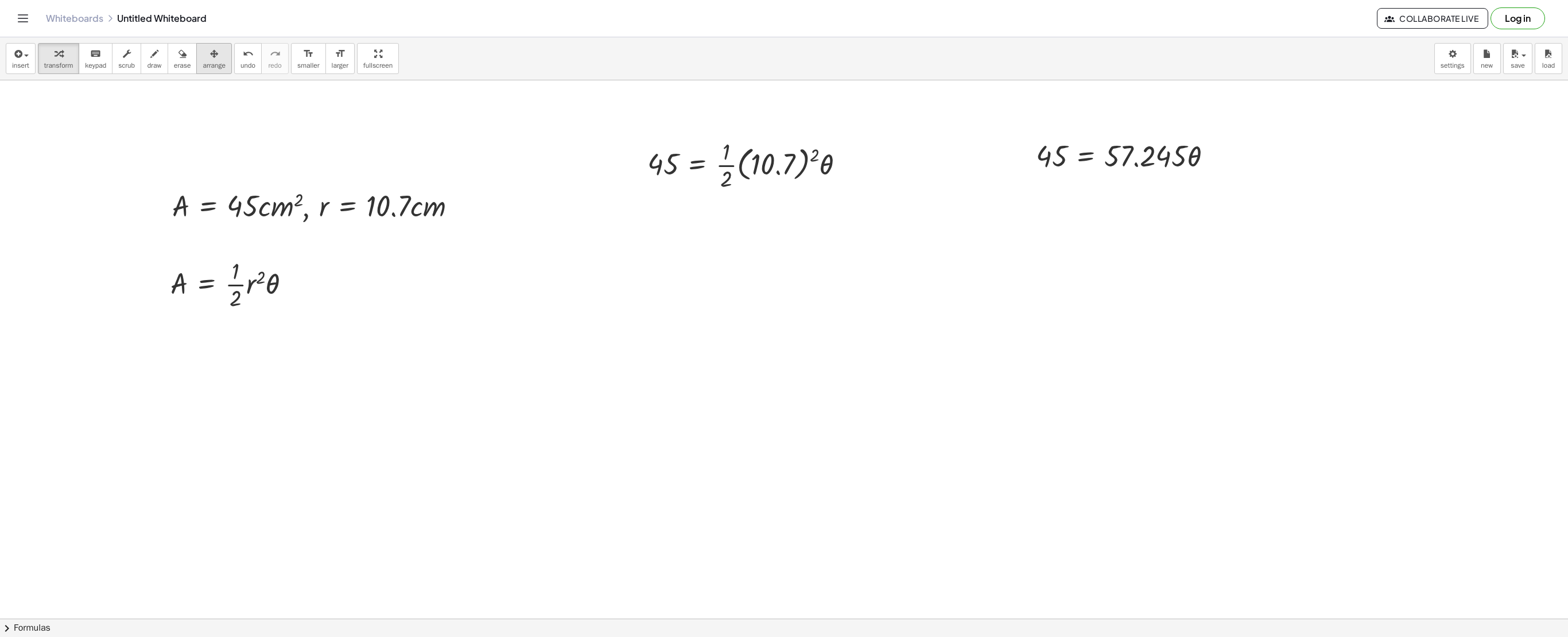 click on "arrange" at bounding box center [214, 65] 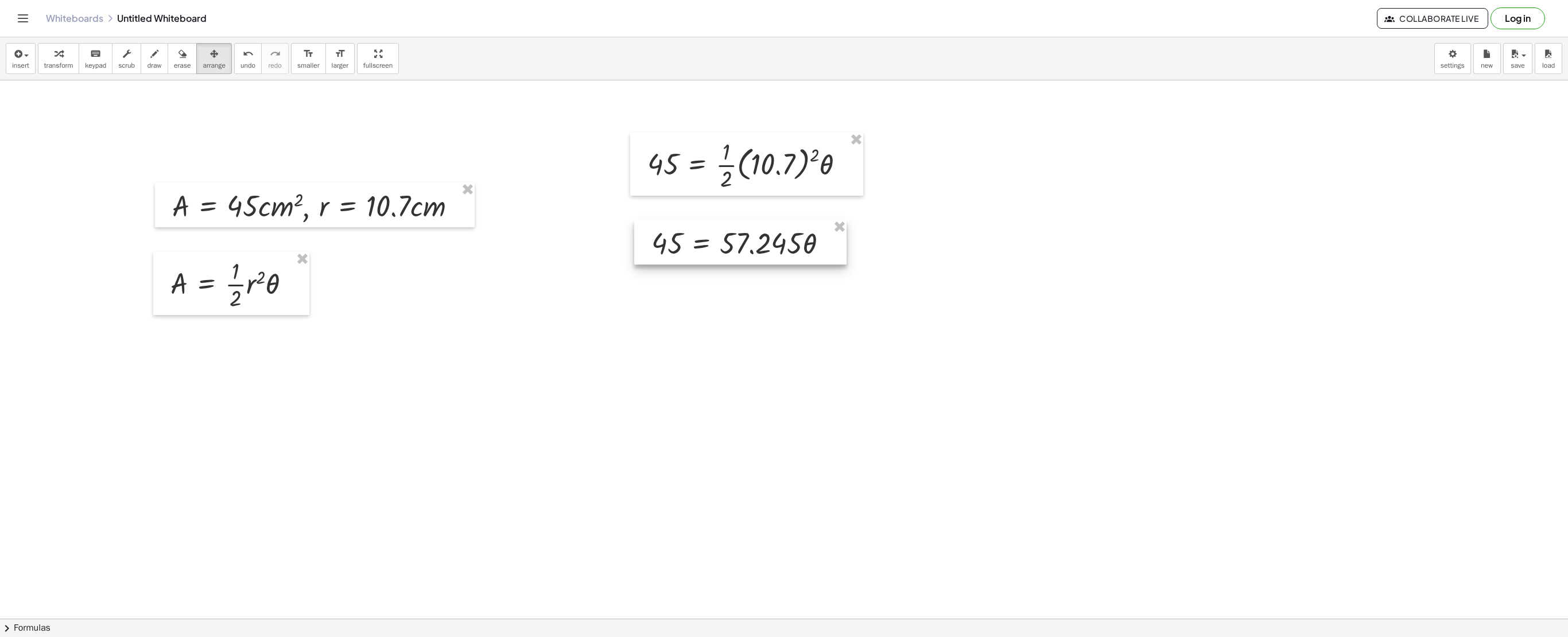 drag, startPoint x: 1155, startPoint y: 166, endPoint x: 770, endPoint y: 254, distance: 394.92911 